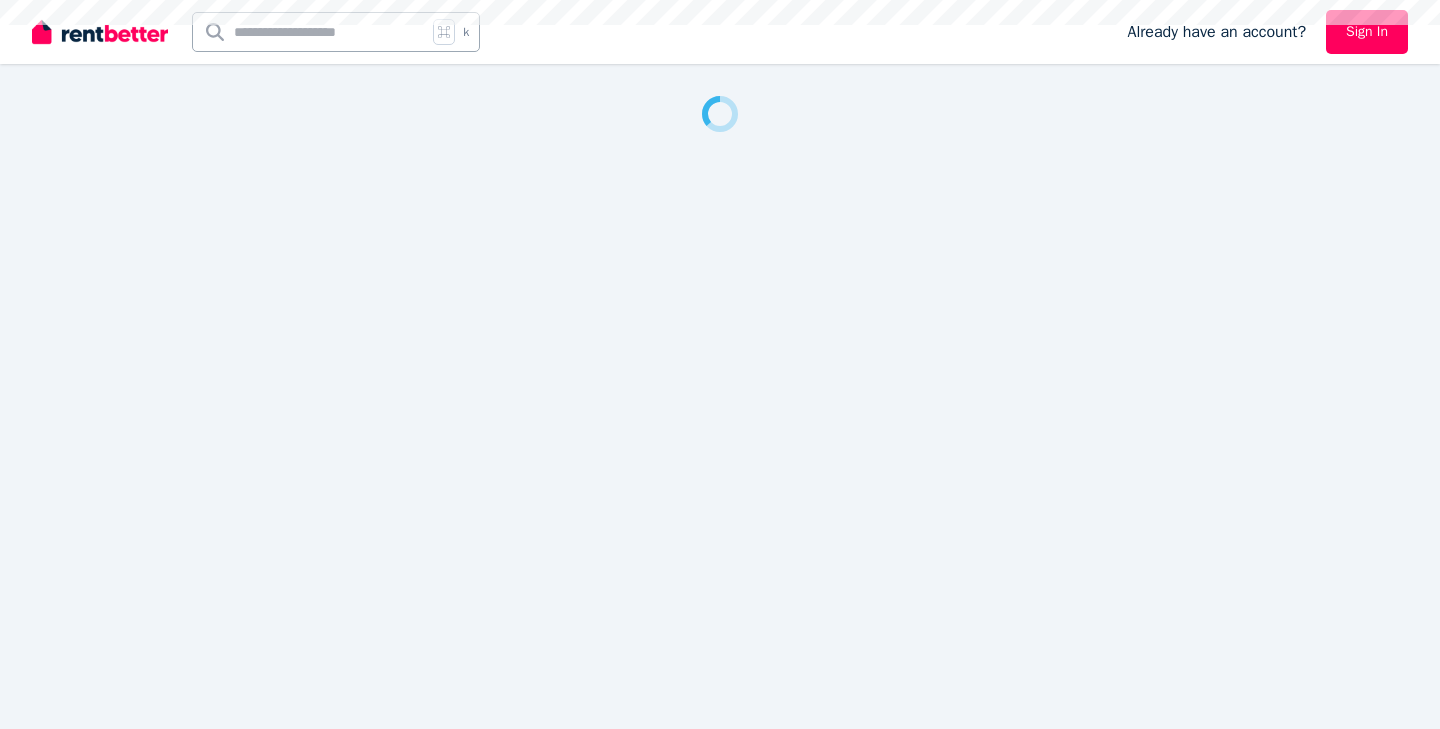 scroll, scrollTop: 0, scrollLeft: 0, axis: both 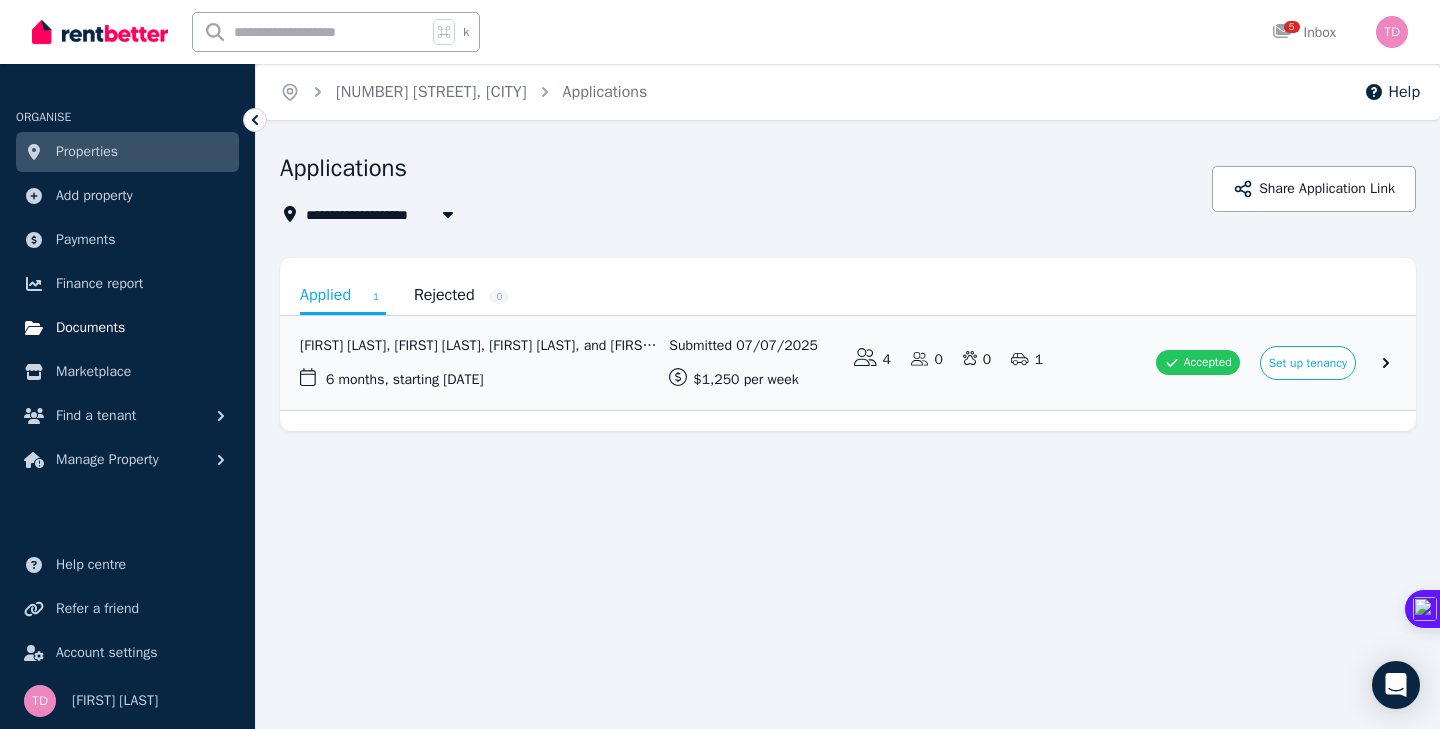 click on "Documents" at bounding box center [90, 328] 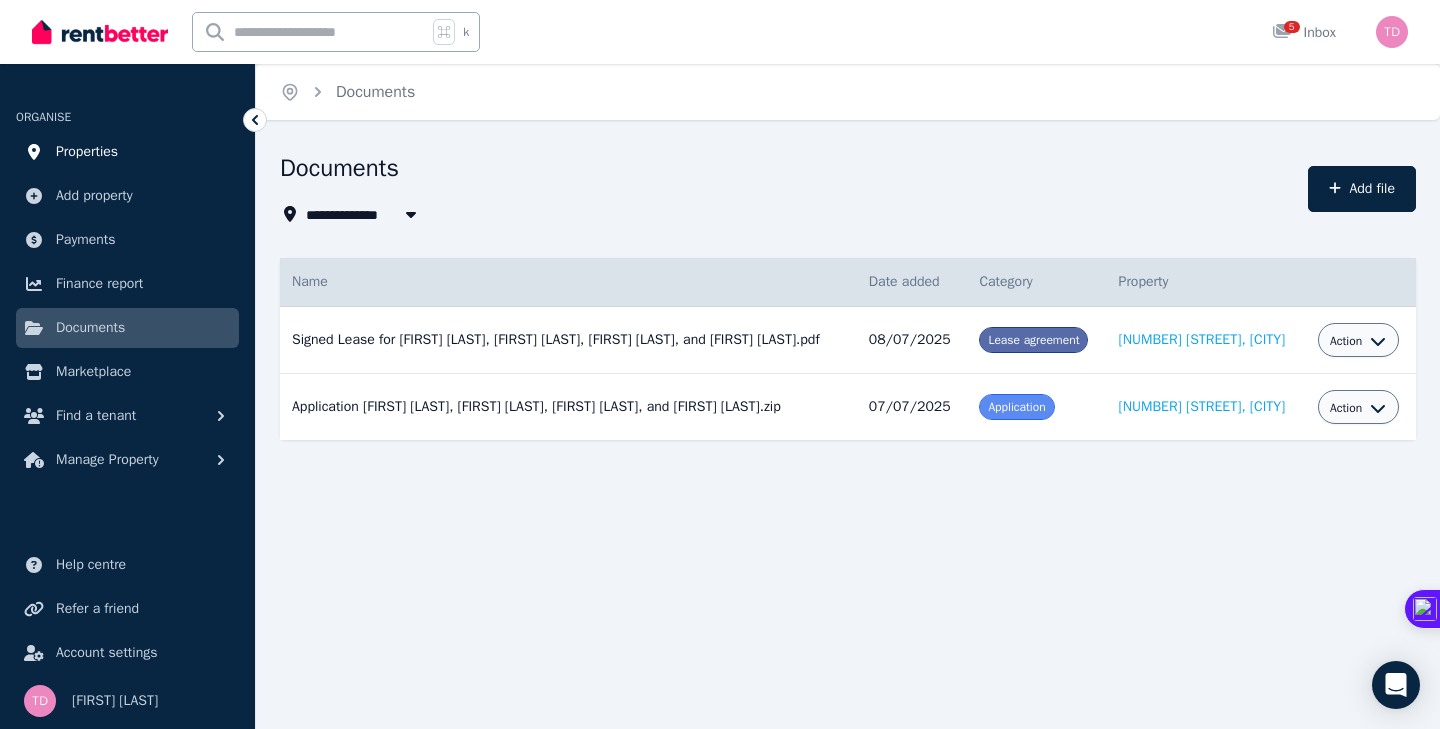 click on "Properties" at bounding box center (87, 152) 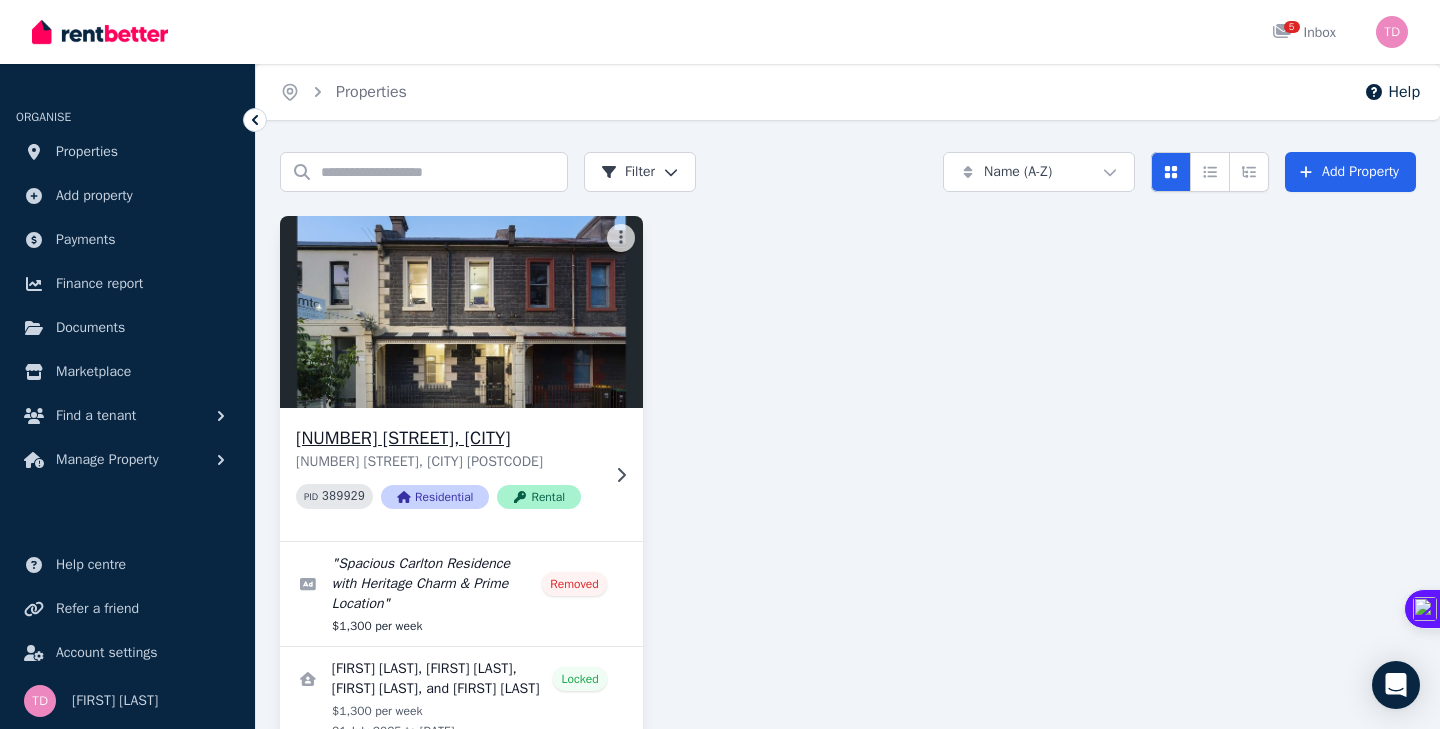 click on "[NUMBER] [STREET], [CITY]" at bounding box center (447, 438) 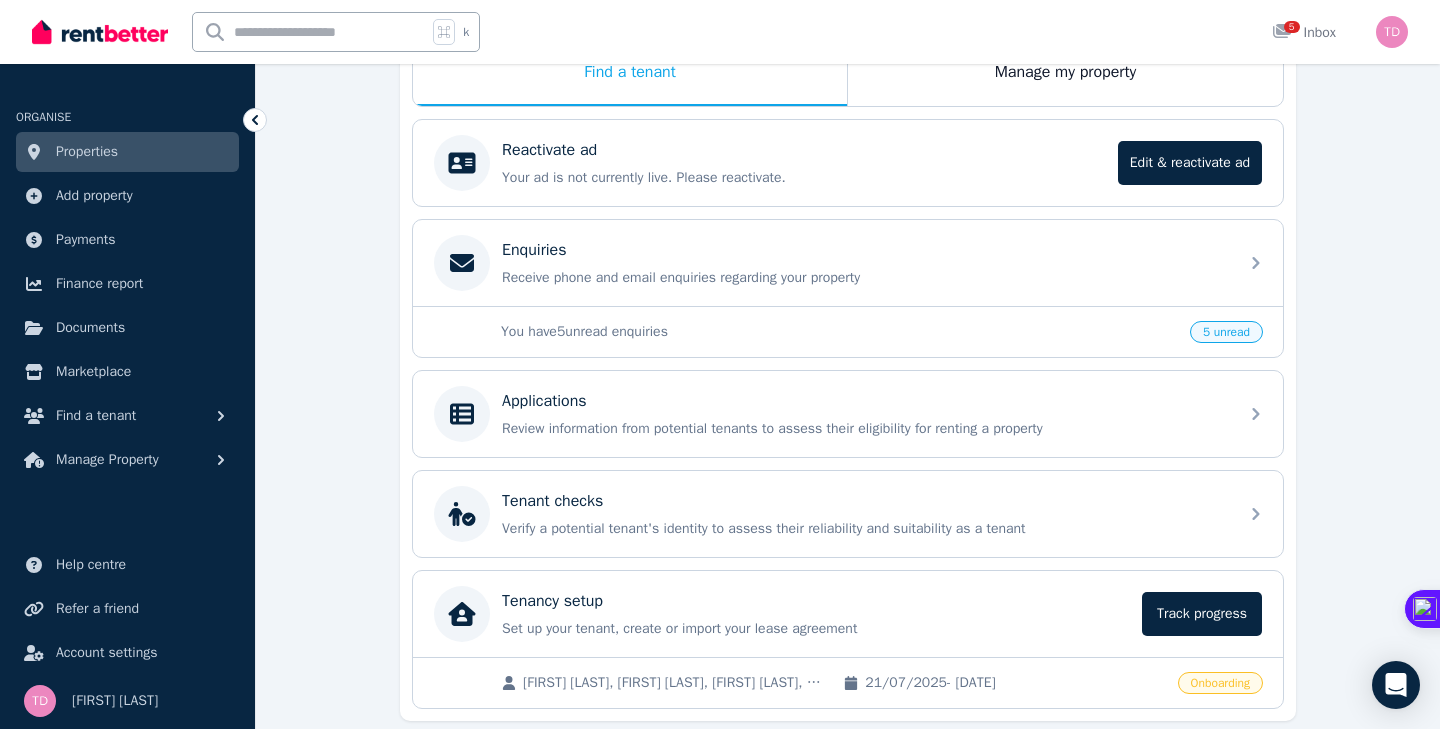 scroll, scrollTop: 358, scrollLeft: 0, axis: vertical 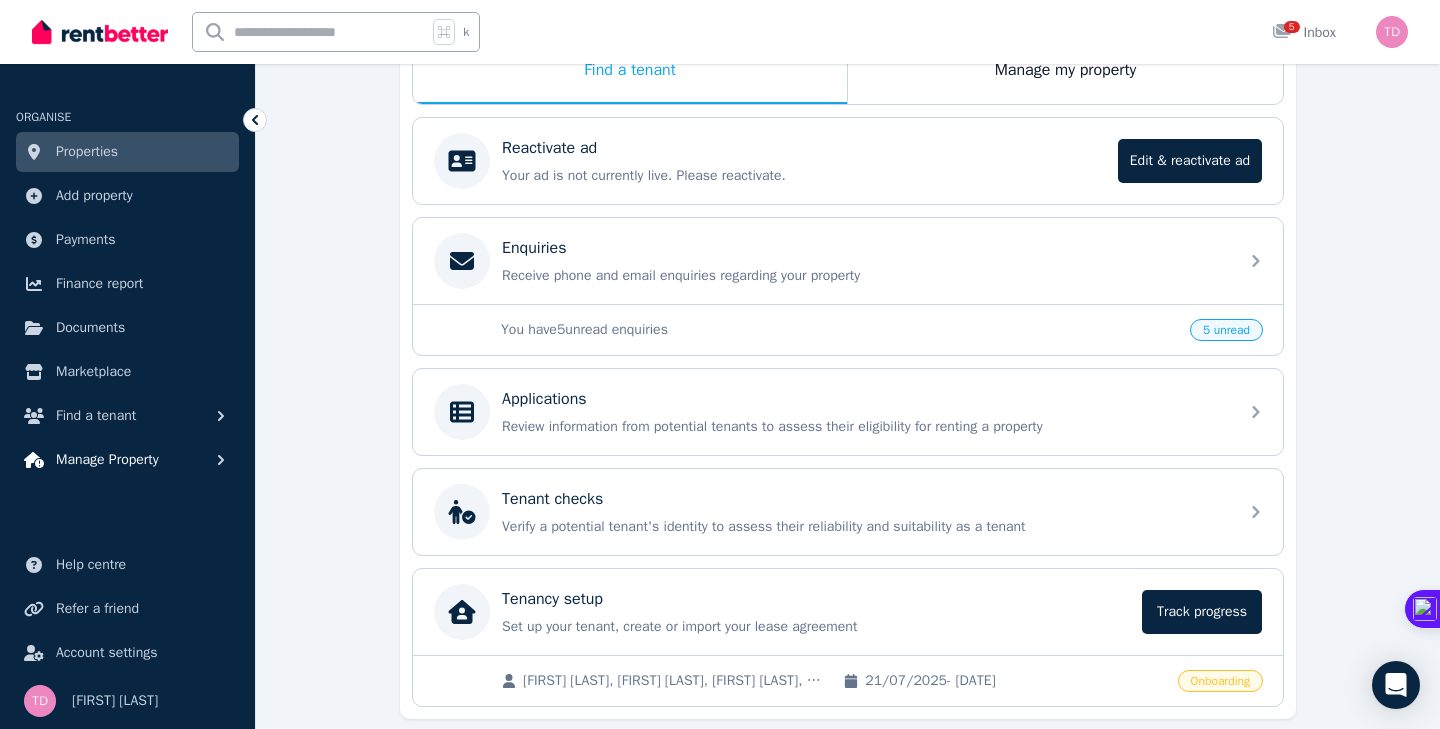 click on "Manage Property" at bounding box center [127, 460] 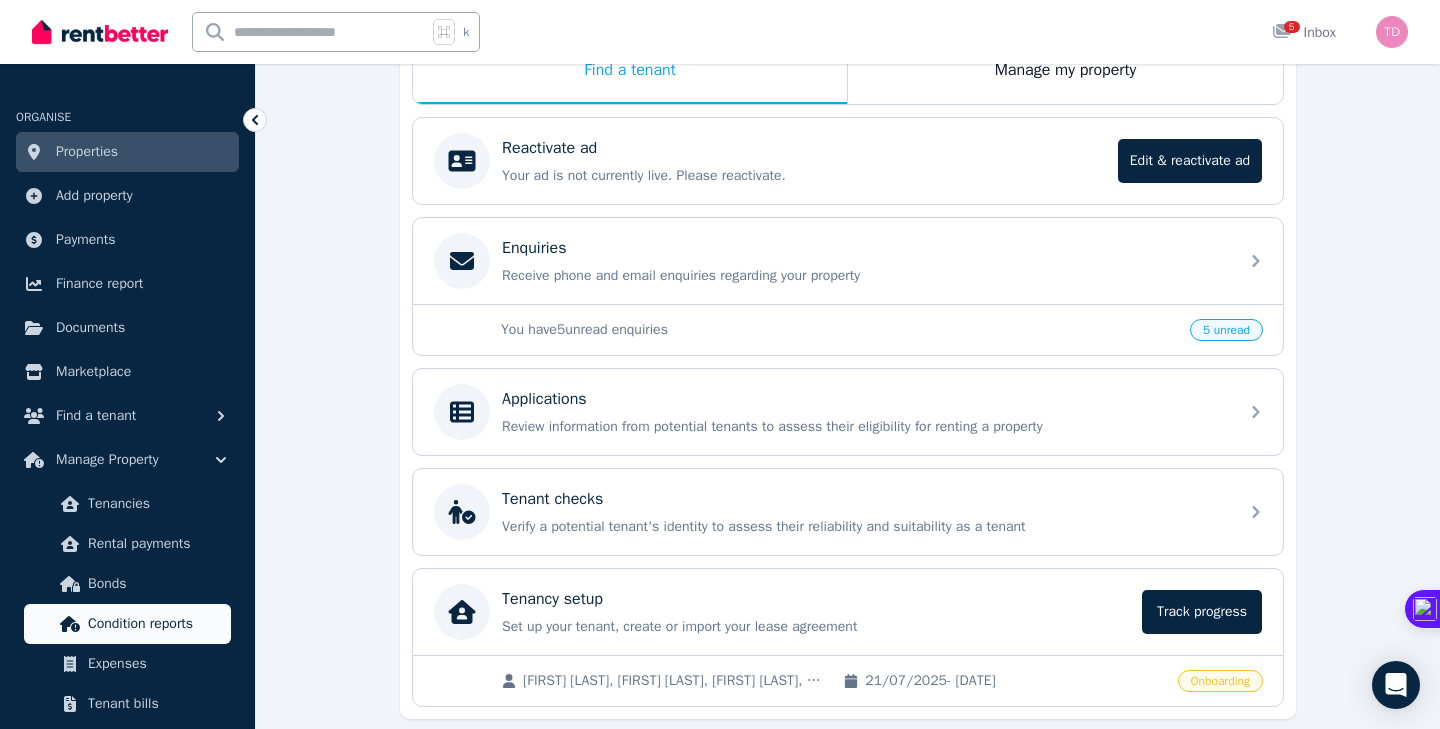 click on "Condition reports" at bounding box center [127, 624] 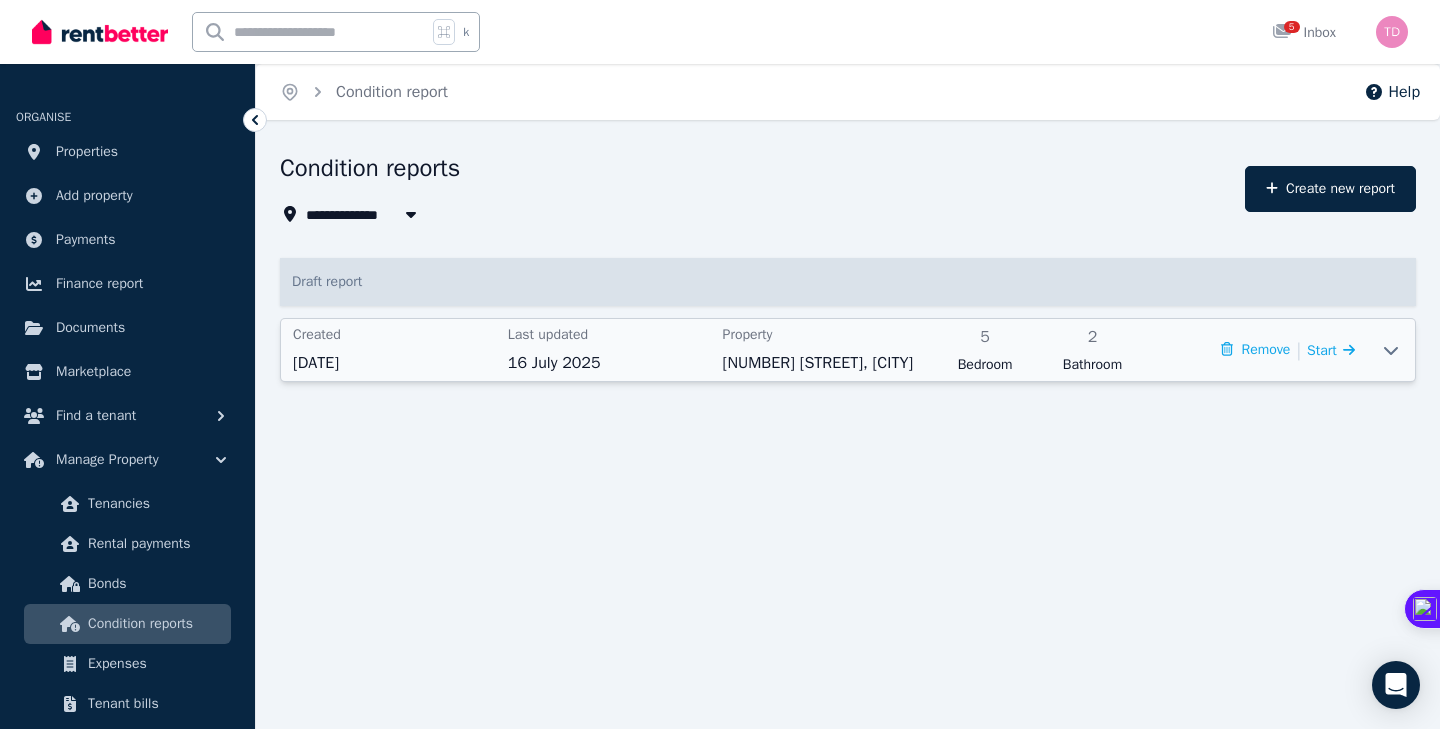 click on "Property [NUMBER] [STREET], [CITY]" at bounding box center [824, 350] 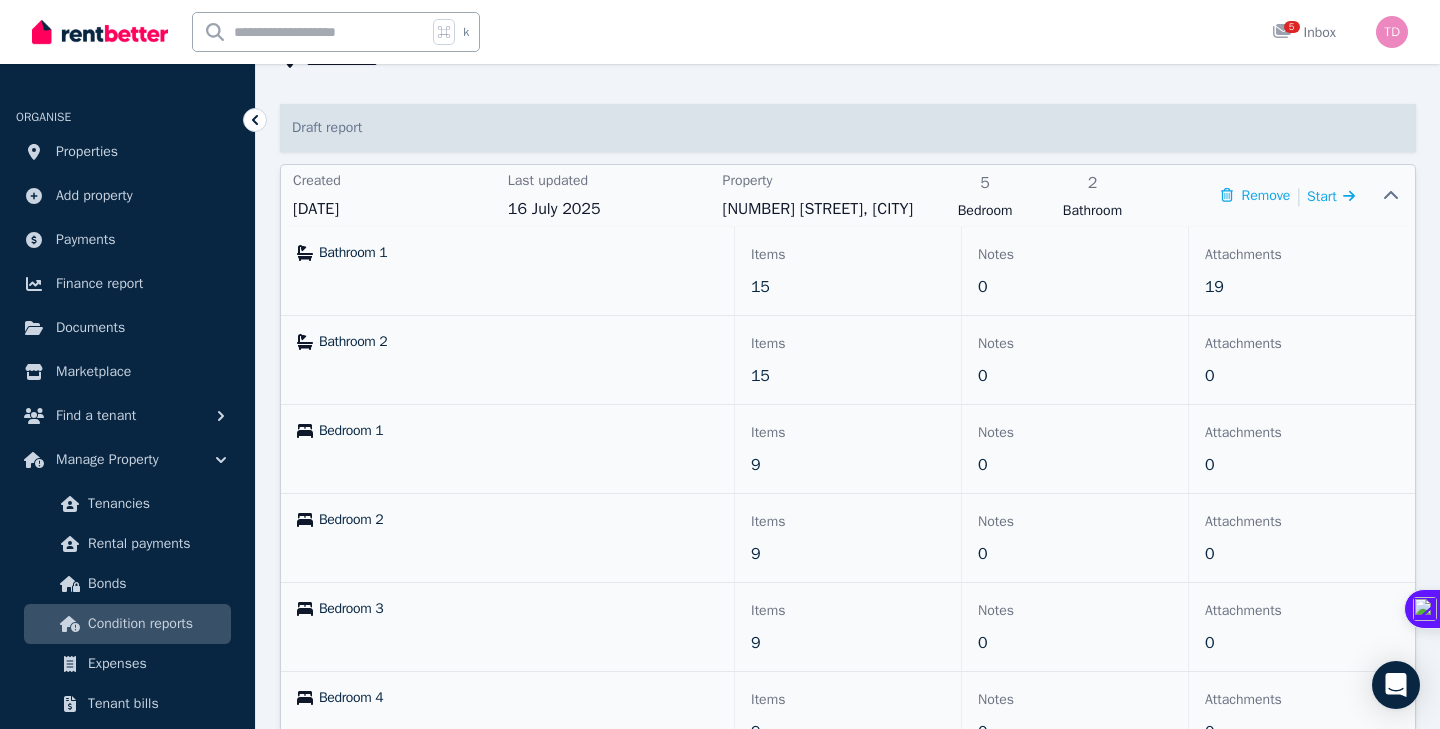 scroll, scrollTop: 161, scrollLeft: 0, axis: vertical 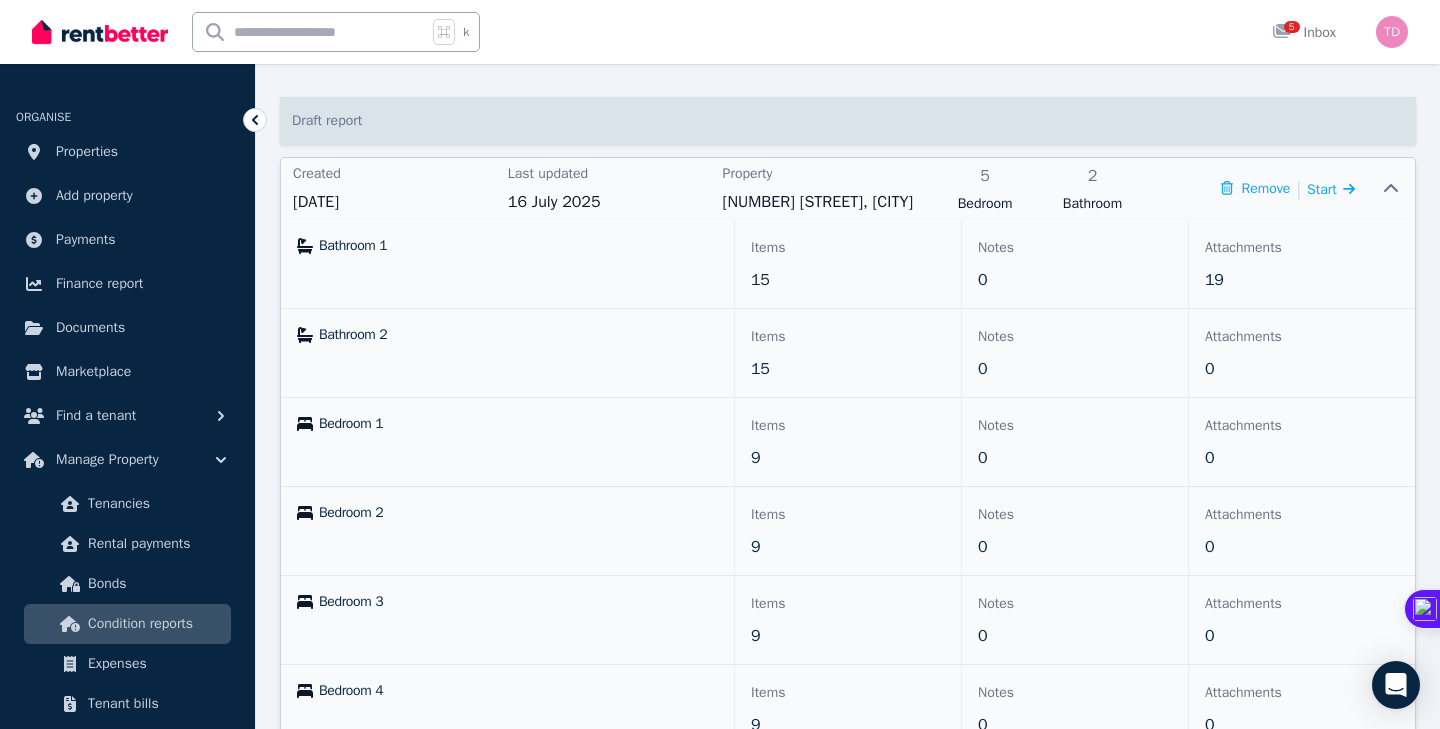 click on "19" at bounding box center [1302, 280] 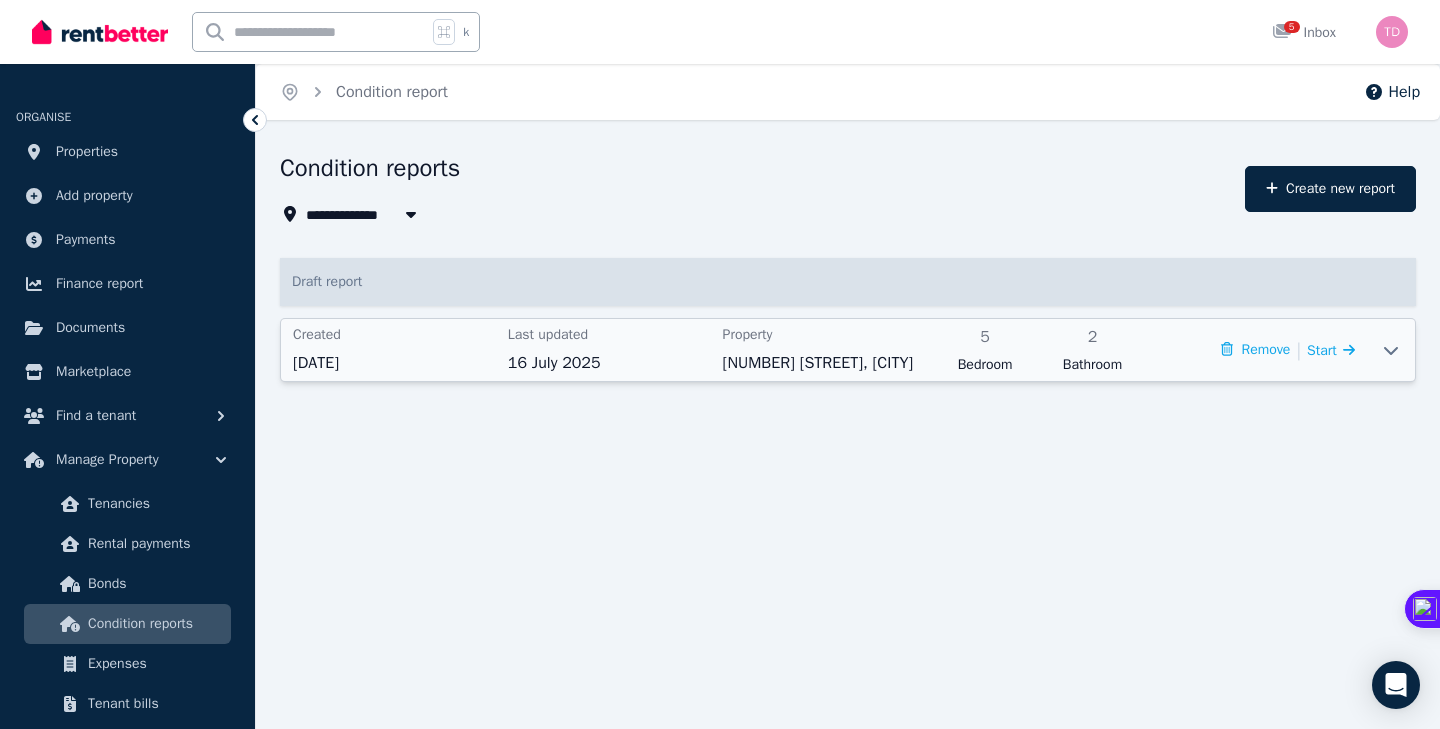 scroll, scrollTop: 0, scrollLeft: 0, axis: both 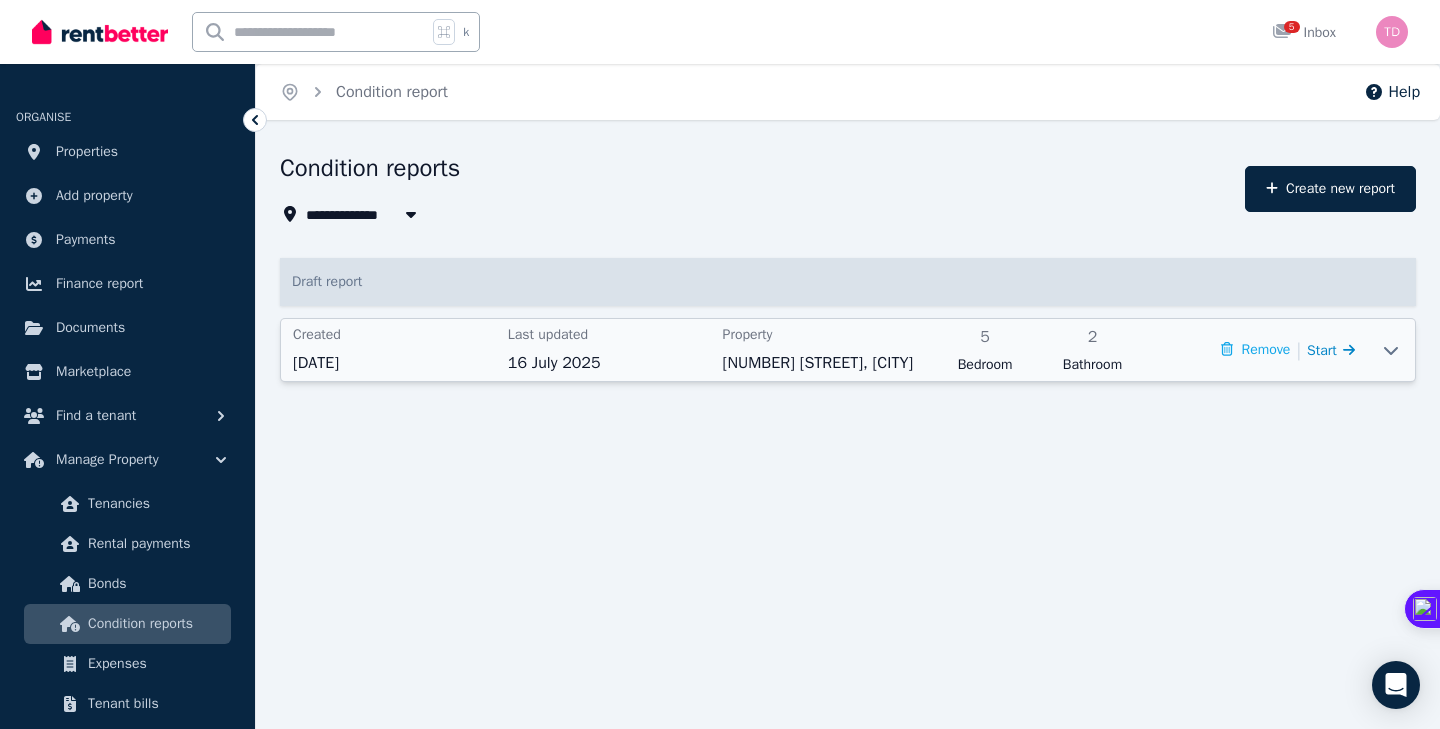 click on "Start" at bounding box center [1322, 350] 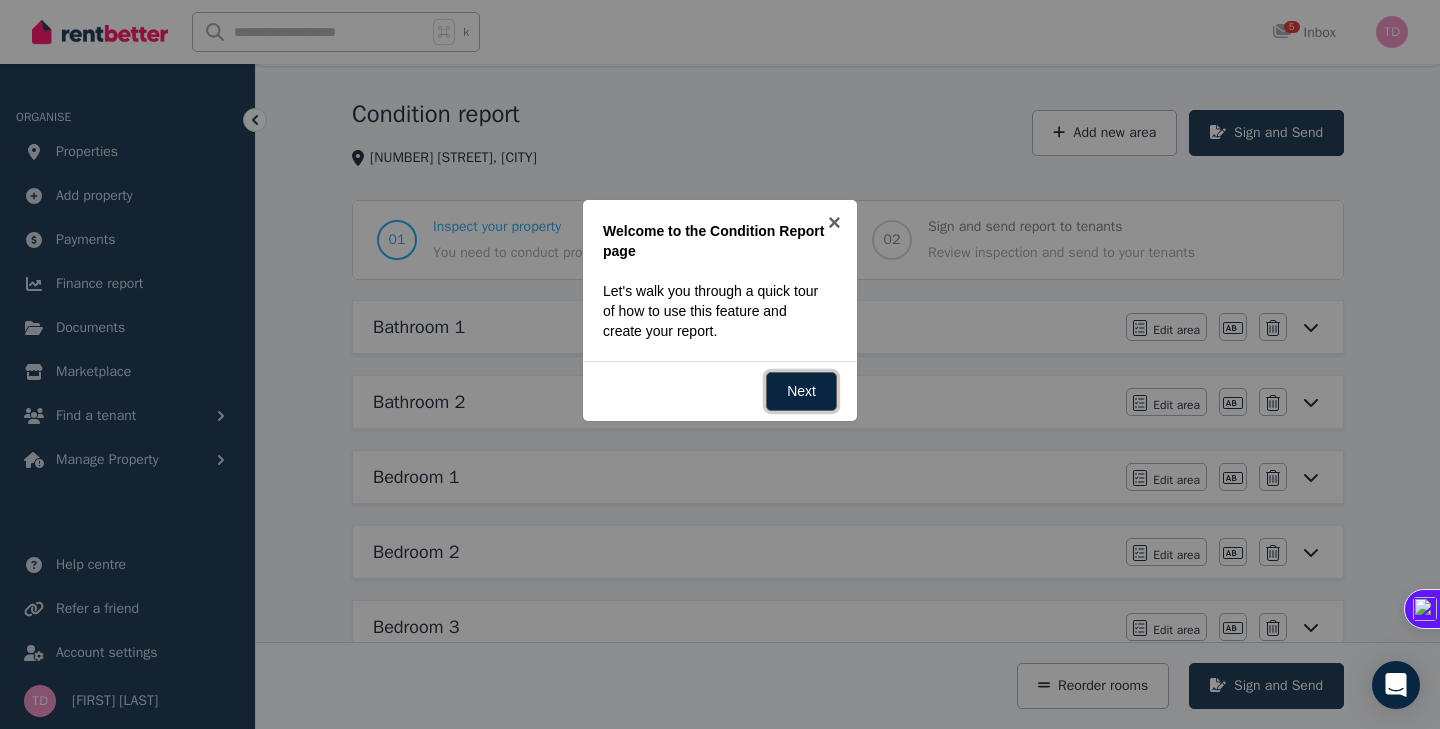 scroll, scrollTop: 76, scrollLeft: 0, axis: vertical 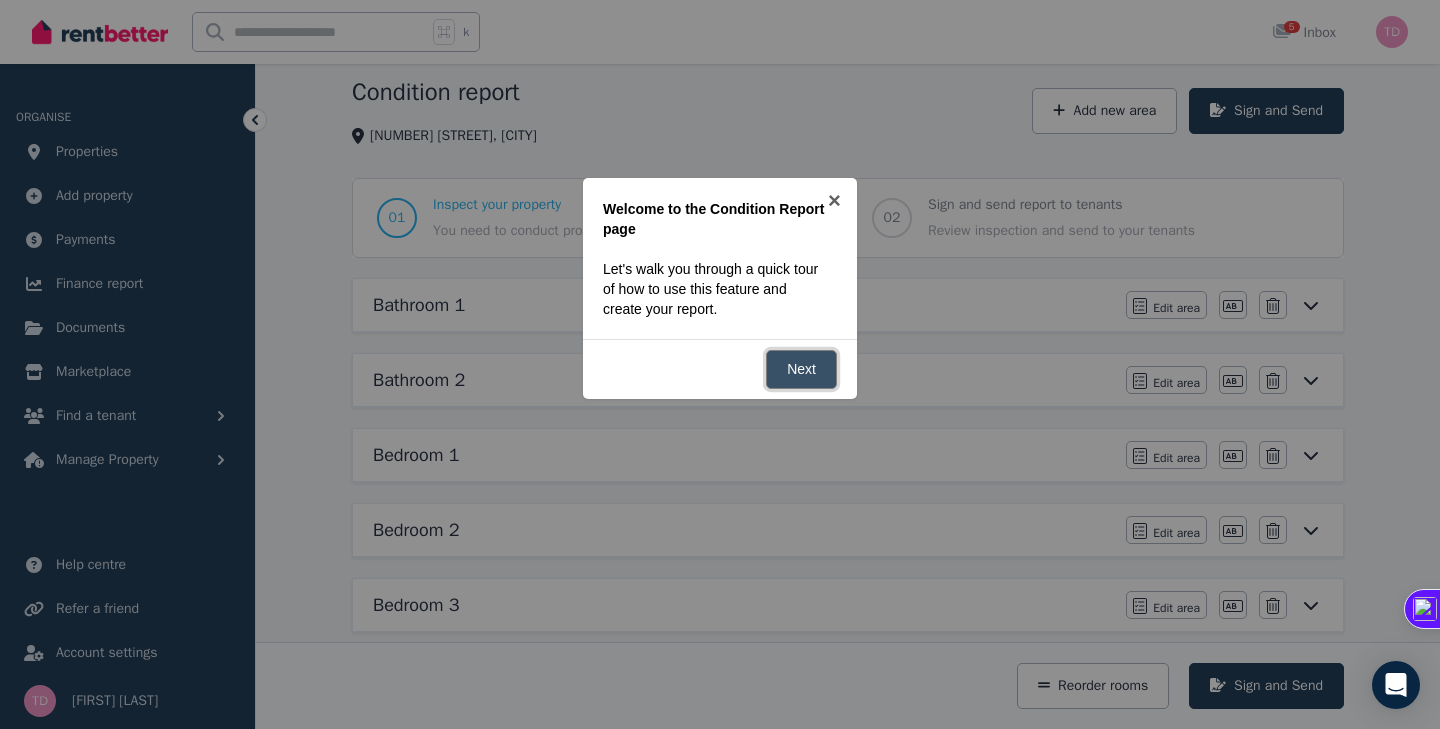 click on "Next" at bounding box center [801, 369] 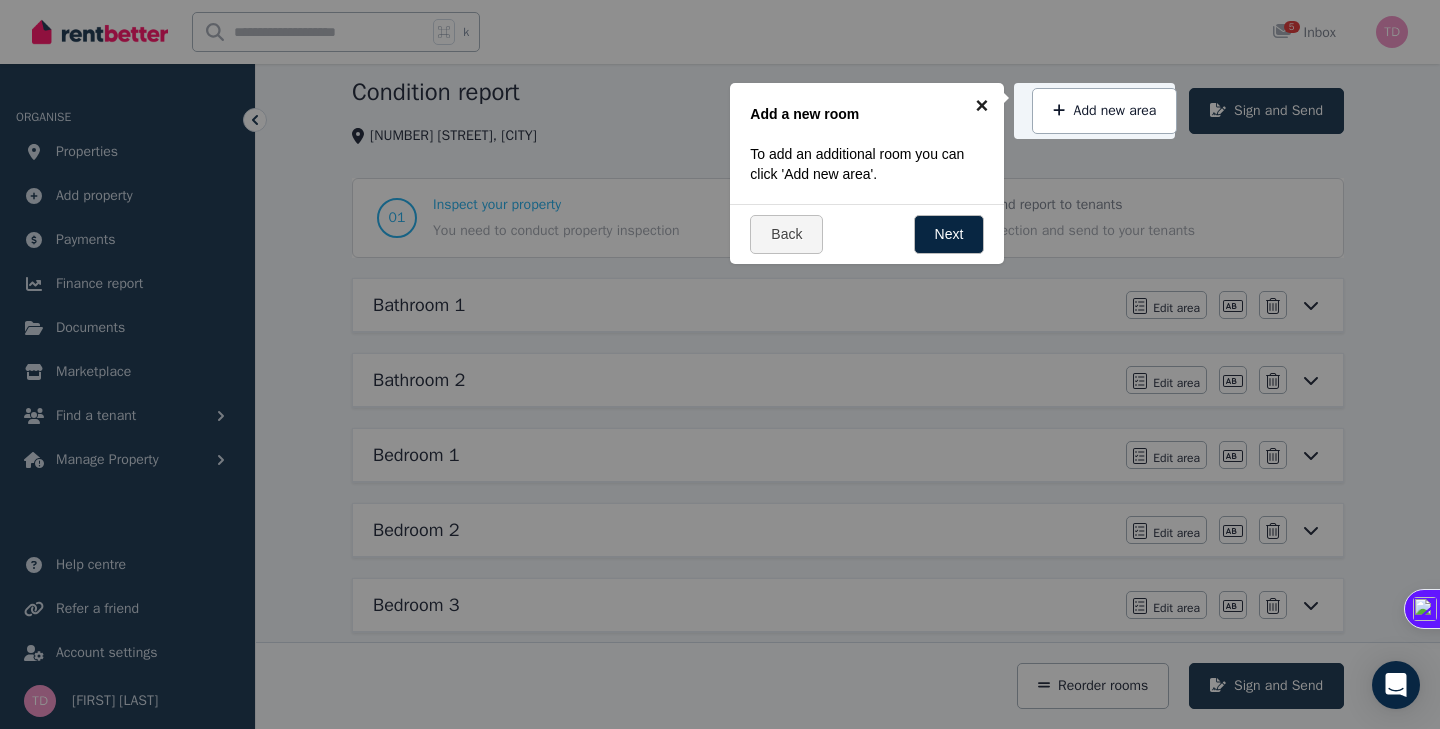 click on "×" at bounding box center (981, 105) 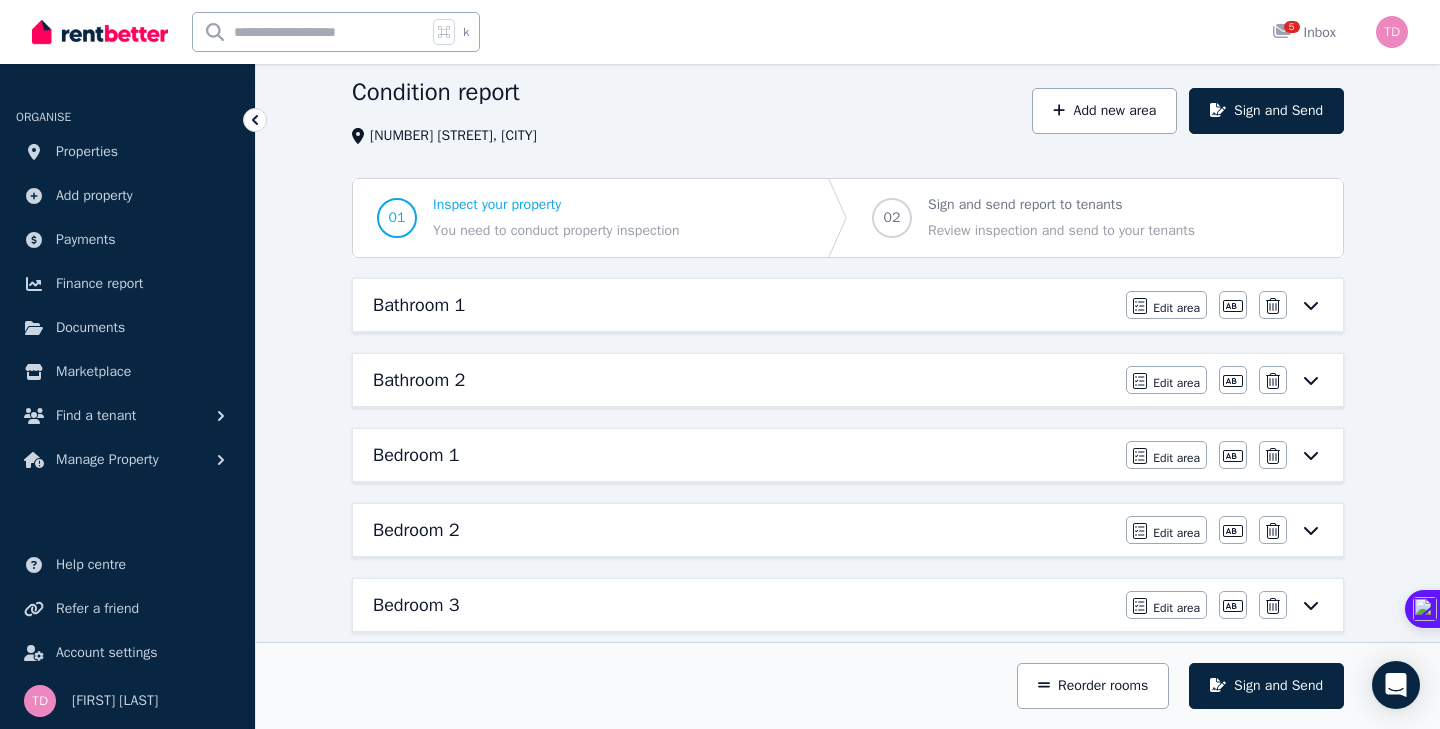 click on "Bathroom 1" at bounding box center (743, 305) 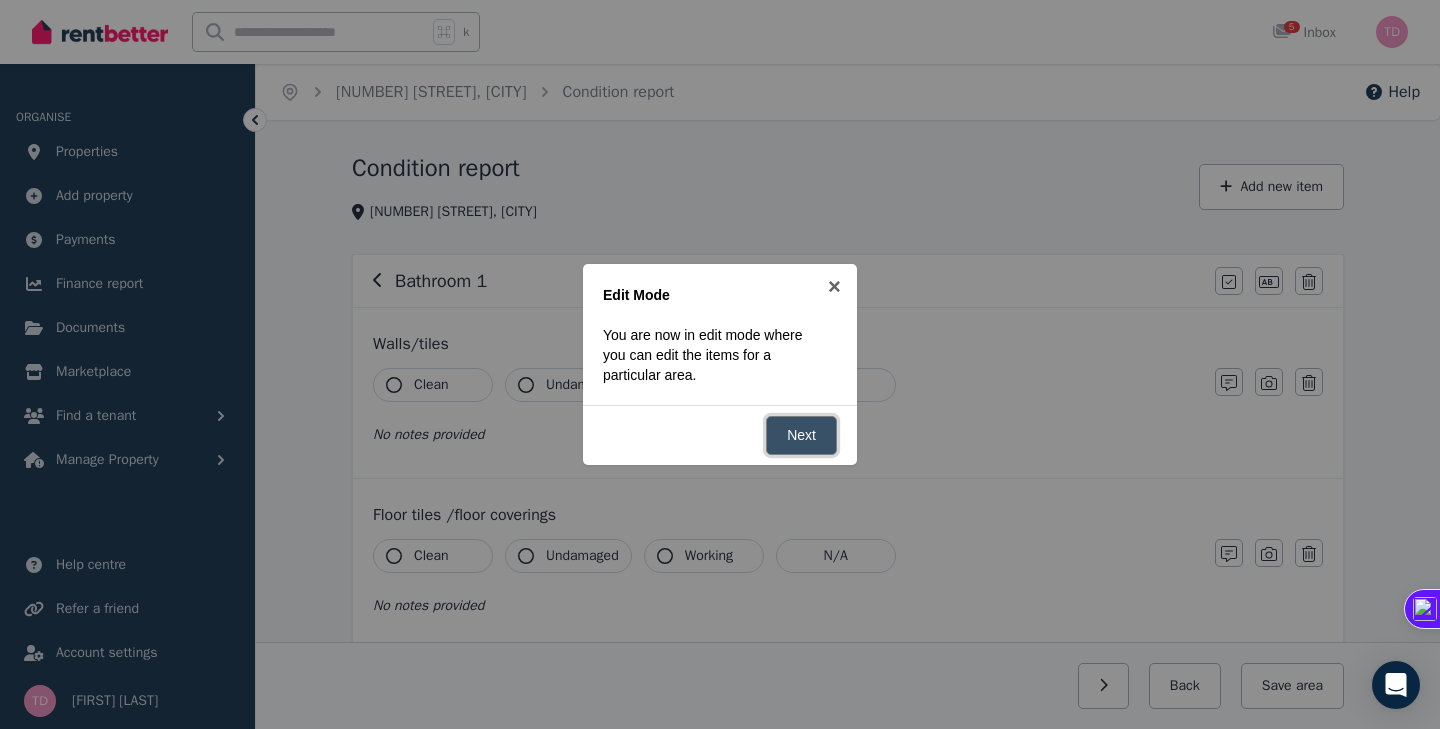 click on "Next" at bounding box center [801, 435] 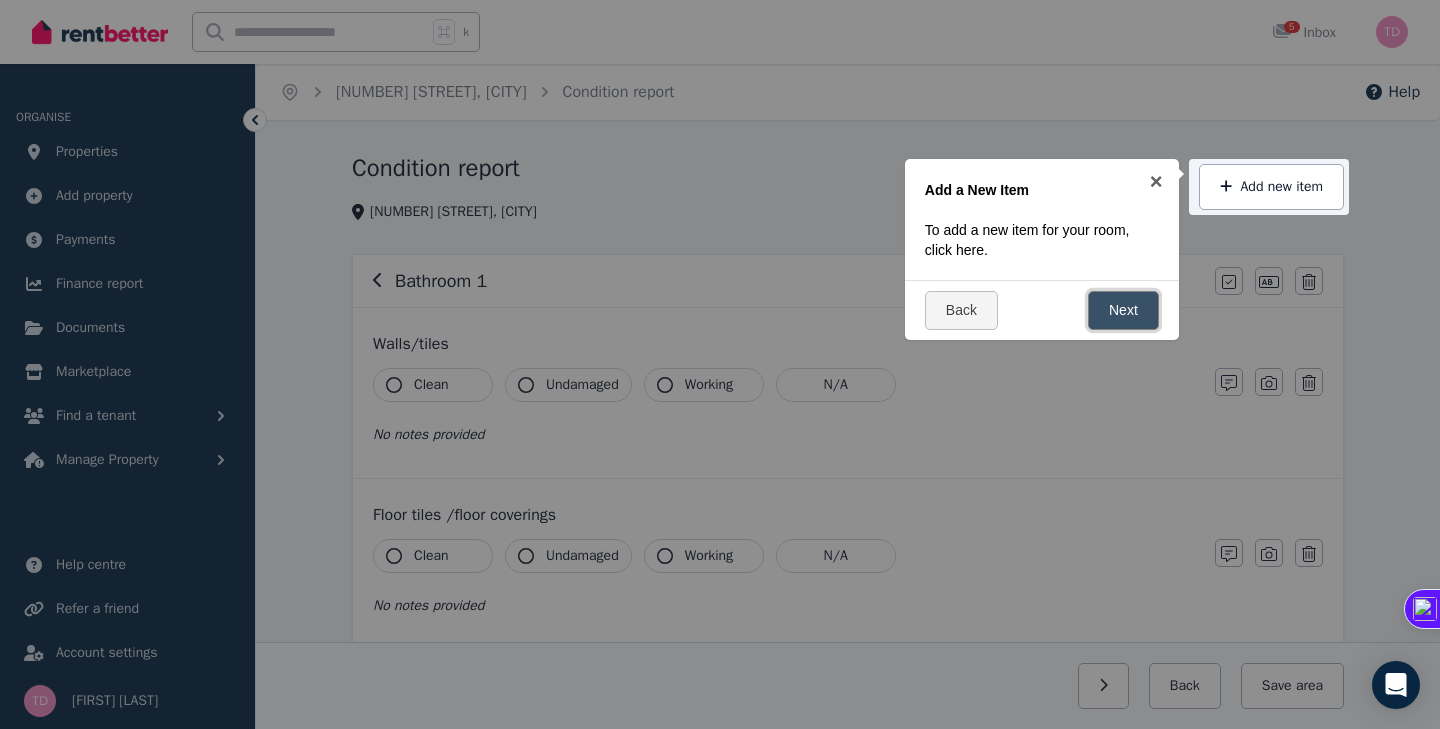 click on "Next" at bounding box center (1123, 310) 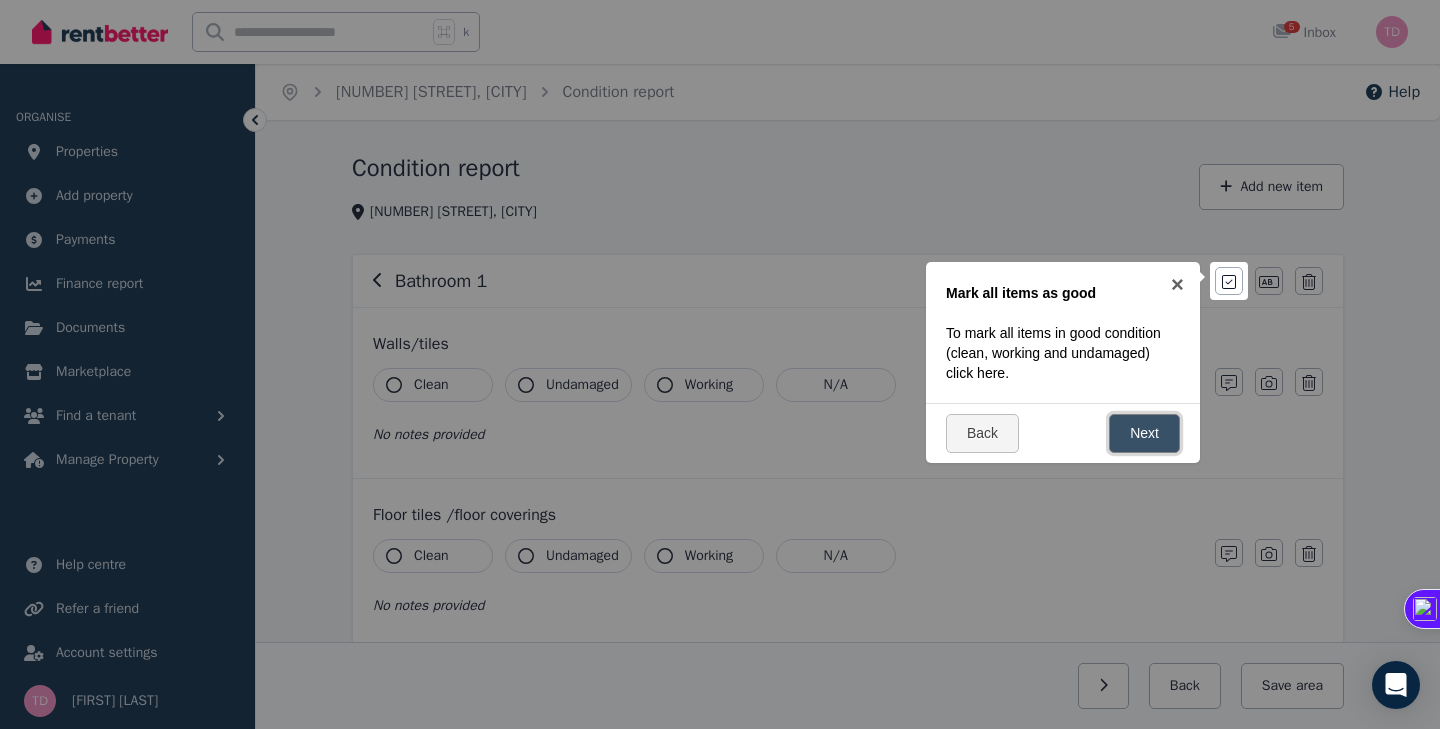 click on "Next" at bounding box center [1144, 433] 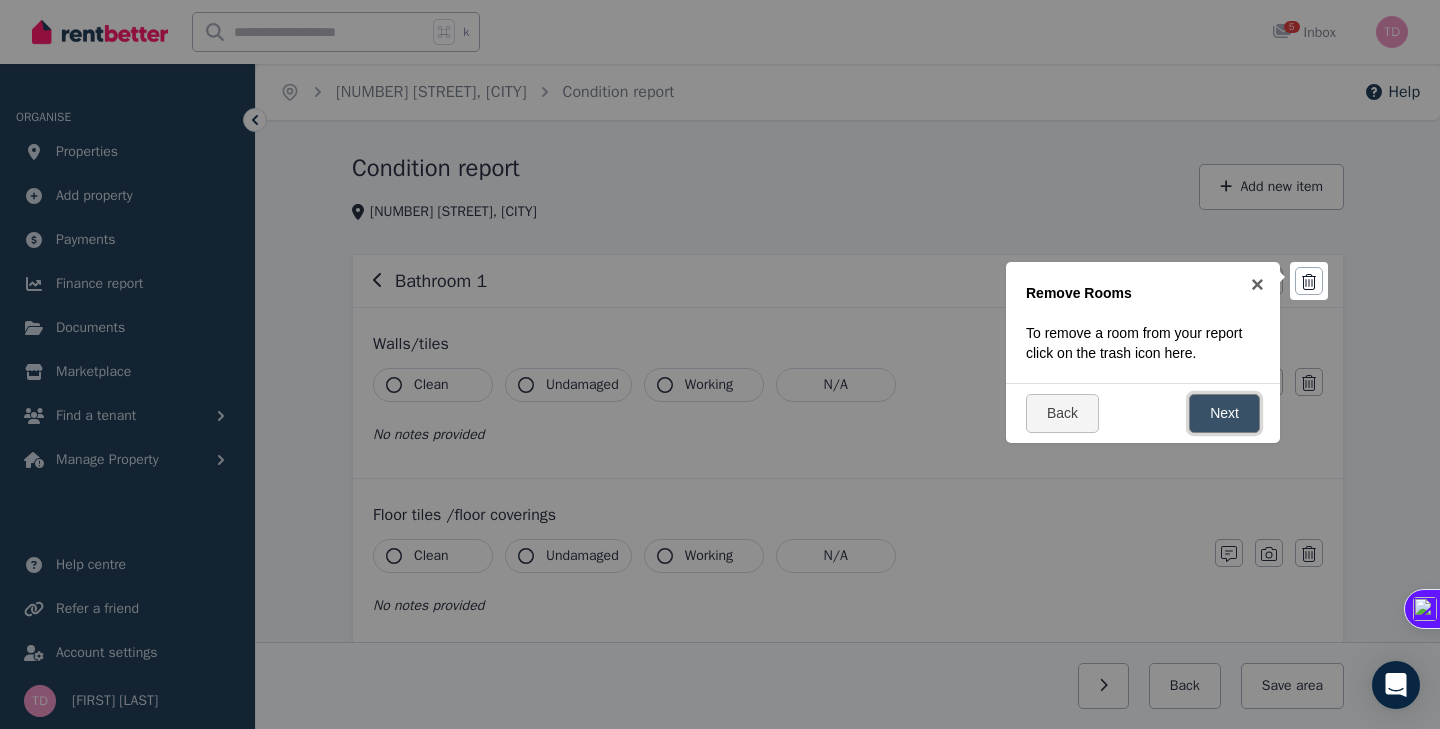 click on "Next" at bounding box center (1224, 413) 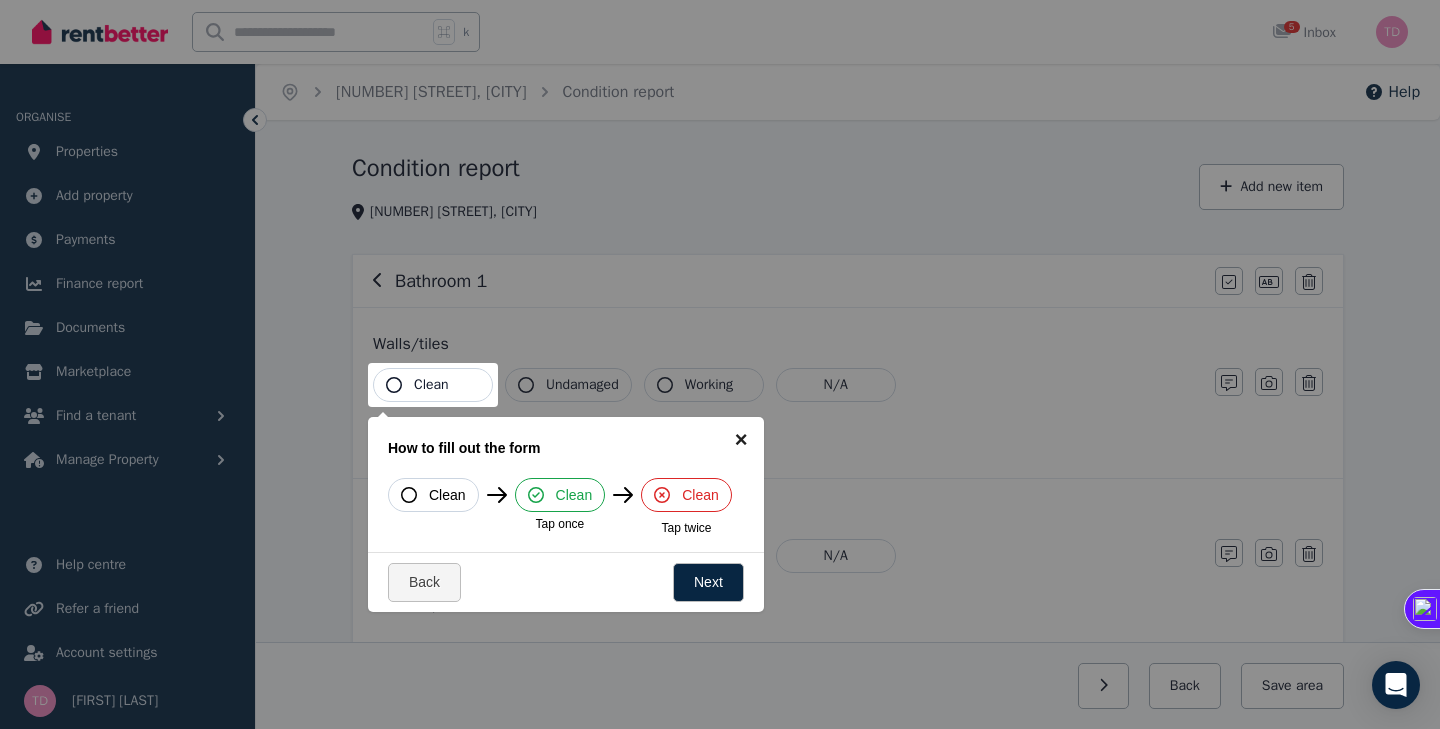 click on "×" at bounding box center (741, 439) 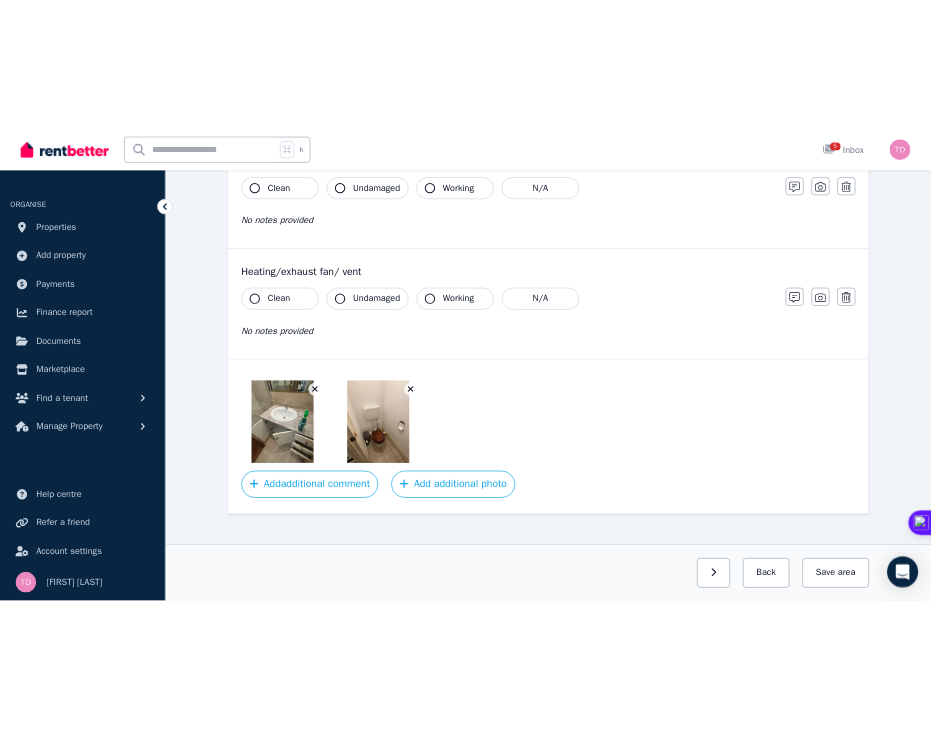 scroll, scrollTop: 2542, scrollLeft: 0, axis: vertical 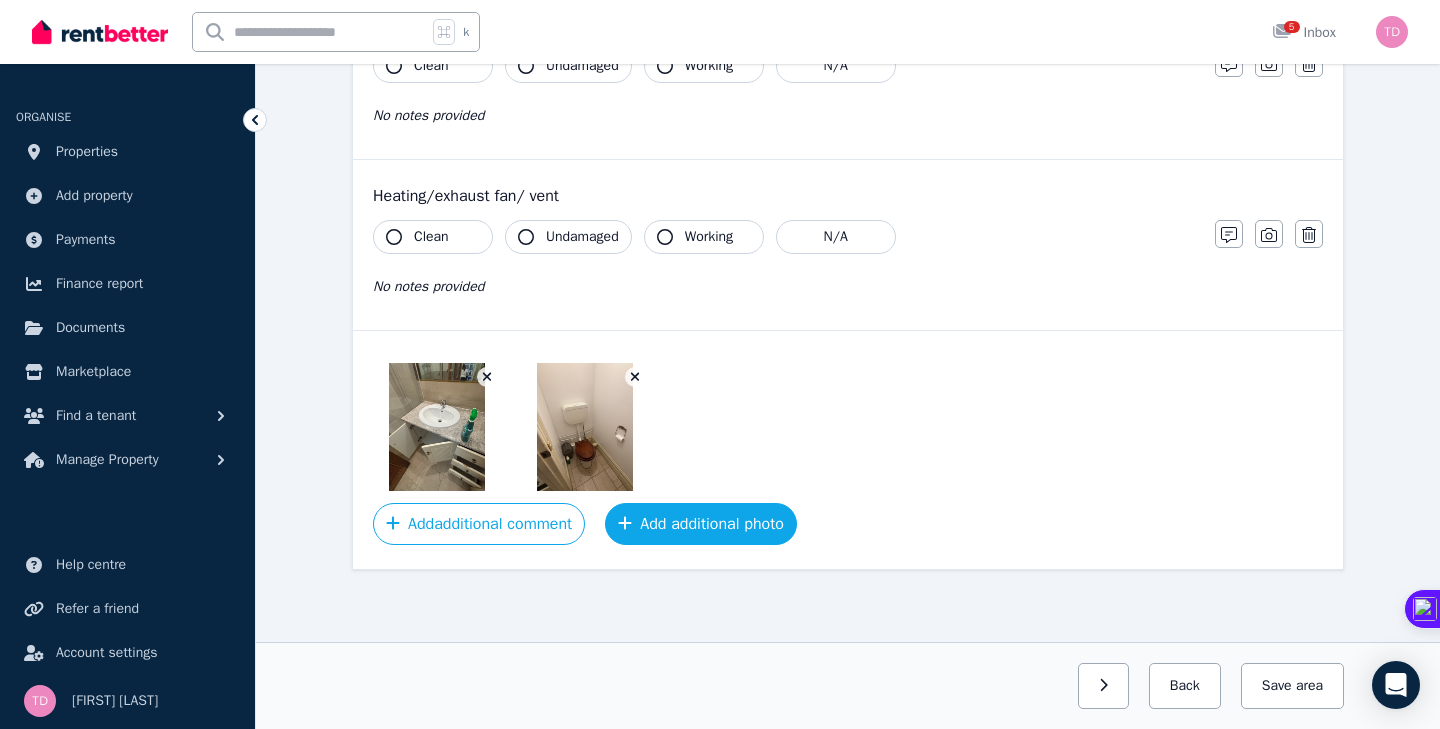 click on "Add additional photo" at bounding box center (701, 524) 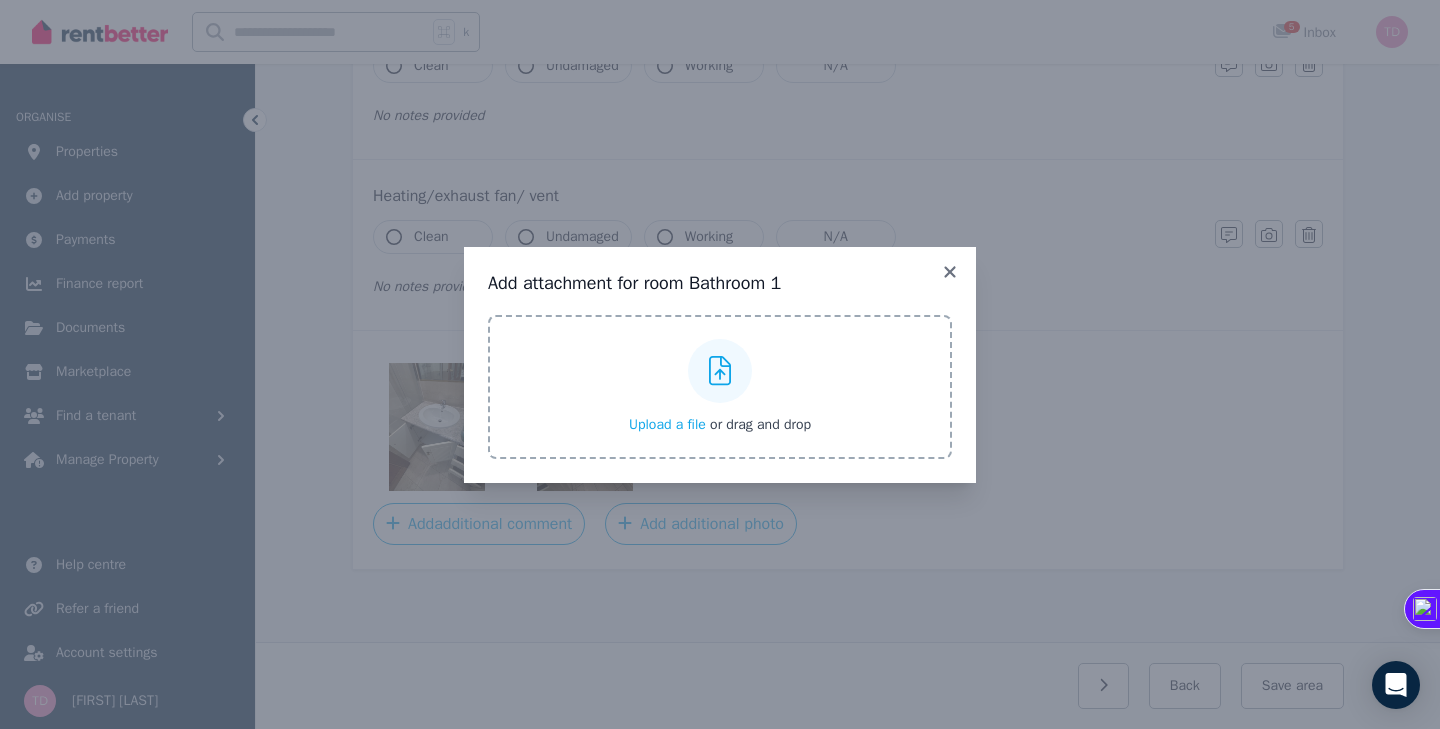 click at bounding box center (720, 371) 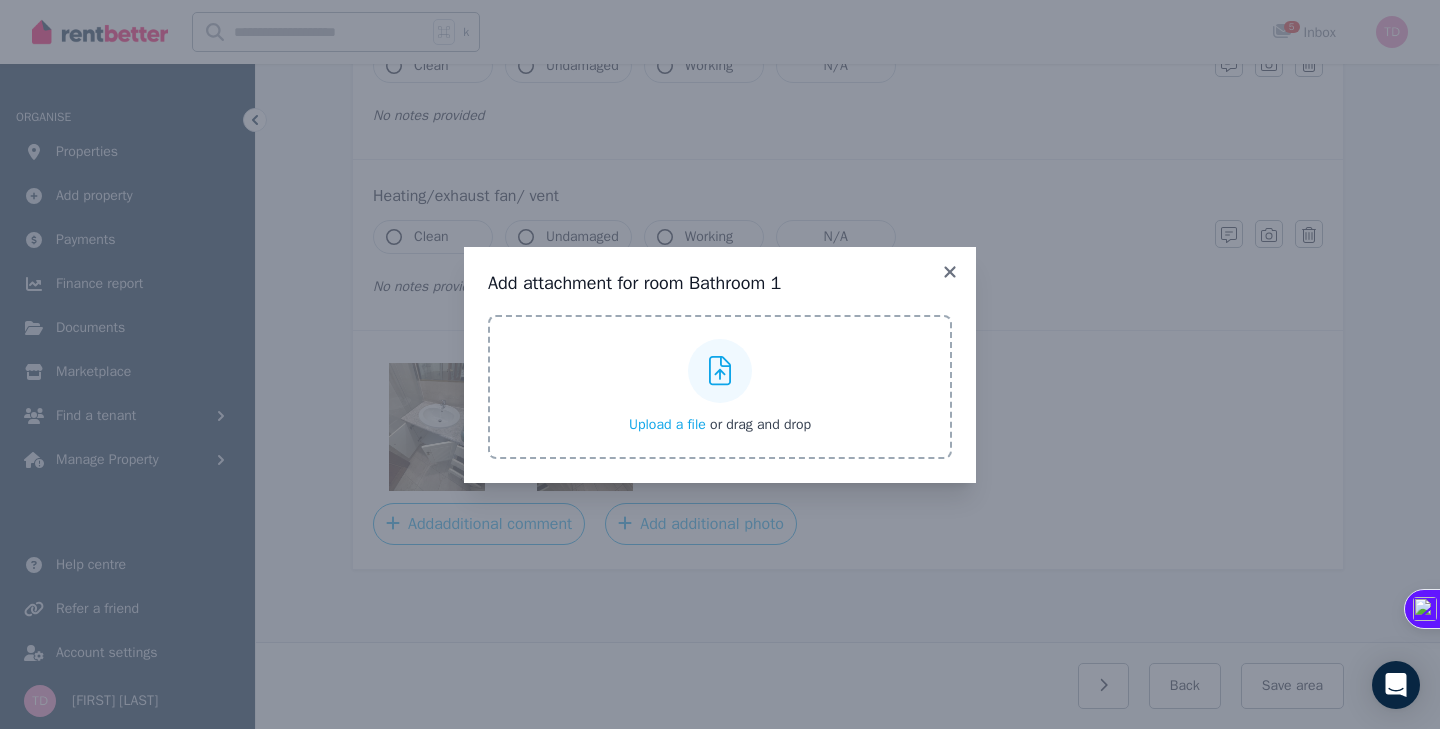 click on "Upload a file   or drag and drop" at bounding box center [0, 0] 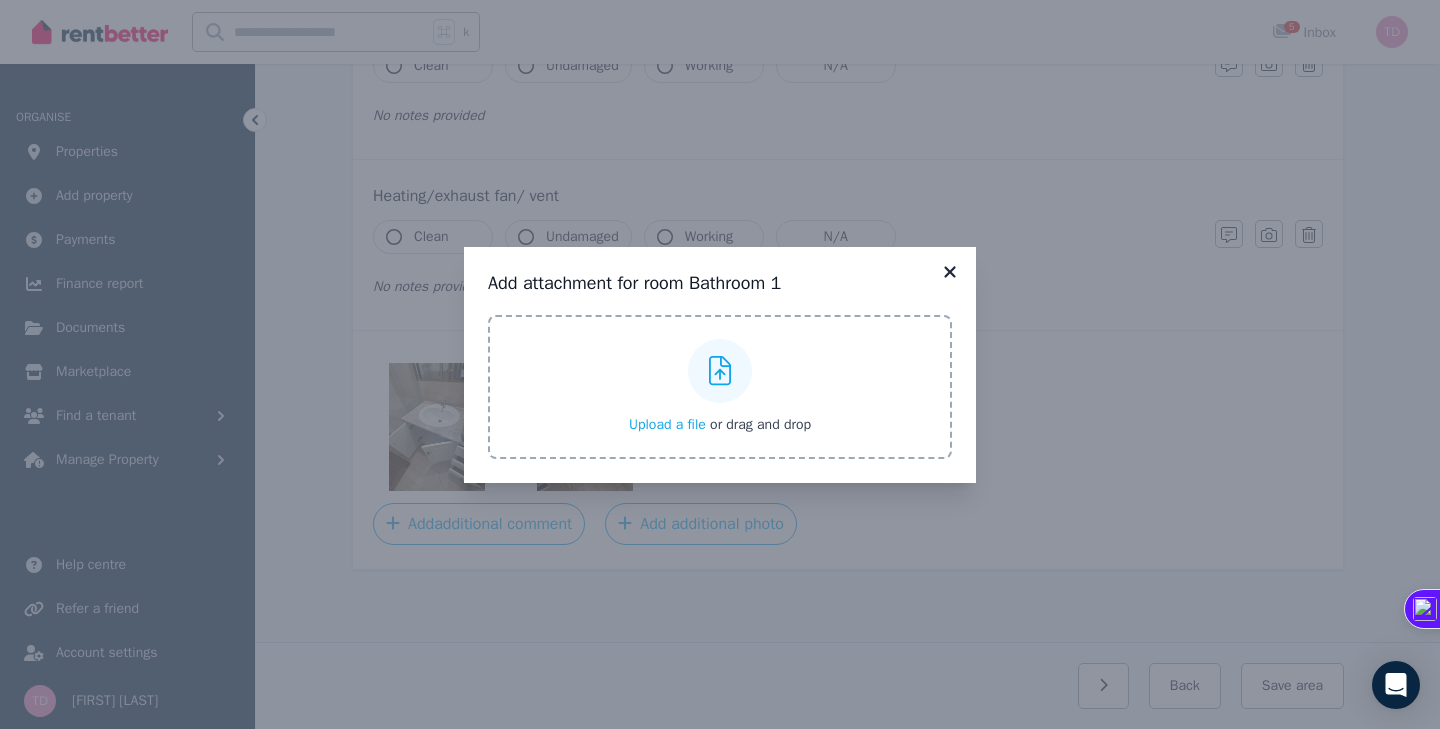click 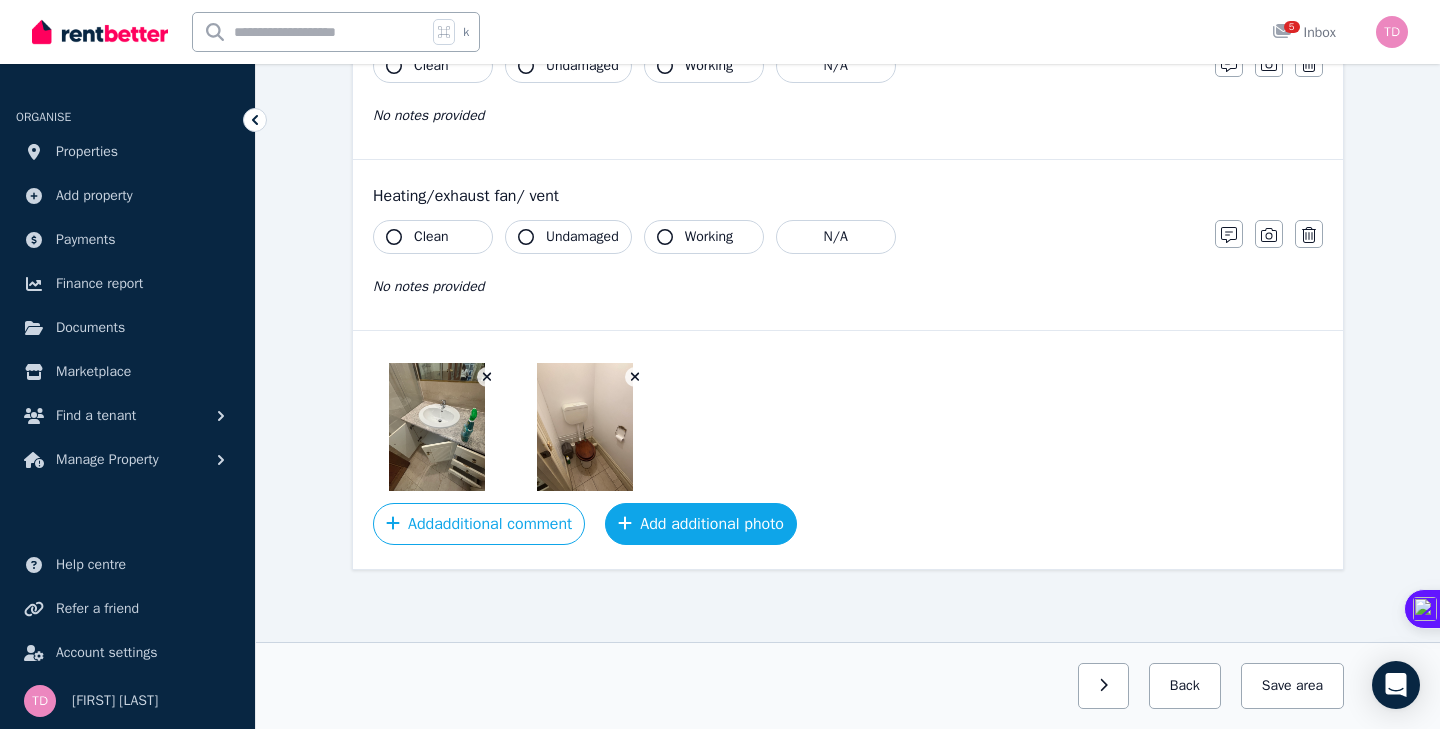 click on "Add additional photo" at bounding box center (701, 524) 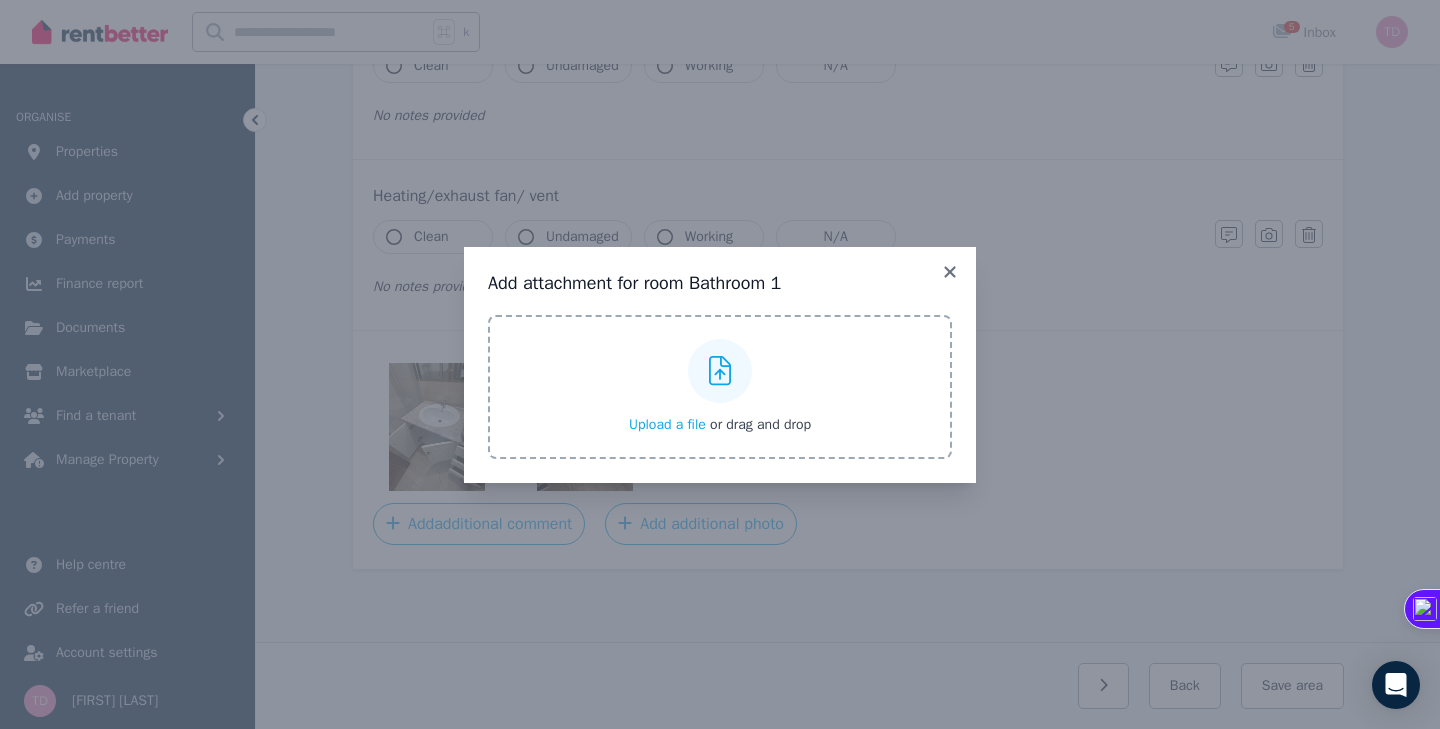 click on "Upload a file   or drag and drop" at bounding box center (720, 387) 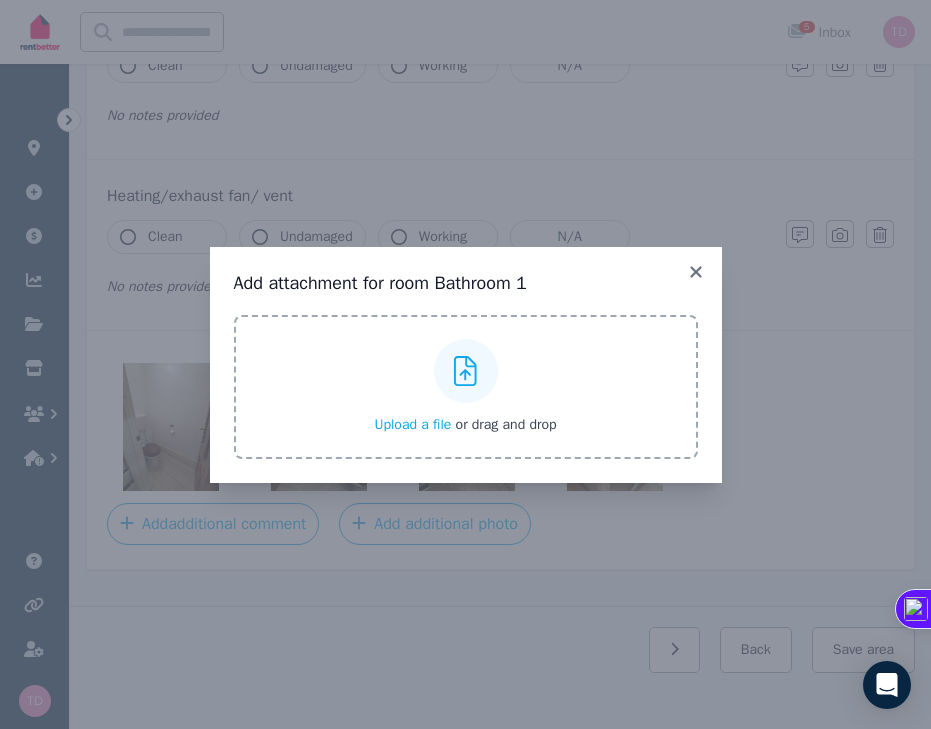 click on "Add attachment for room Bathroom 1 Upload a file   or drag and drop Uploaded   " IMG_6509.HEIC " Uploaded   " IMG_6511.HEIC " Uploaded   " IMG_6513.HEIC " Uploaded   " IMG_6569.HEIC " Uploaded   " IMG_6570.HEIC " Uploaded   " IMG_6571.HEIC "" at bounding box center (465, 364) 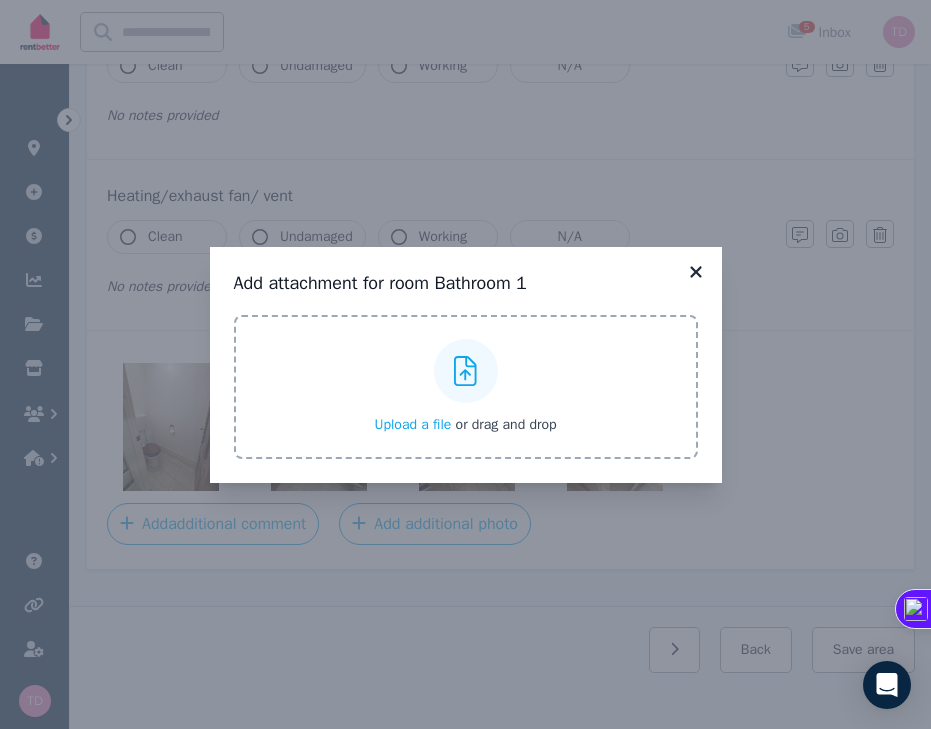 click 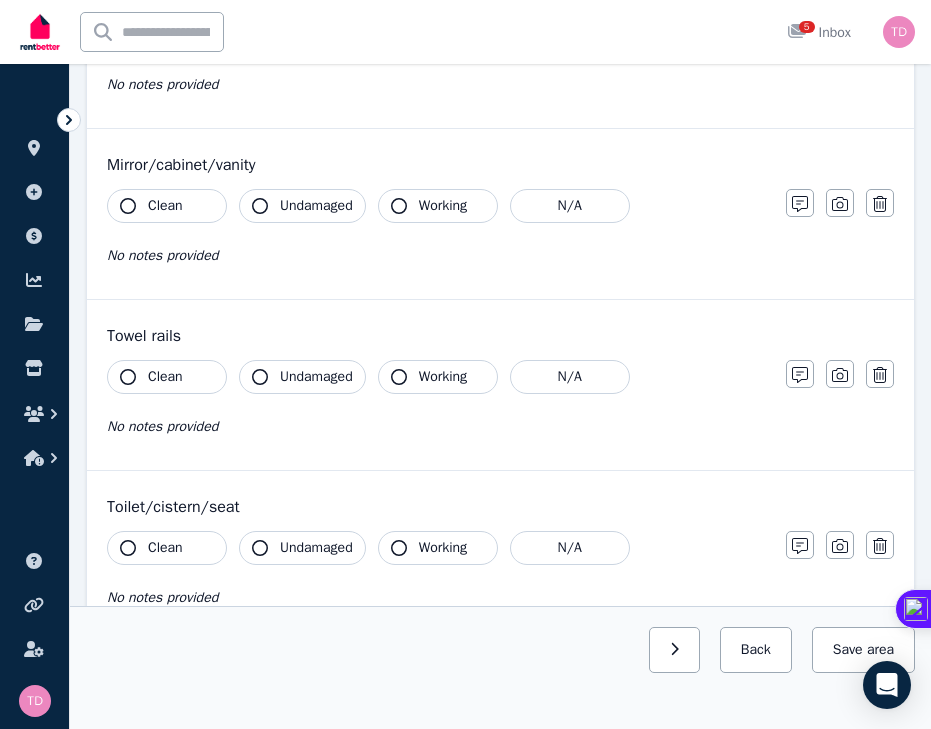 scroll, scrollTop: 2578, scrollLeft: 0, axis: vertical 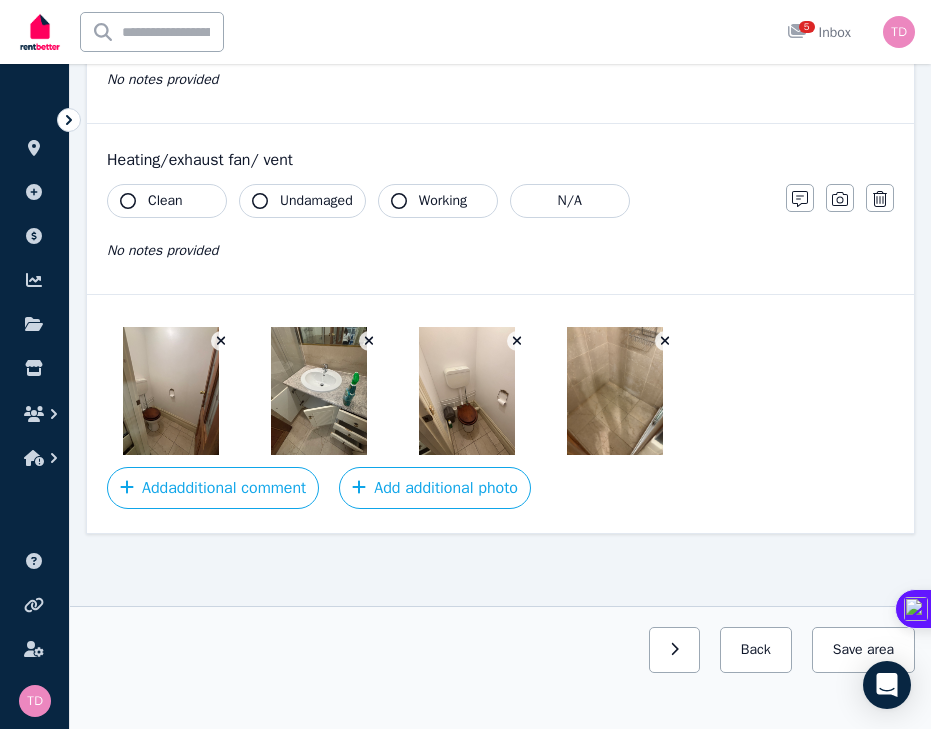 drag, startPoint x: 332, startPoint y: 476, endPoint x: 3, endPoint y: 554, distance: 338.1198 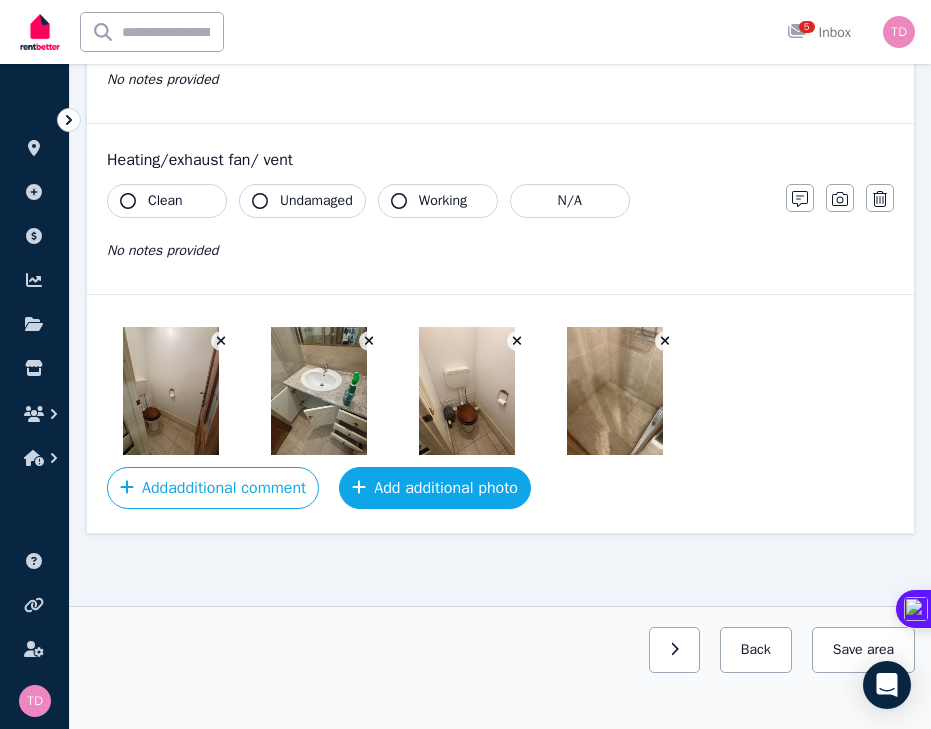 click on "Add additional photo" at bounding box center (435, 488) 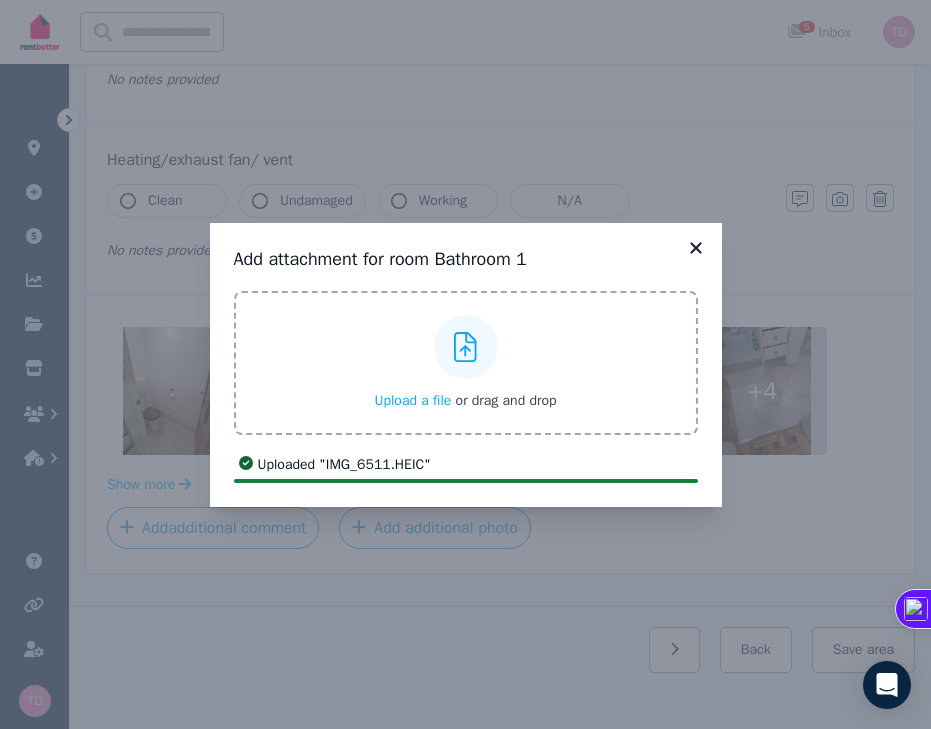 click 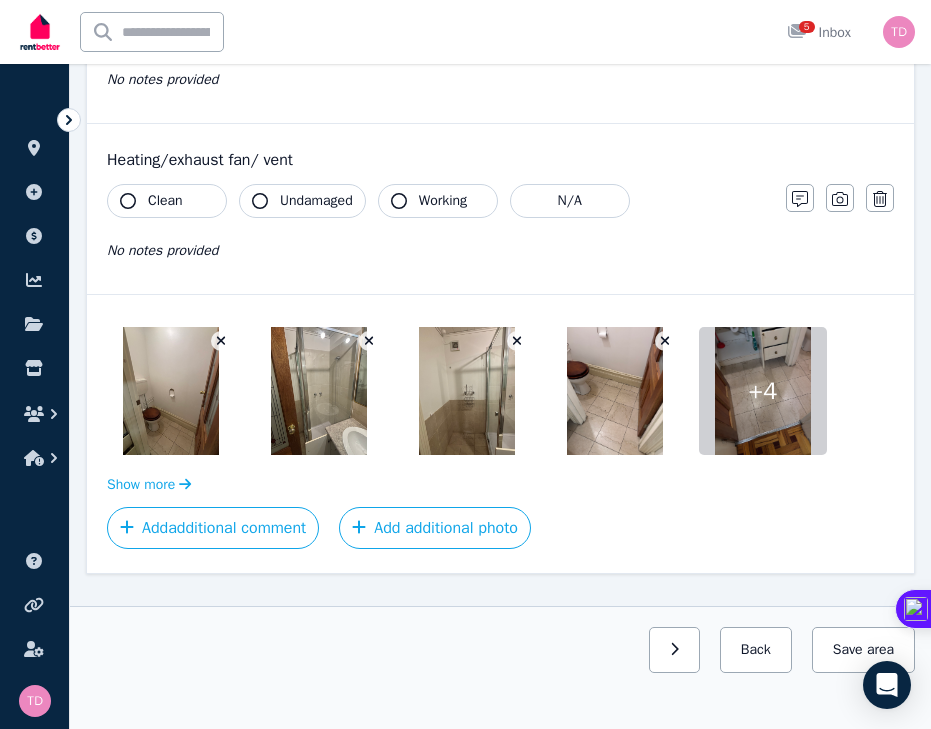 click at bounding box center [763, 391] 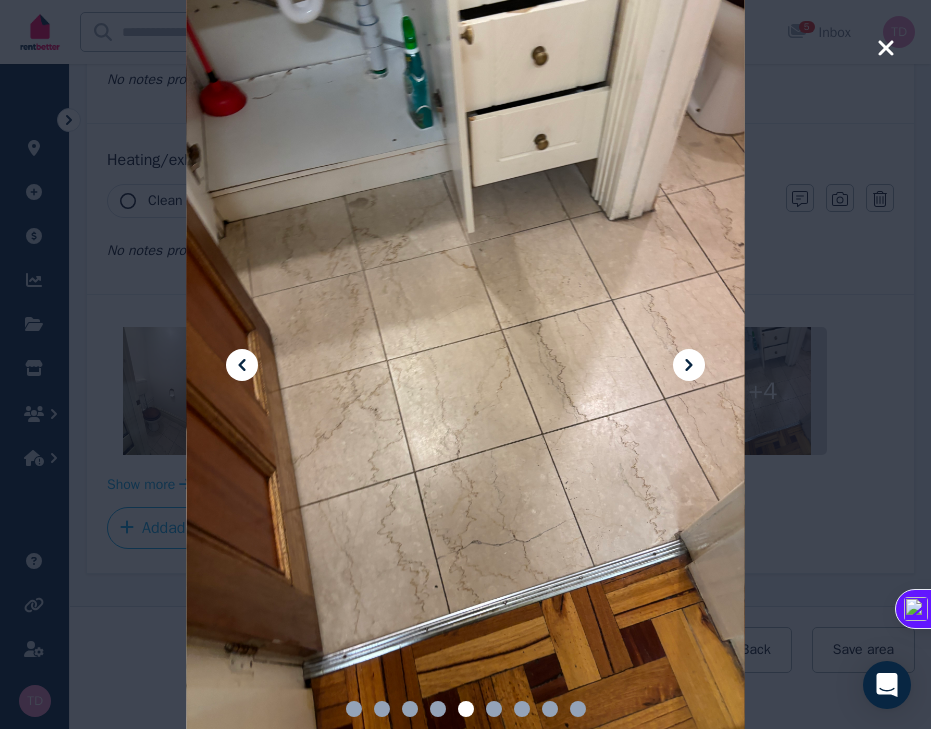 click 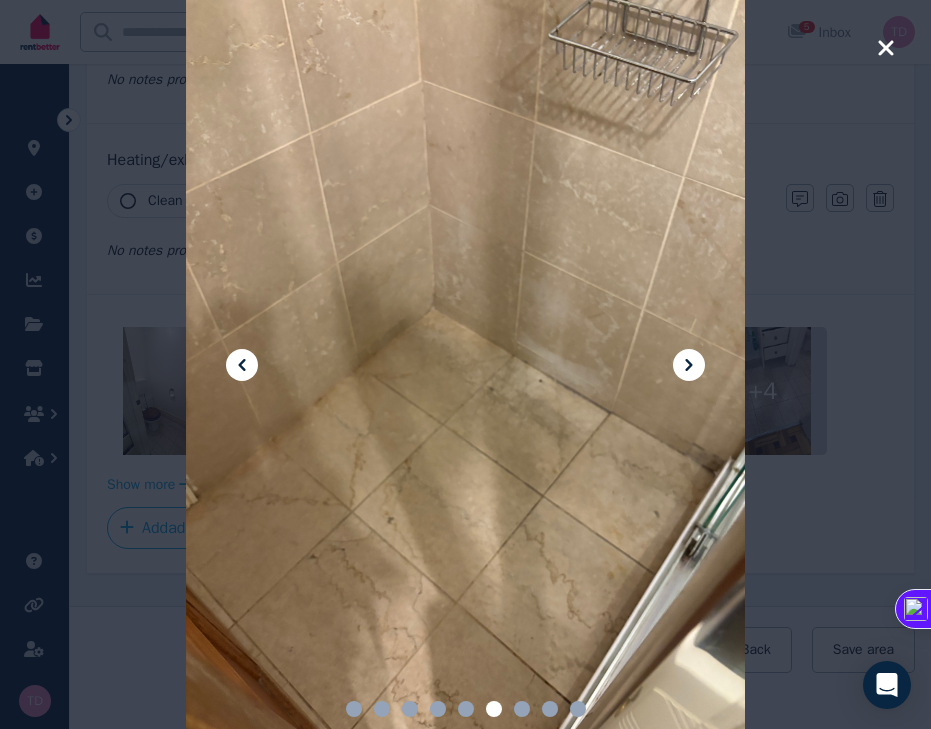 click 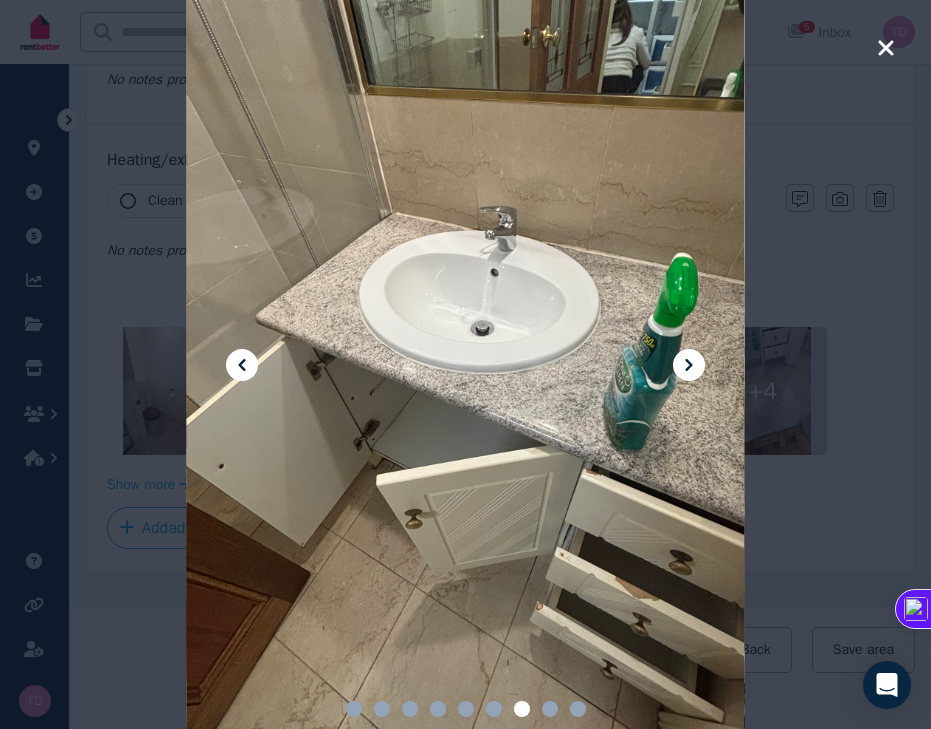 click 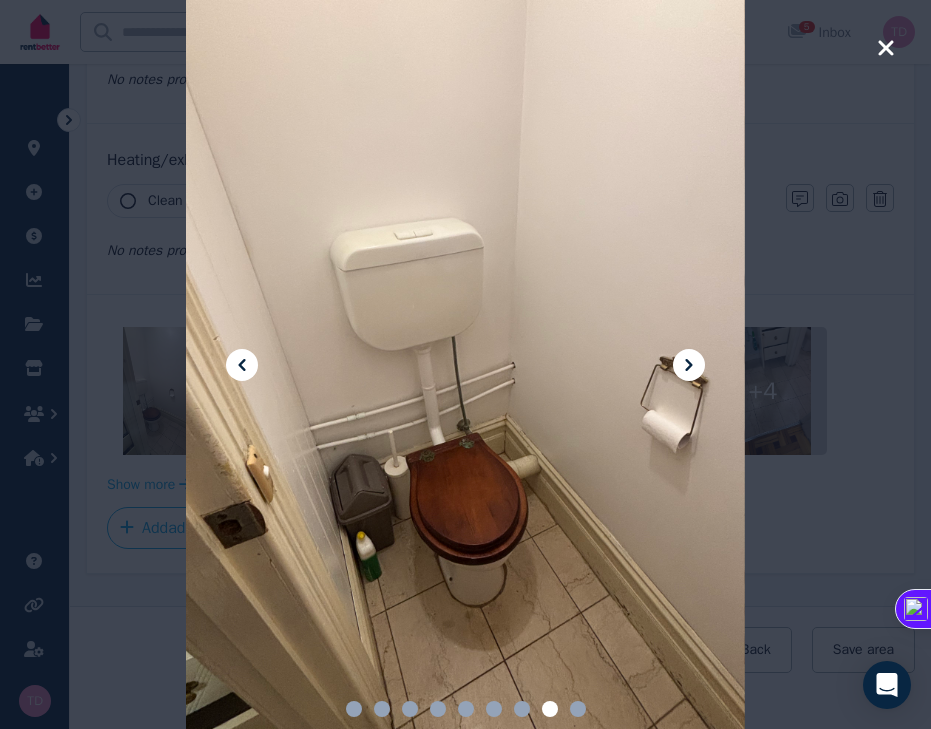 click 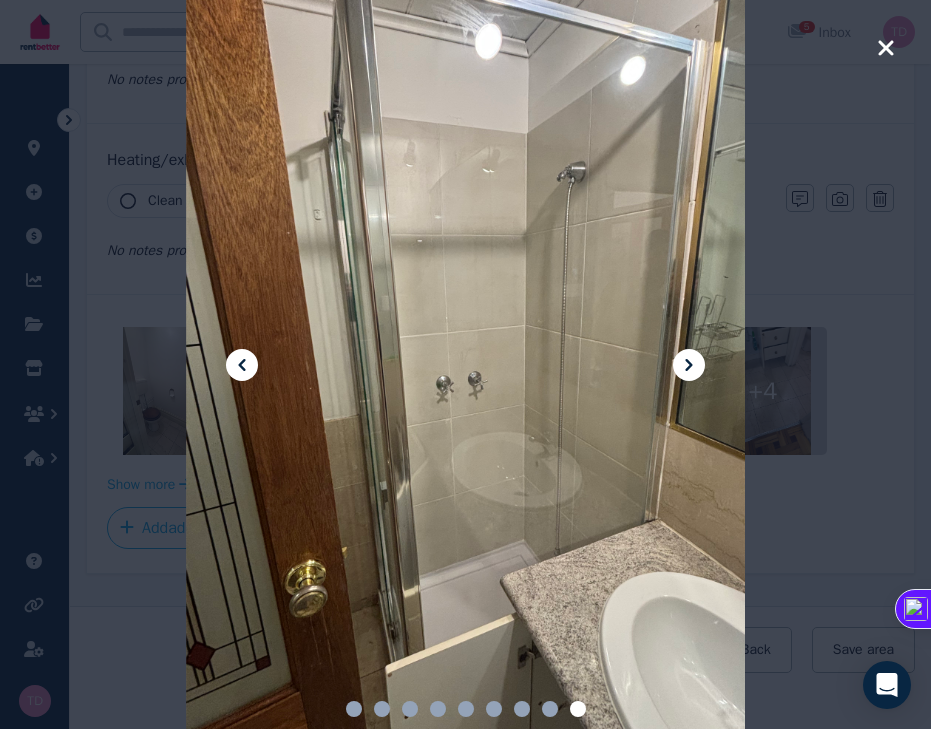 click 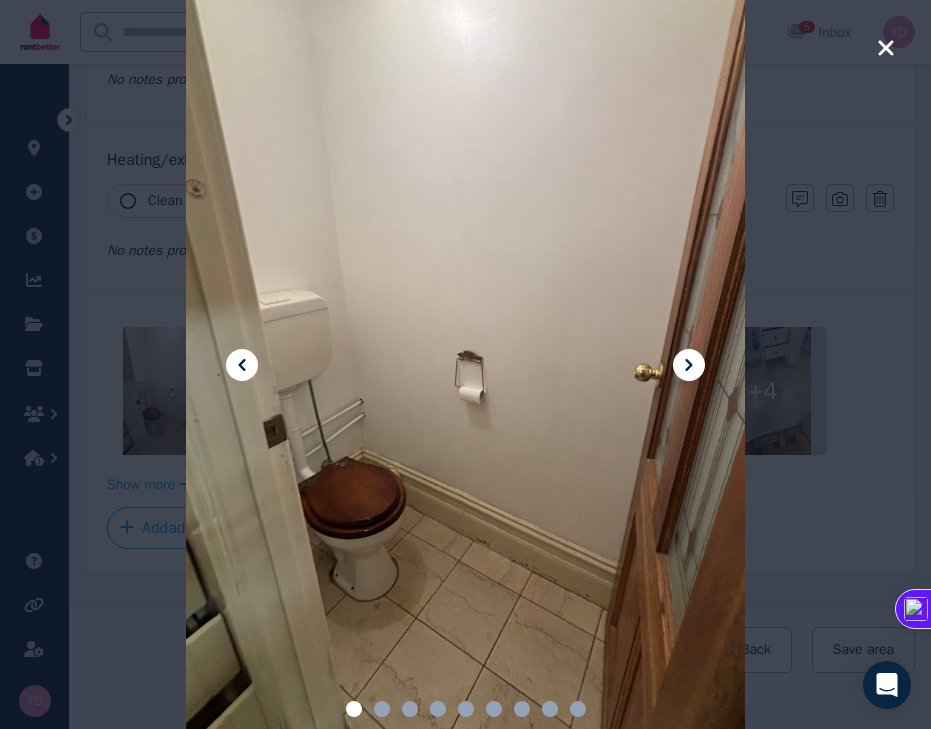 click 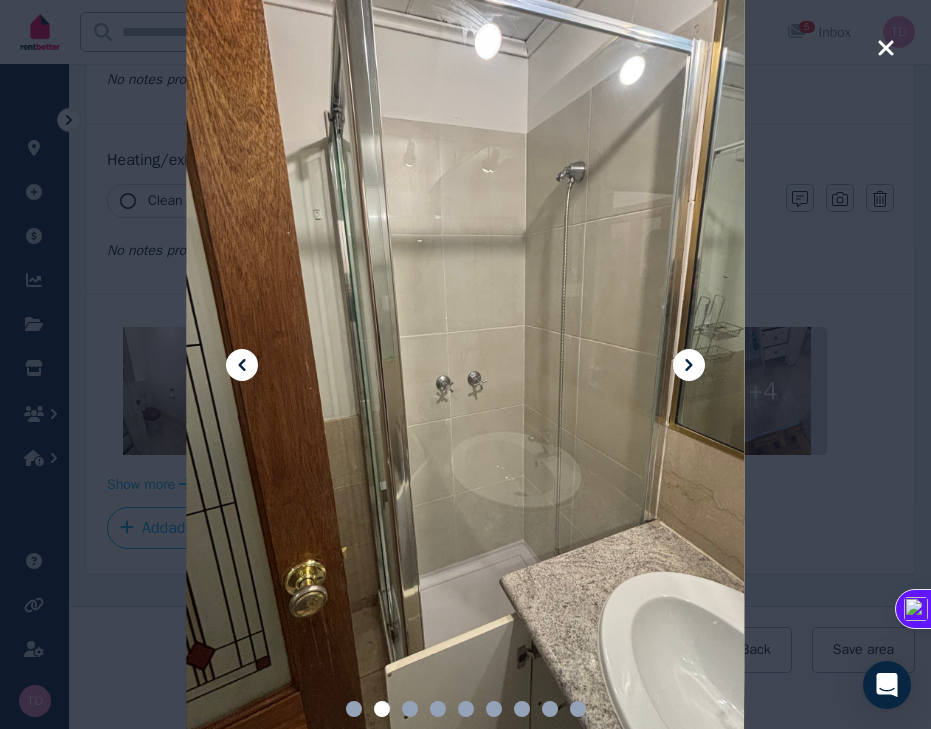 click 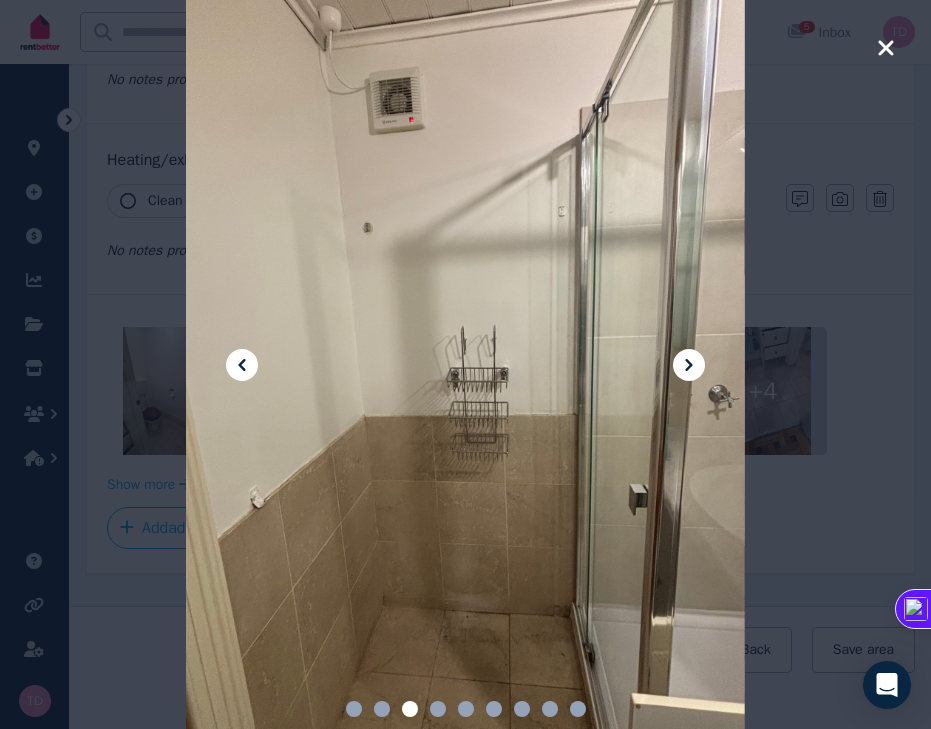 click 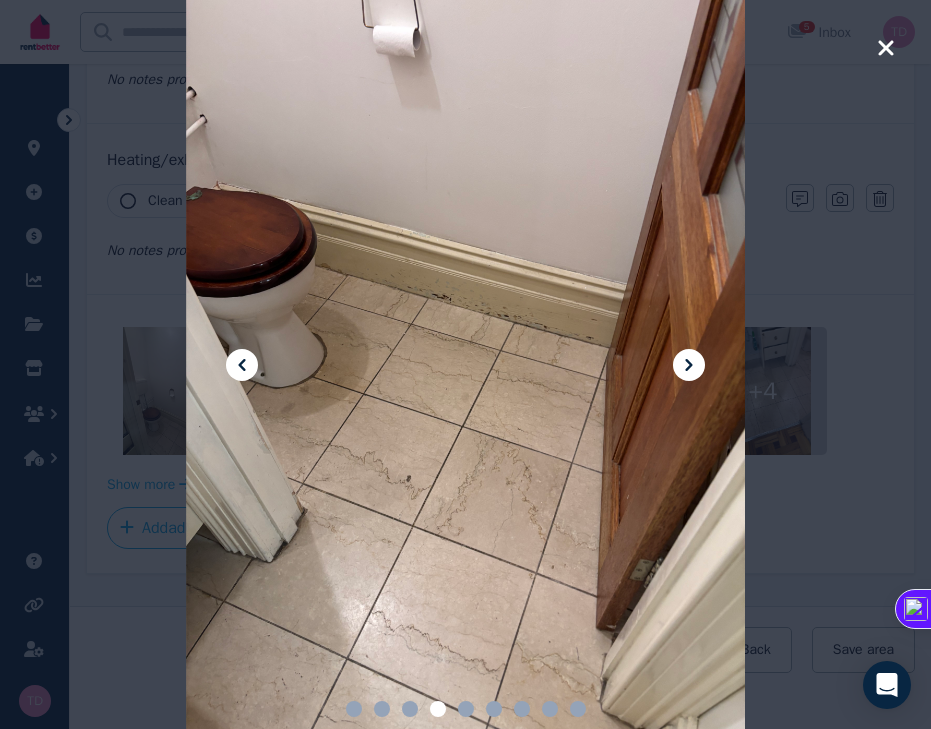 click 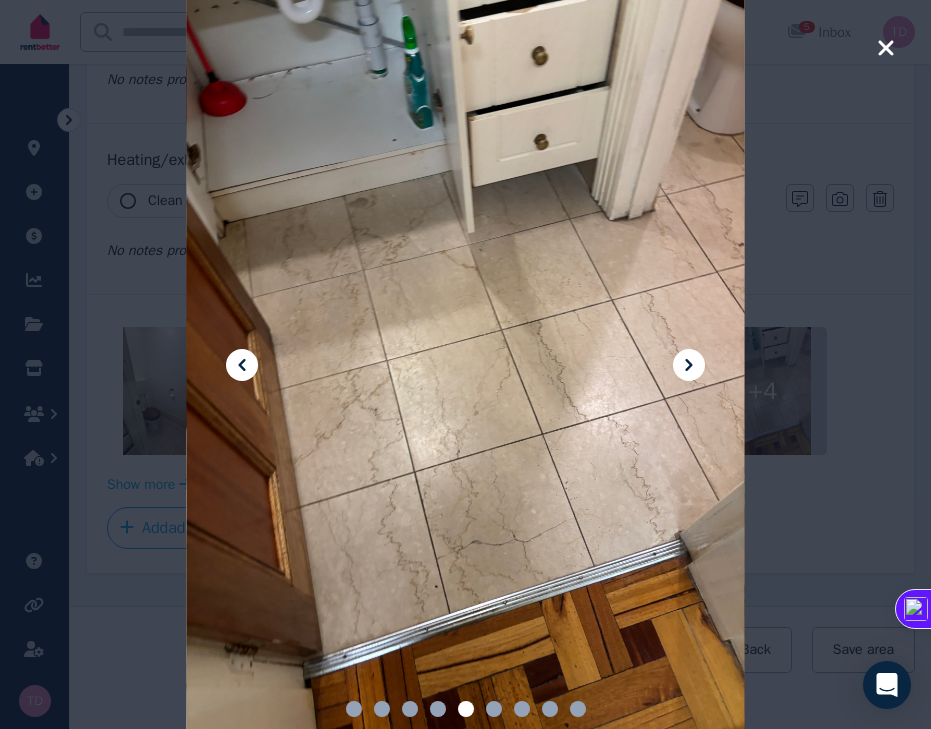 click 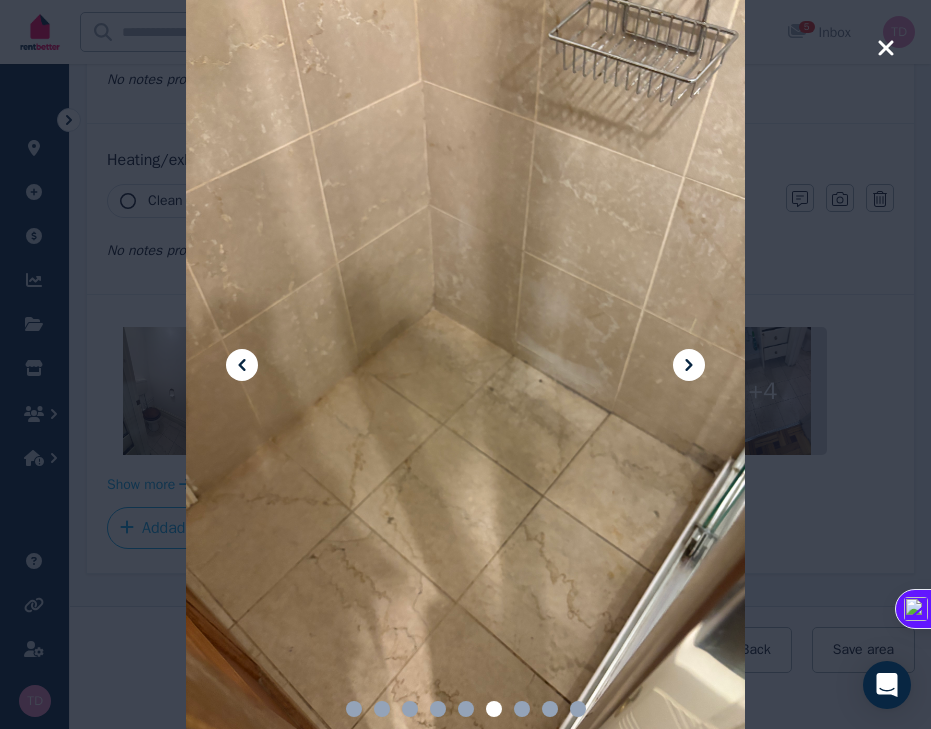 click 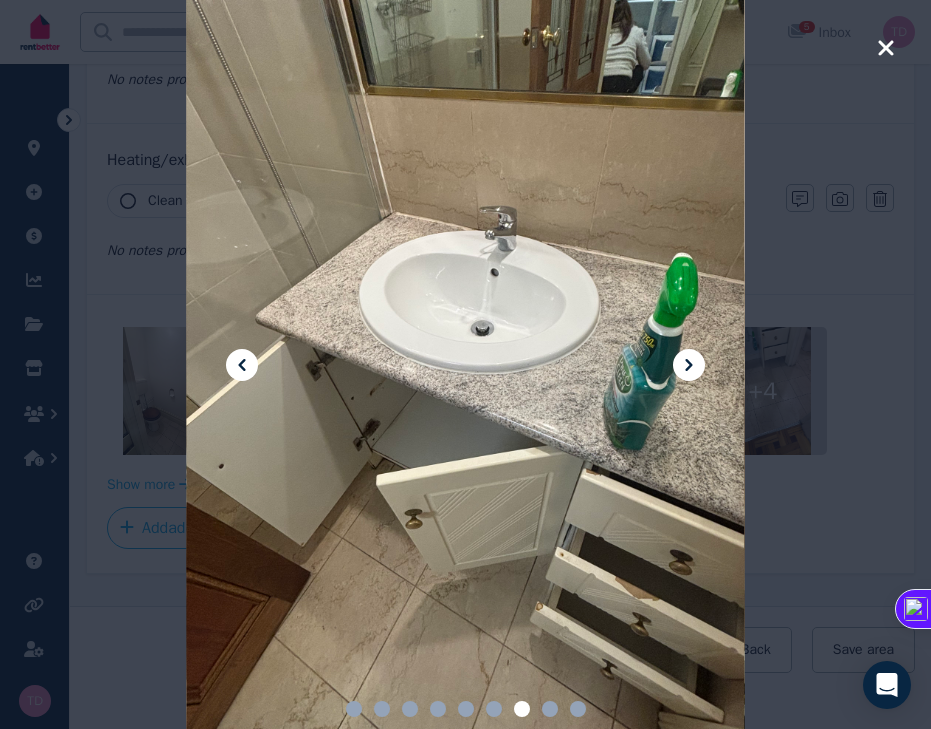 click 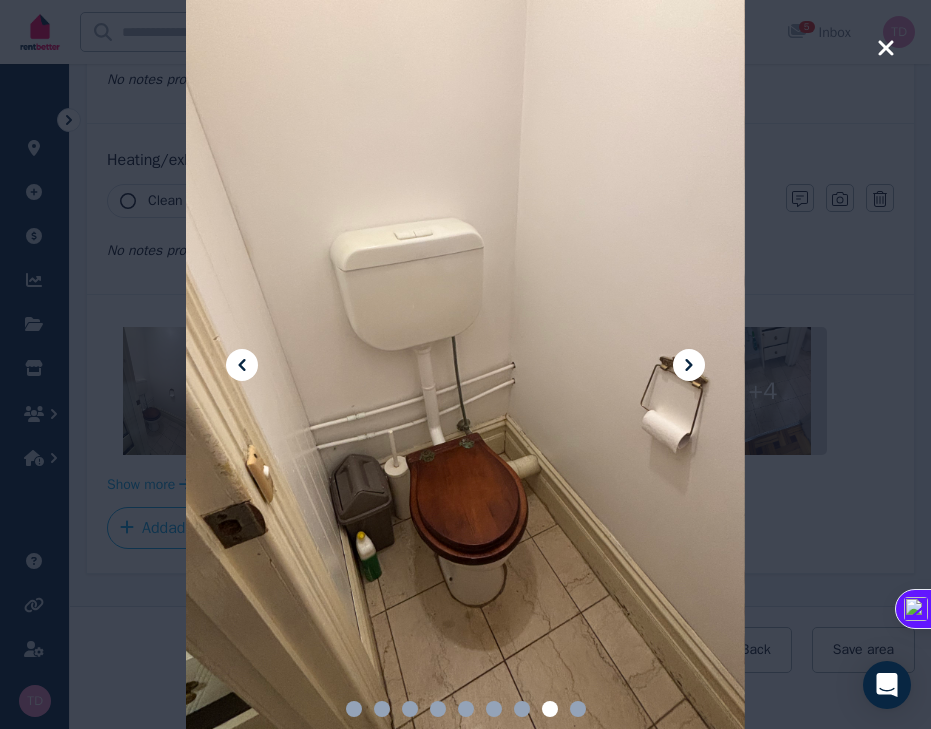 click 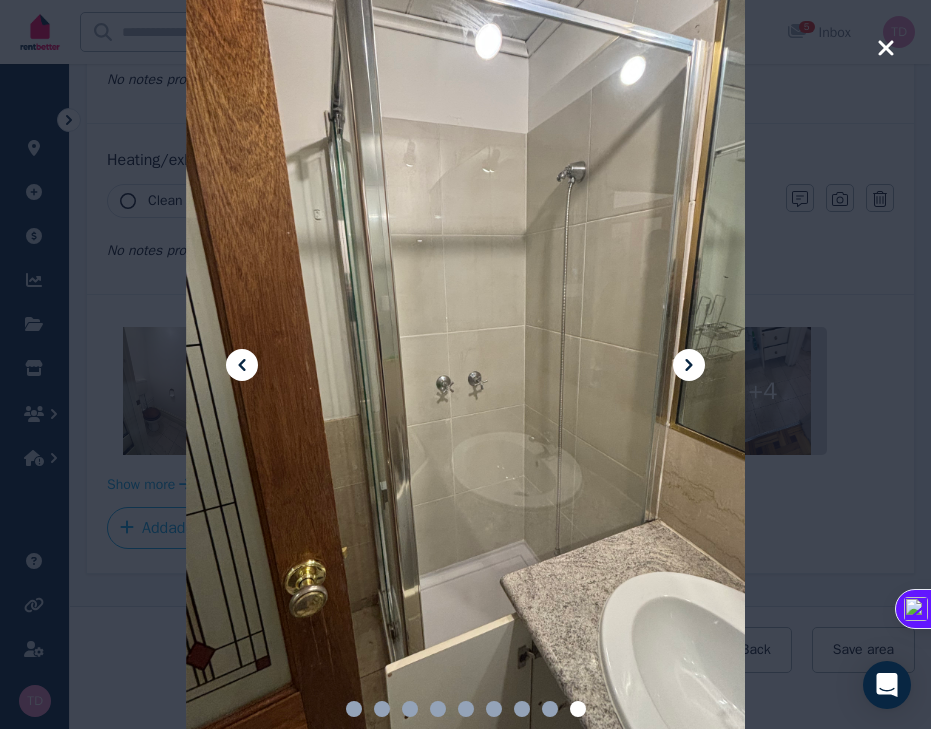 click 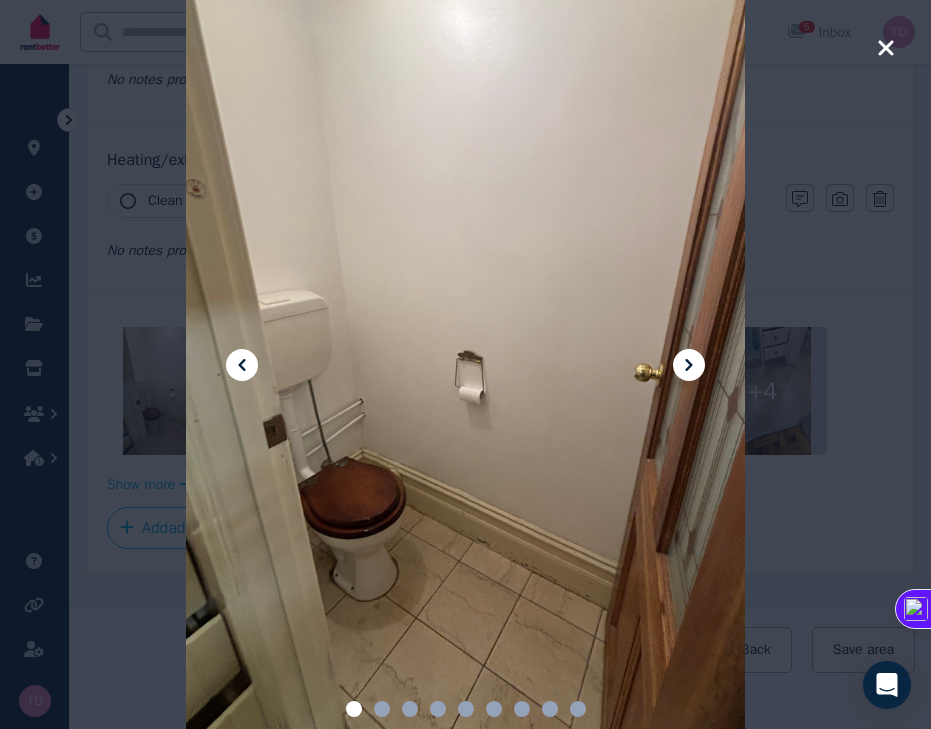 click 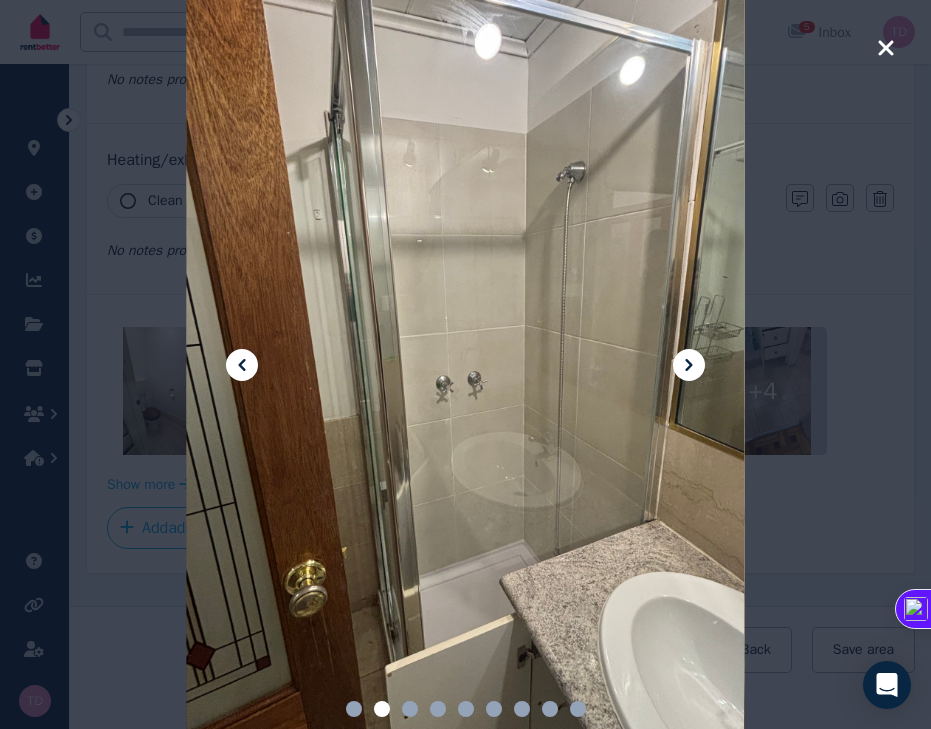 click 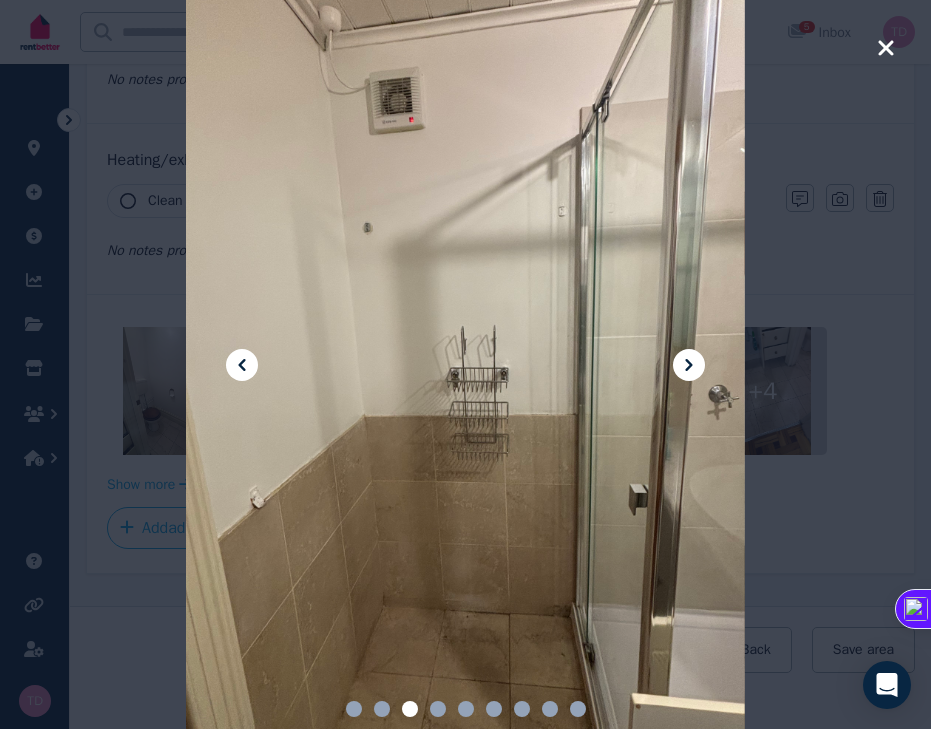click 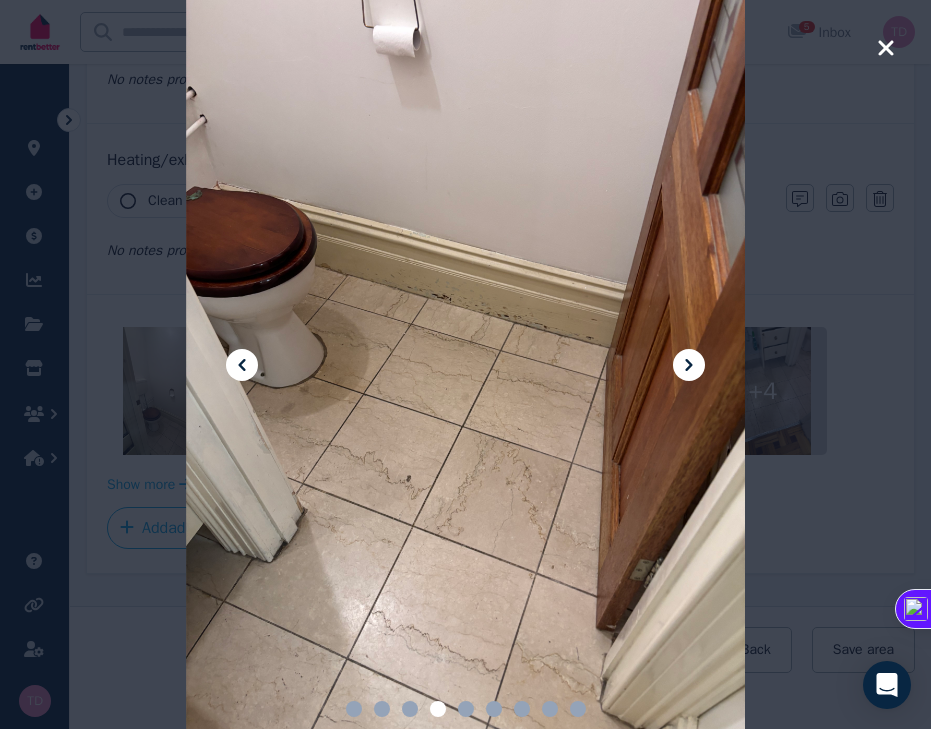 click 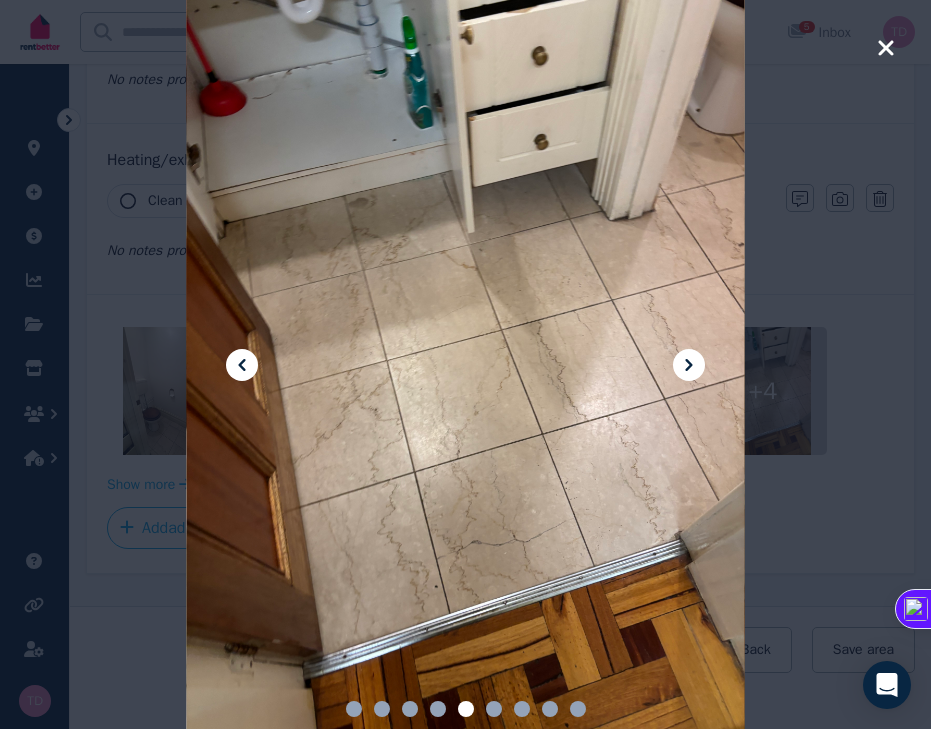 click 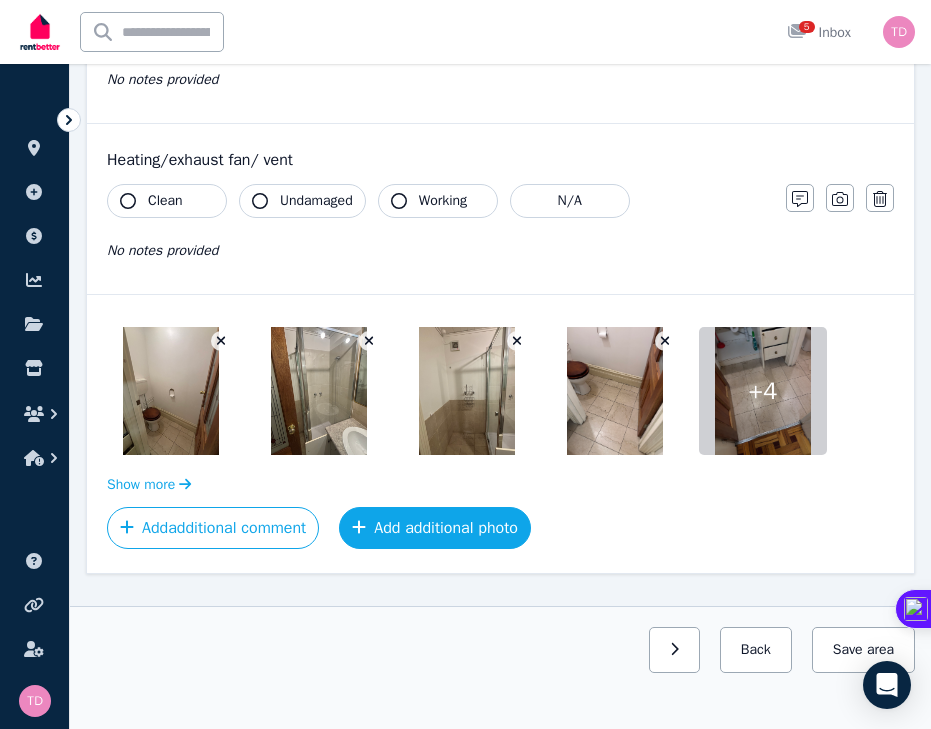 click on "Add additional photo" at bounding box center (435, 528) 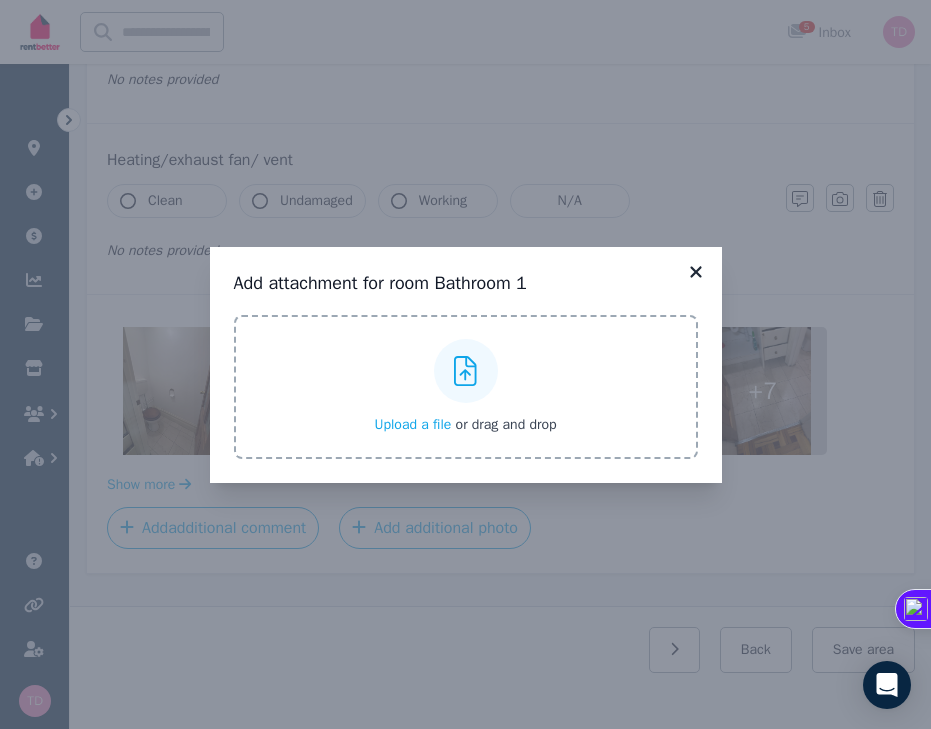 click 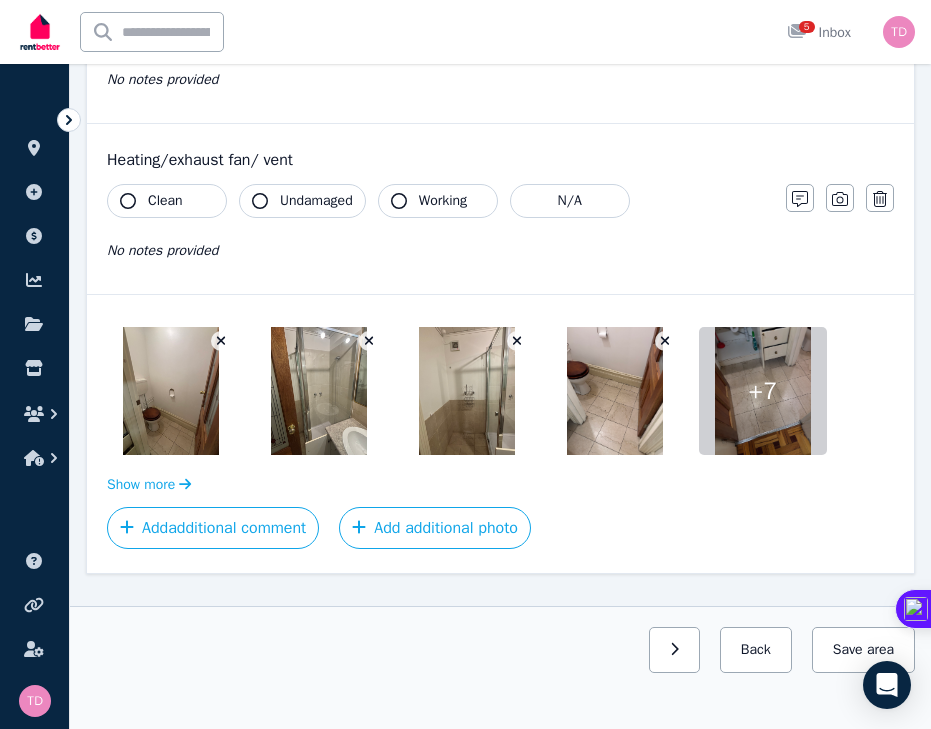 click on "+ 7" at bounding box center [763, 391] 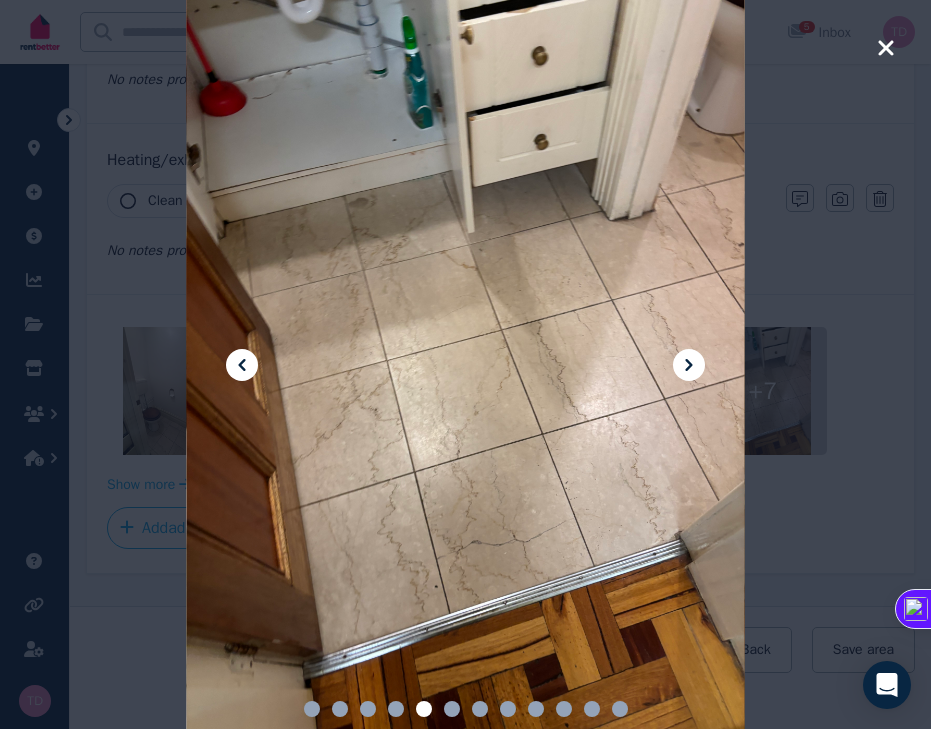 click at bounding box center [465, 364] 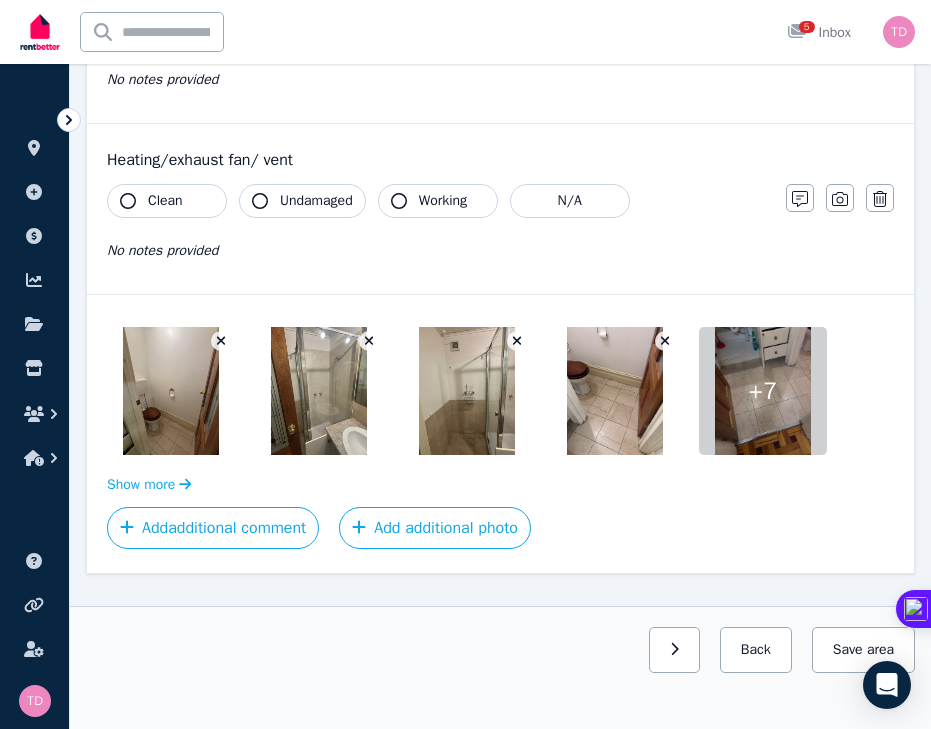 click on "+ 7" at bounding box center [763, 391] 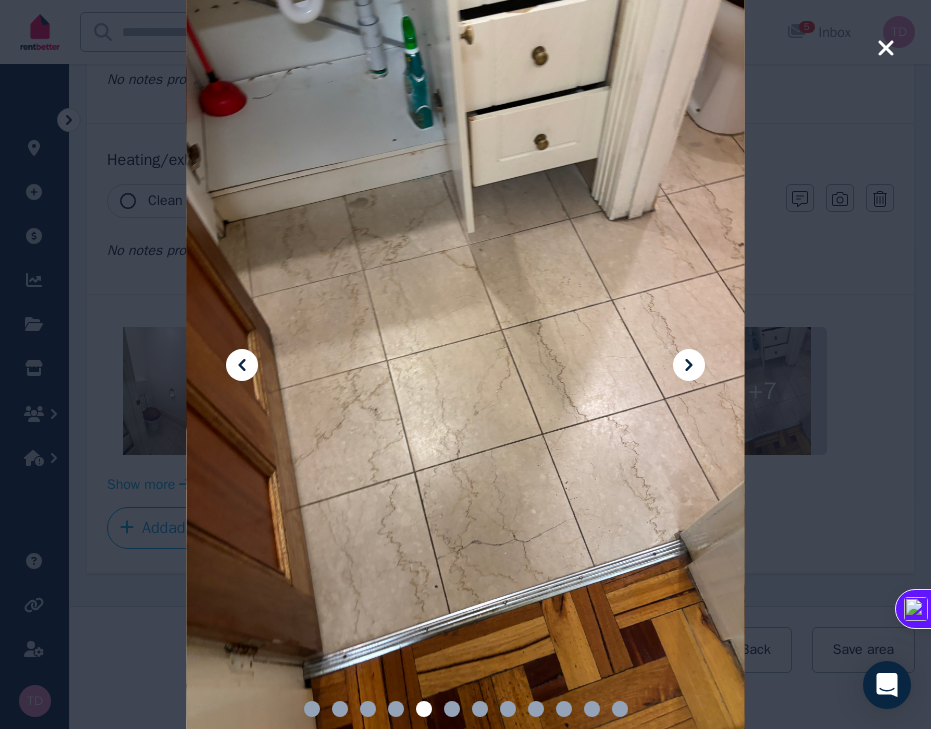 click 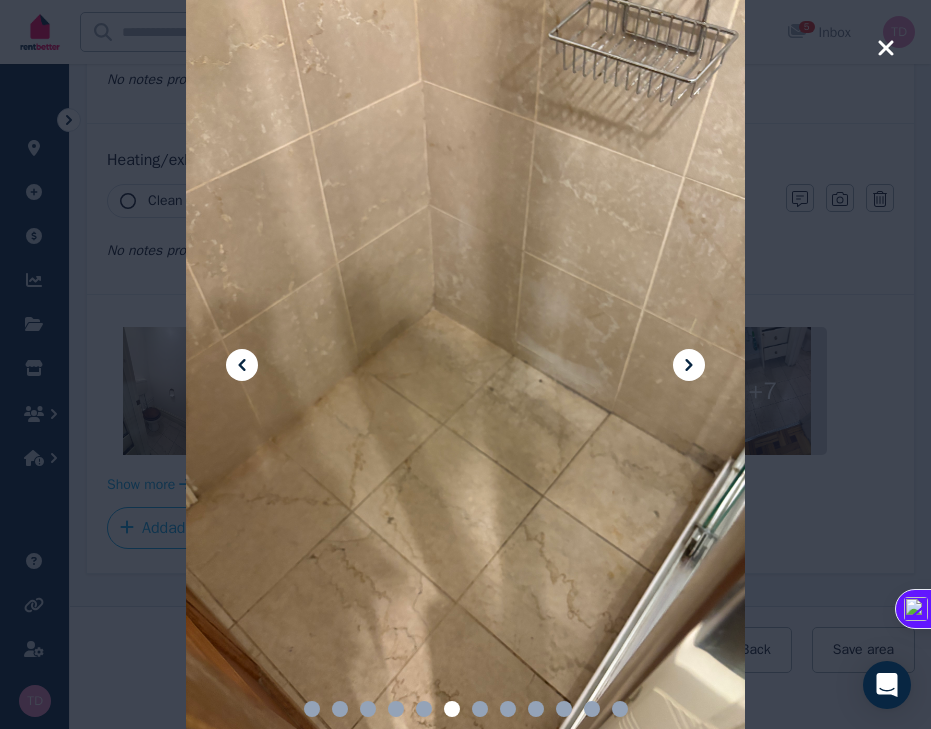 click 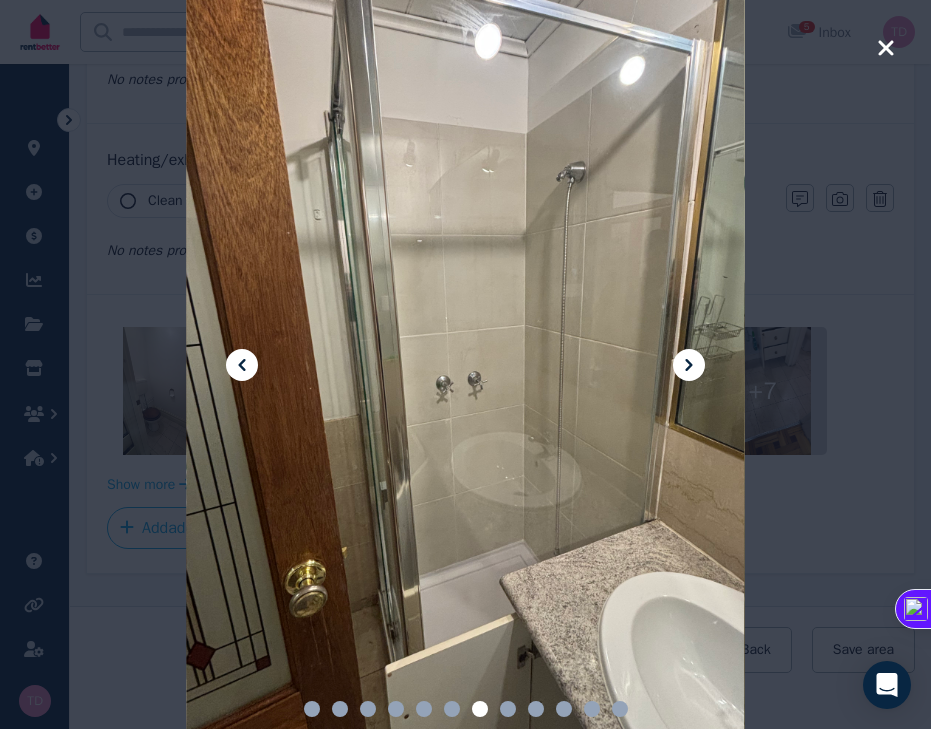 click 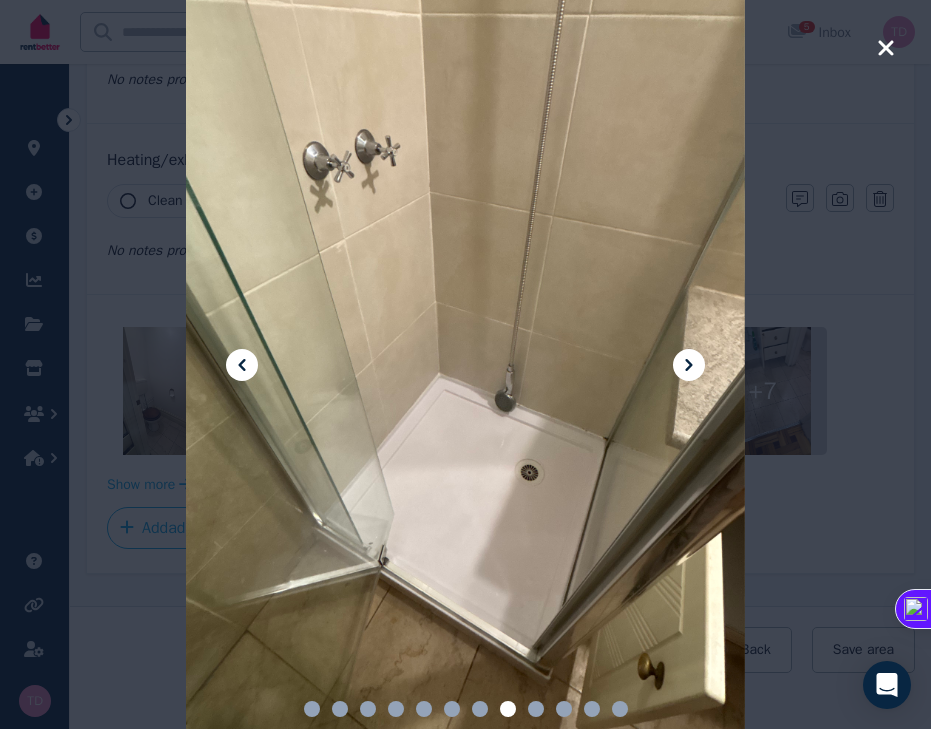 click 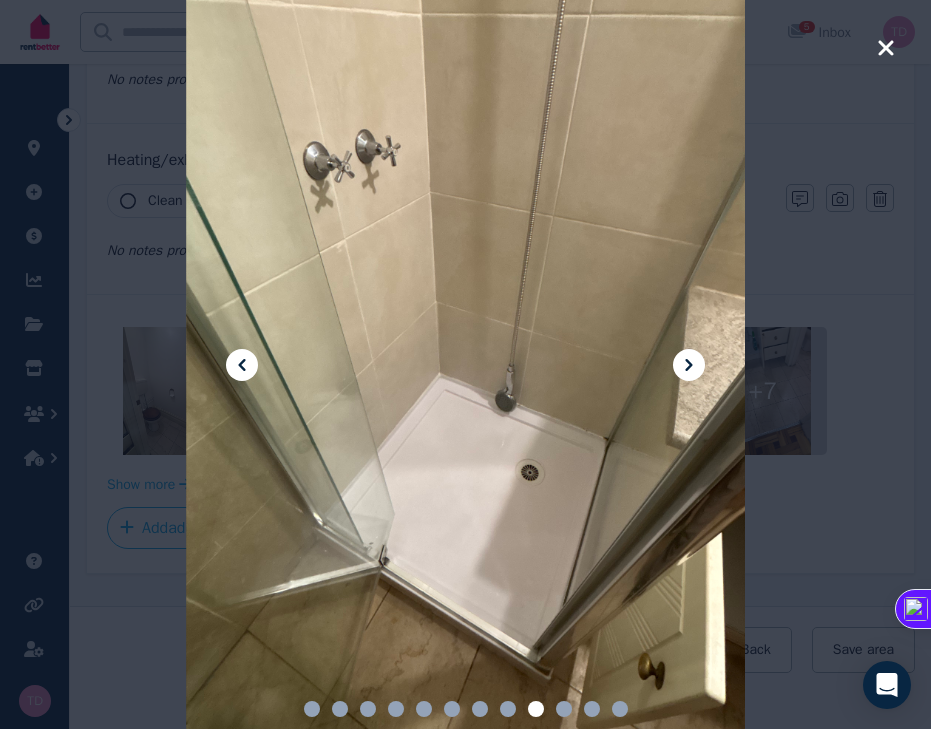 click 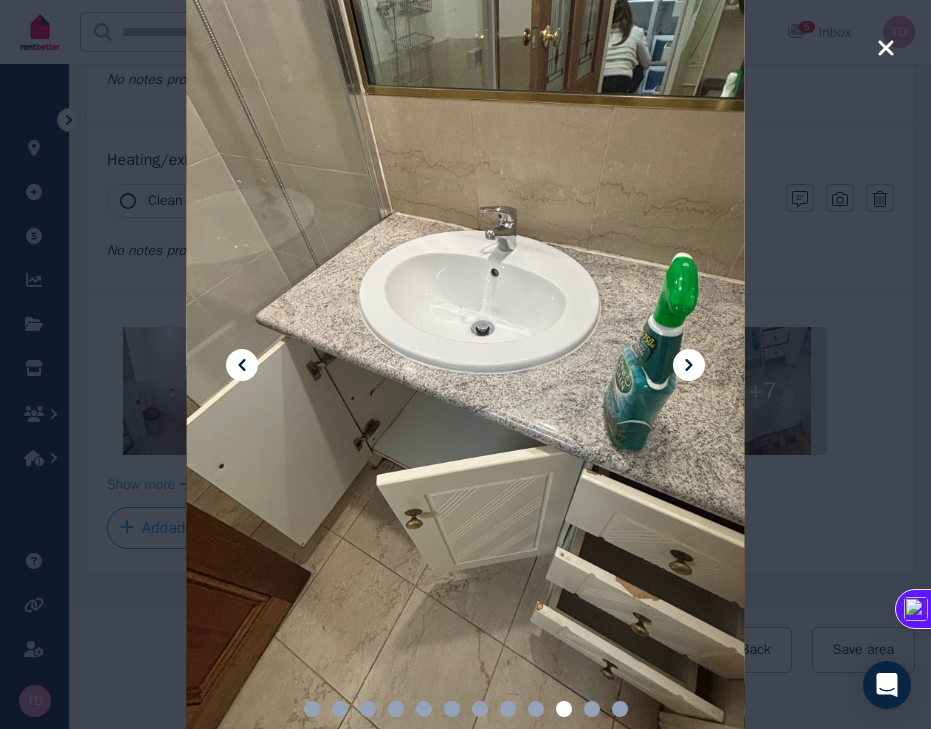 click 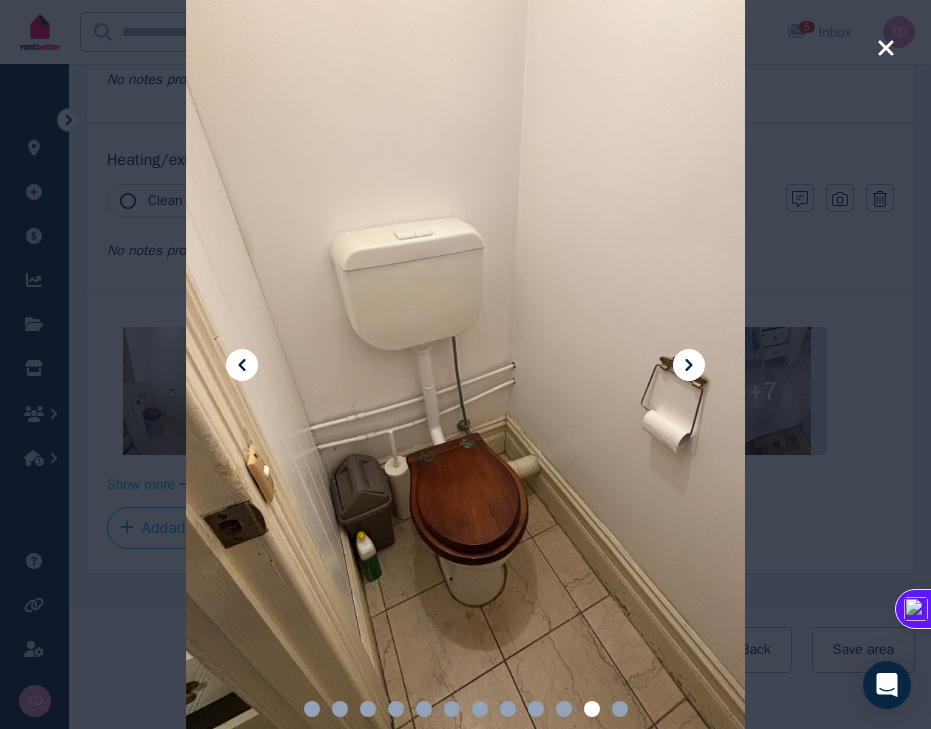 click 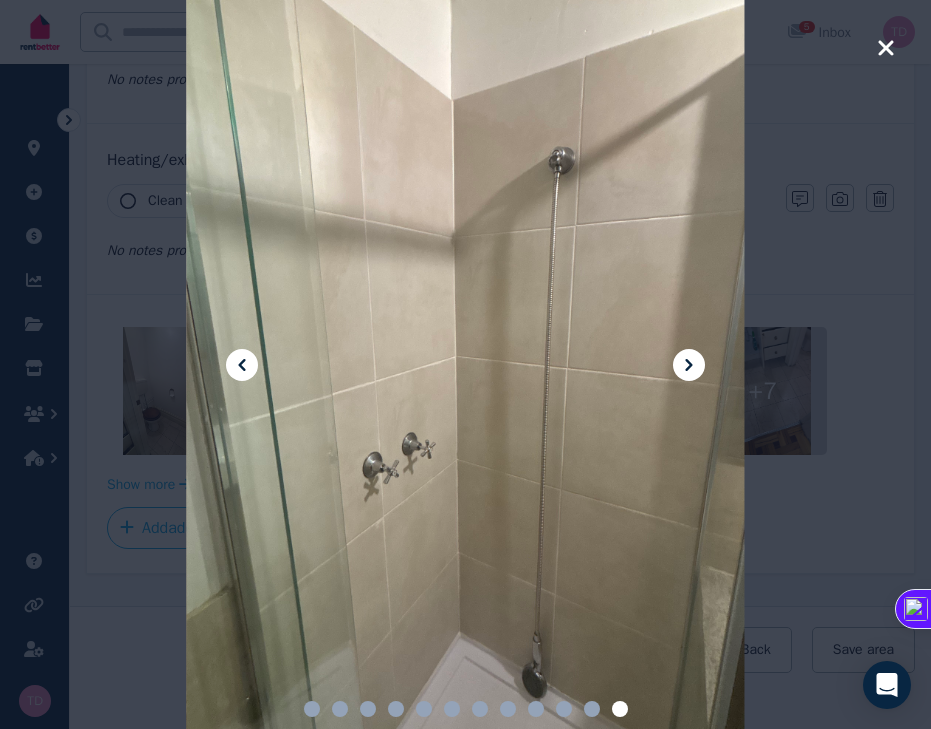 click 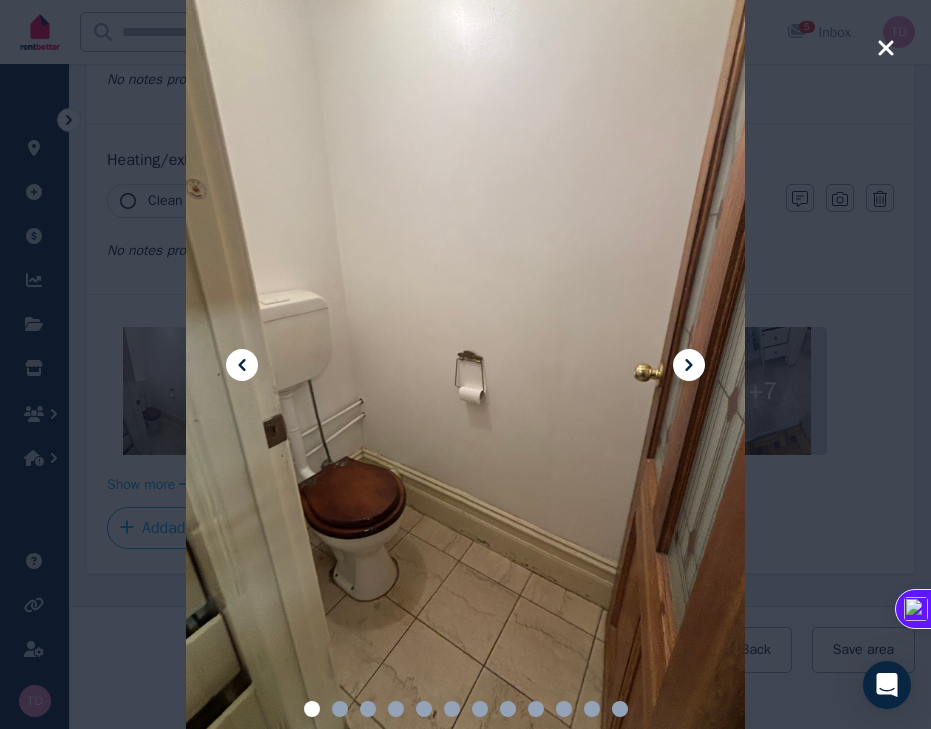 click 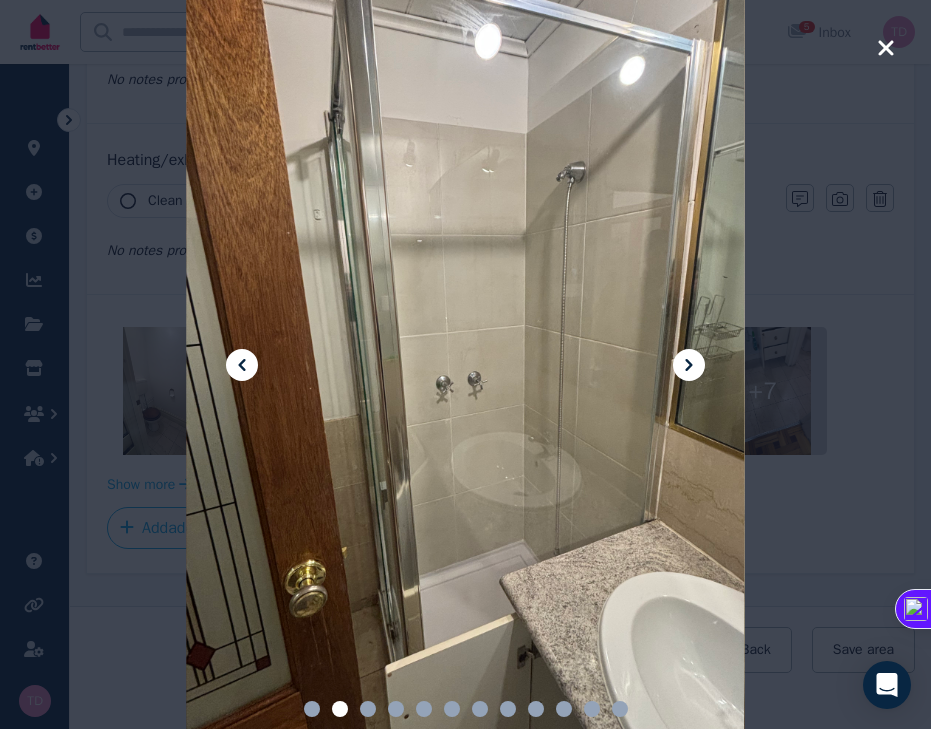 click 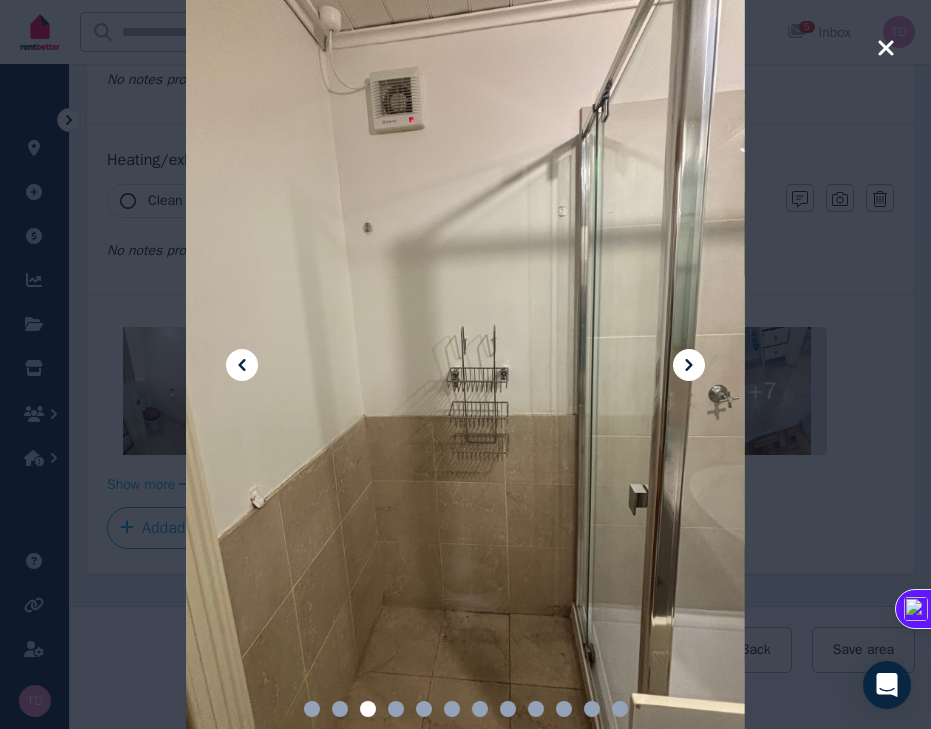 click 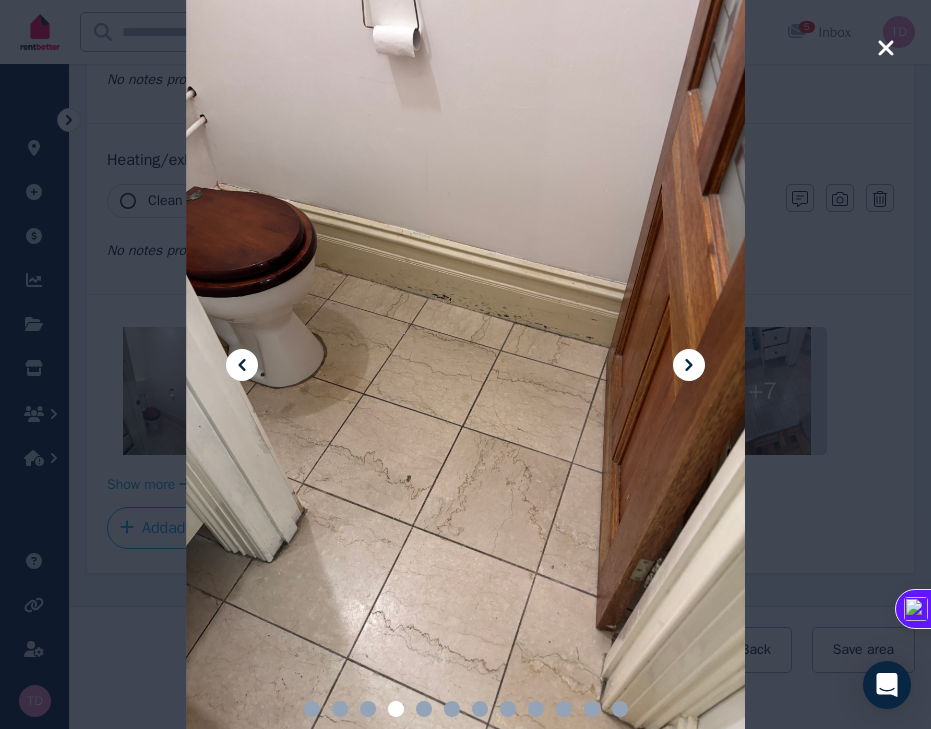 click 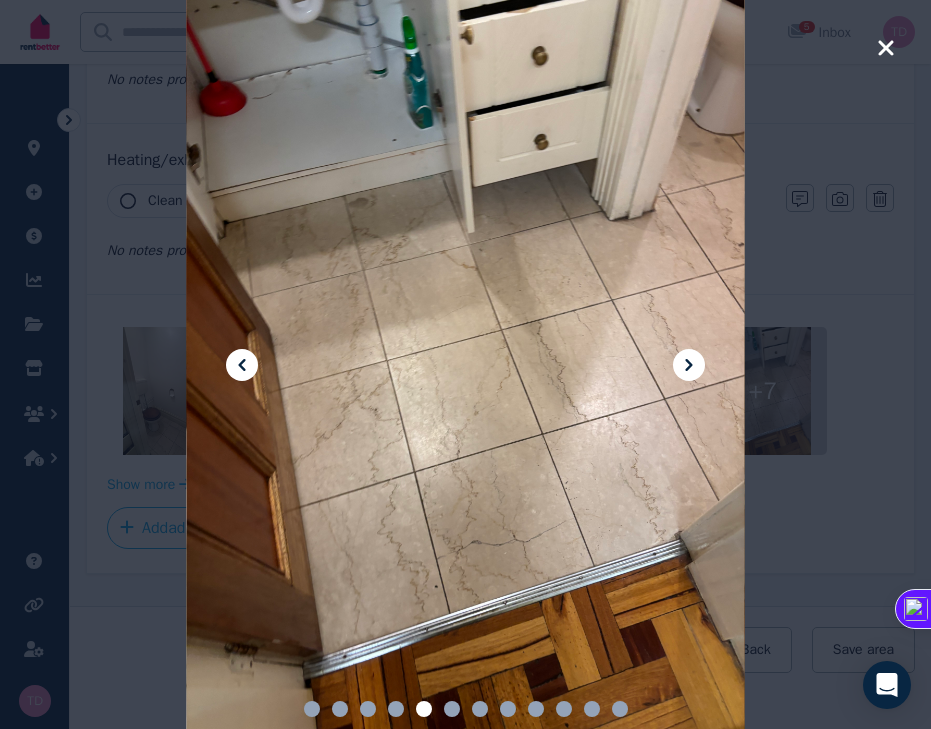 click 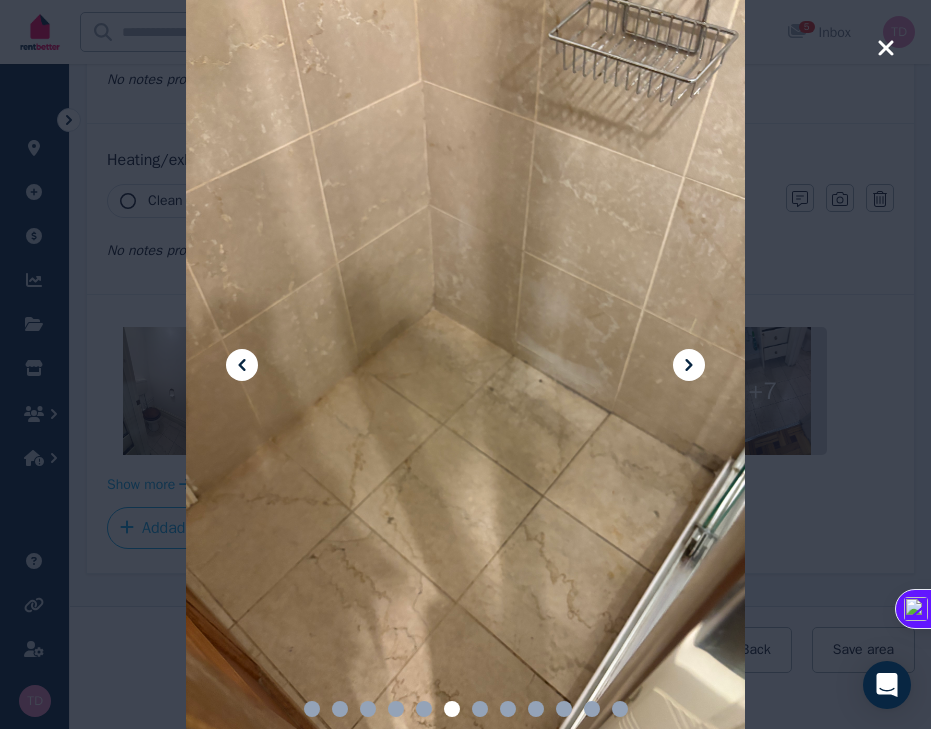 click 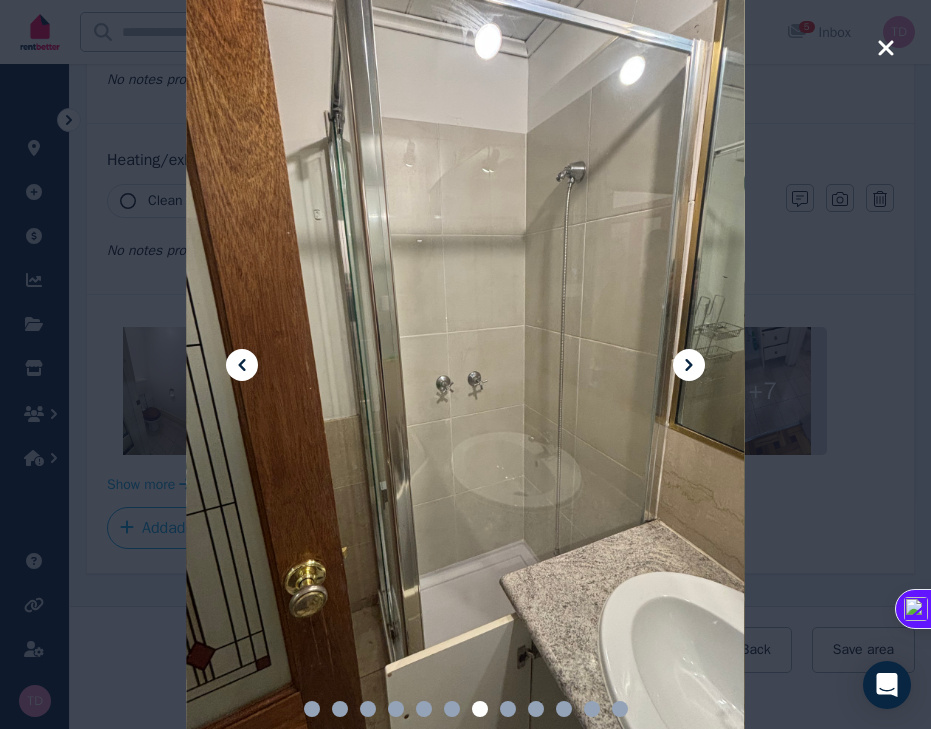 click 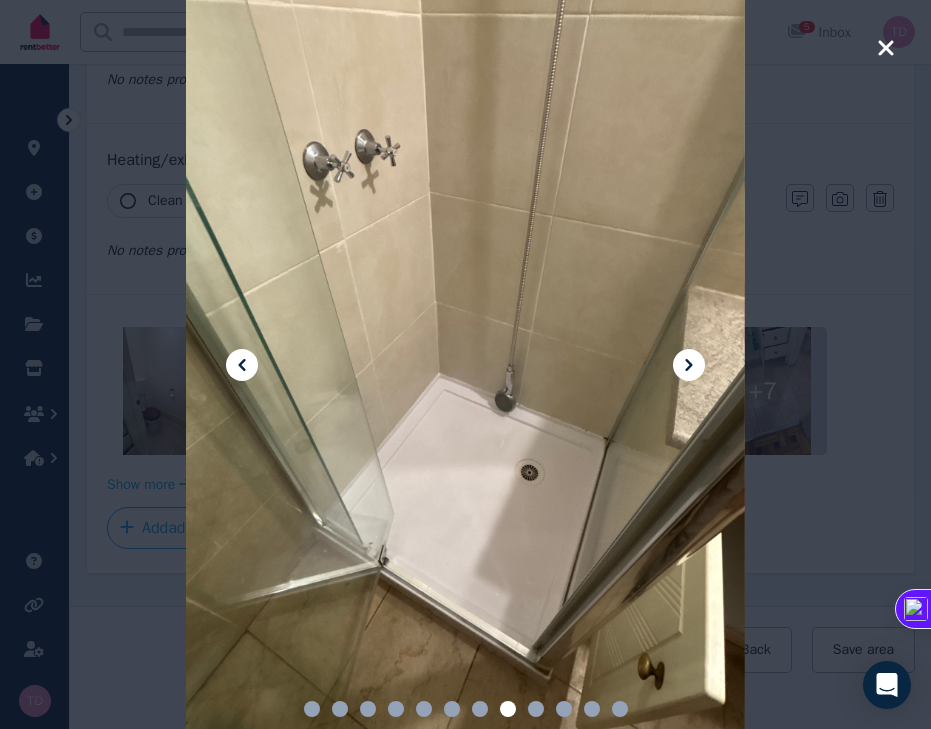 click 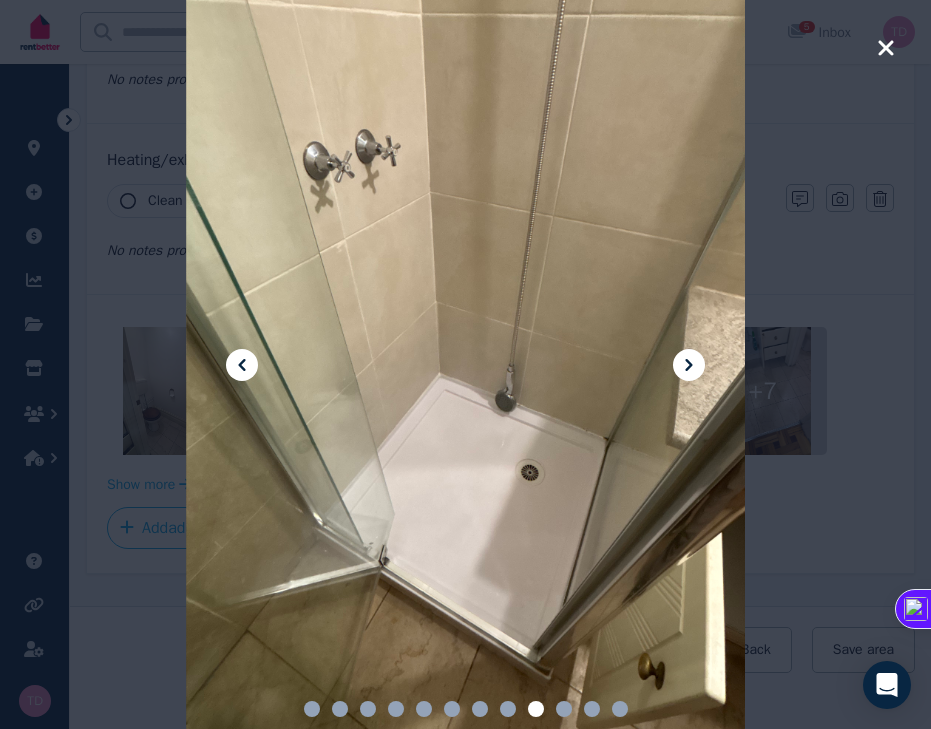 click 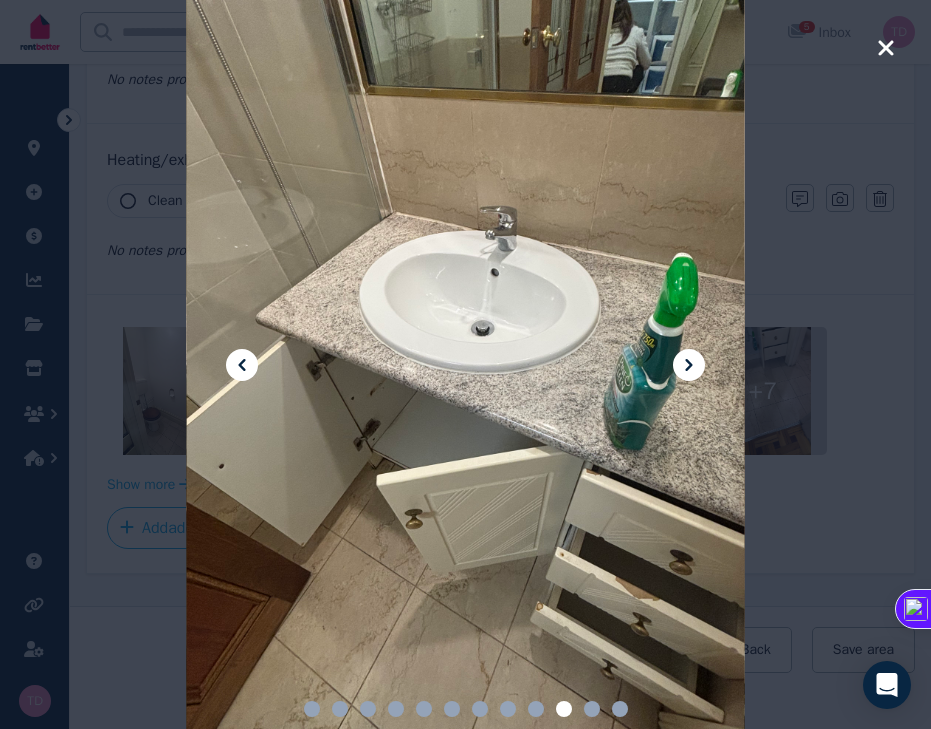 click 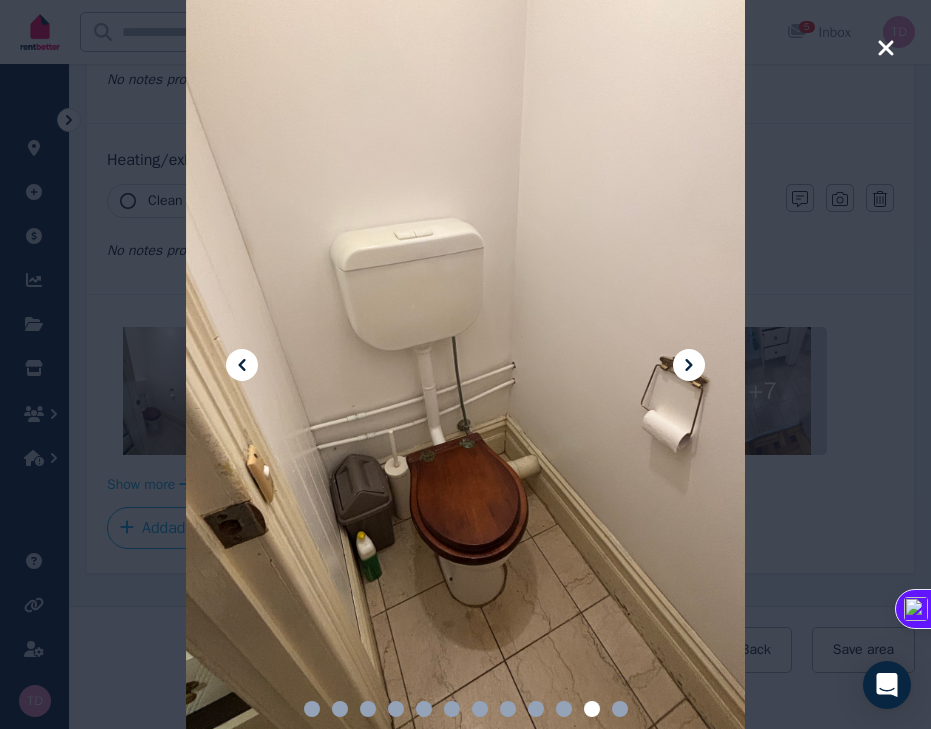 click 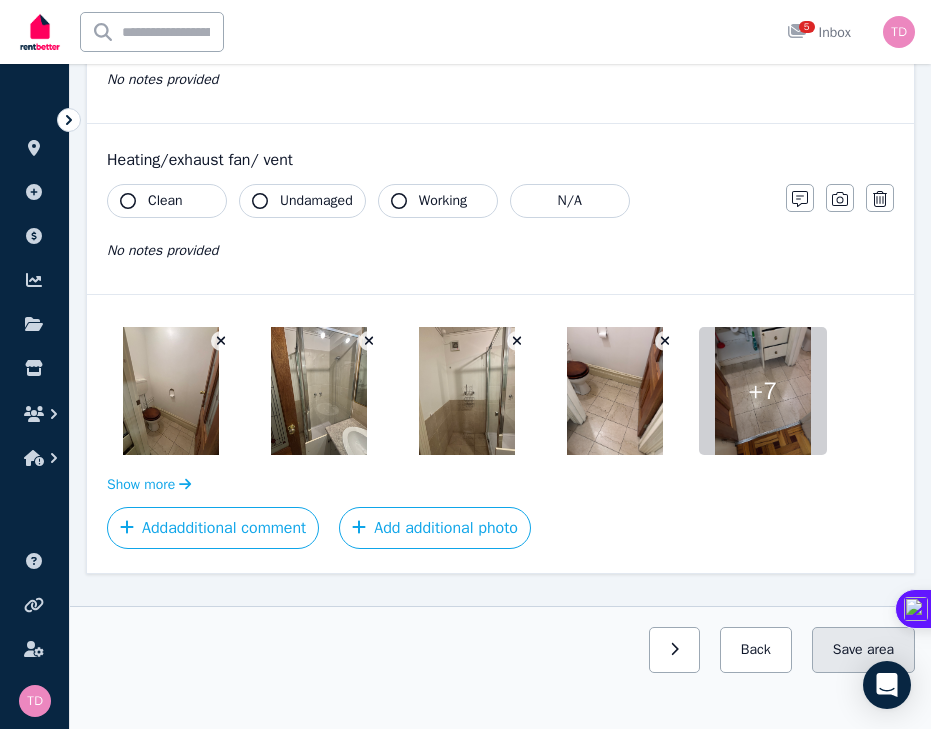 click on "Save   area" at bounding box center (863, 650) 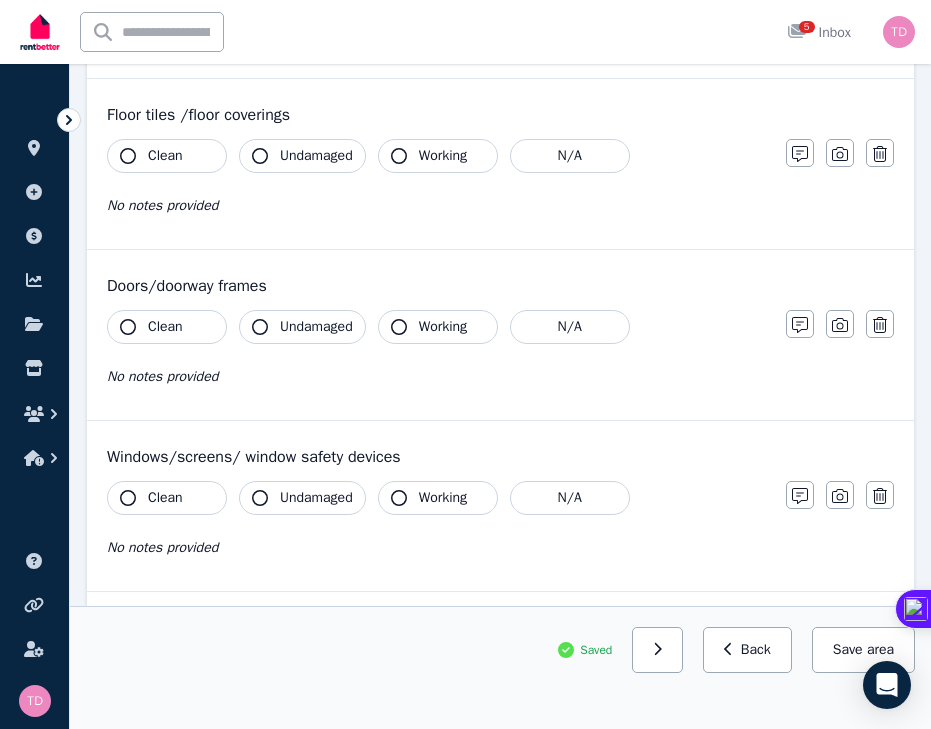 scroll, scrollTop: 0, scrollLeft: 0, axis: both 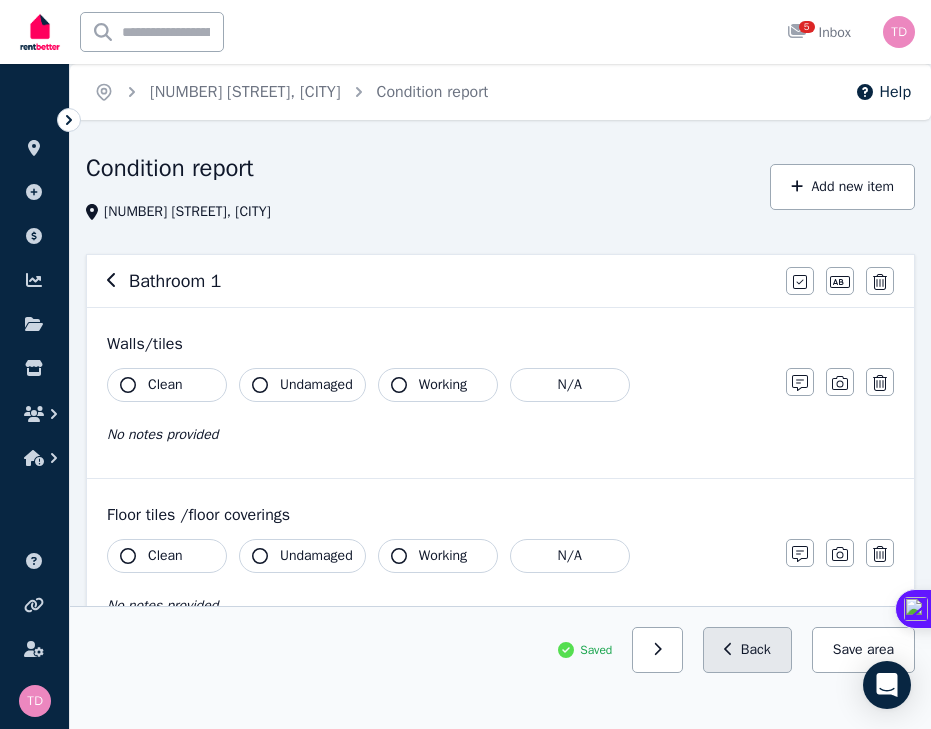 click on "Back" at bounding box center [747, 650] 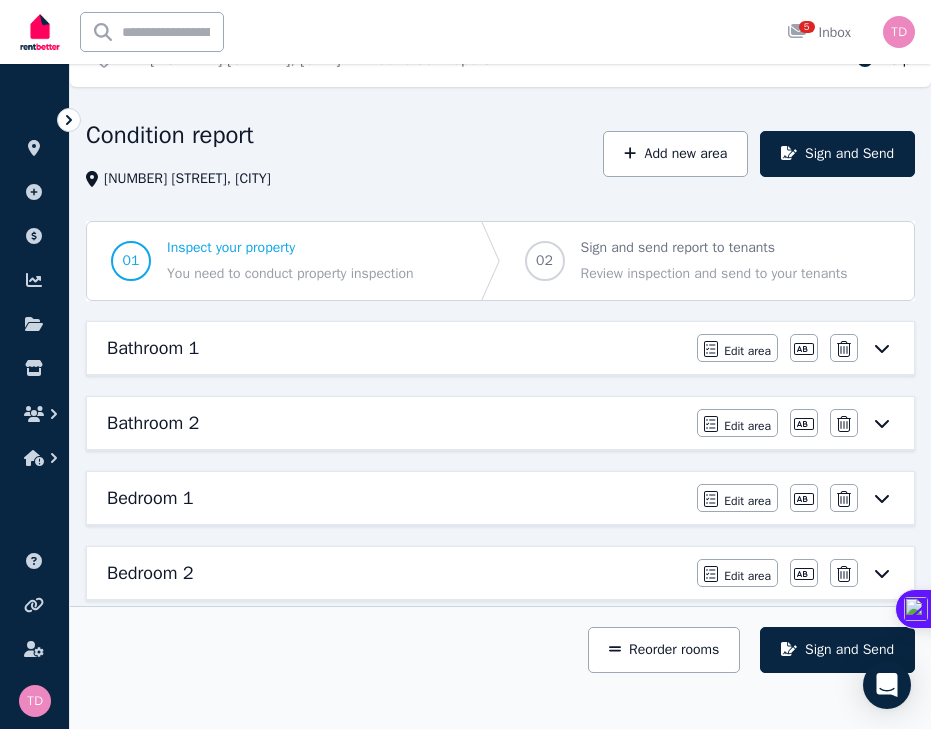 scroll, scrollTop: 52, scrollLeft: 0, axis: vertical 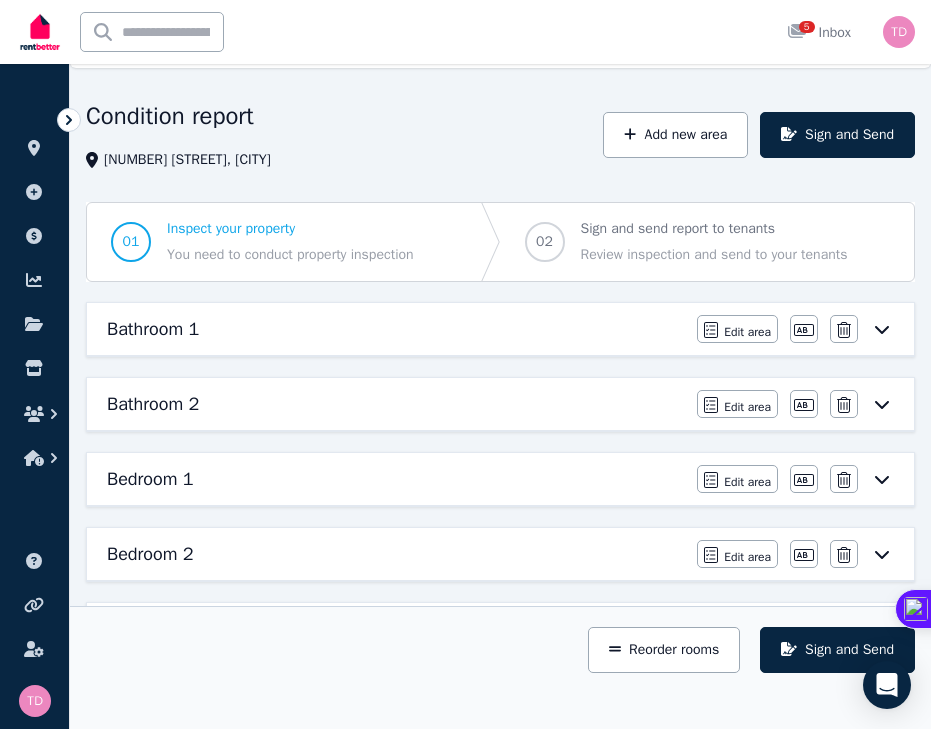 click on "Edit area Edit area Edit name Delete" at bounding box center (795, 404) 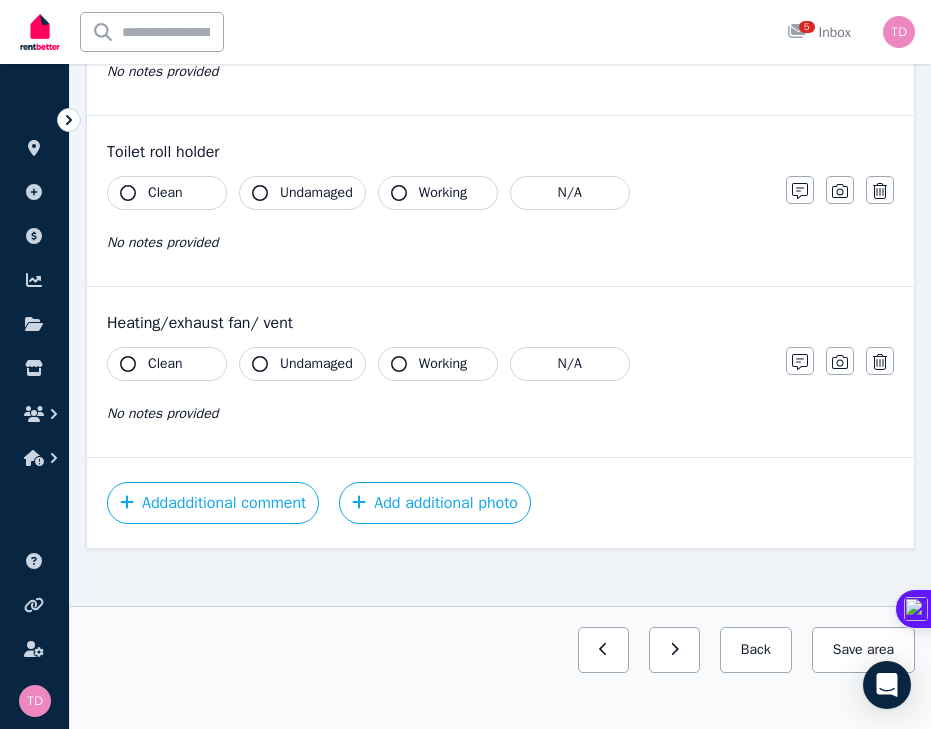 scroll, scrollTop: 2430, scrollLeft: 0, axis: vertical 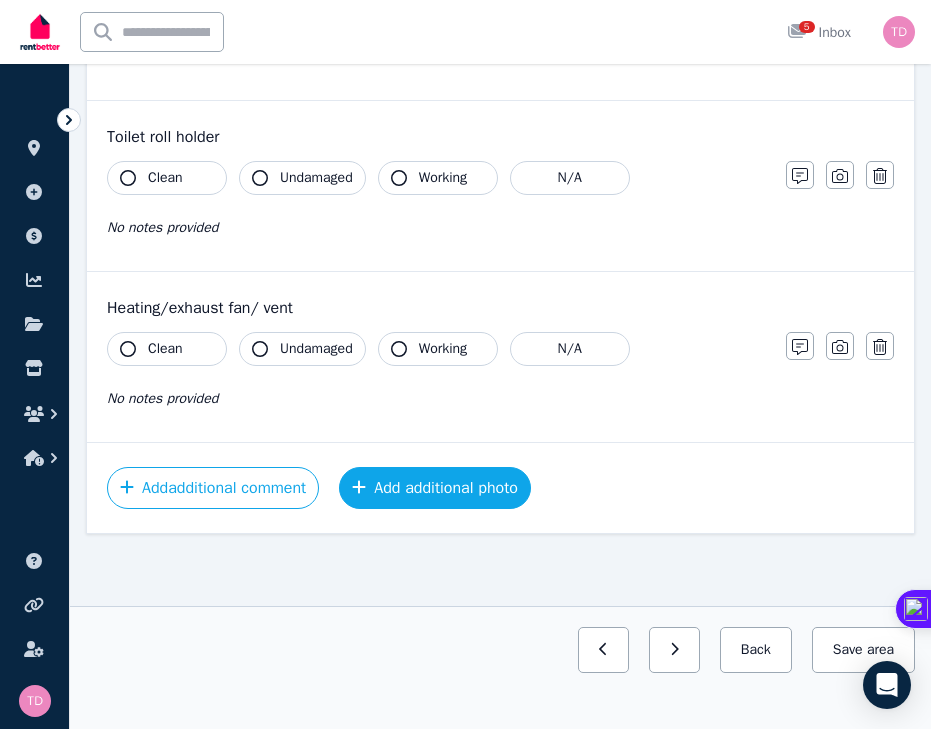click on "Add additional photo" at bounding box center [435, 488] 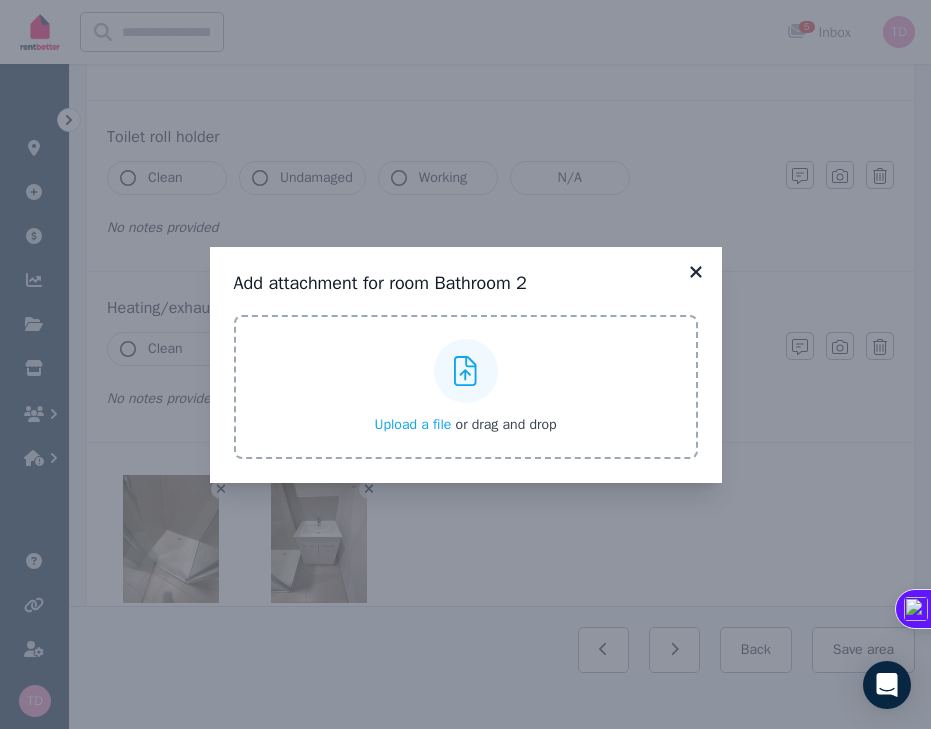 click 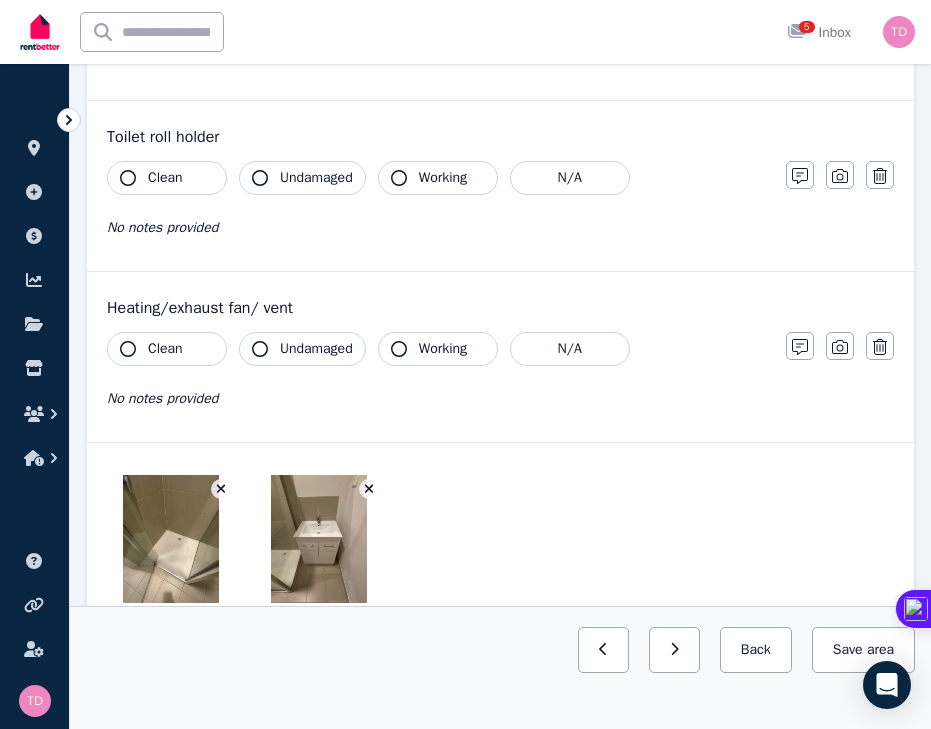 click at bounding box center [500, 539] 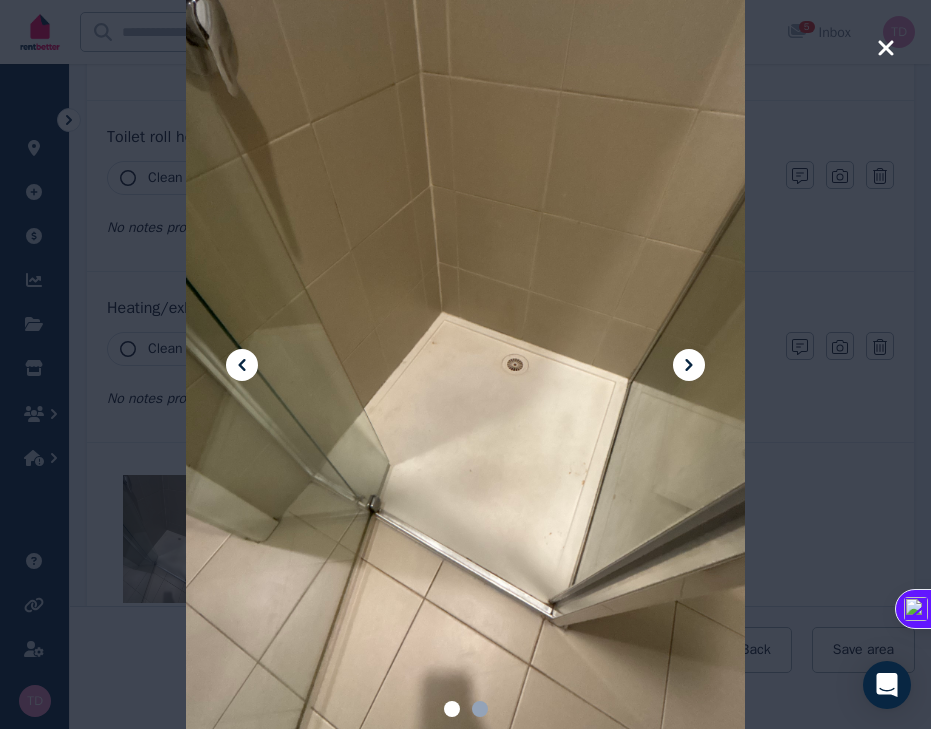 click at bounding box center (689, 365) 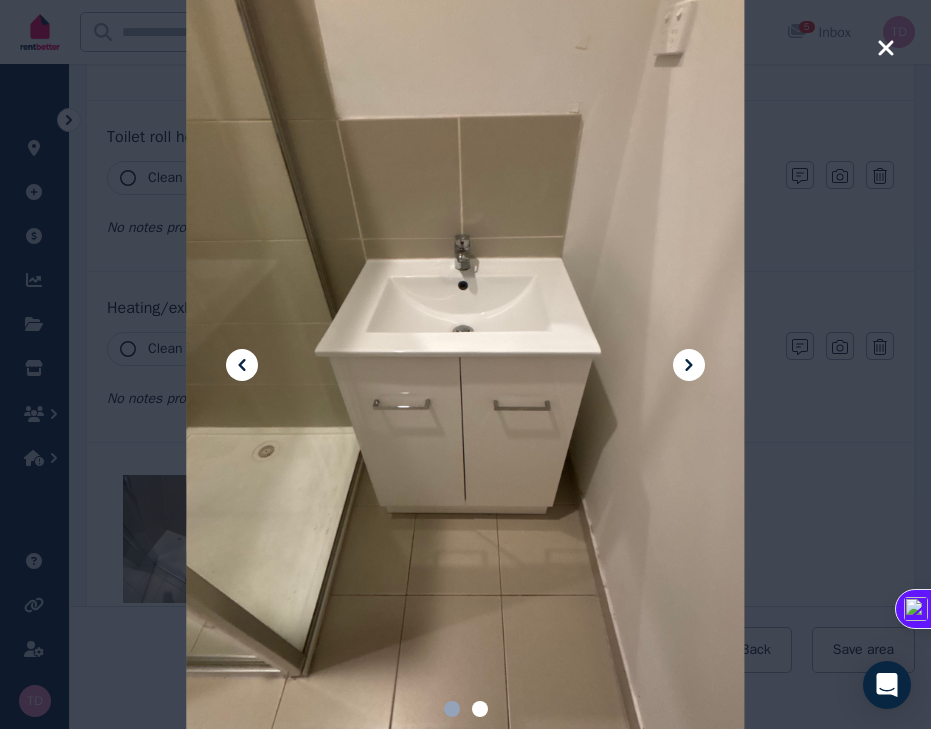 click at bounding box center [689, 365] 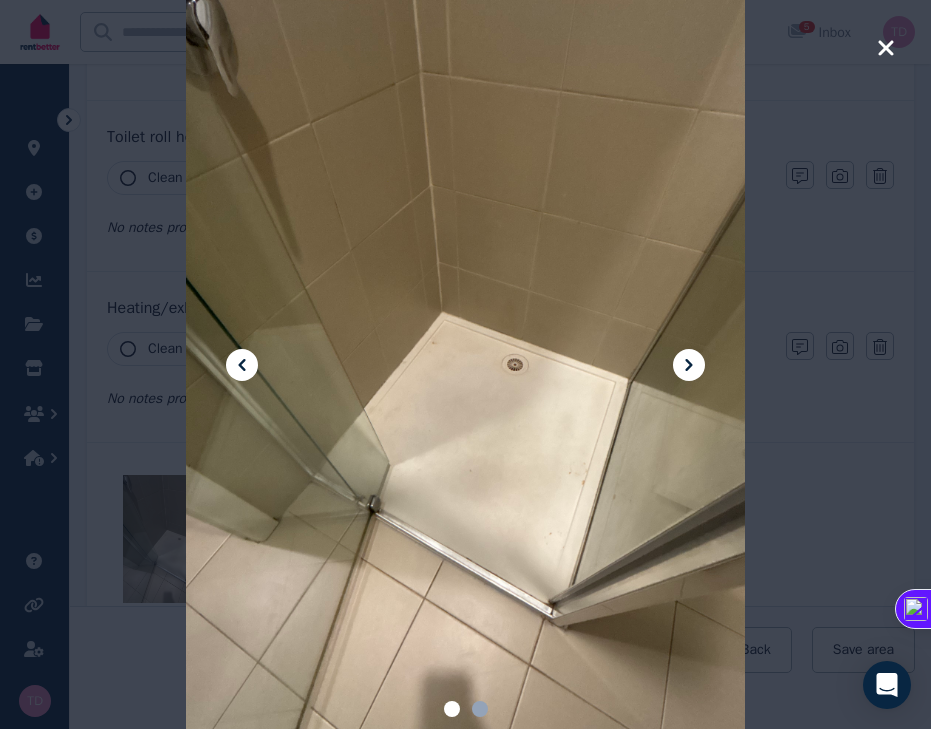 click at bounding box center [689, 365] 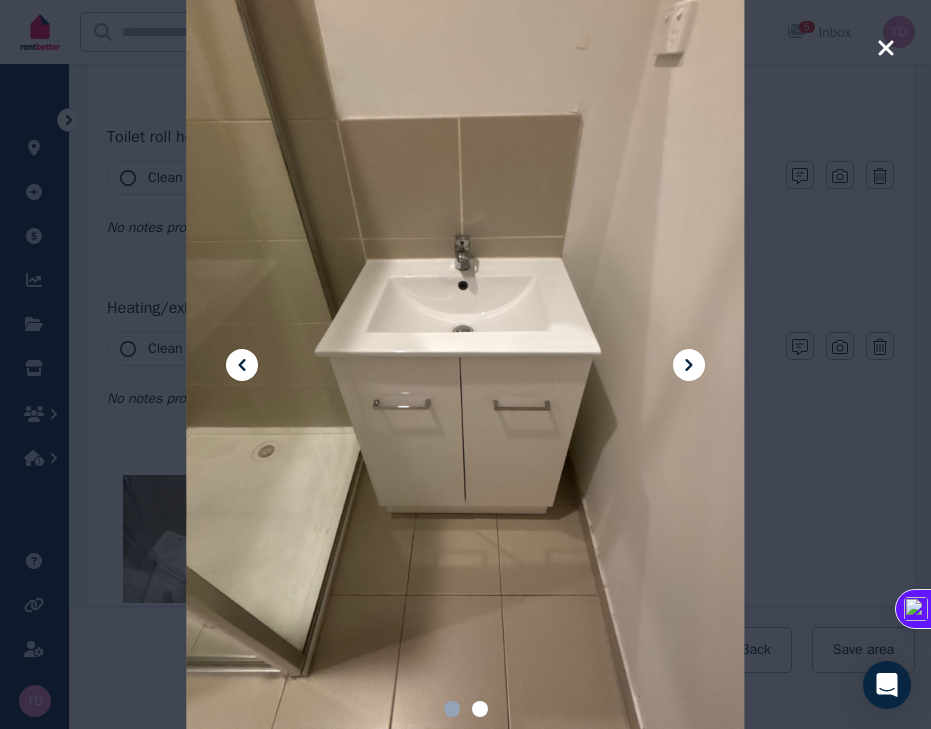click at bounding box center [465, 364] 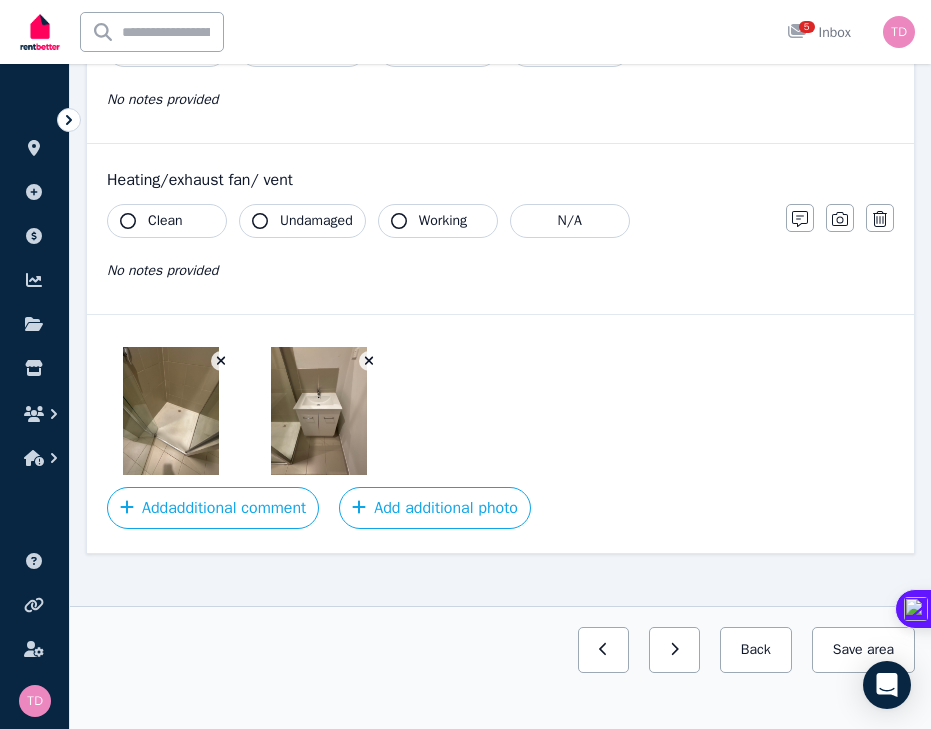scroll, scrollTop: 2565, scrollLeft: 0, axis: vertical 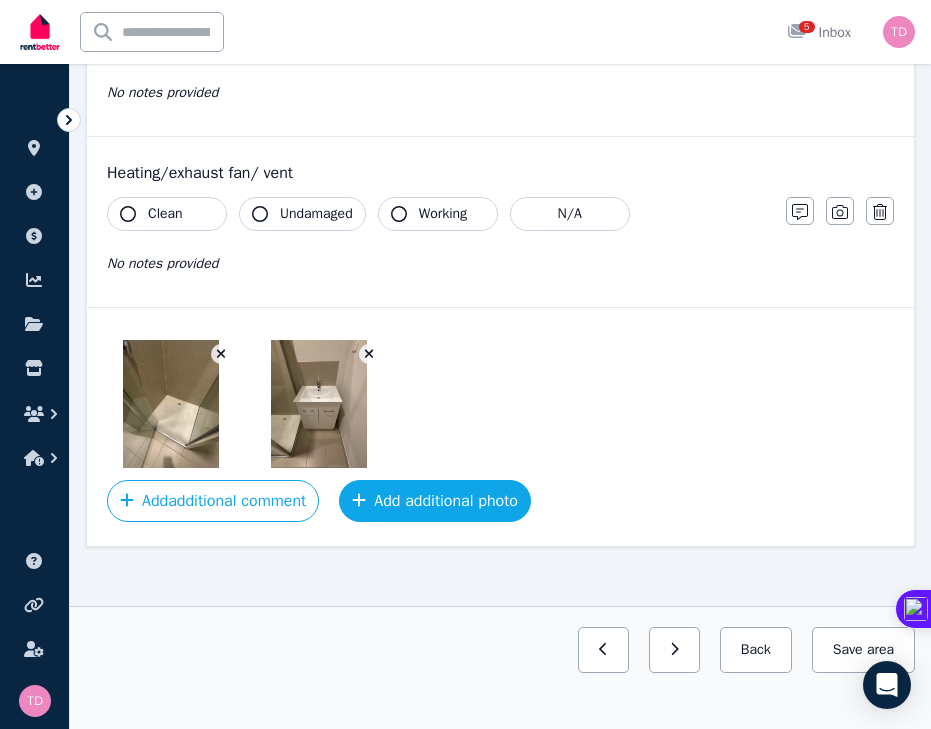 click on "Add additional photo" at bounding box center [435, 501] 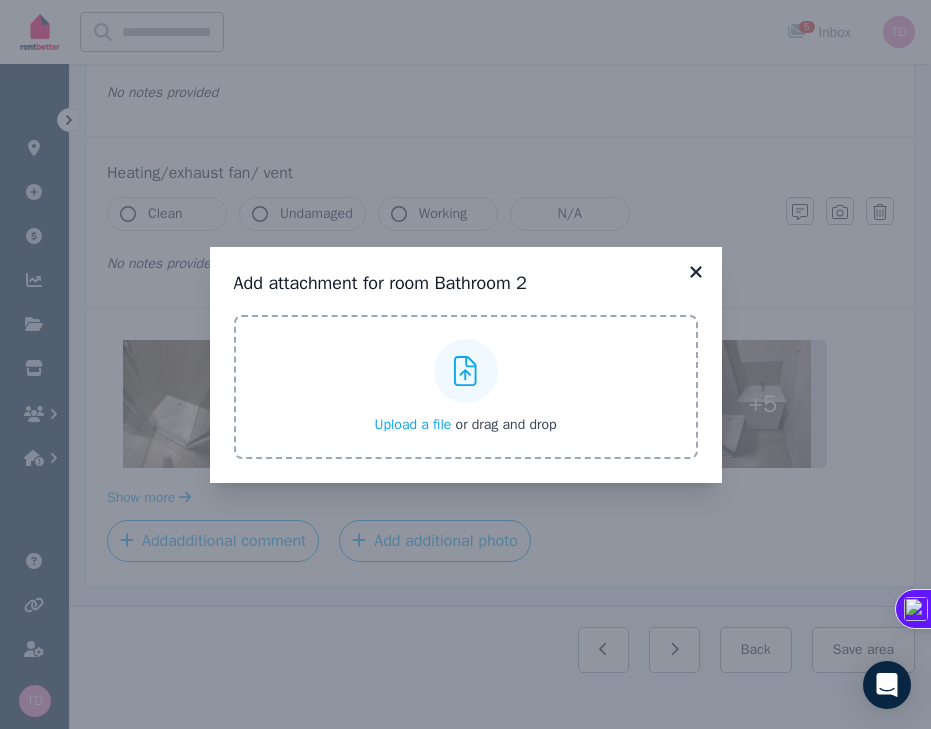 click on "Add attachment for room Bathroom 2 Upload a file   or drag and drop Uploaded   " IMG_6524.HEIC " Uploaded   " IMG_6525.HEIC " Uploaded   " IMG_6526.HEIC " Uploaded   " IMG_6527.HEIC " Uploaded   " IMG_6528.HEIC "" at bounding box center (465, 364) 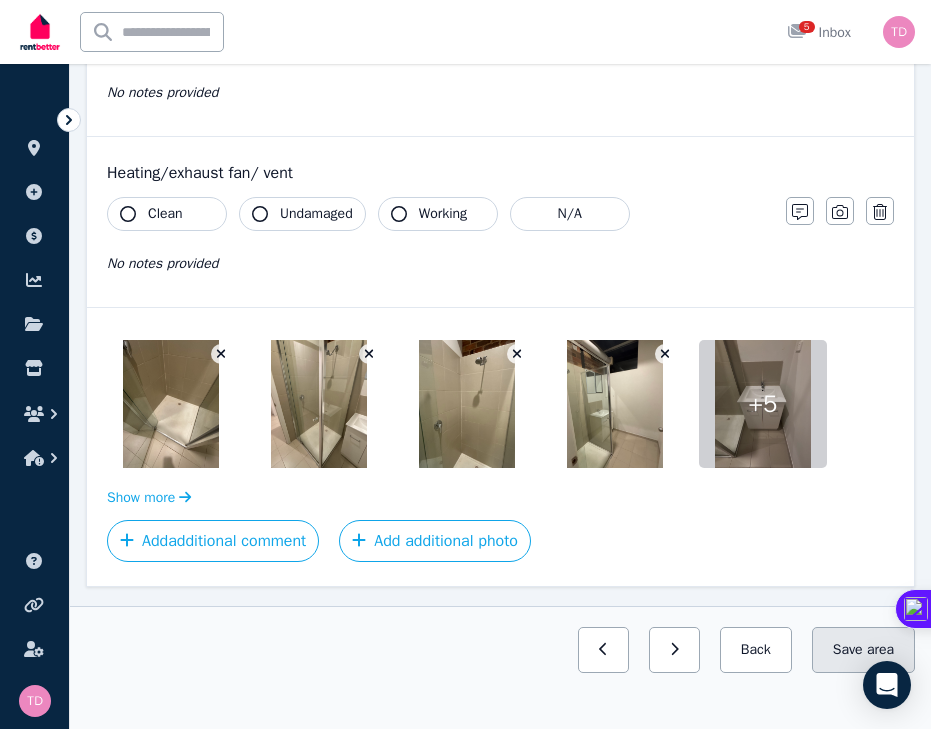 click on "Save   area" at bounding box center (863, 650) 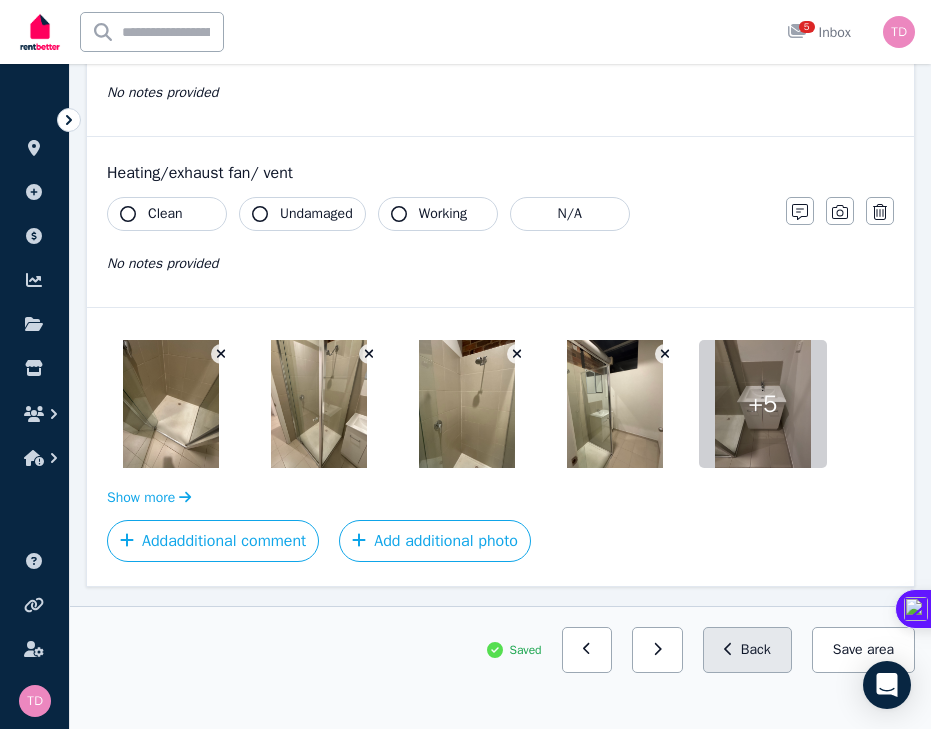 click on "Back" at bounding box center (747, 650) 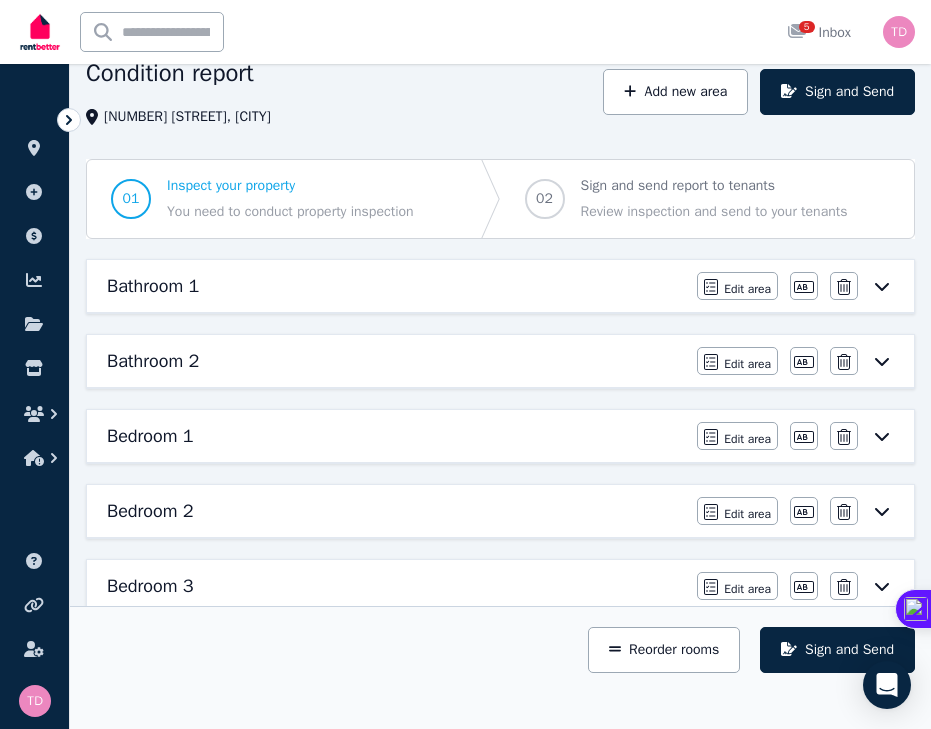 scroll, scrollTop: 108, scrollLeft: 0, axis: vertical 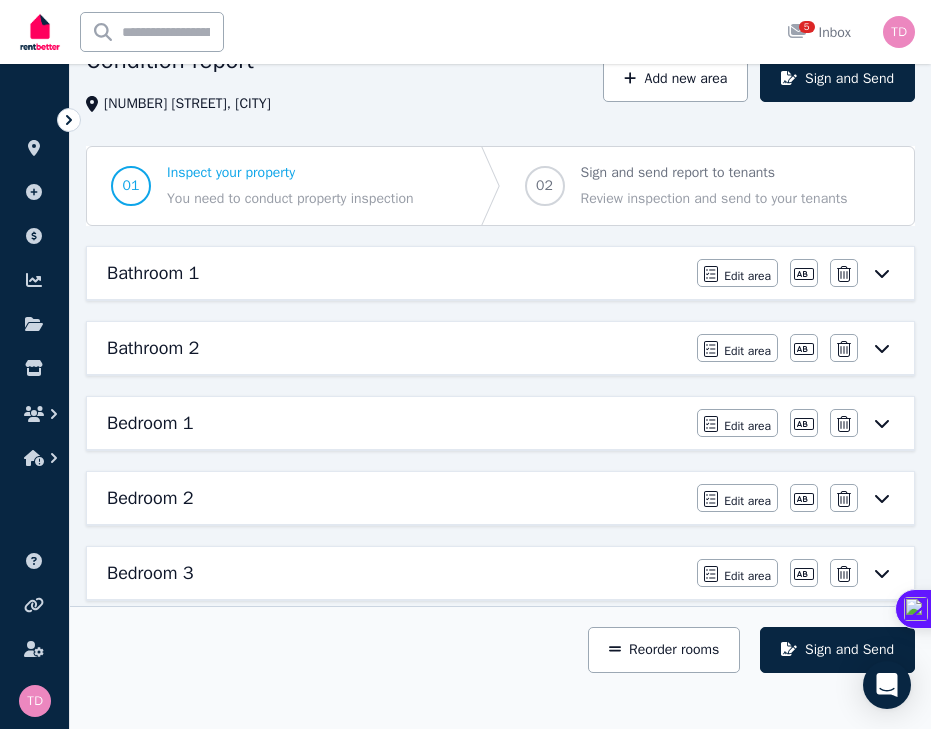 click 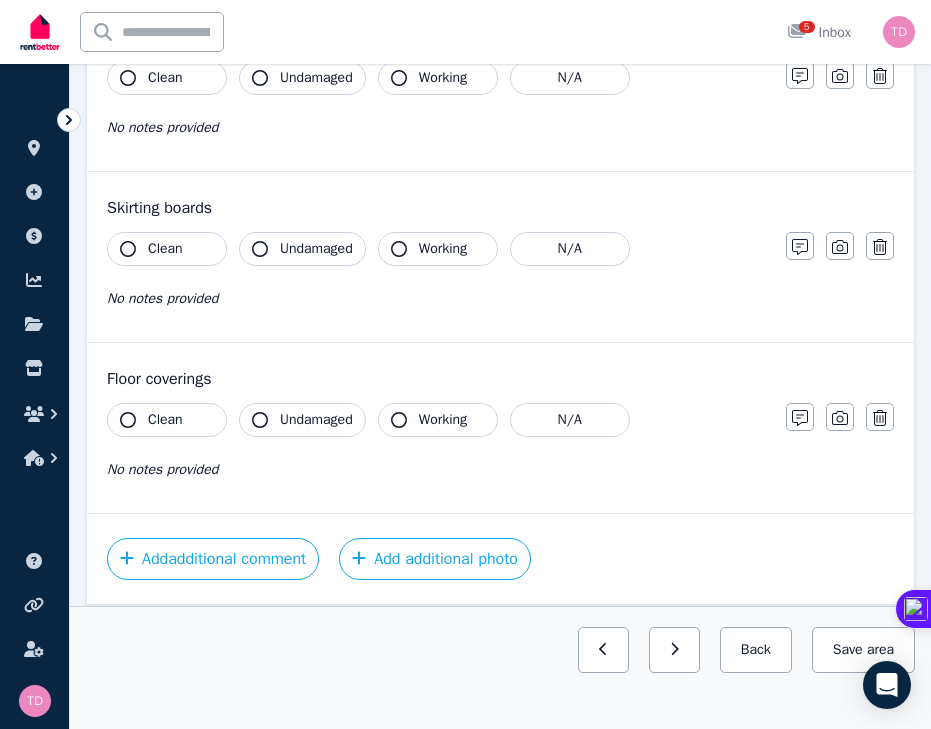scroll, scrollTop: 1404, scrollLeft: 0, axis: vertical 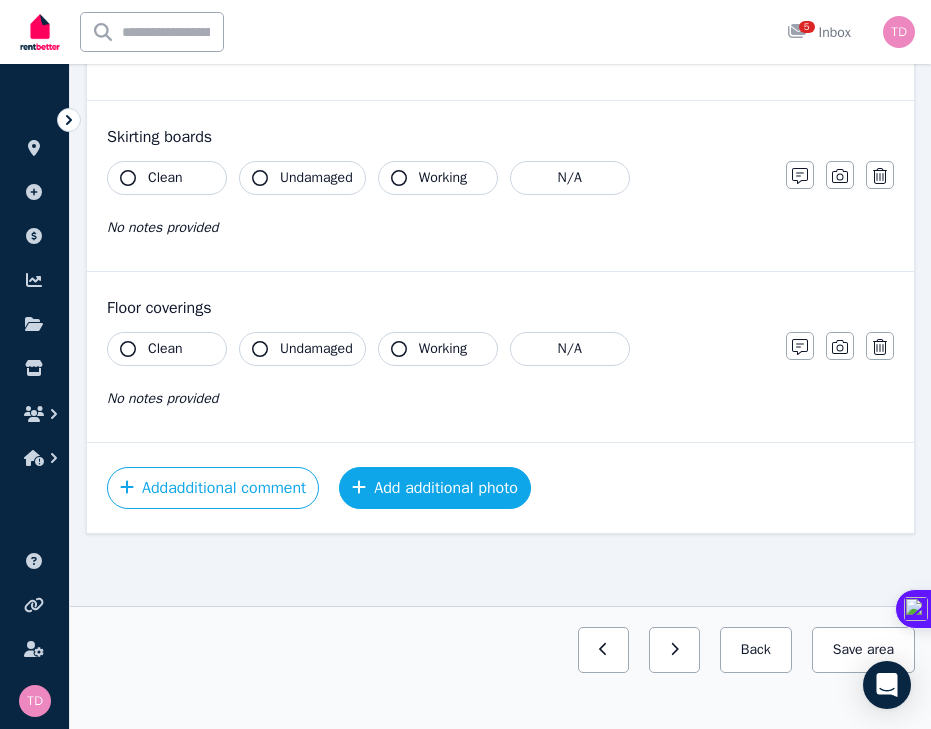 click on "Add additional photo" at bounding box center [435, 488] 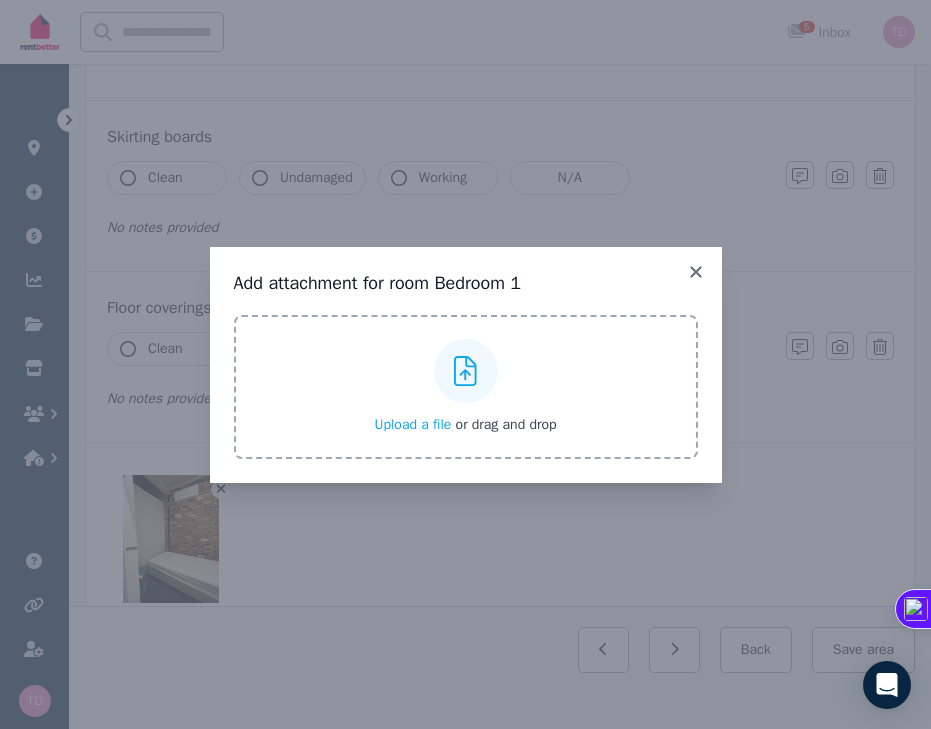 click on "Add attachment for room Bedroom 1 Upload a file   or drag and drop Uploaded   " IMG_6530.HEIC " Uploaded   " IMG_6531.HEIC "" at bounding box center (465, 364) 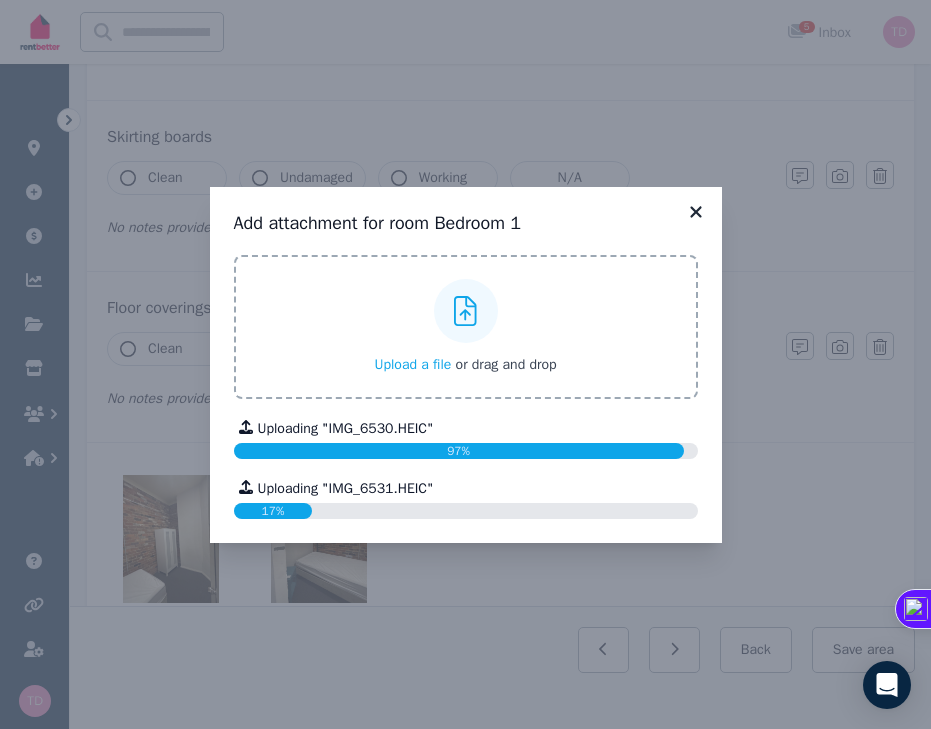 click 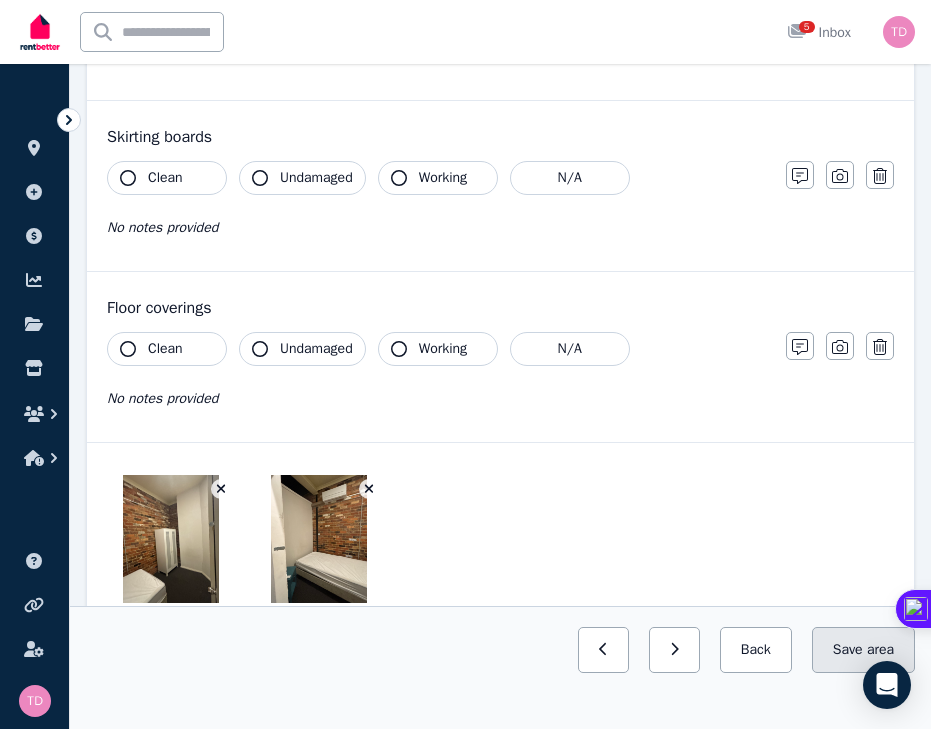 click on "Save   area" at bounding box center (863, 650) 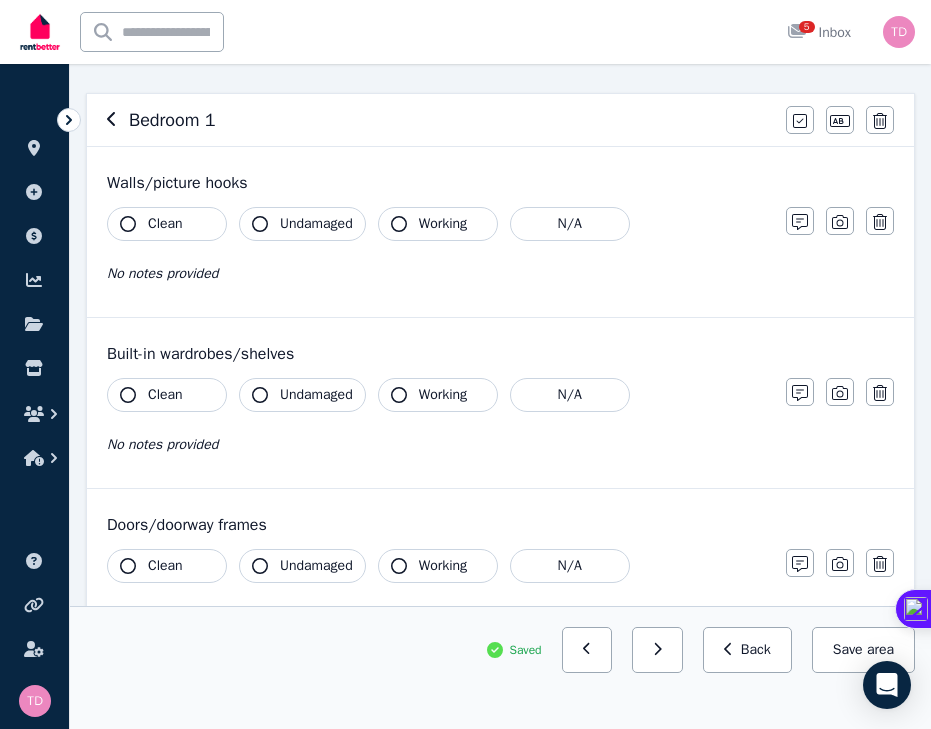 scroll, scrollTop: 0, scrollLeft: 0, axis: both 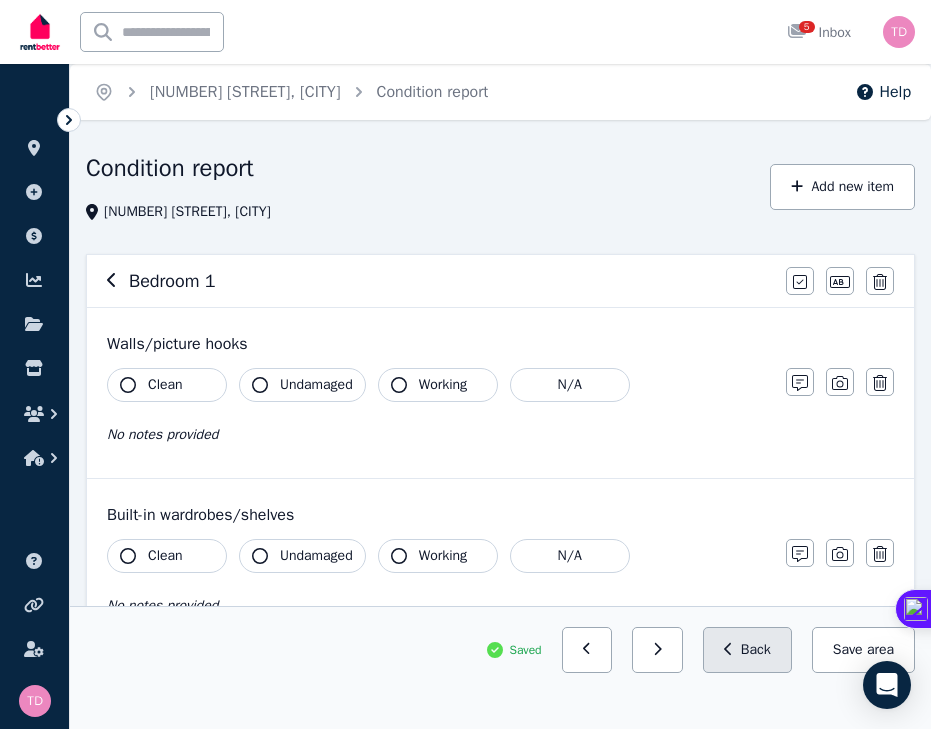 click on "Back" at bounding box center [747, 650] 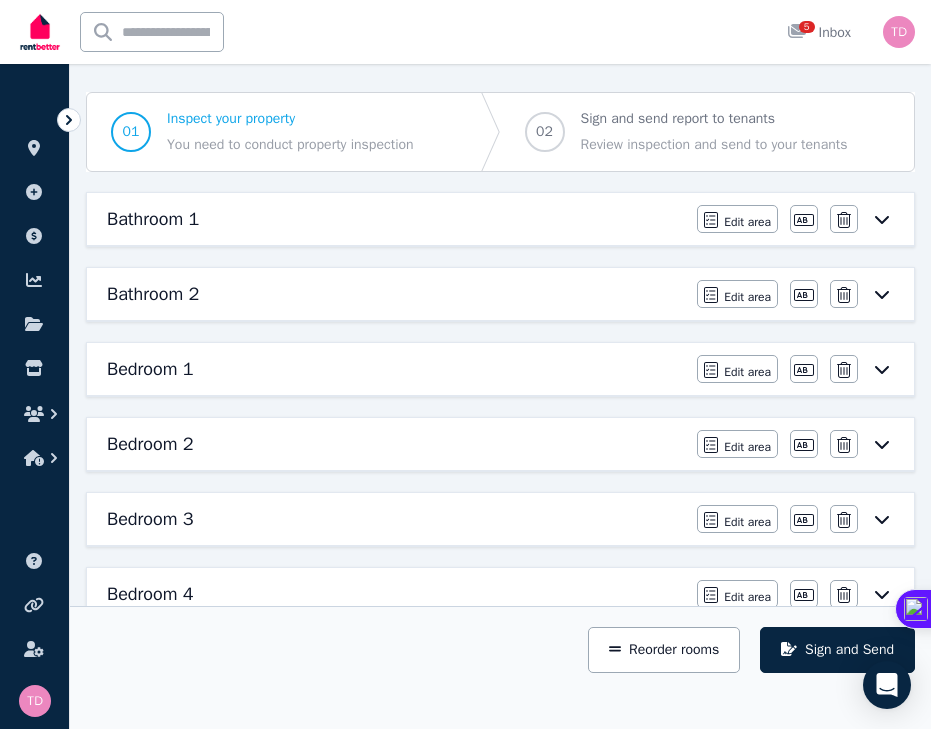 scroll, scrollTop: 195, scrollLeft: 0, axis: vertical 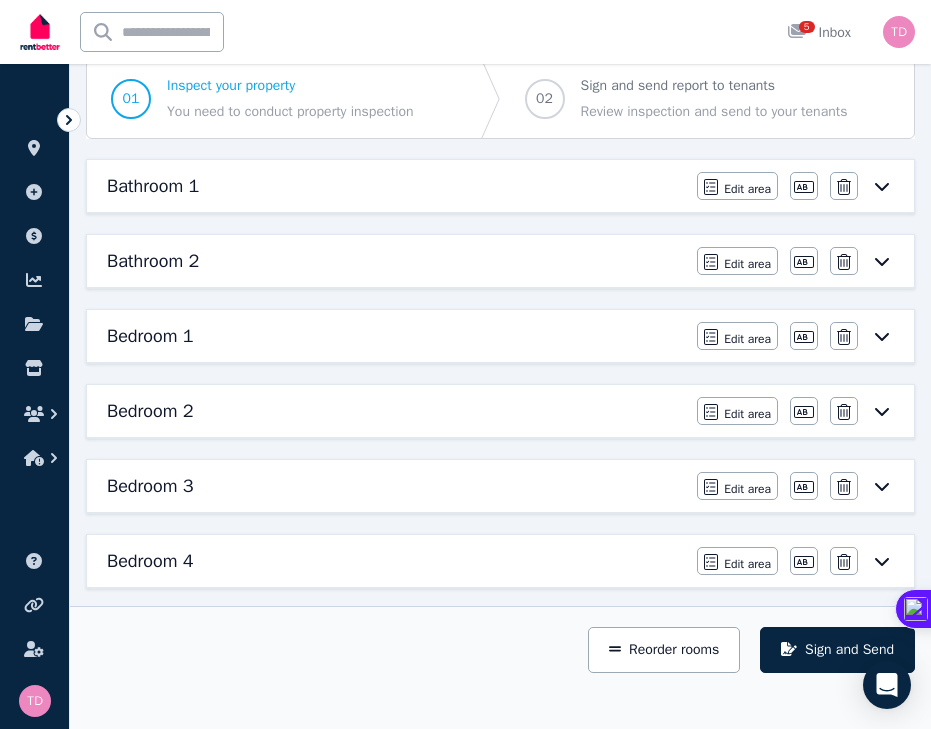 click 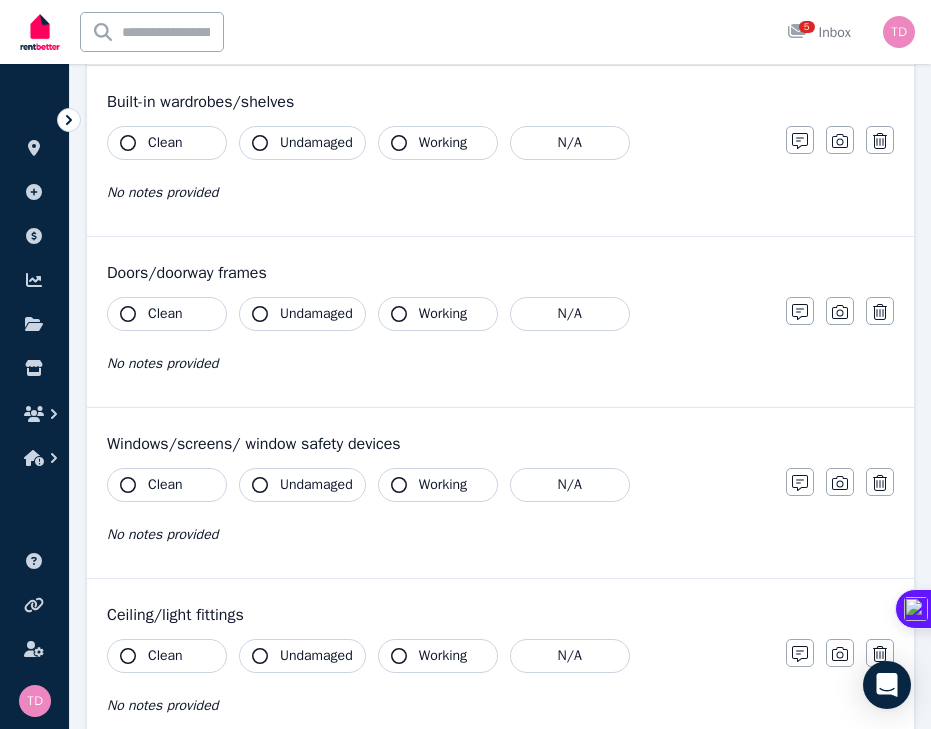 scroll, scrollTop: 1281, scrollLeft: 0, axis: vertical 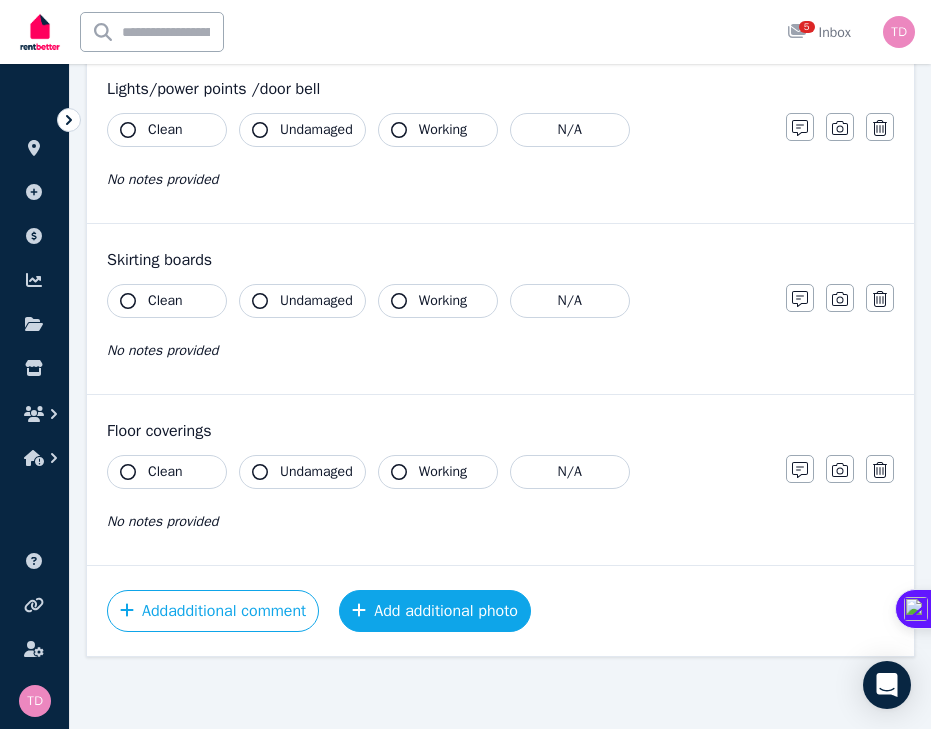 click on "Add additional photo" at bounding box center [435, 611] 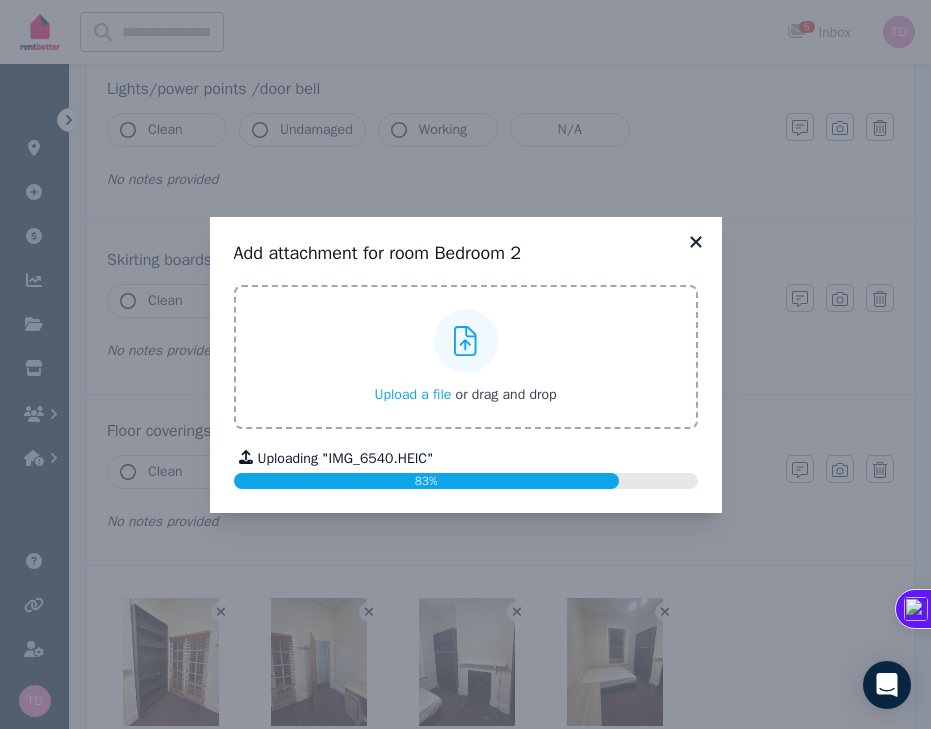 click 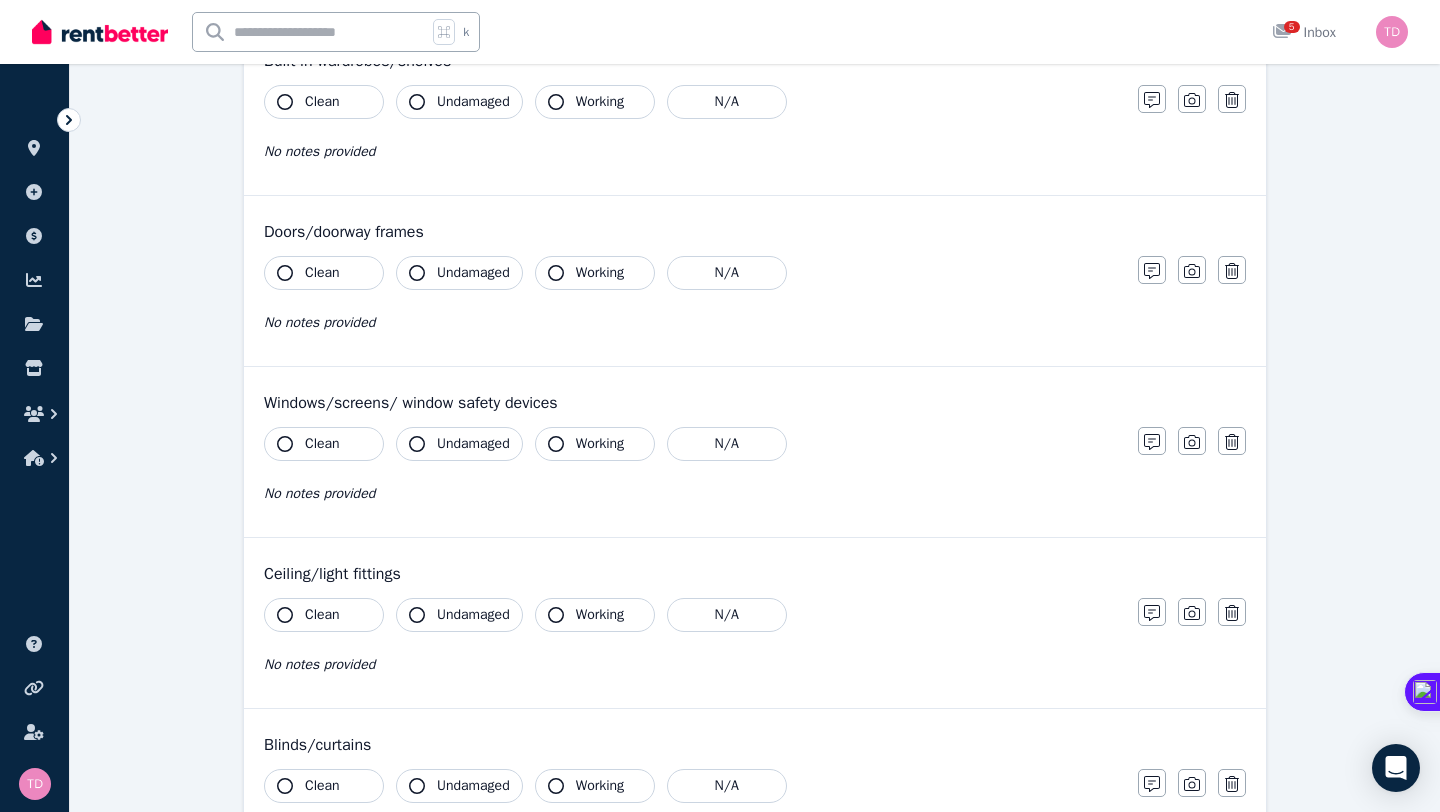 scroll, scrollTop: 0, scrollLeft: 0, axis: both 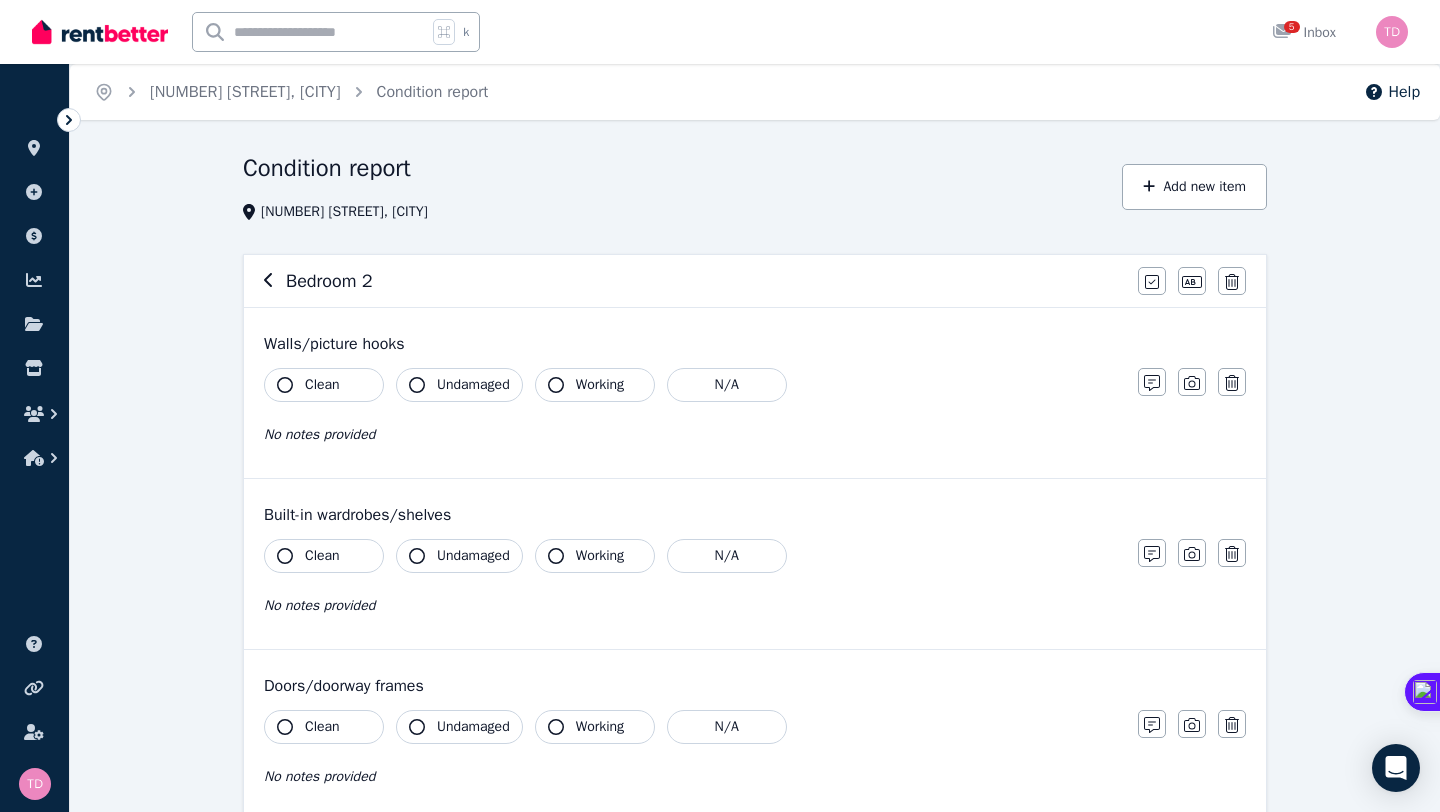 click on "Clean" at bounding box center (322, 385) 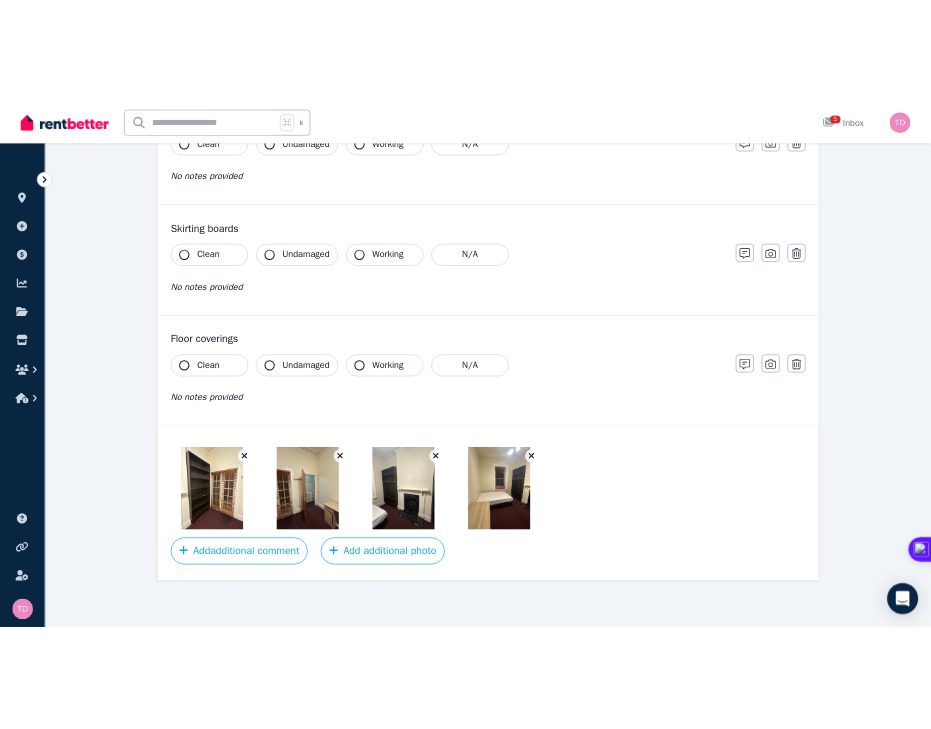 scroll, scrollTop: 0, scrollLeft: 0, axis: both 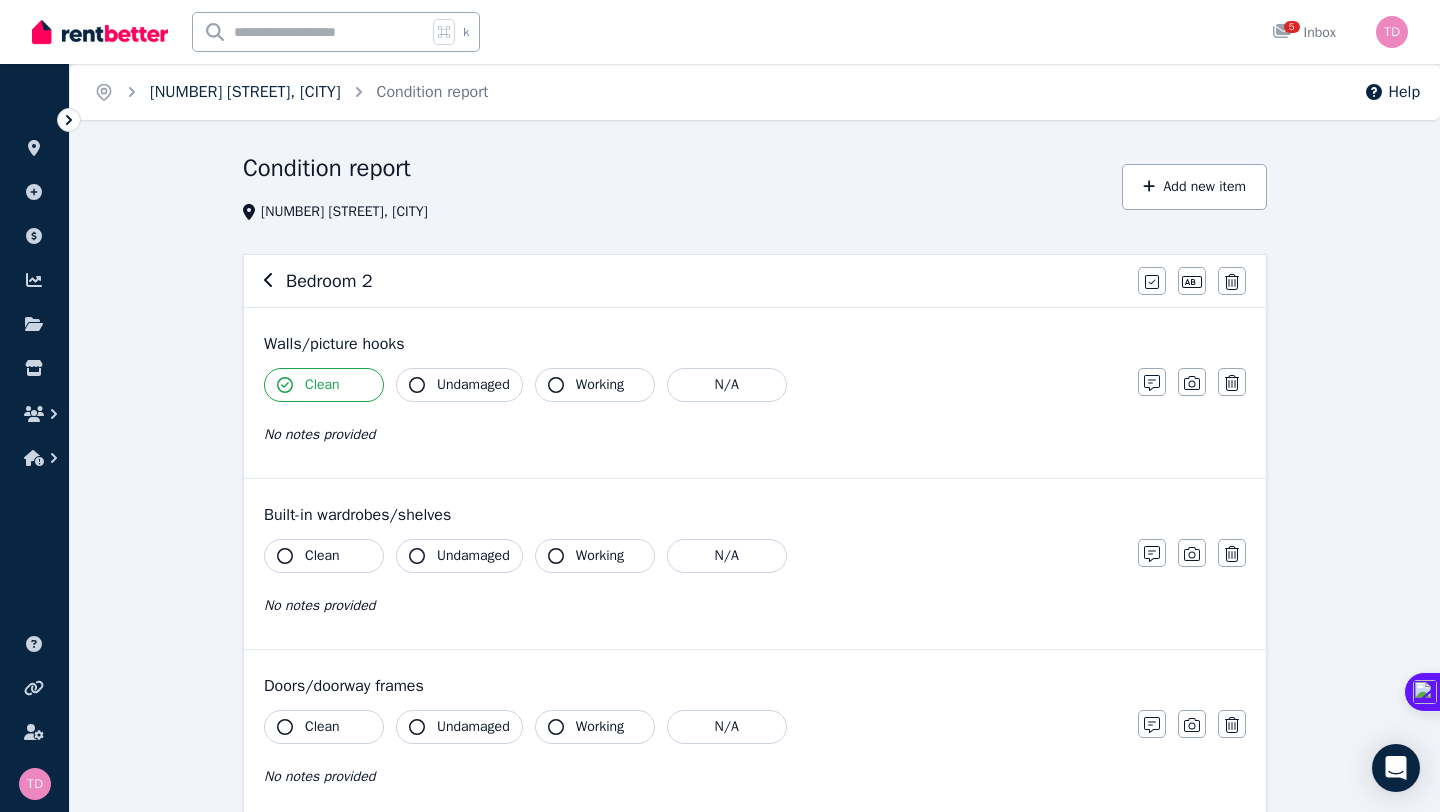 click on "[NUMBER] [STREET], [CITY]" at bounding box center (245, 92) 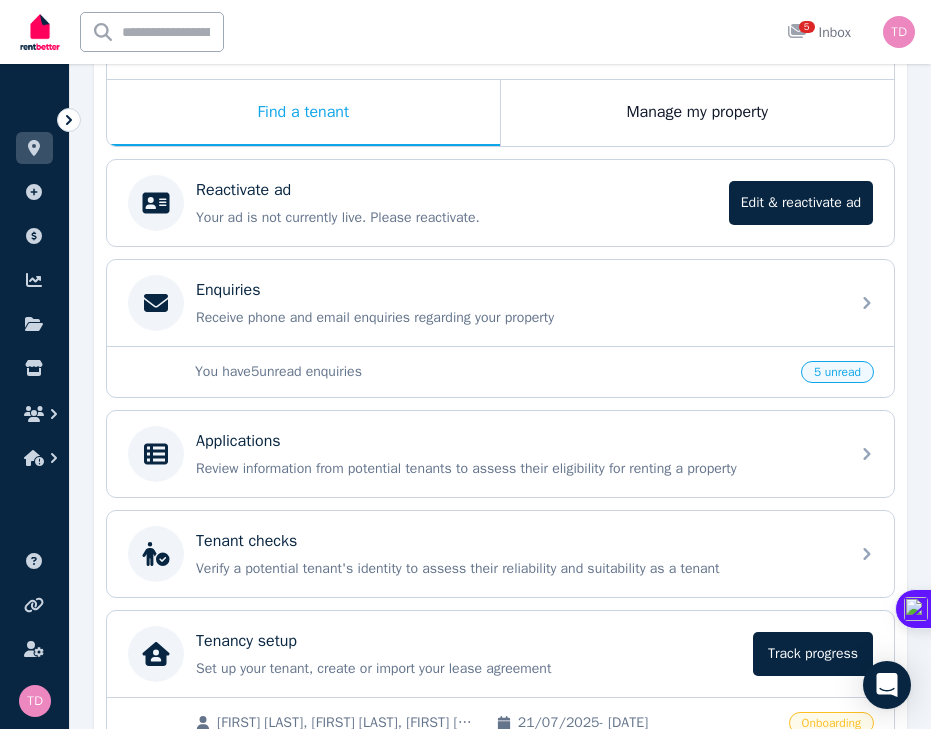 scroll, scrollTop: 319, scrollLeft: 0, axis: vertical 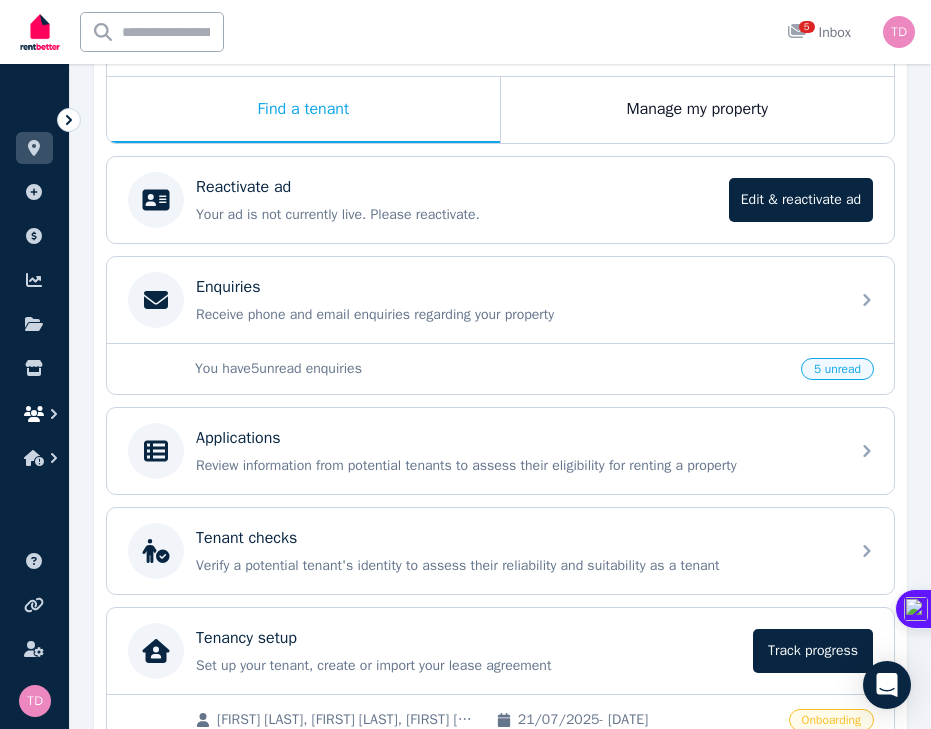 click 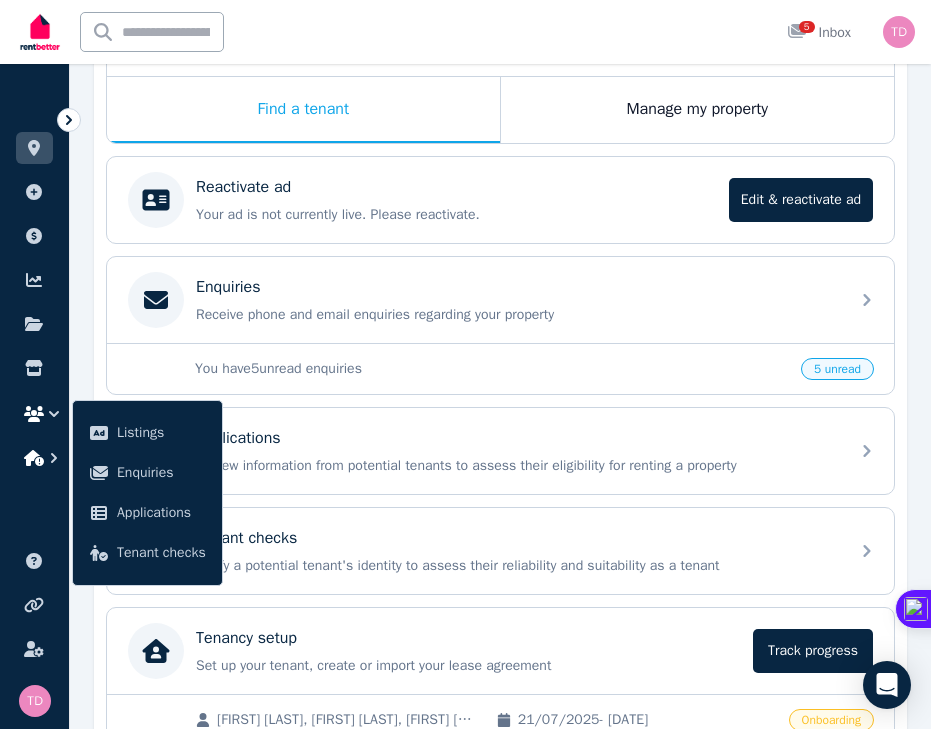 click 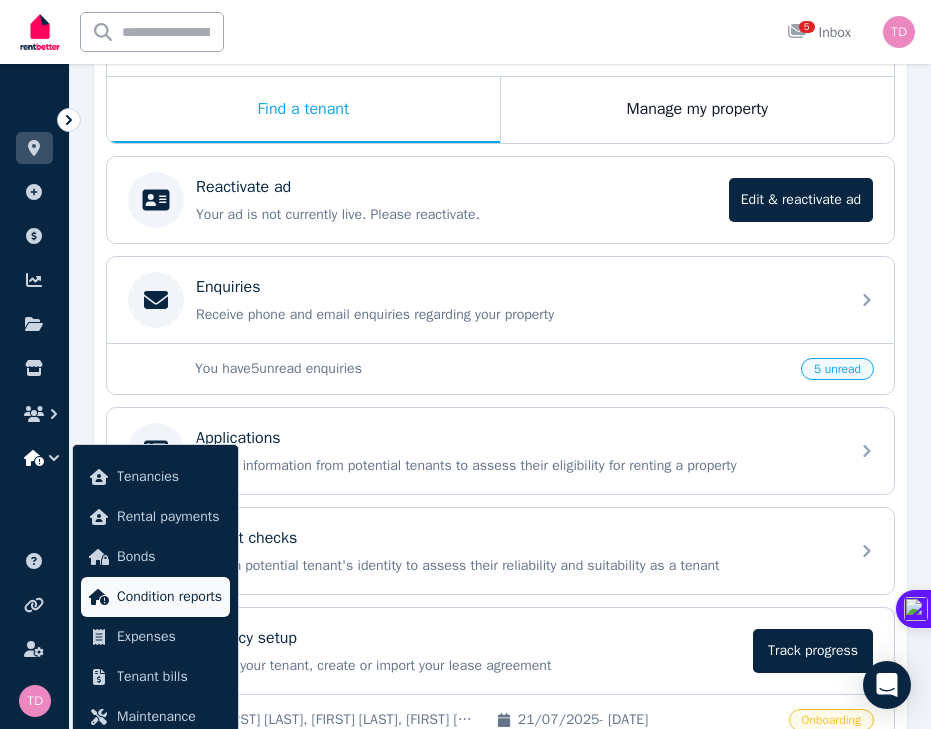 click on "Condition reports" at bounding box center [169, 597] 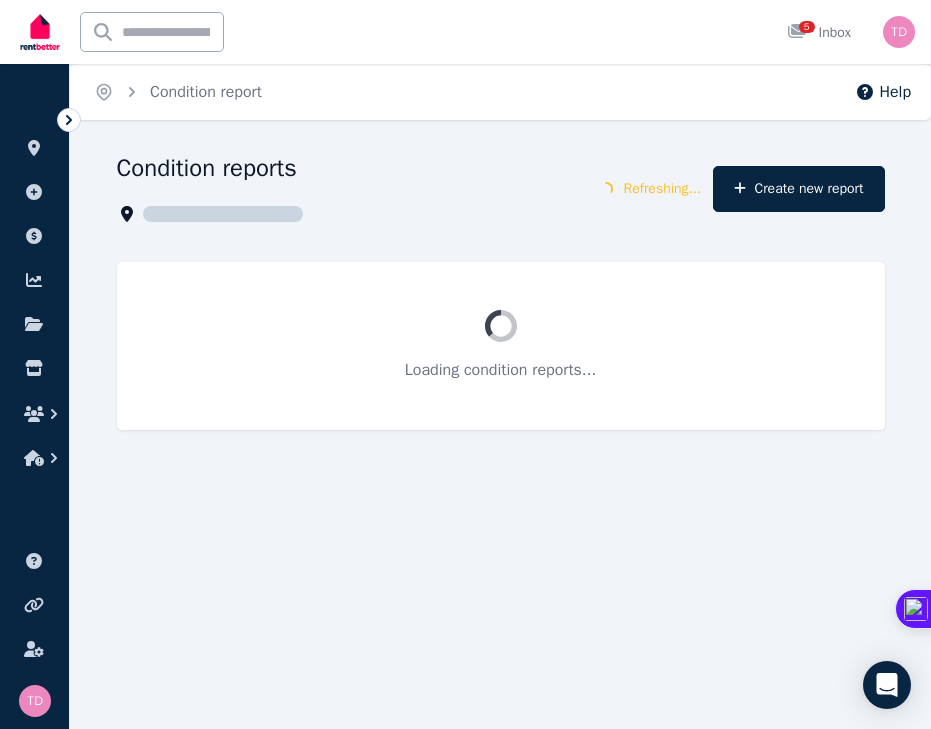 scroll, scrollTop: 0, scrollLeft: 0, axis: both 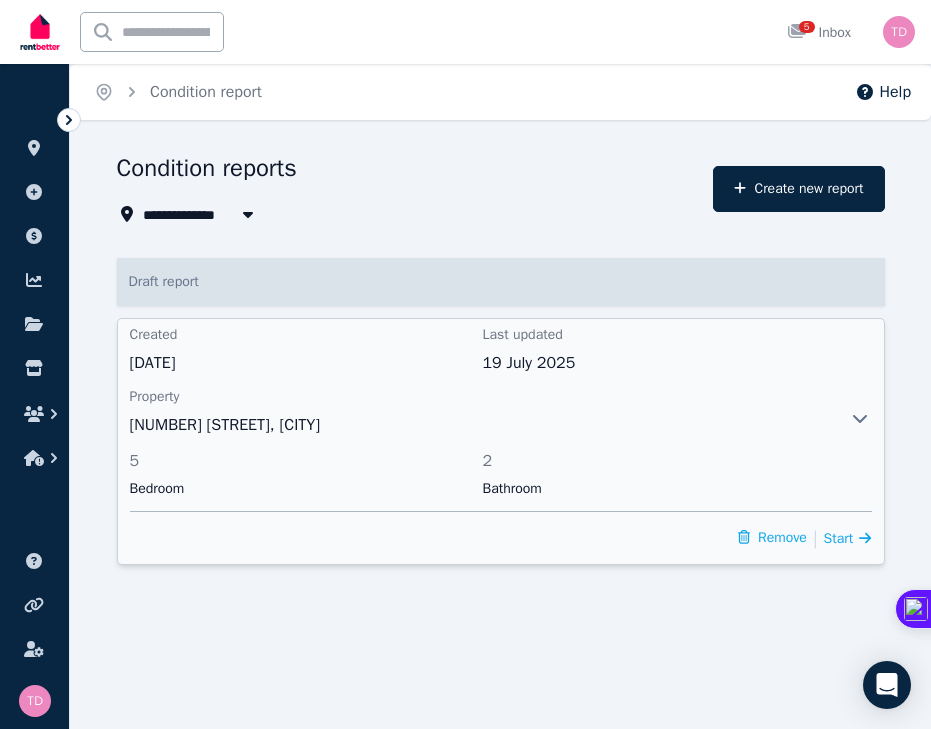 click on "[NUMBER] [STREET], [CITY]" at bounding box center [477, 425] 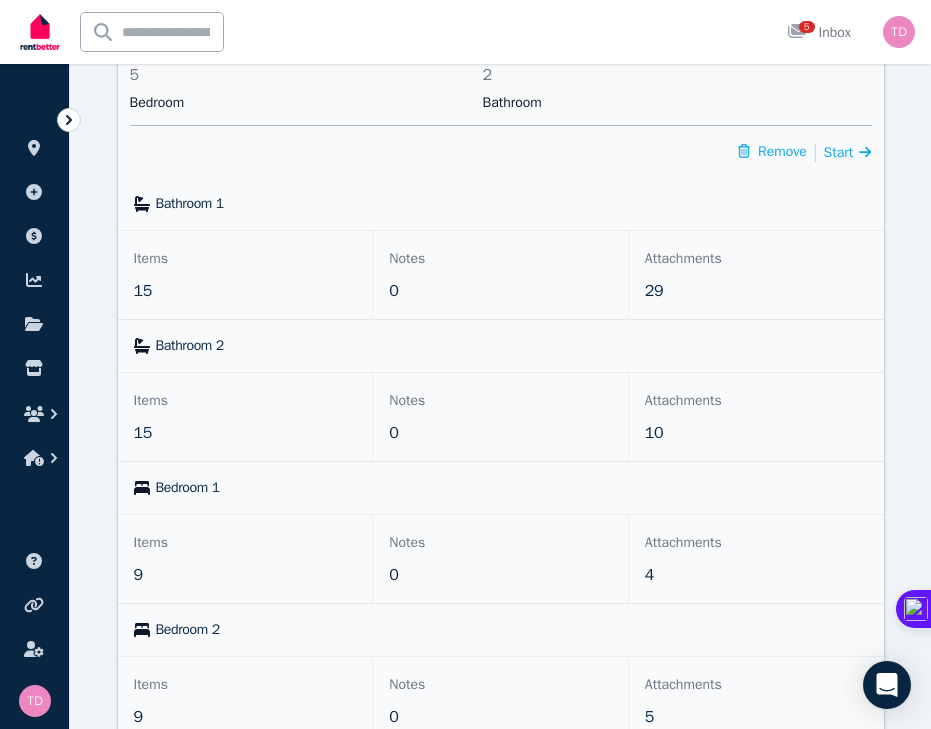 scroll, scrollTop: 394, scrollLeft: 0, axis: vertical 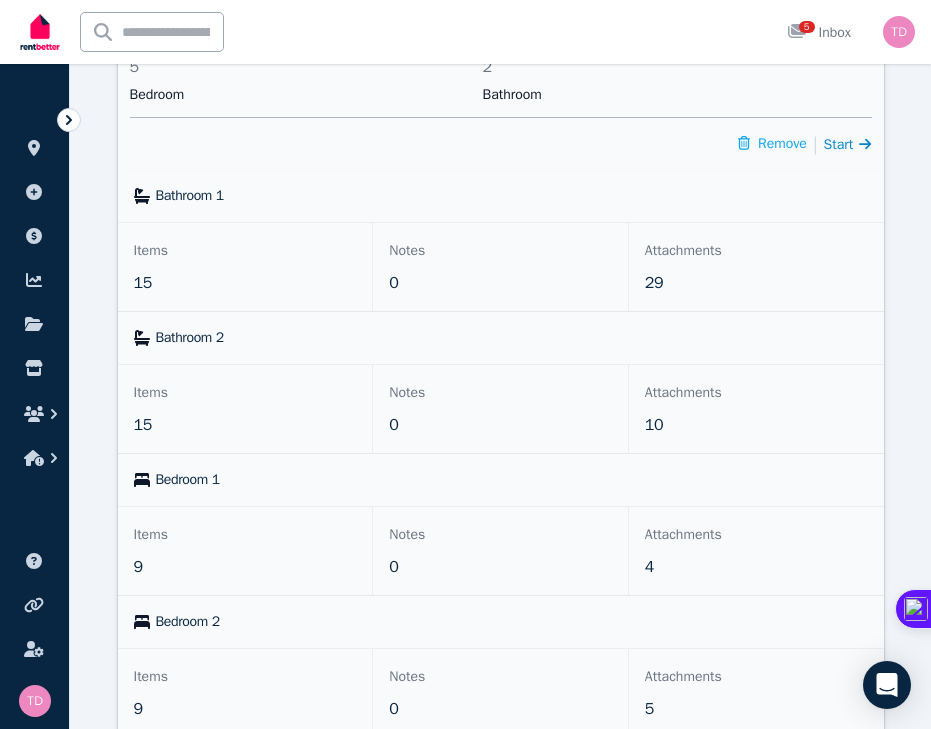 click on "Start" at bounding box center (839, 144) 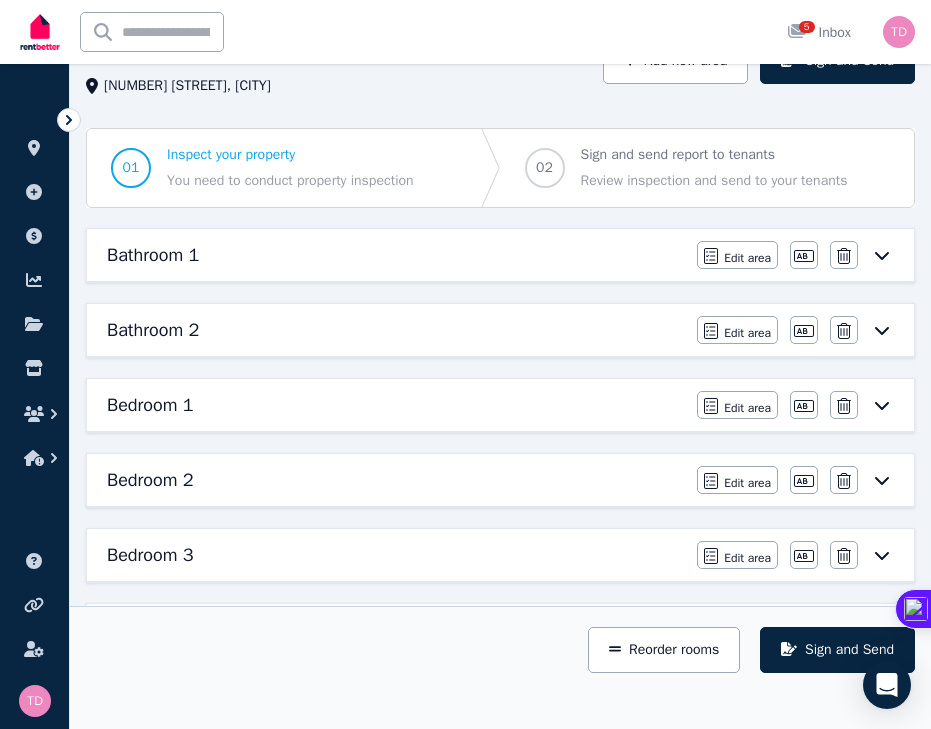 scroll, scrollTop: 143, scrollLeft: 0, axis: vertical 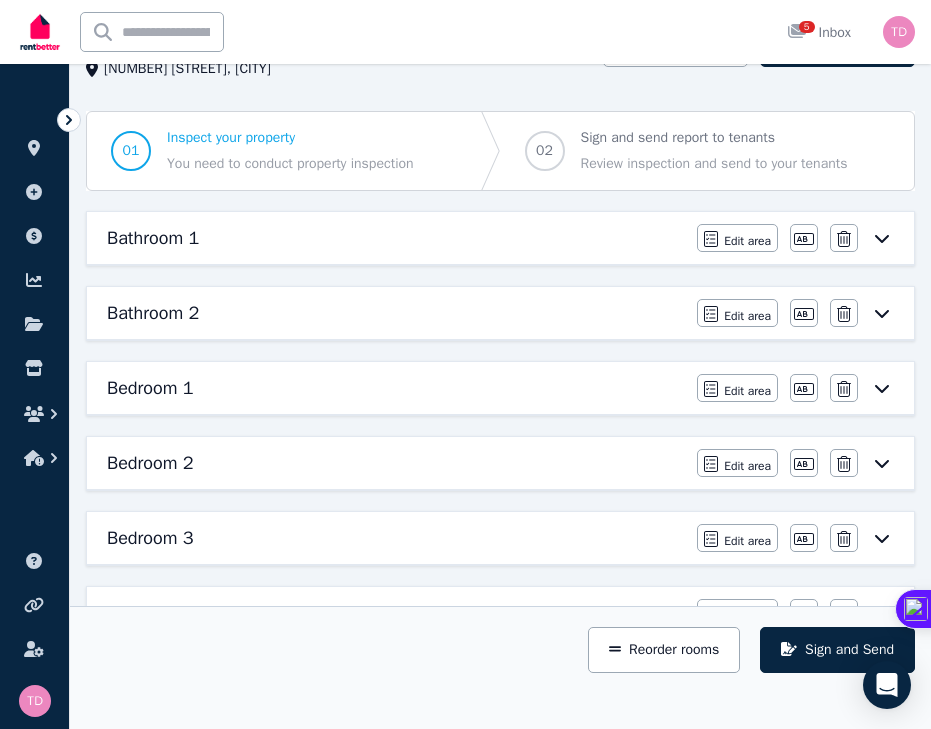 click on "Bedroom 2 Edit area Edit area Edit name Delete" at bounding box center (500, 463) 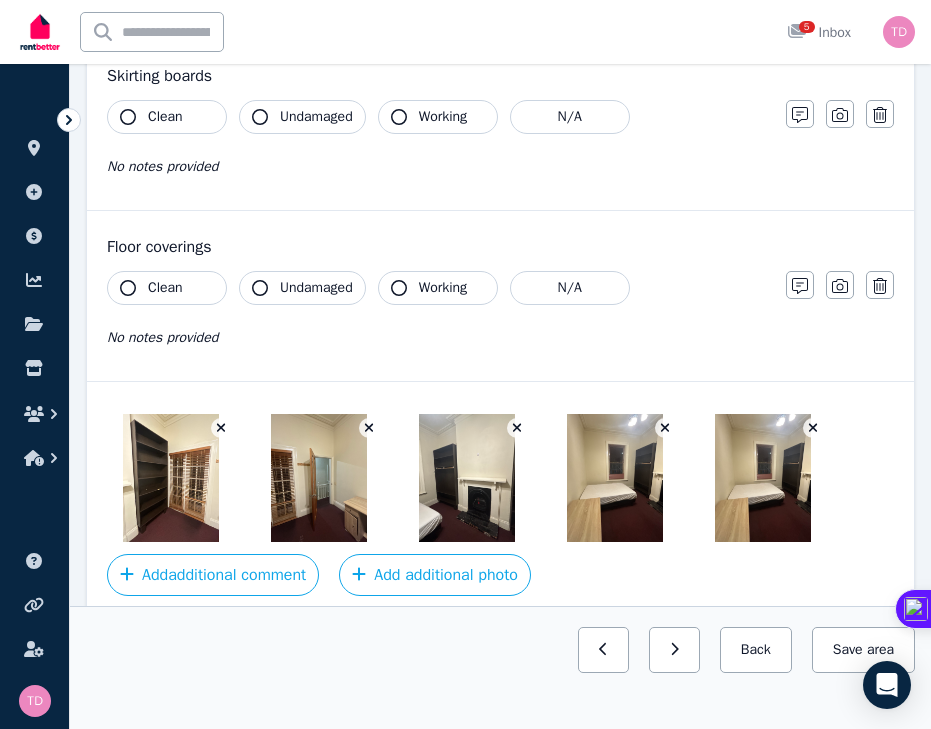 scroll, scrollTop: 1552, scrollLeft: 0, axis: vertical 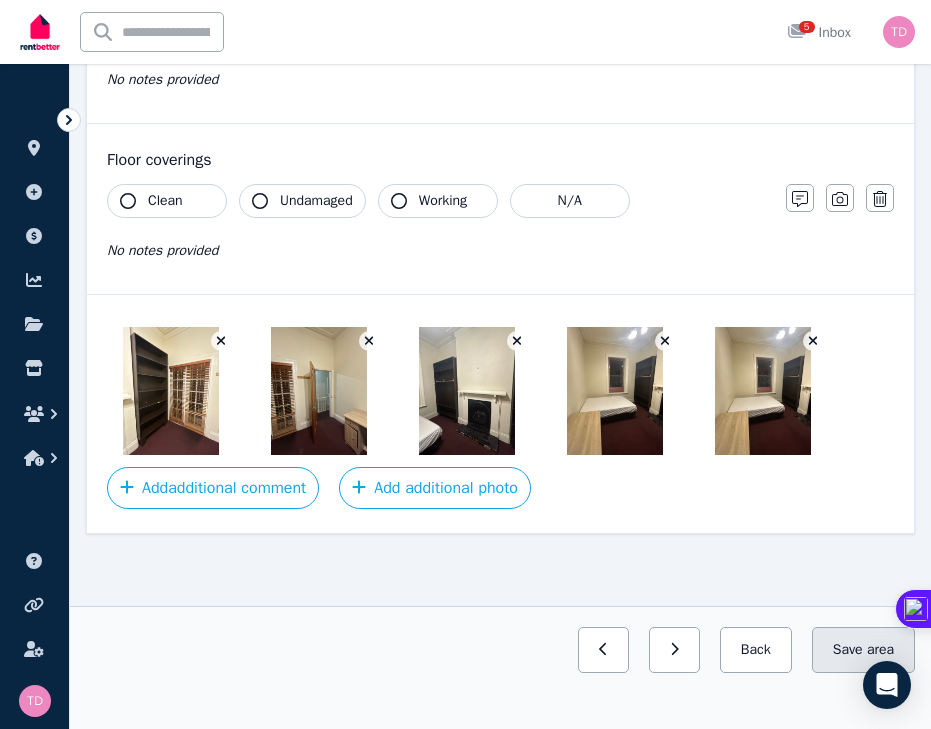 click on "Save   area" at bounding box center (863, 650) 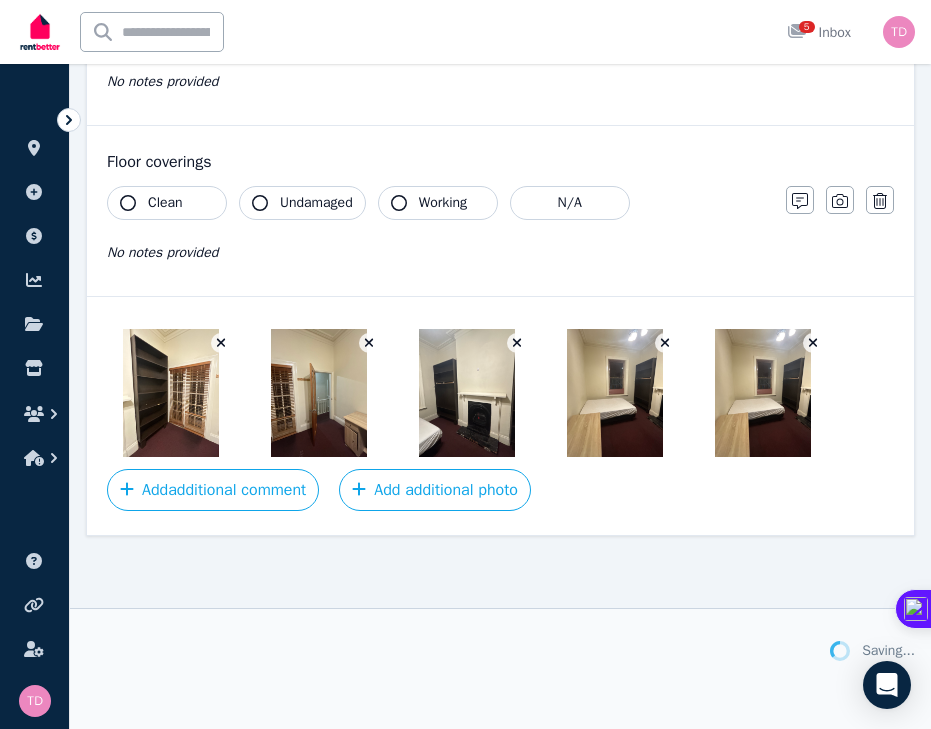 scroll, scrollTop: 1552, scrollLeft: 0, axis: vertical 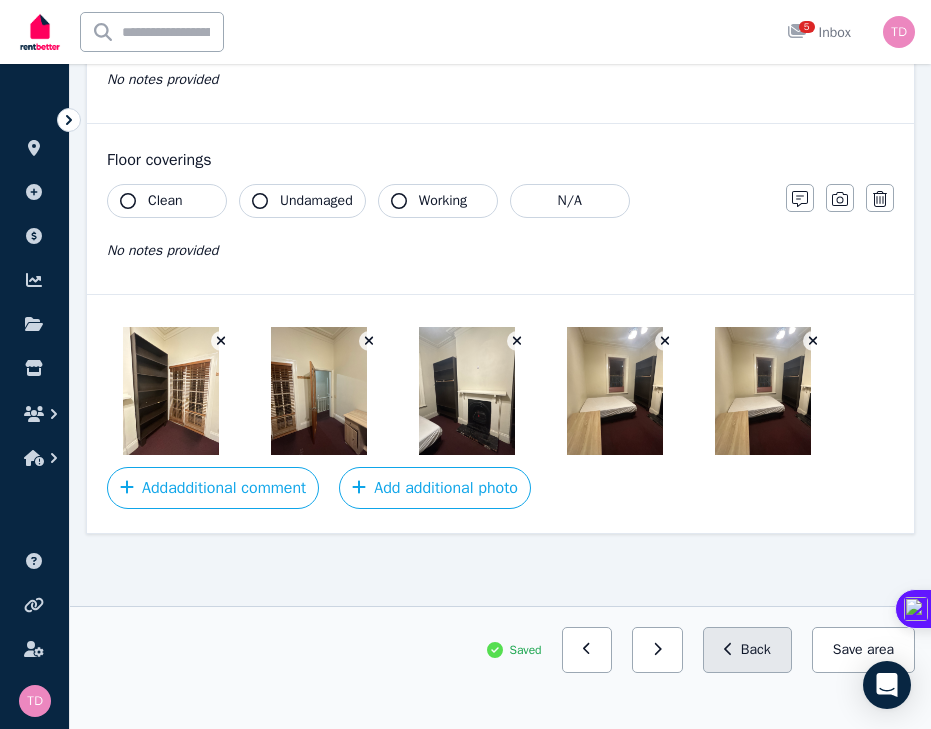 click on "Back" at bounding box center [747, 650] 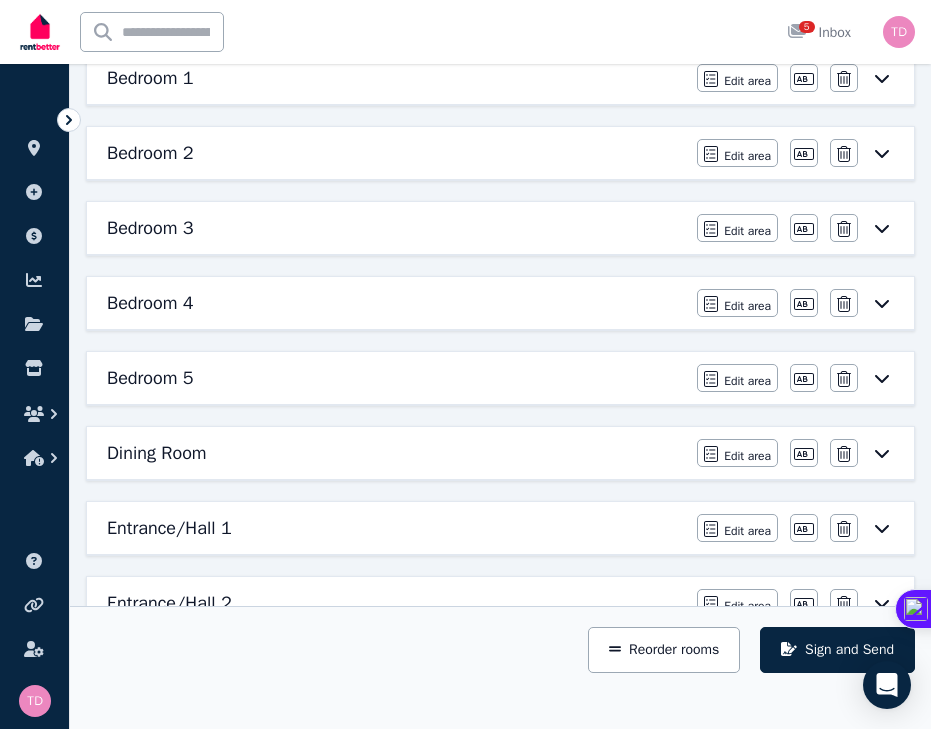 scroll, scrollTop: 445, scrollLeft: 0, axis: vertical 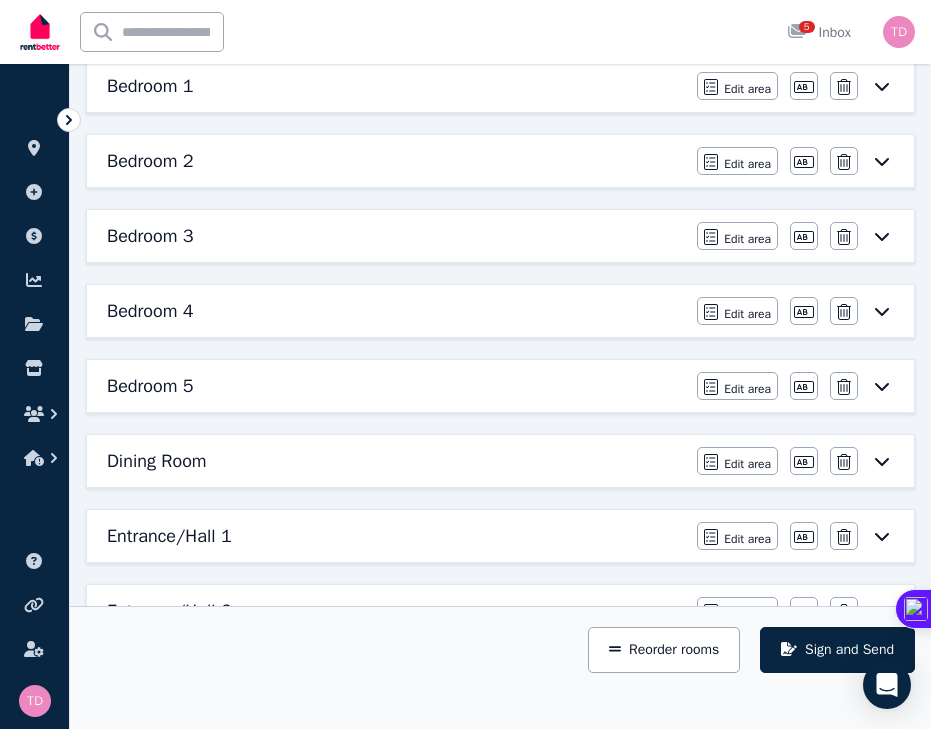 click on "Bedroom 3" at bounding box center (396, 236) 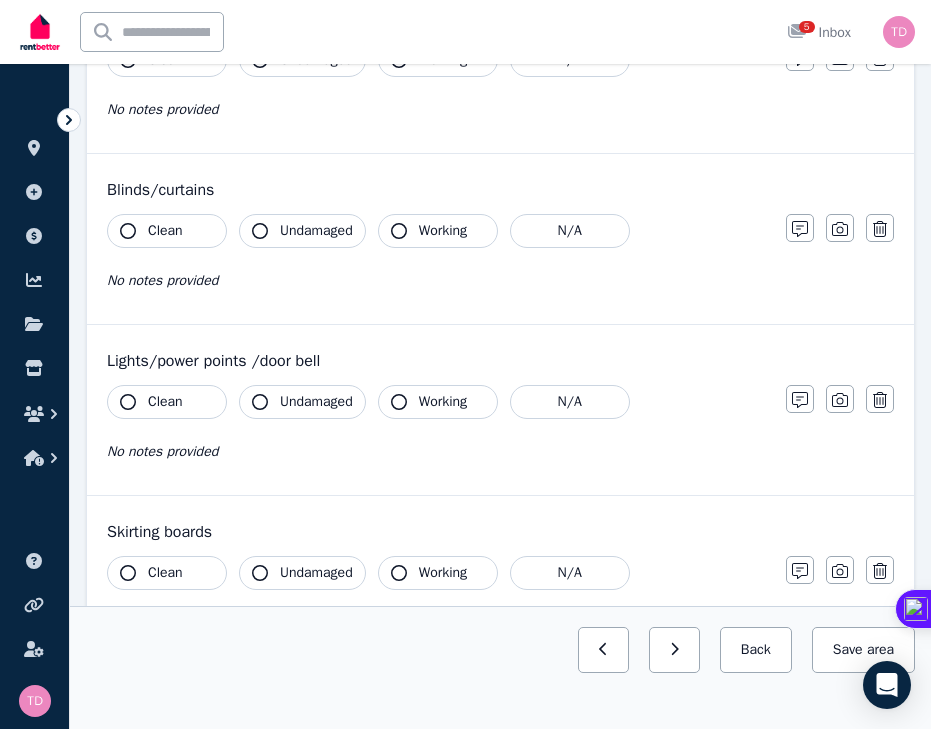 scroll, scrollTop: 1404, scrollLeft: 0, axis: vertical 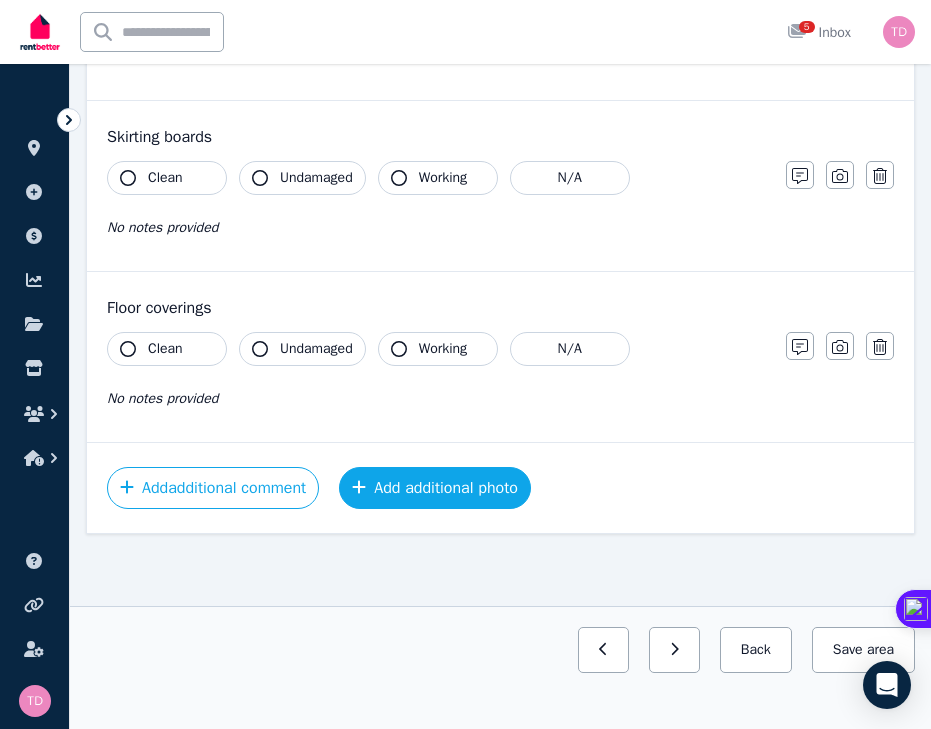 click on "Add additional photo" at bounding box center [435, 488] 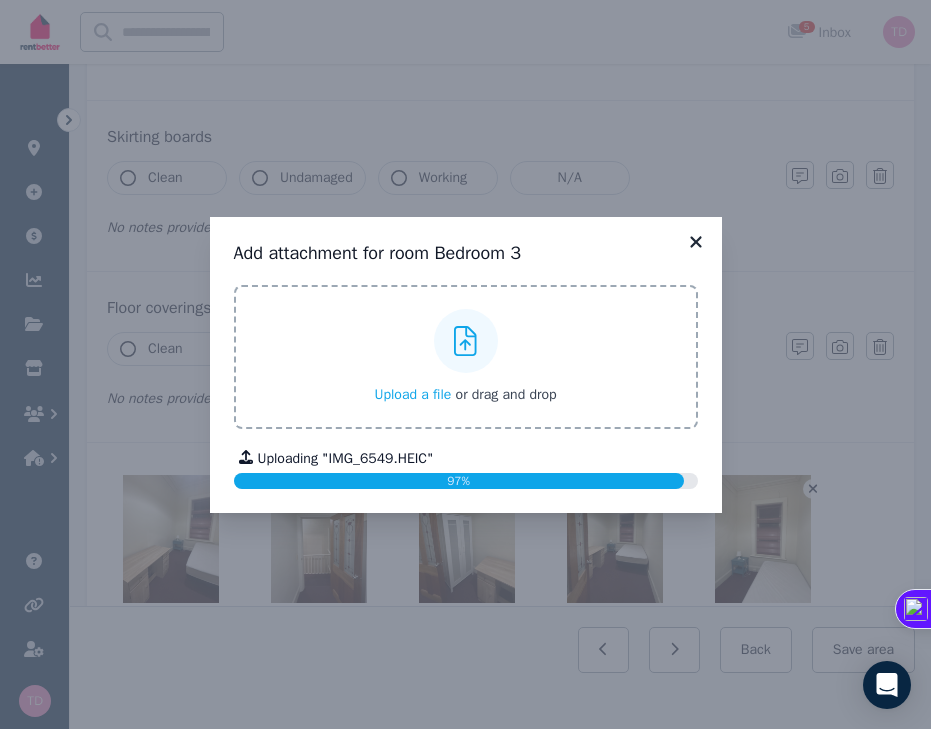 click 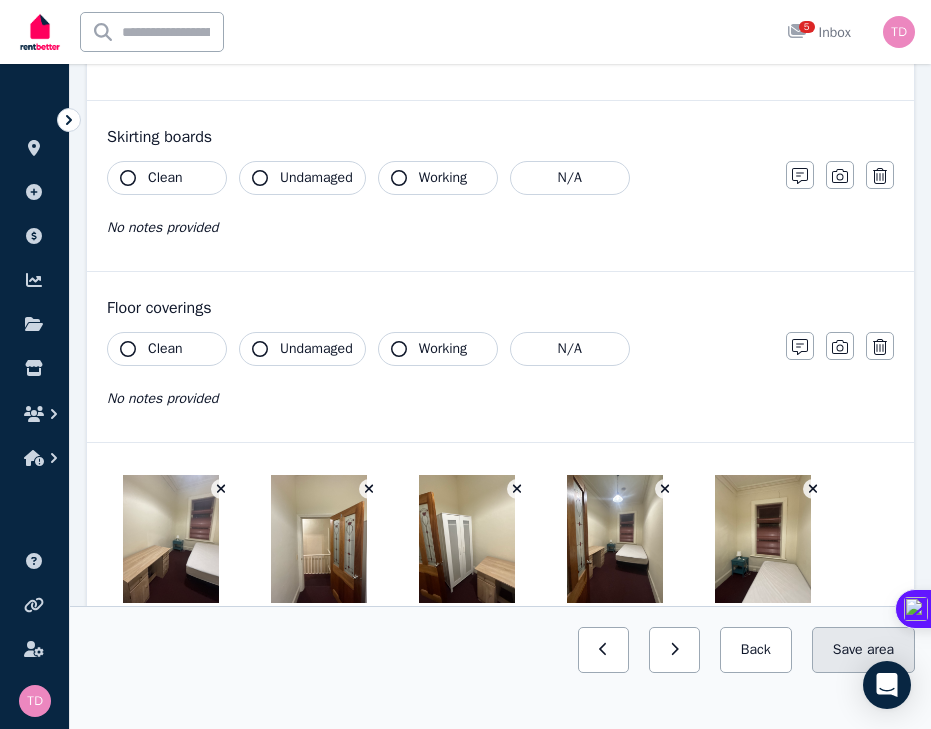 click on "Save   area" at bounding box center [863, 650] 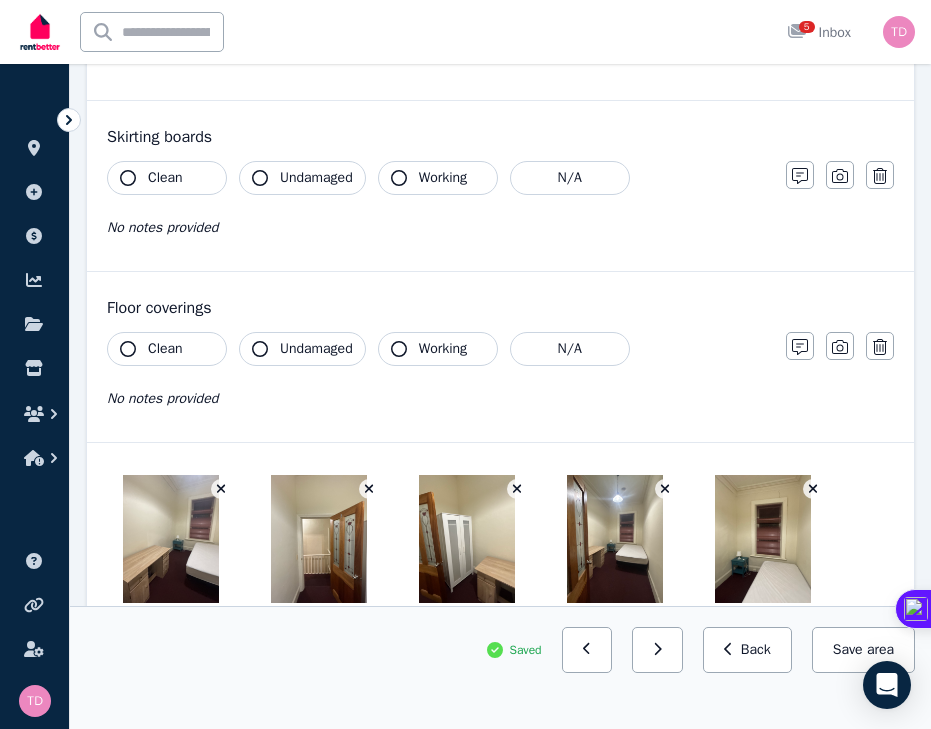 click on "Saved Previous: Bedroom 2 Next: Bedroom 4 Back Save   area" at bounding box center [500, 667] 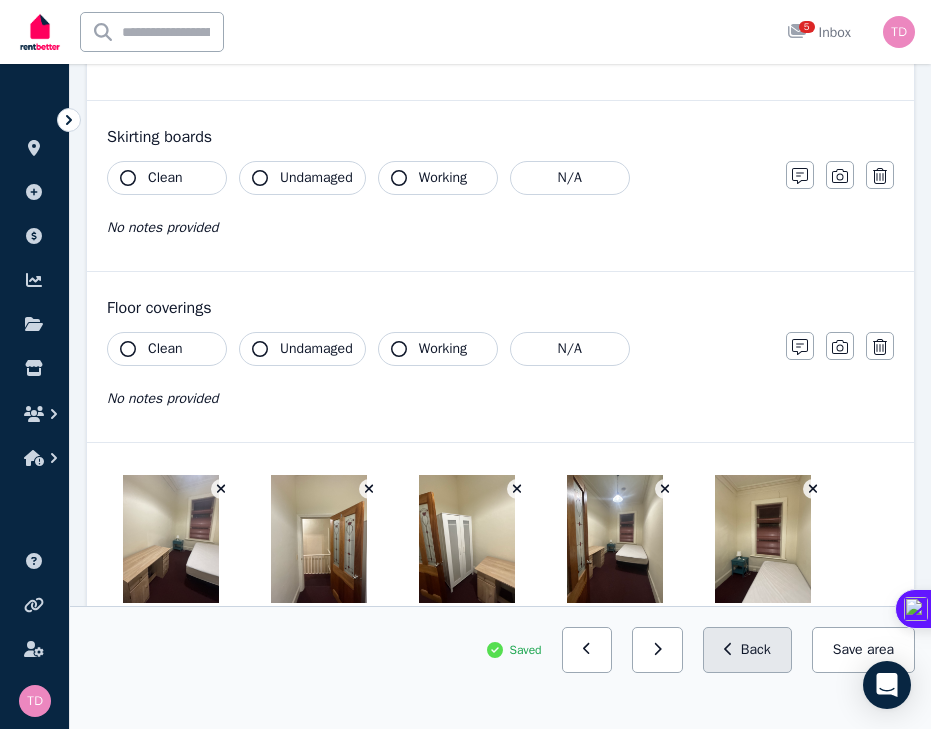 click on "Back" at bounding box center [747, 650] 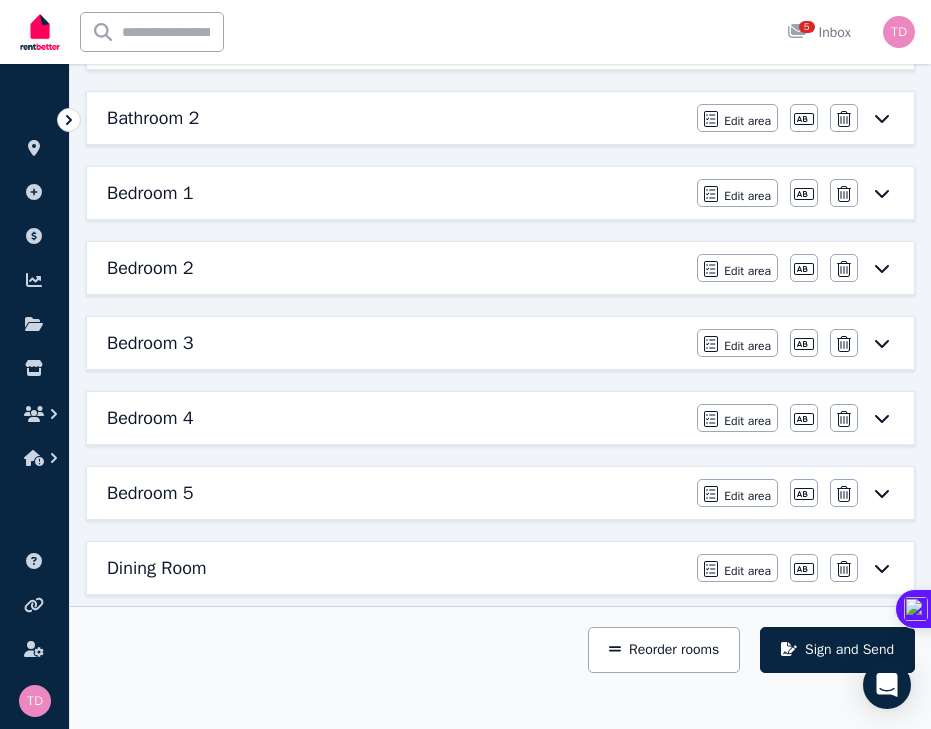 scroll, scrollTop: 337, scrollLeft: 0, axis: vertical 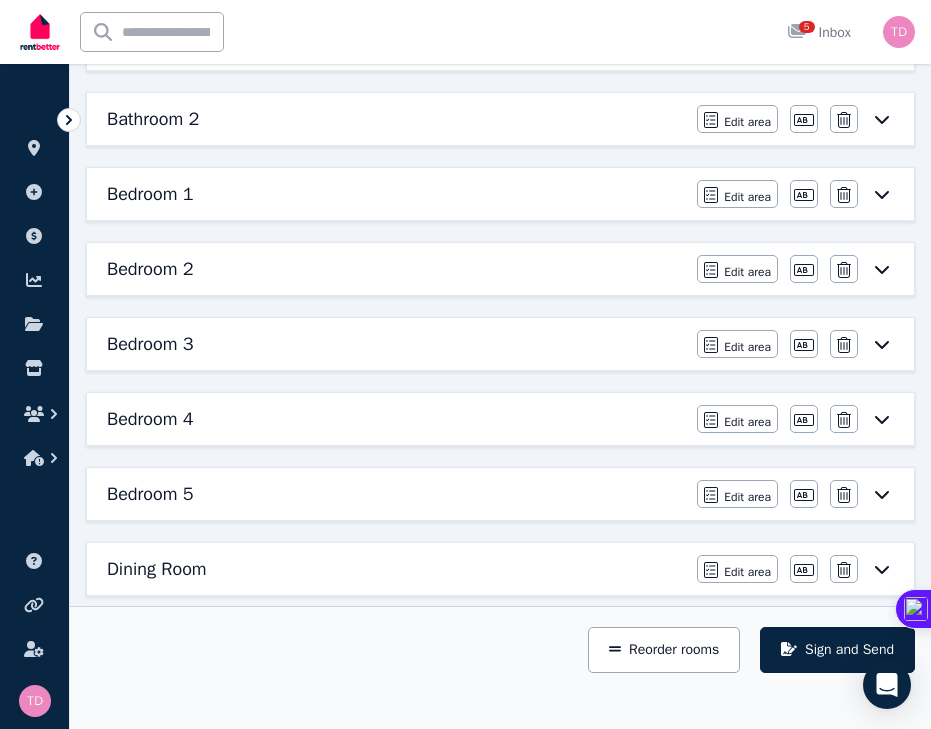 click on "Bedroom 4" at bounding box center (396, 419) 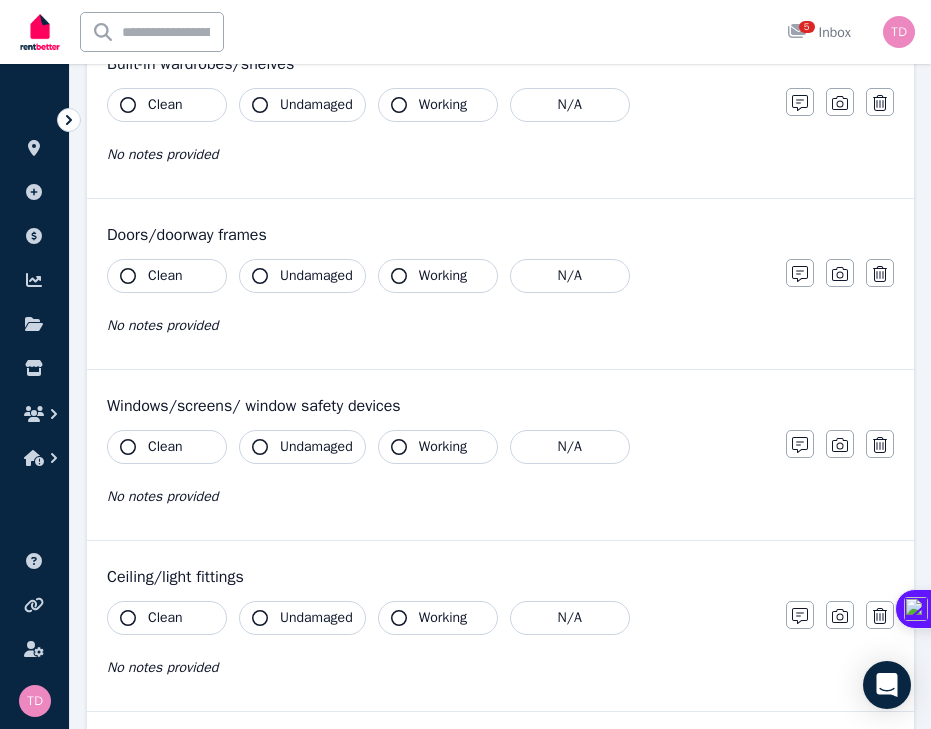 scroll, scrollTop: 1281, scrollLeft: 0, axis: vertical 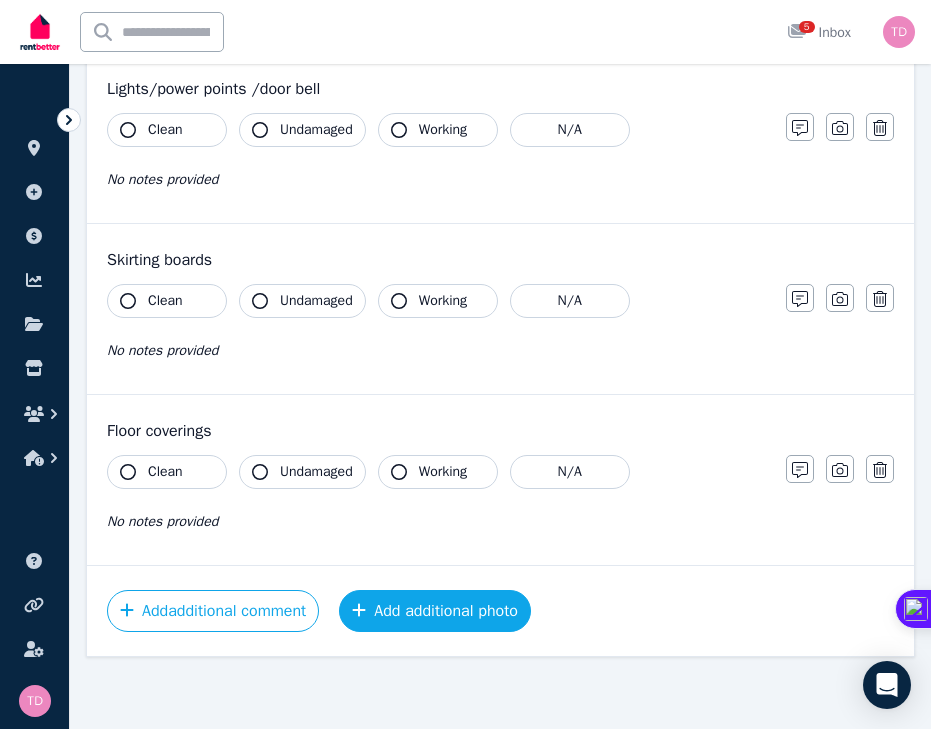 click on "Add additional photo" at bounding box center [435, 611] 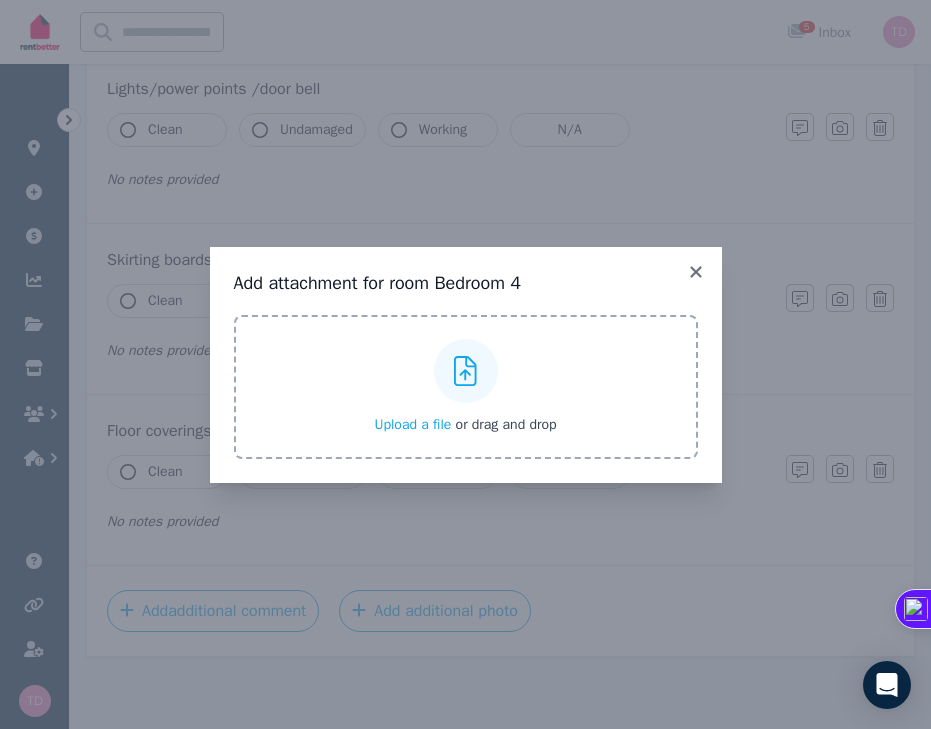 click on "or drag and drop" at bounding box center (506, 424) 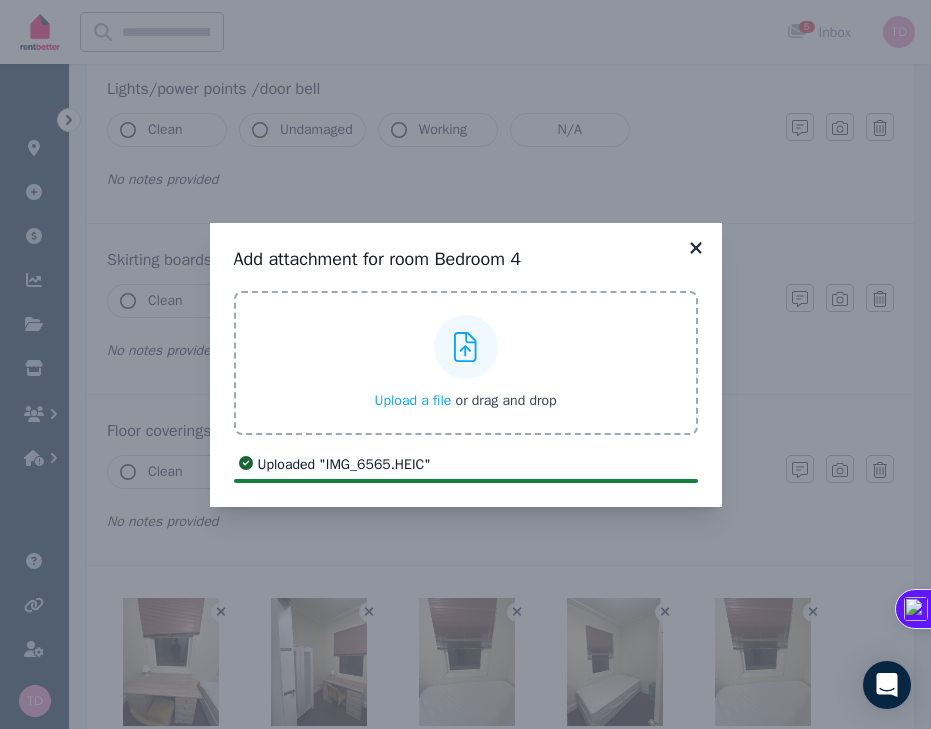click 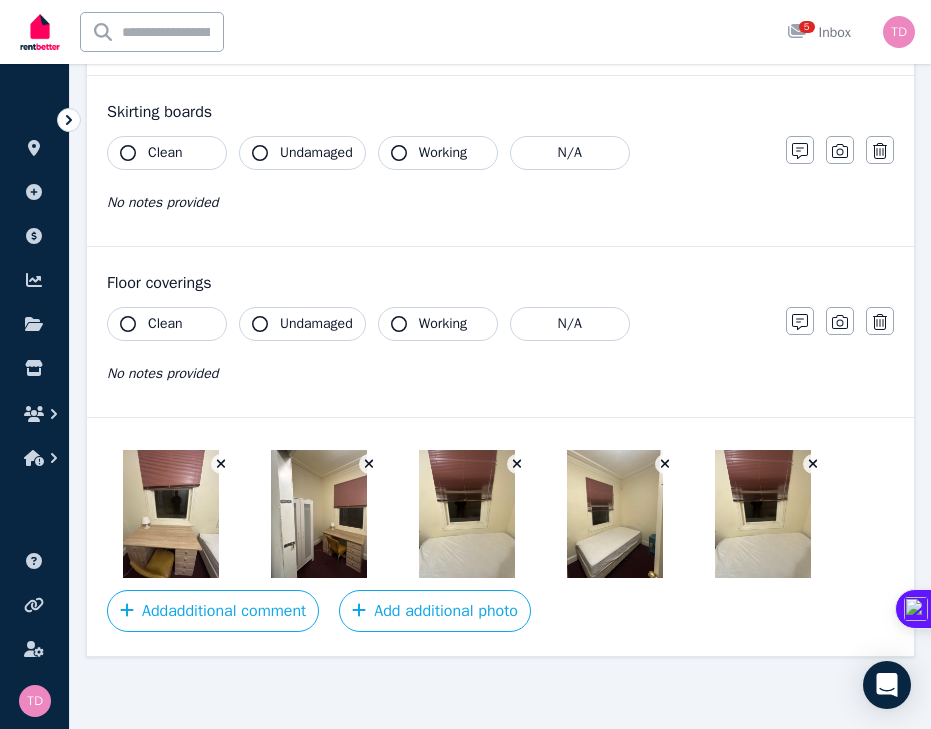 scroll, scrollTop: 0, scrollLeft: 0, axis: both 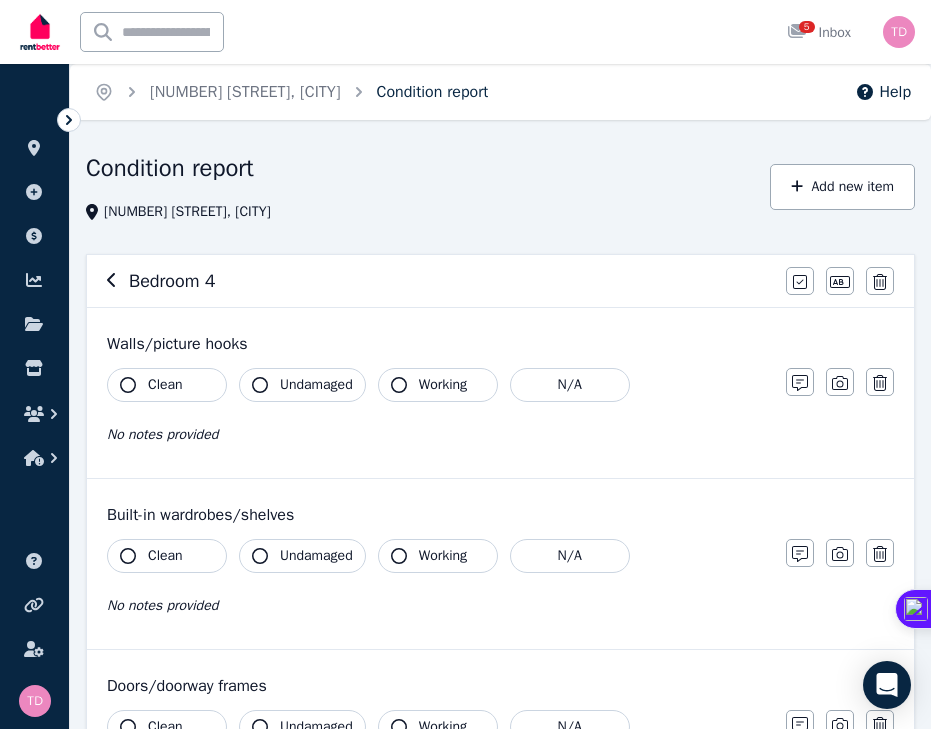 click on "Condition report" at bounding box center [433, 92] 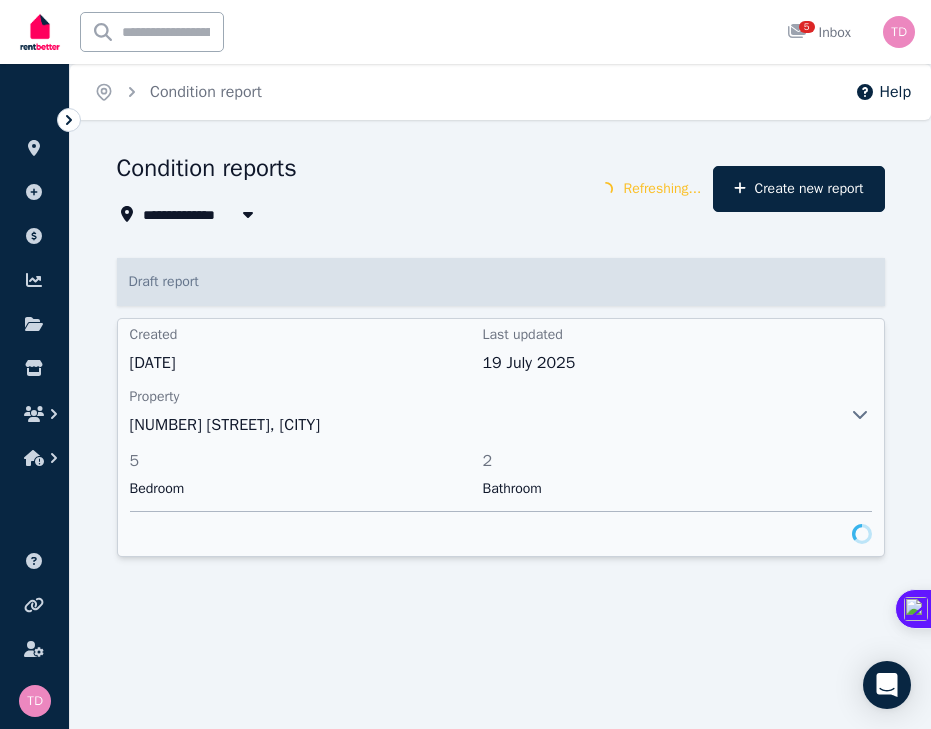 click on "[NUMBER] [STREET], [CITY]" at bounding box center [477, 425] 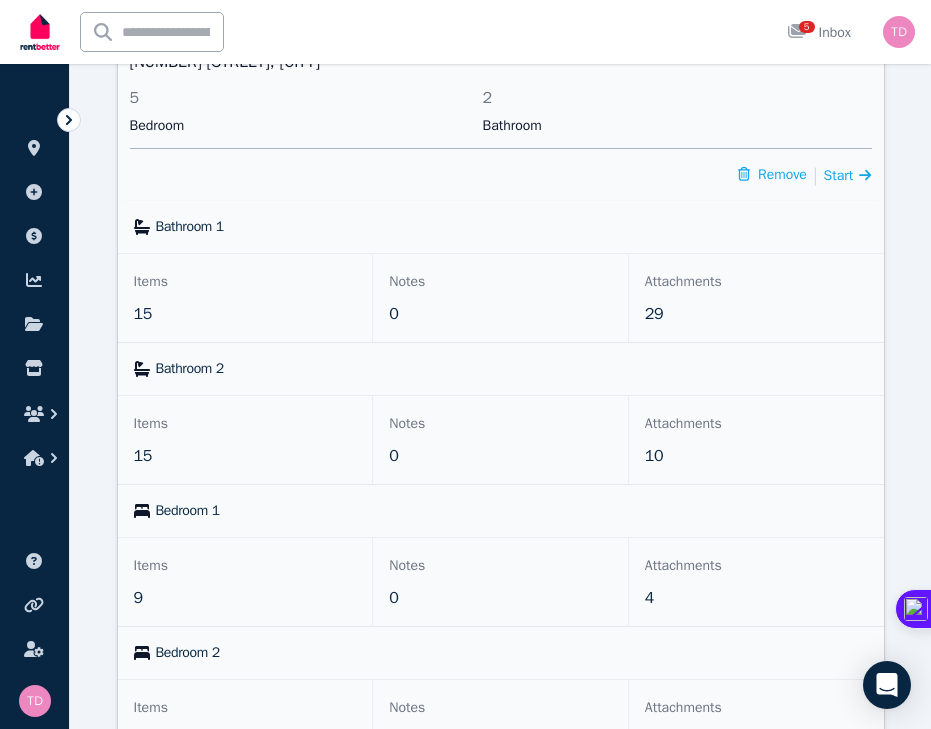 scroll, scrollTop: 307, scrollLeft: 0, axis: vertical 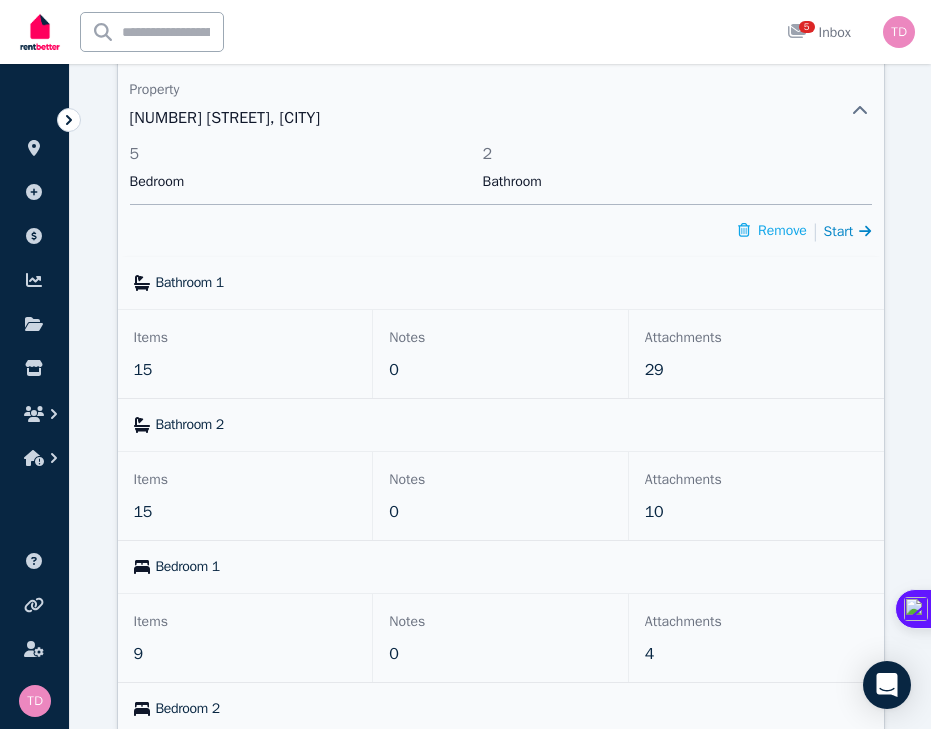 click on "Start" at bounding box center (839, 231) 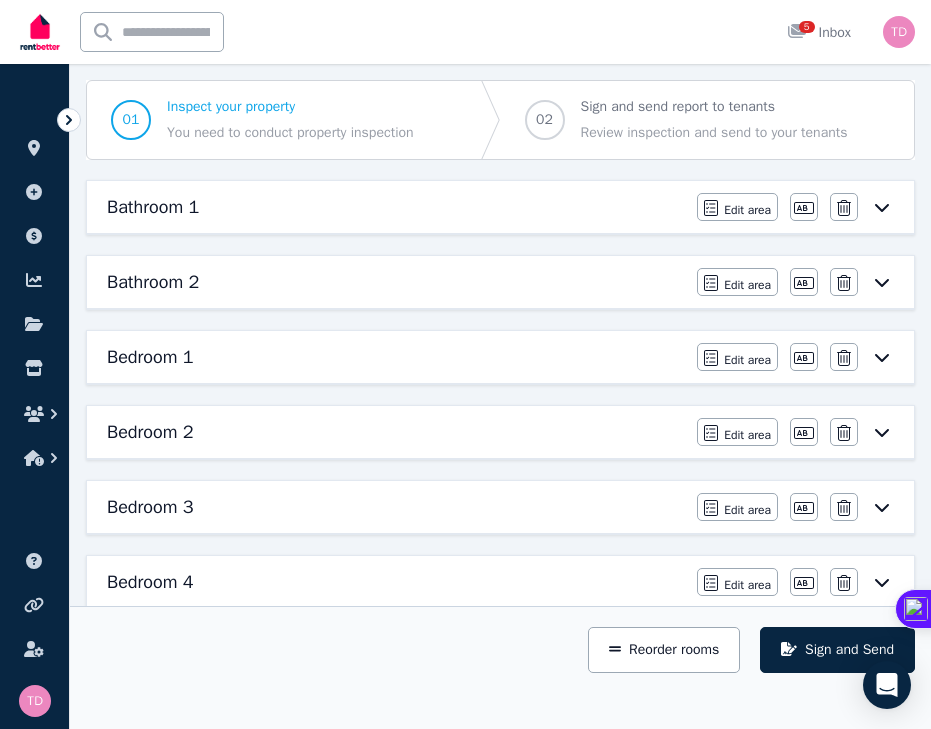 scroll, scrollTop: 287, scrollLeft: 0, axis: vertical 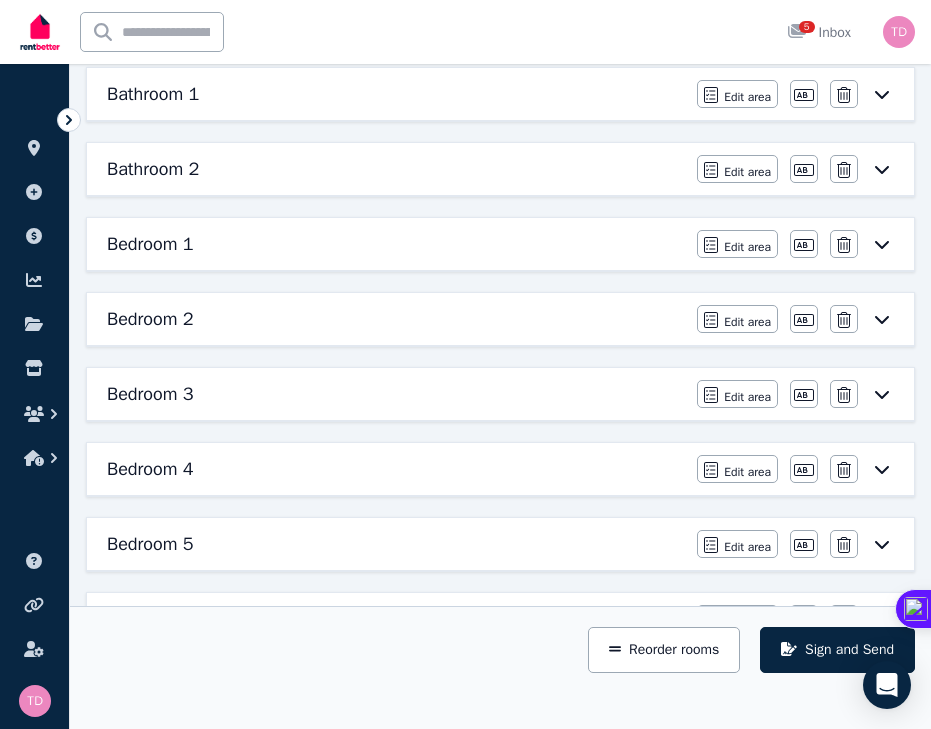click on "Bedroom 4" at bounding box center (396, 469) 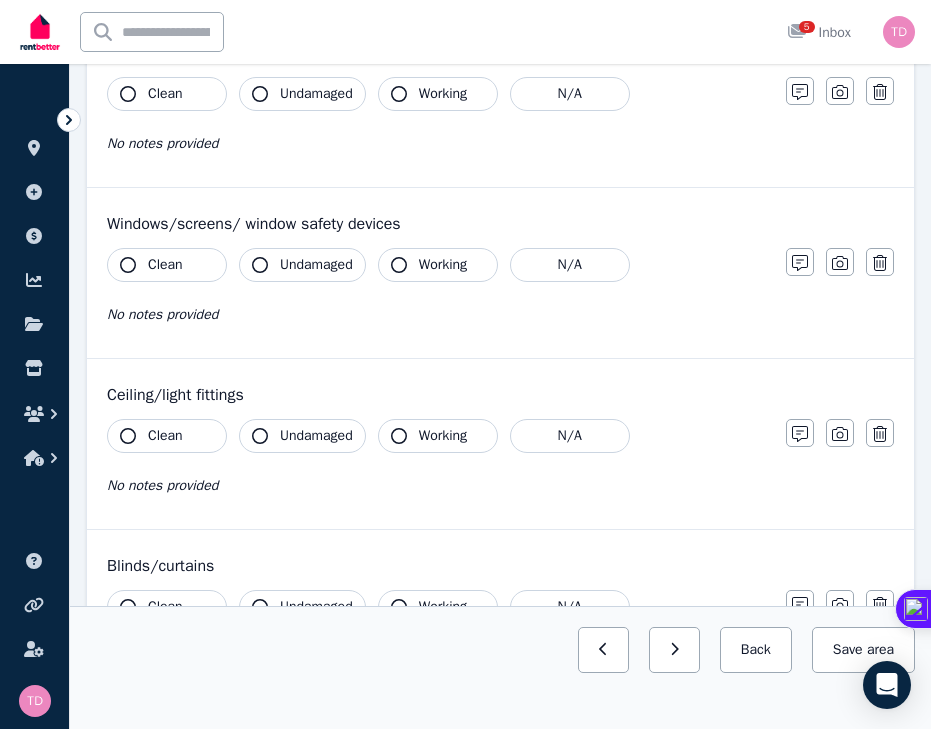 scroll, scrollTop: 1552, scrollLeft: 0, axis: vertical 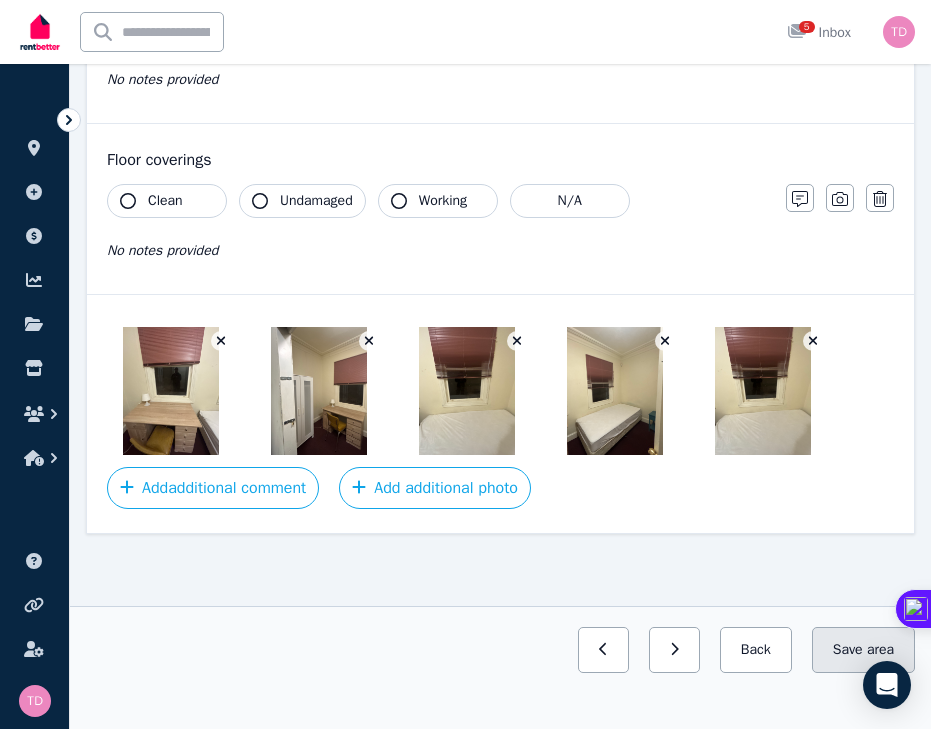 click on "Save   area" at bounding box center [863, 650] 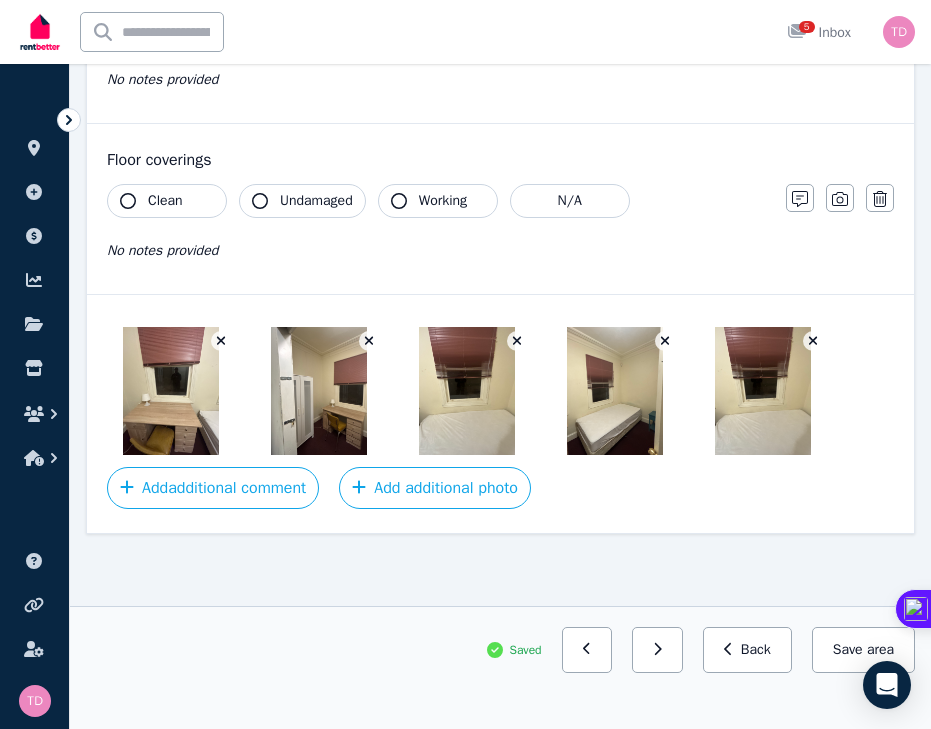 click on "Back" at bounding box center (747, 650) 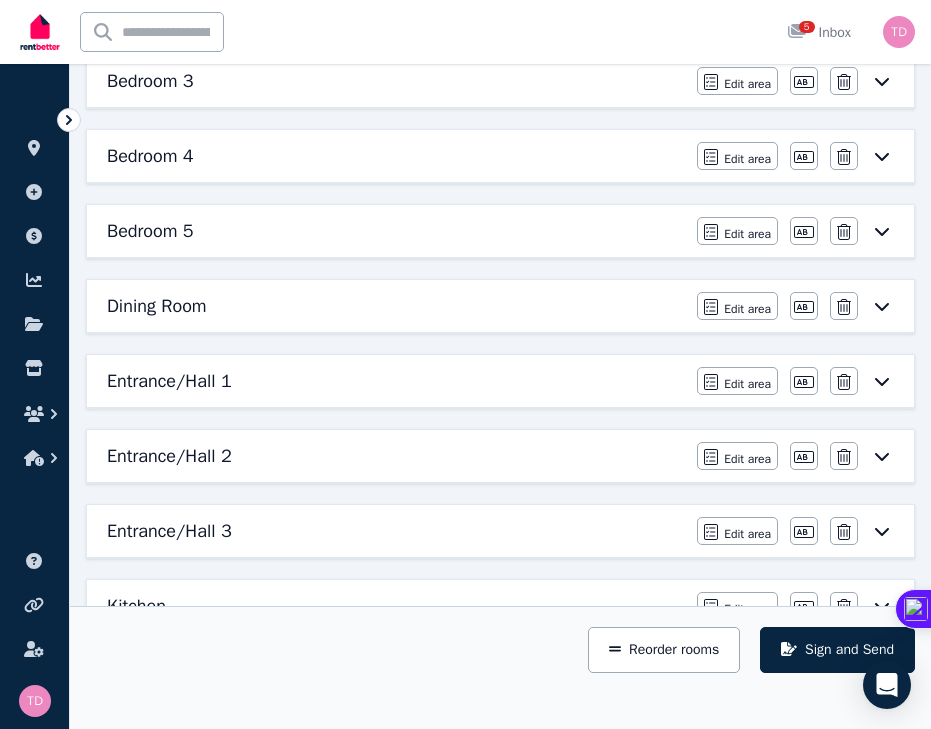 scroll, scrollTop: 574, scrollLeft: 0, axis: vertical 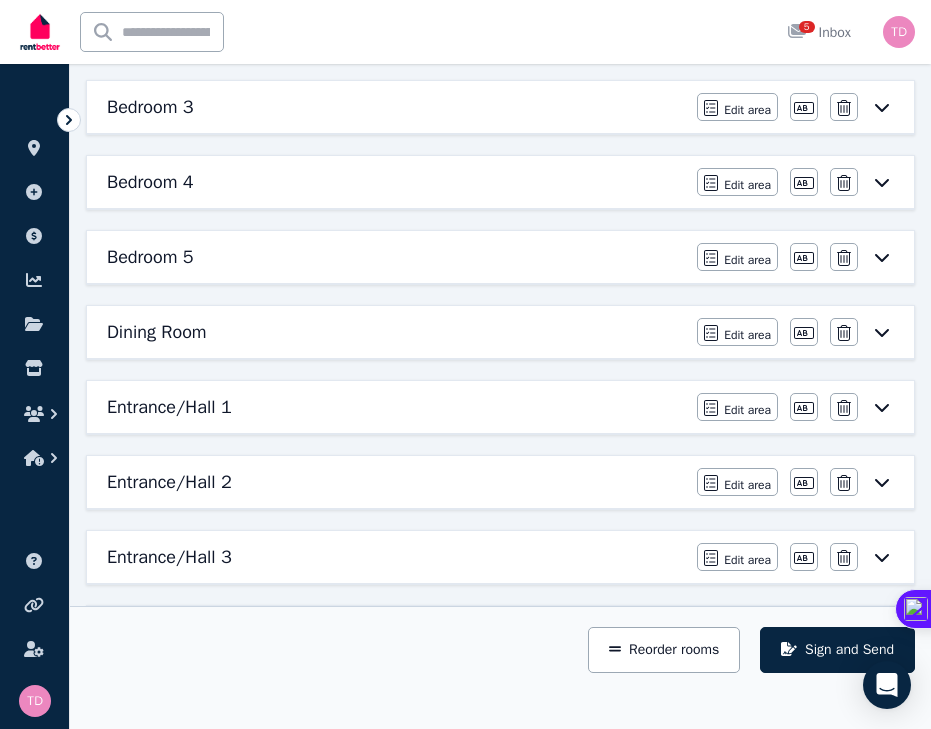 click on "Bedroom 5" at bounding box center [396, 257] 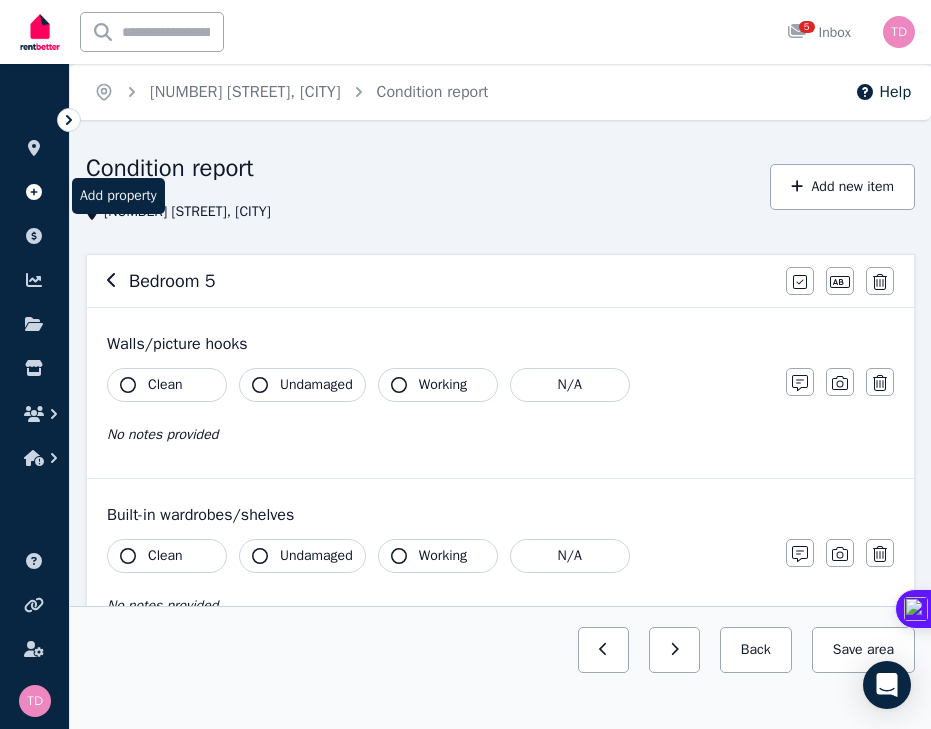 scroll, scrollTop: 1404, scrollLeft: 0, axis: vertical 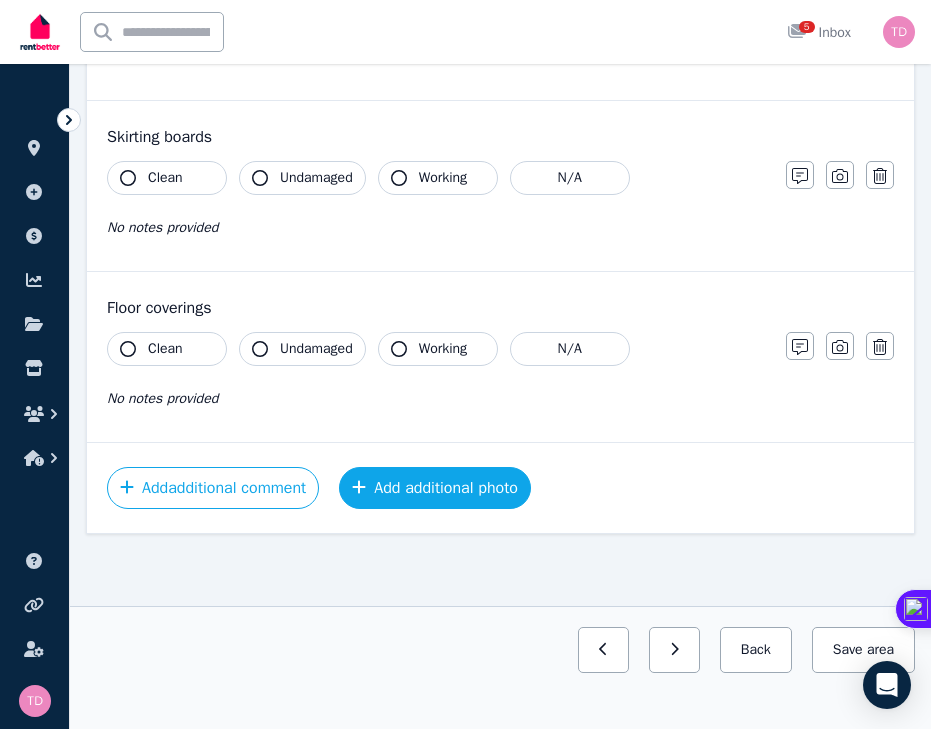 click on "Add additional photo" at bounding box center (435, 488) 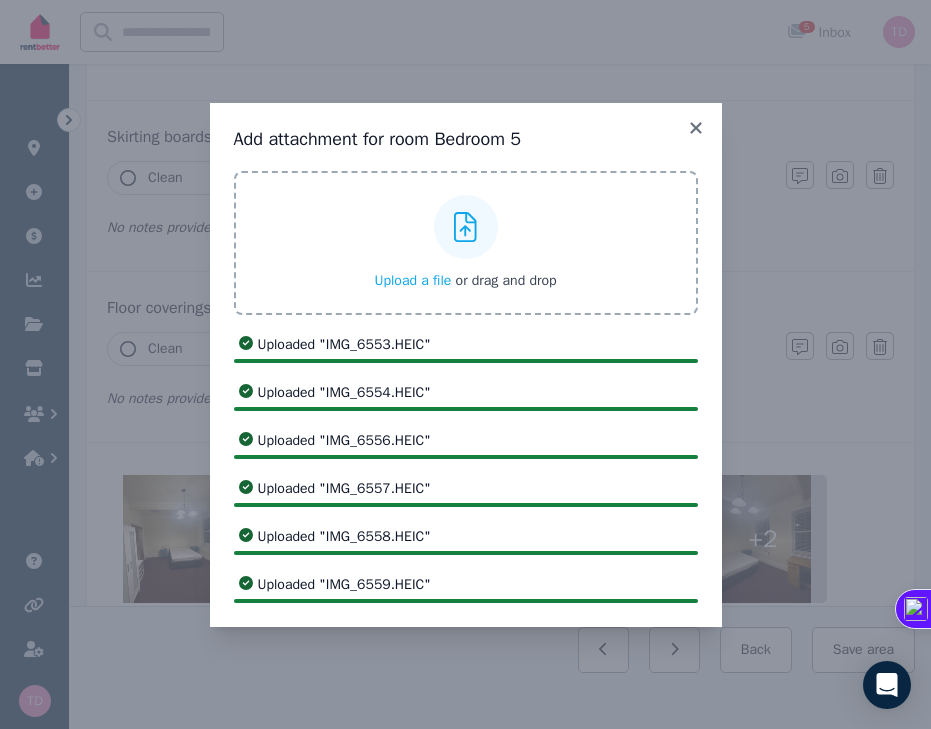 click on "Add attachment for room Bedroom 5 Upload a file   or drag and drop Uploaded   " IMG_6553.HEIC " Uploaded   " IMG_6554.HEIC " Uploaded   " IMG_6555.HEIC " Uploaded   " IMG_6556.HEIC " Uploaded   " IMG_6557.HEIC " Uploaded   " IMG_6558.HEIC " Uploaded   " IMG_6559.HEIC "" at bounding box center [466, 365] 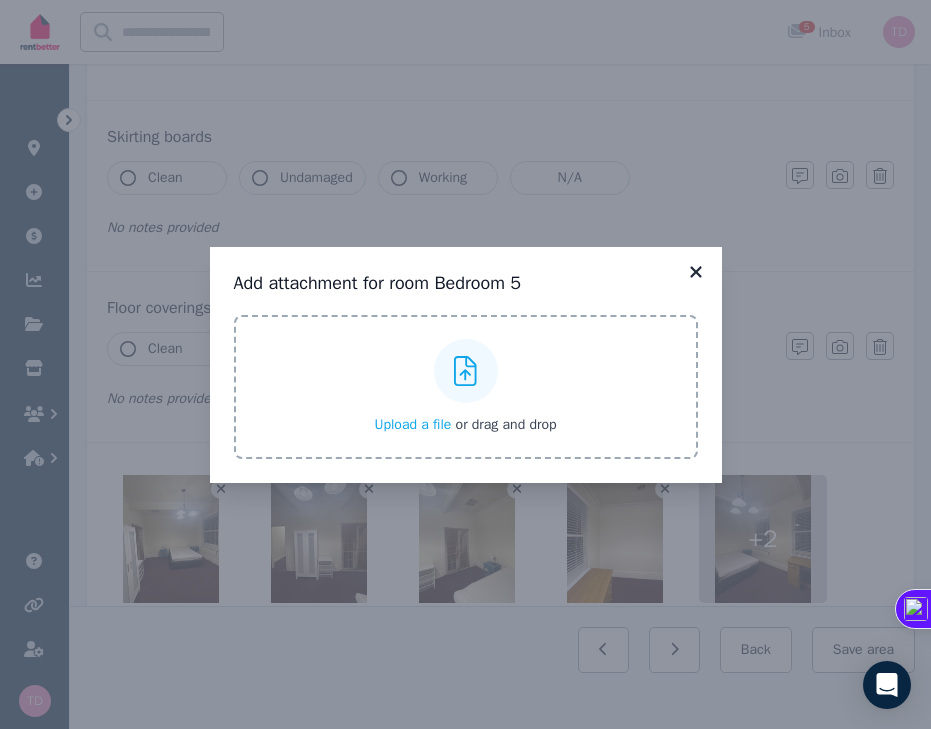 click 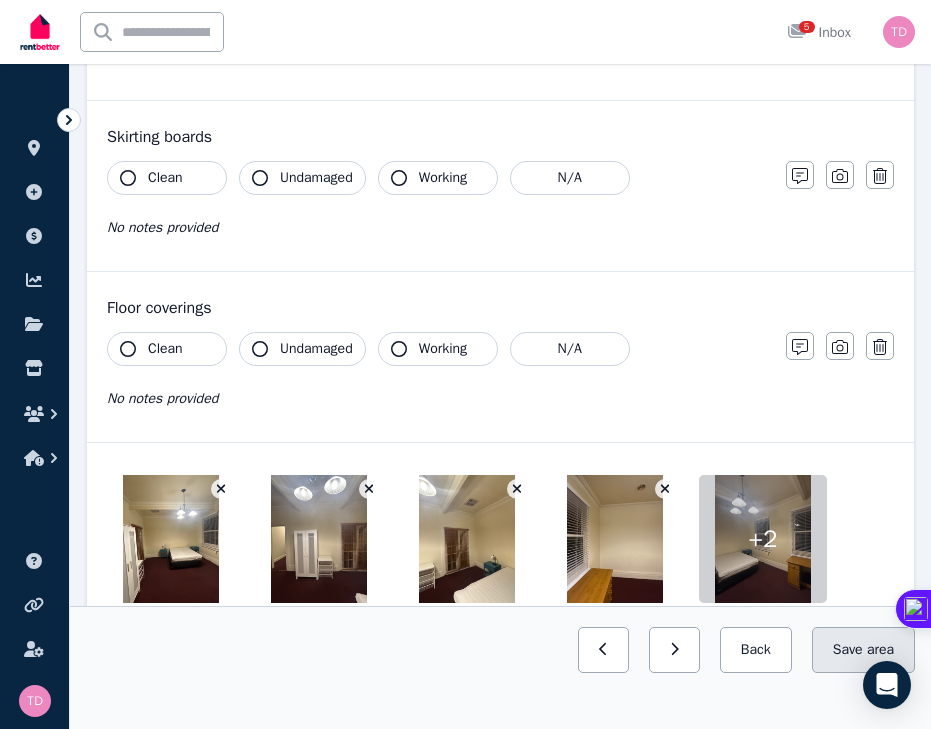 click on "Save   area" at bounding box center [863, 650] 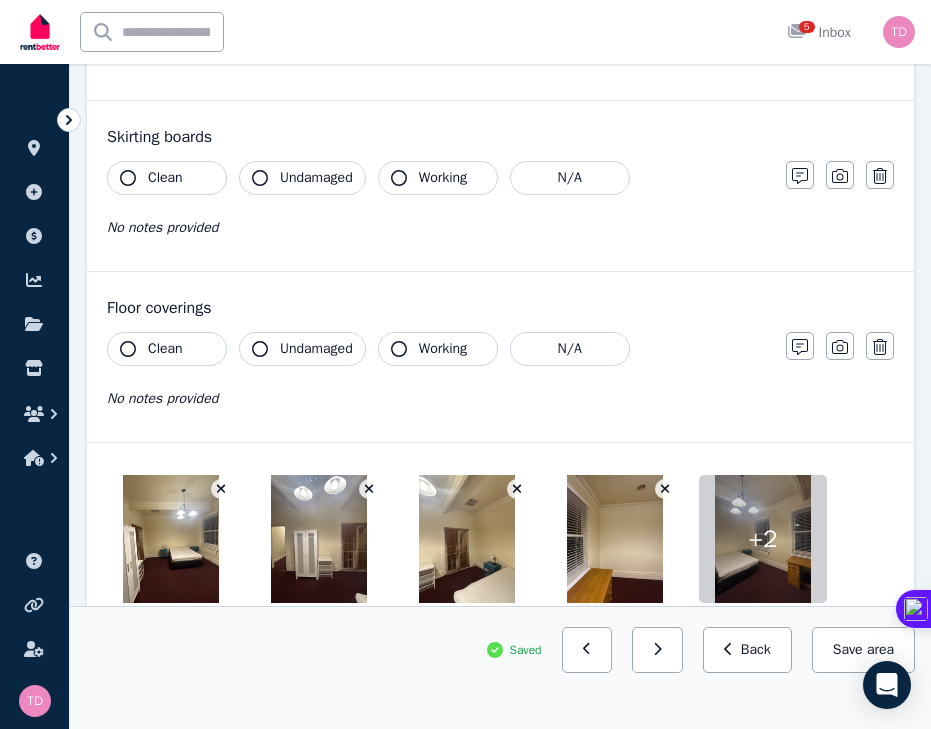 click on "Back" at bounding box center [747, 650] 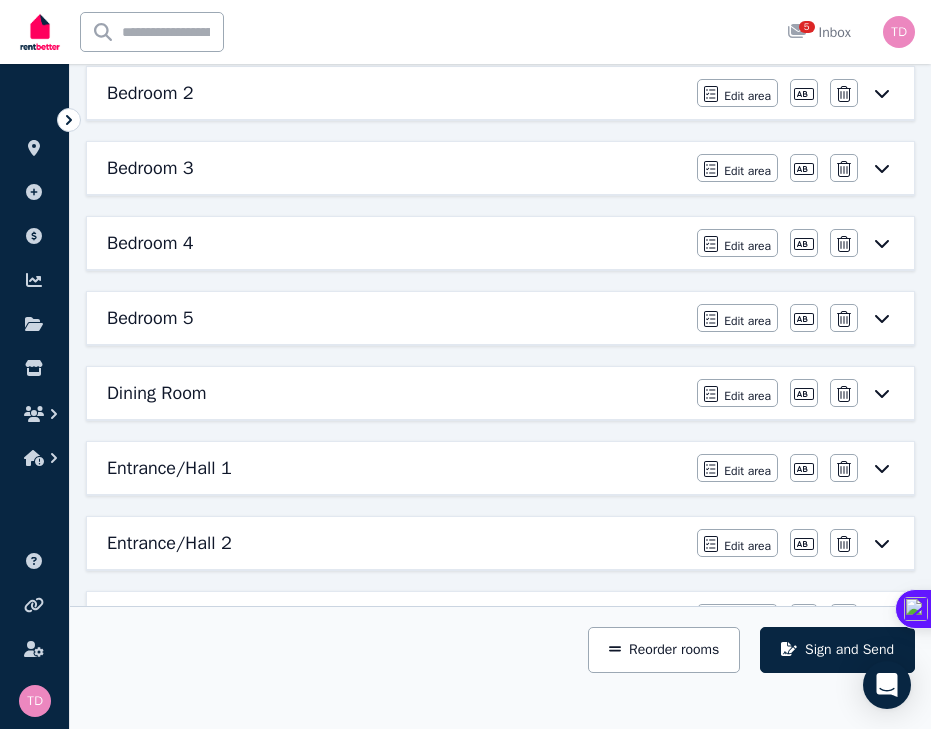 scroll, scrollTop: 533, scrollLeft: 0, axis: vertical 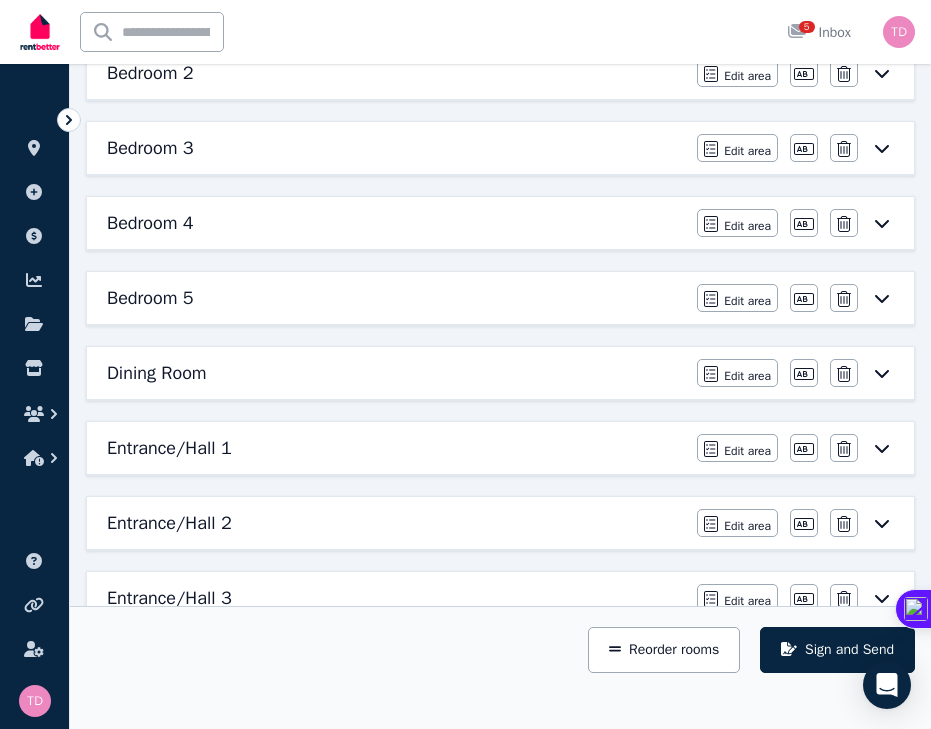 click on "Dining Room" at bounding box center [396, 373] 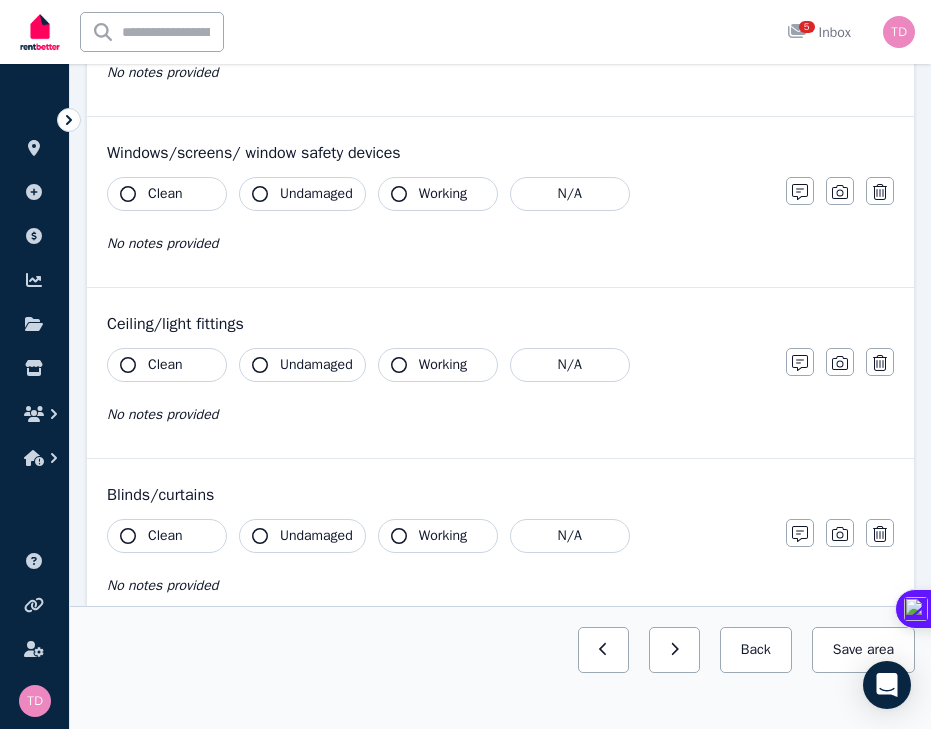 scroll, scrollTop: 0, scrollLeft: 0, axis: both 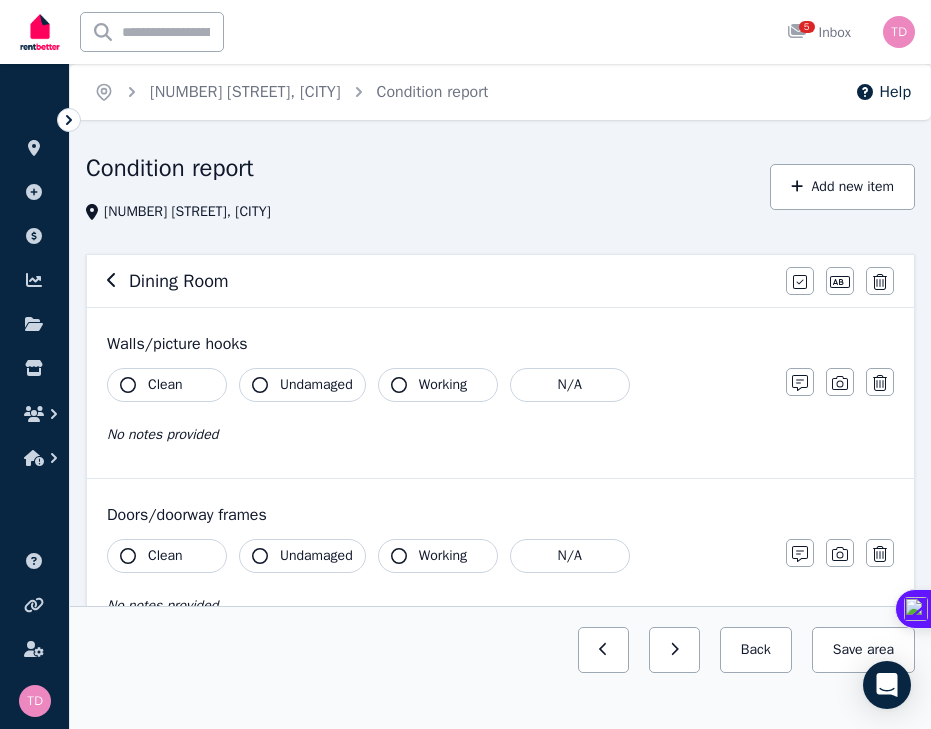 click on "Dining Room" at bounding box center [440, 281] 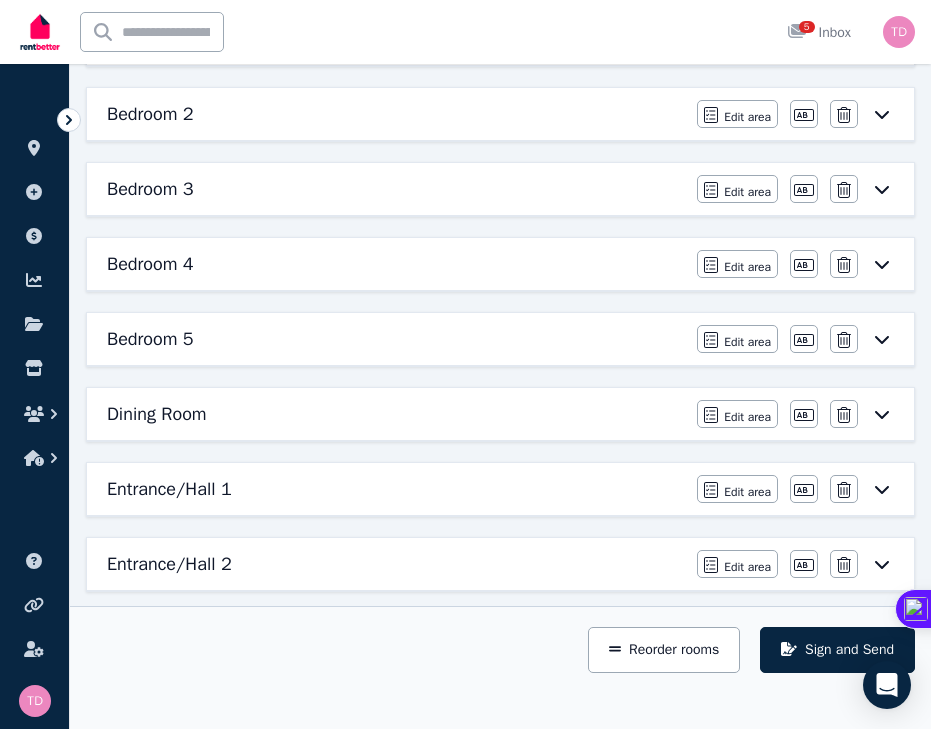 scroll, scrollTop: 497, scrollLeft: 0, axis: vertical 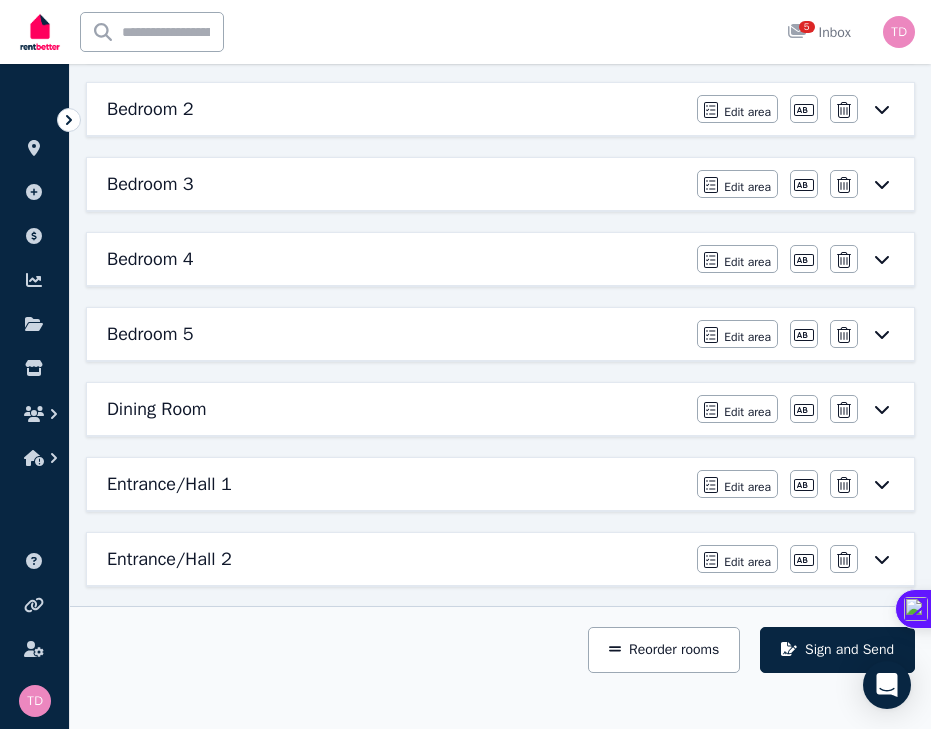 click on "Entrance/Hall 1" at bounding box center (396, 484) 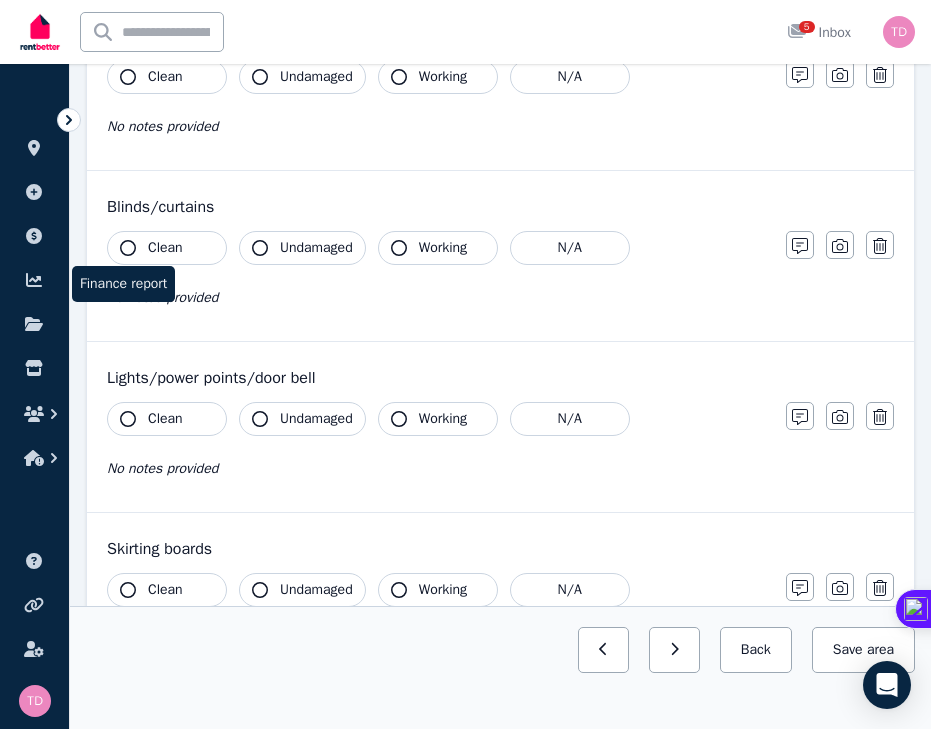 scroll, scrollTop: 1233, scrollLeft: 0, axis: vertical 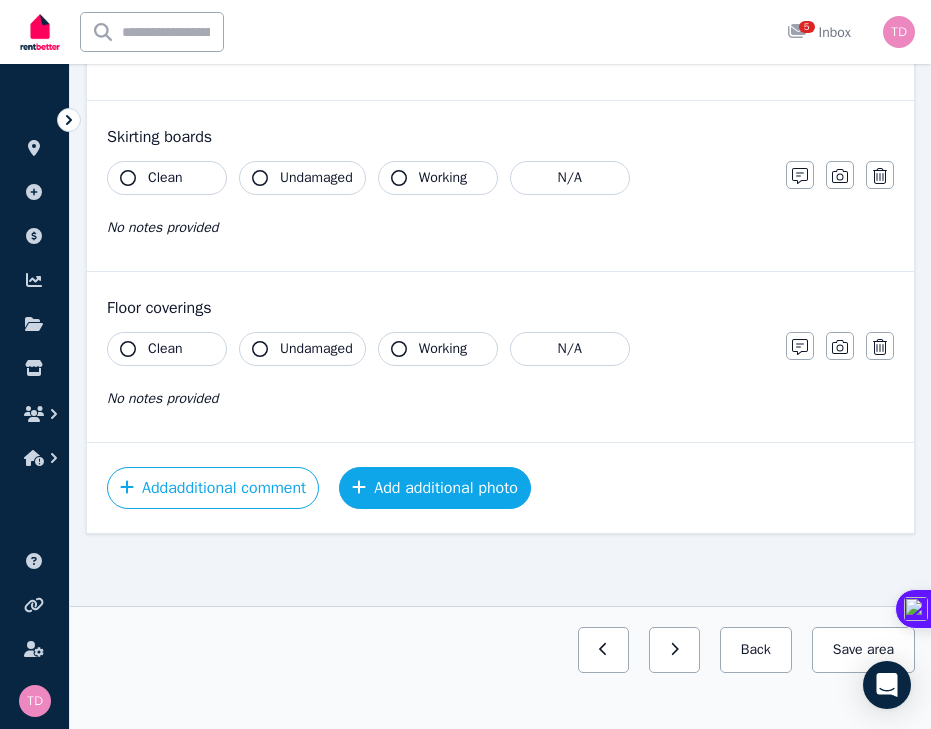 click on "Add additional photo" at bounding box center [435, 488] 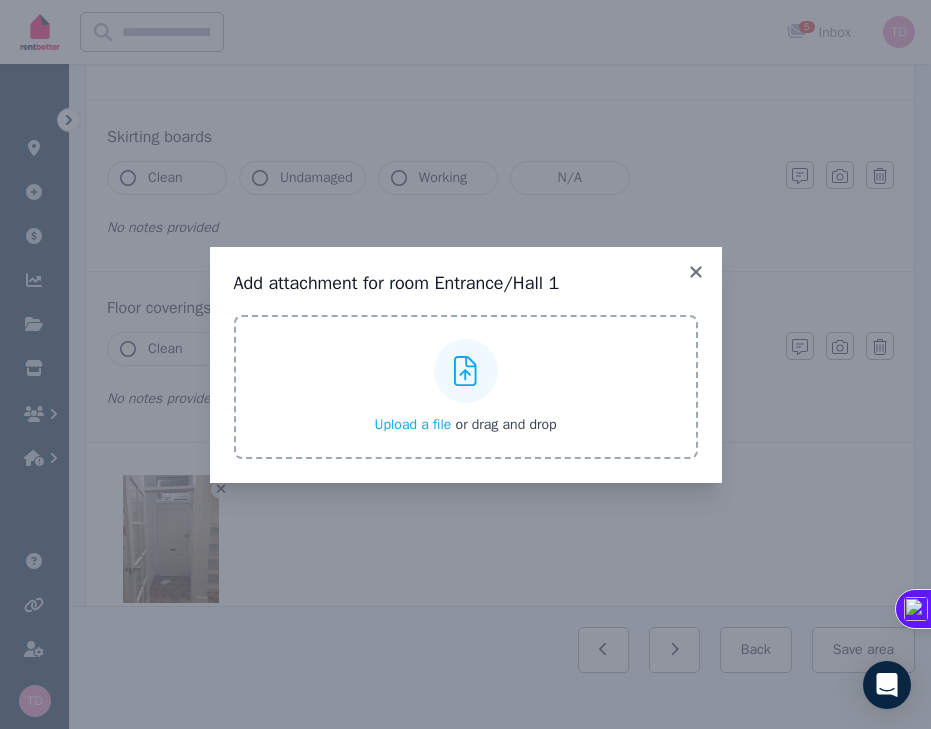 click on "Add attachment for room Entrance/Hall 1 Upload a file   or drag and drop Uploaded   " IMG_6497.HEIC " Uploaded   " IMG_6498.HEIC " Uploaded   " IMG_6499.HEIC " Uploaded   " IMG_6500.HEIC " Uploaded   " IMG_6505.HEIC " Uploaded   " IMG_6568.HEIC "" at bounding box center [465, 364] 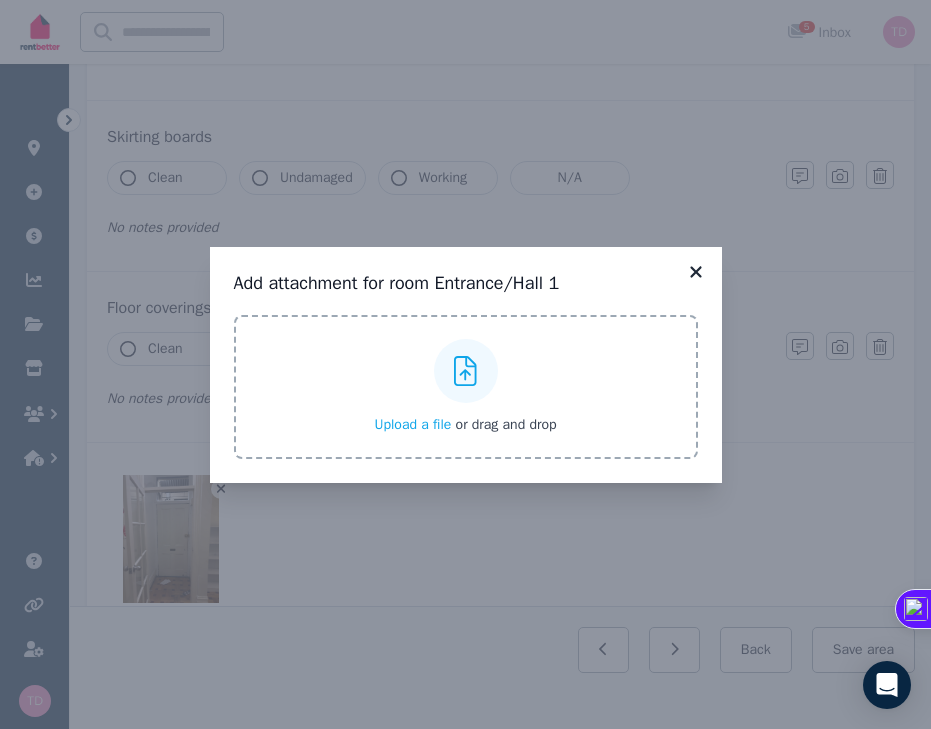 click 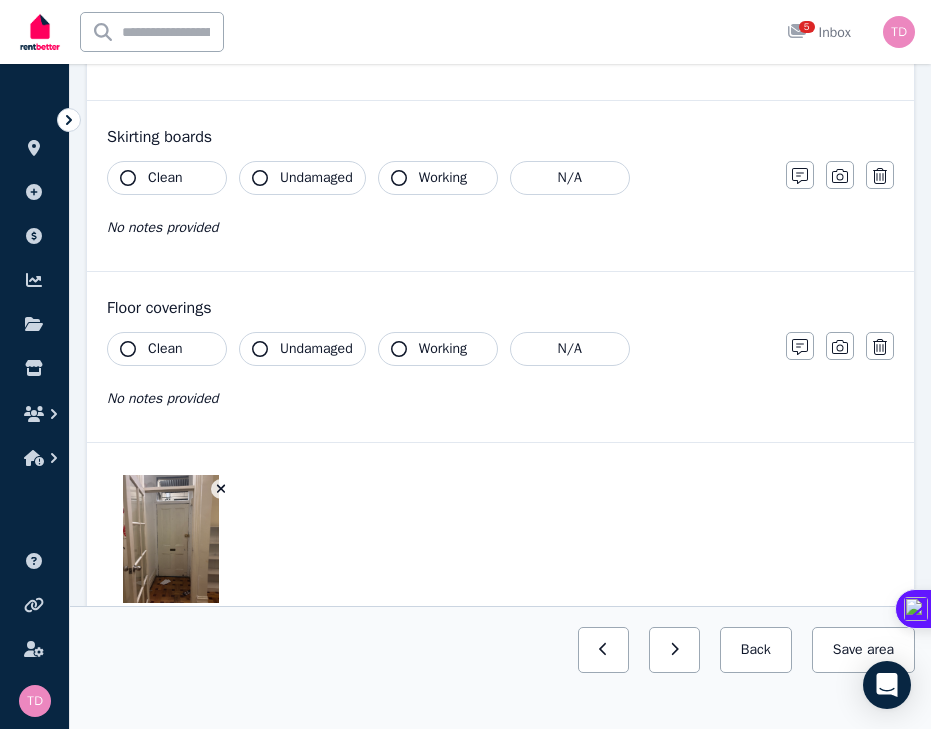 scroll, scrollTop: 1381, scrollLeft: 0, axis: vertical 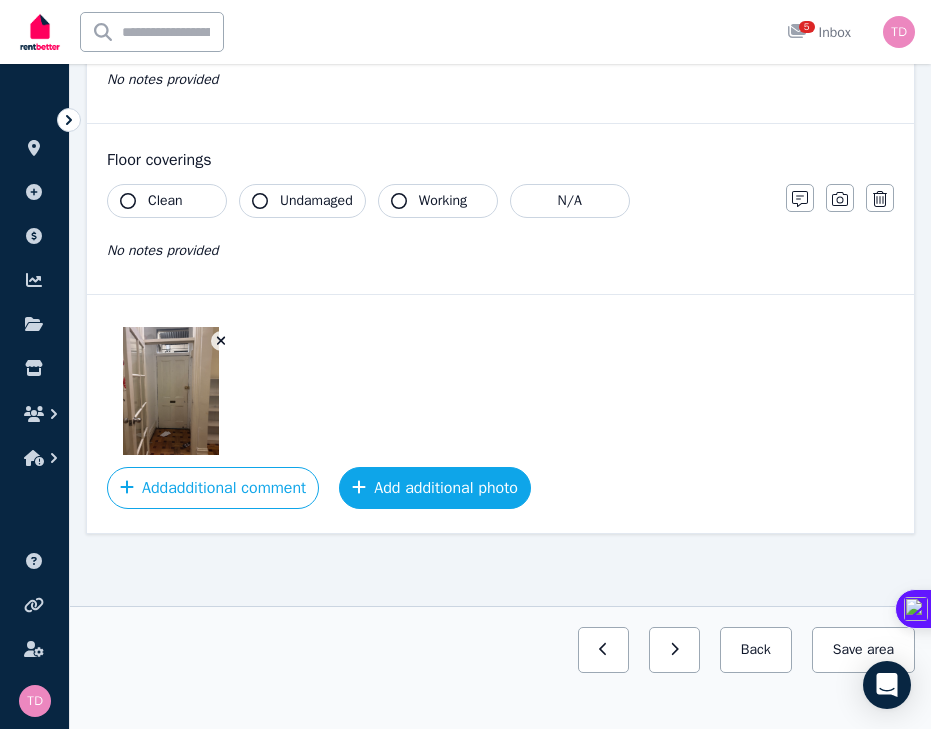 click on "Add additional photo" at bounding box center (435, 488) 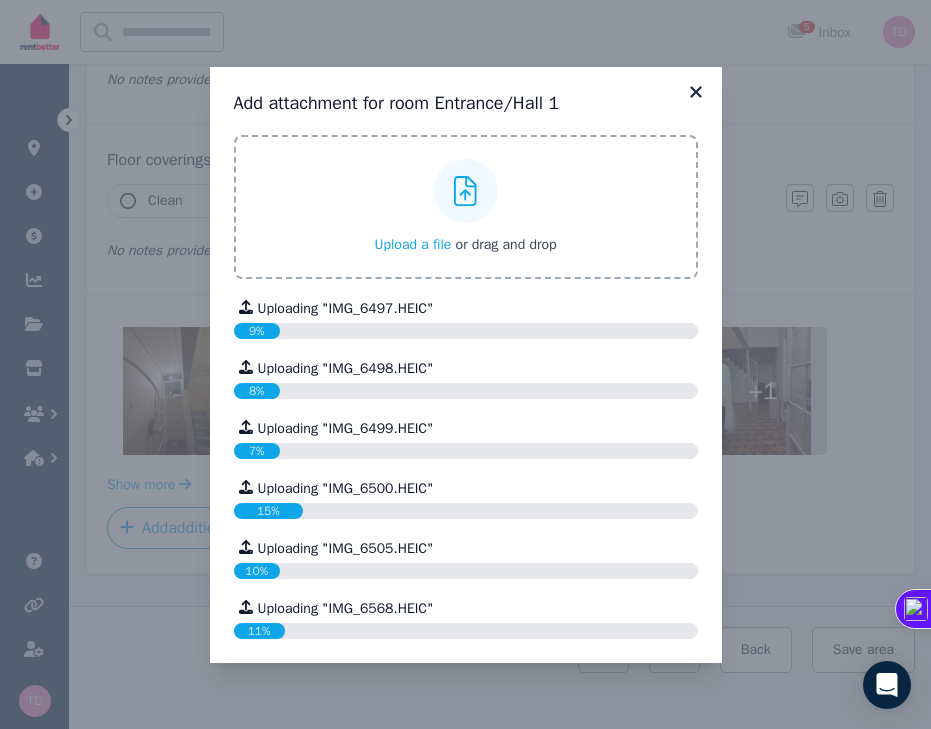 click 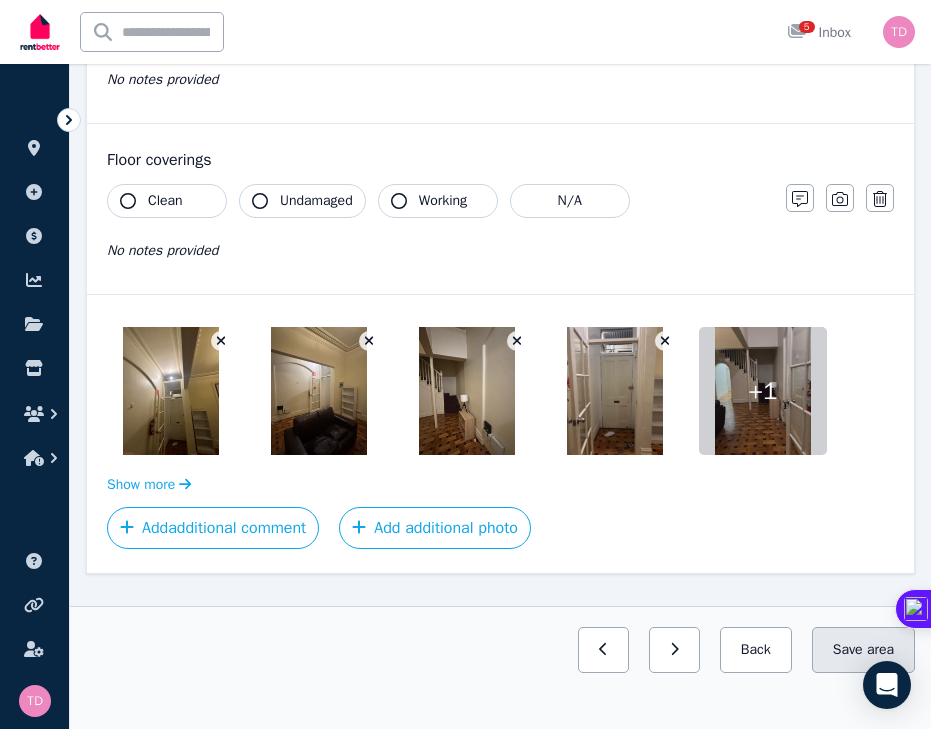 click on "Save   area" at bounding box center [863, 650] 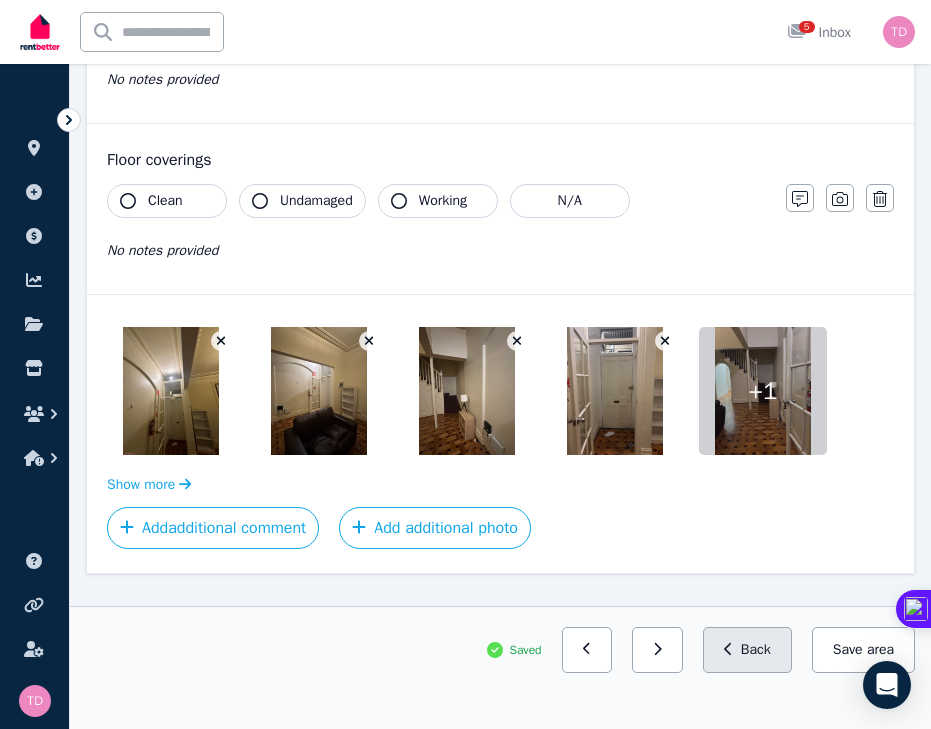click on "Back" at bounding box center [747, 650] 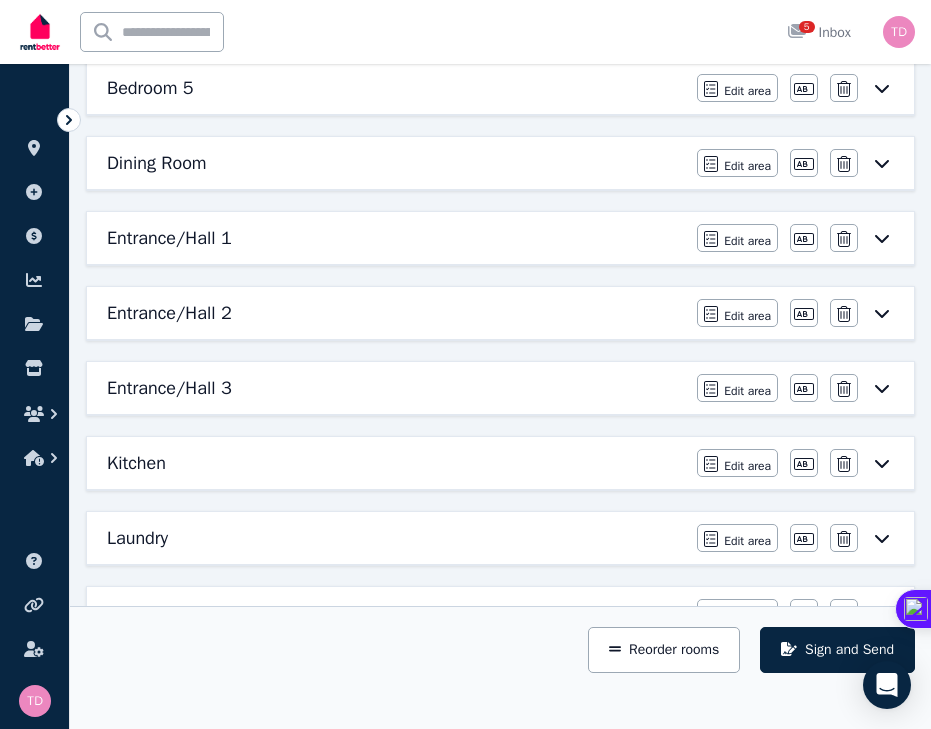 scroll, scrollTop: 741, scrollLeft: 0, axis: vertical 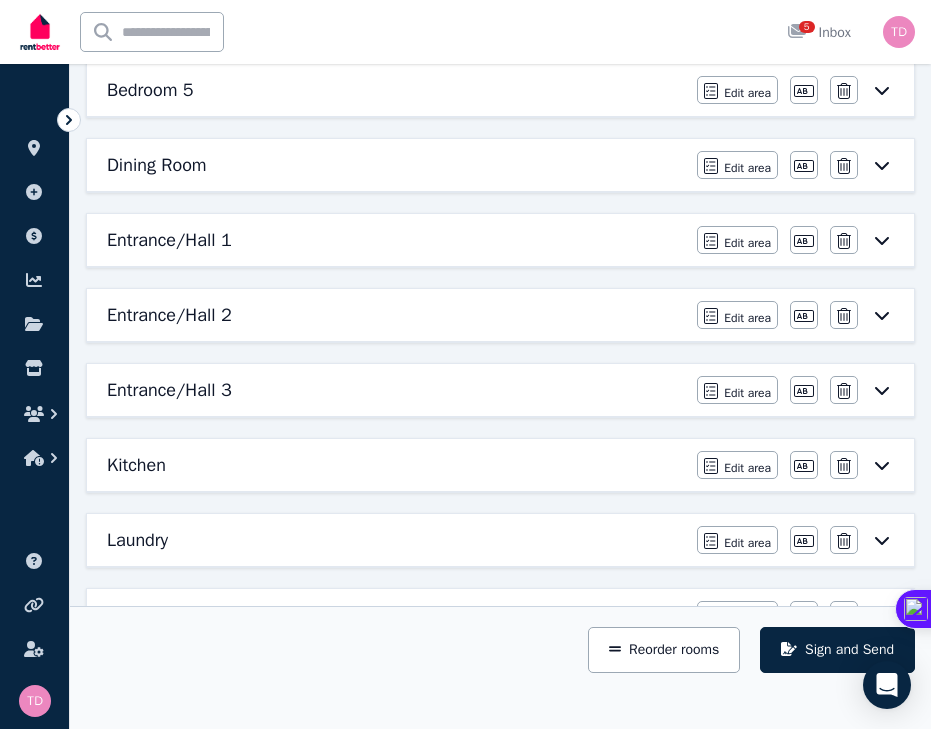 click on "Entrance/Hall 1" at bounding box center [396, 240] 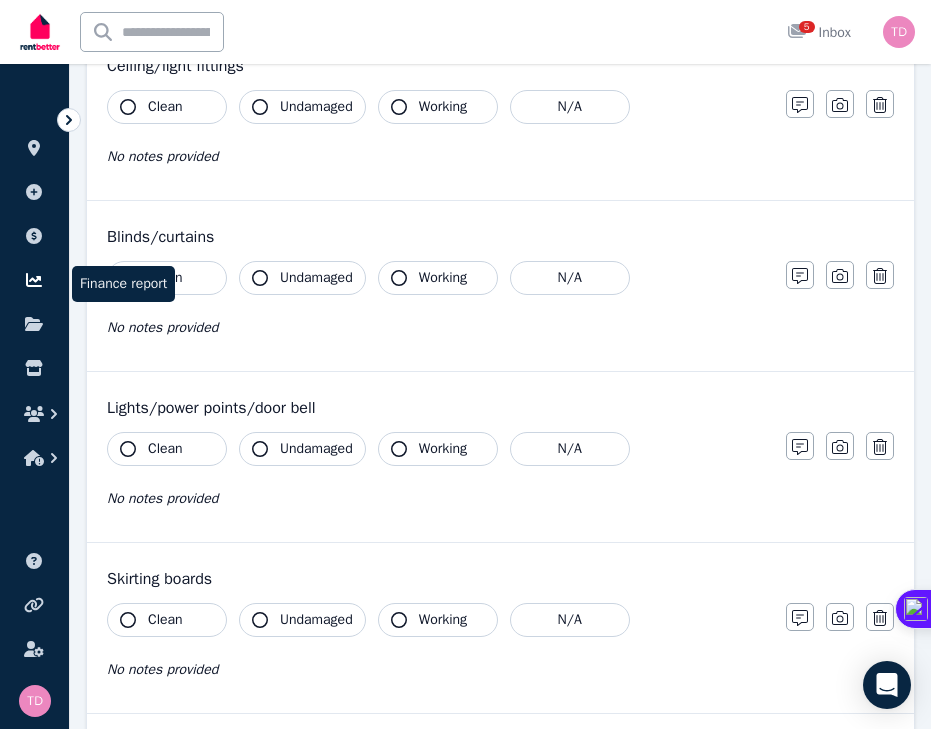 scroll, scrollTop: 0, scrollLeft: 0, axis: both 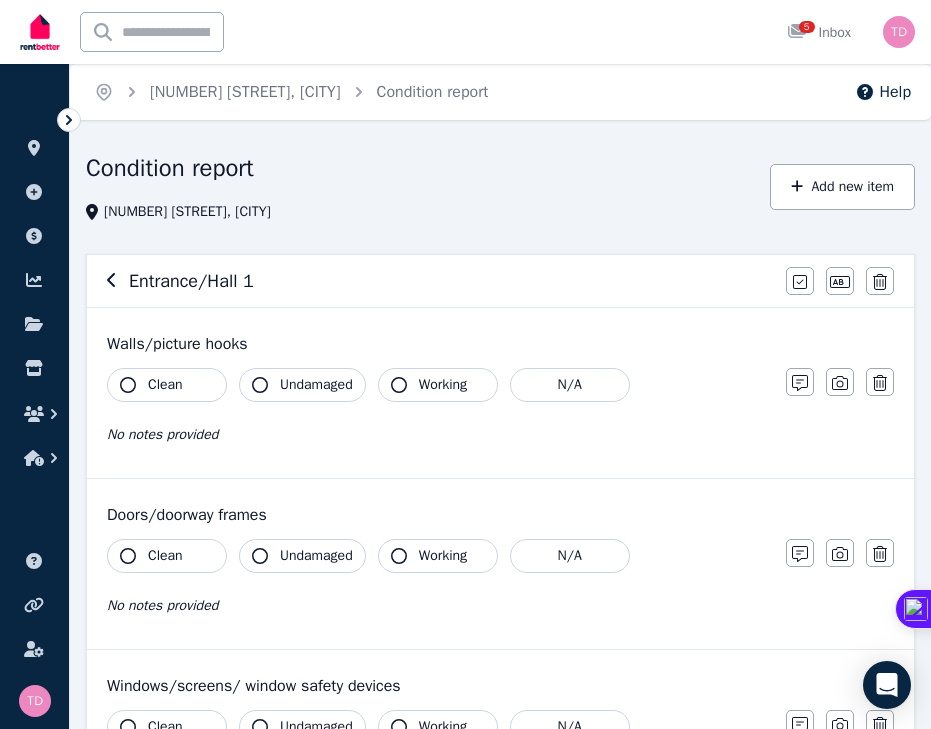 click 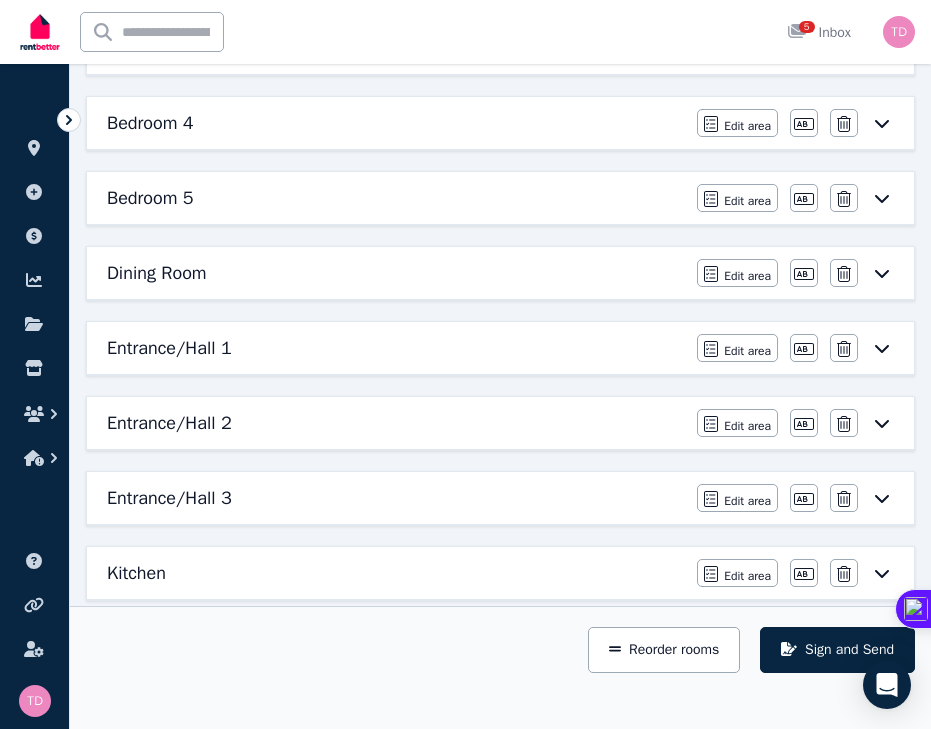 scroll, scrollTop: 694, scrollLeft: 0, axis: vertical 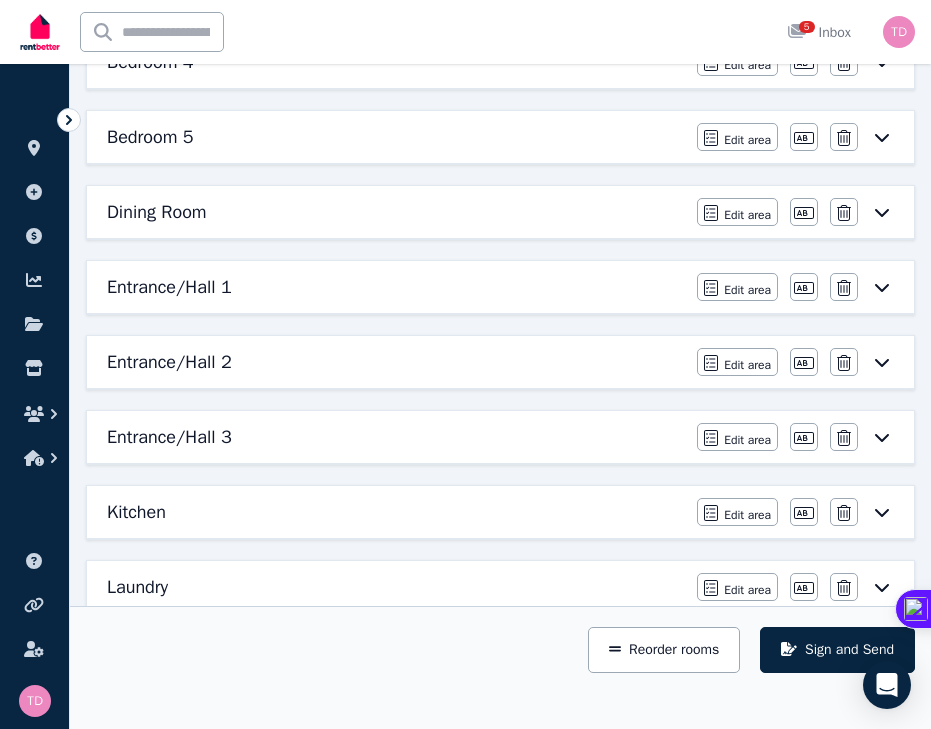 click on "Entrance/Hall 2 Edit area Edit area Edit name Delete" at bounding box center (500, 362) 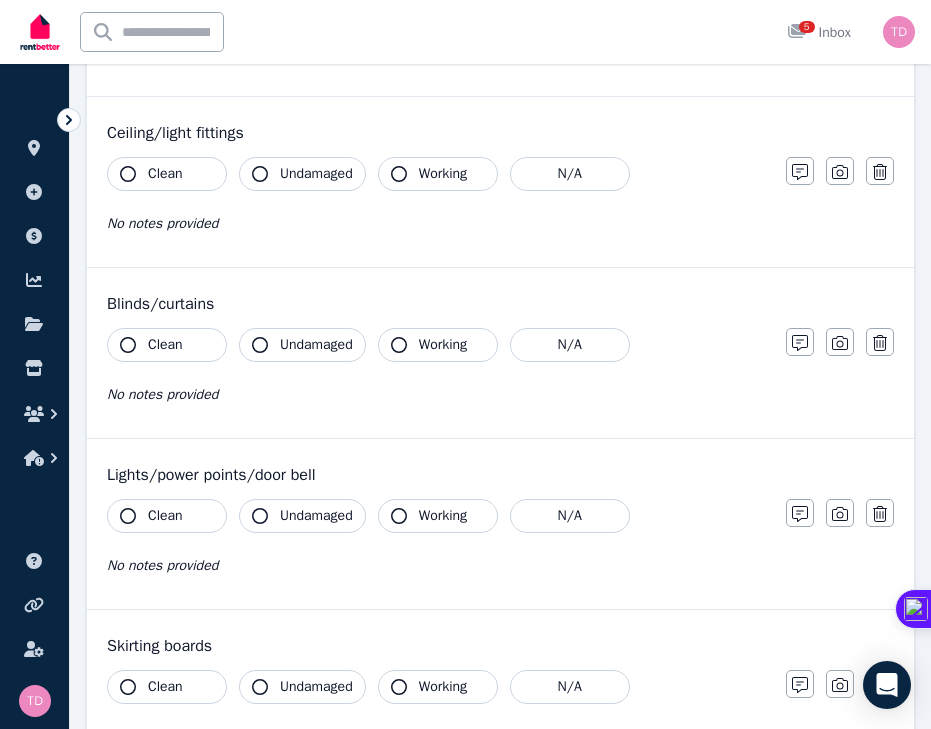 scroll, scrollTop: 1110, scrollLeft: 0, axis: vertical 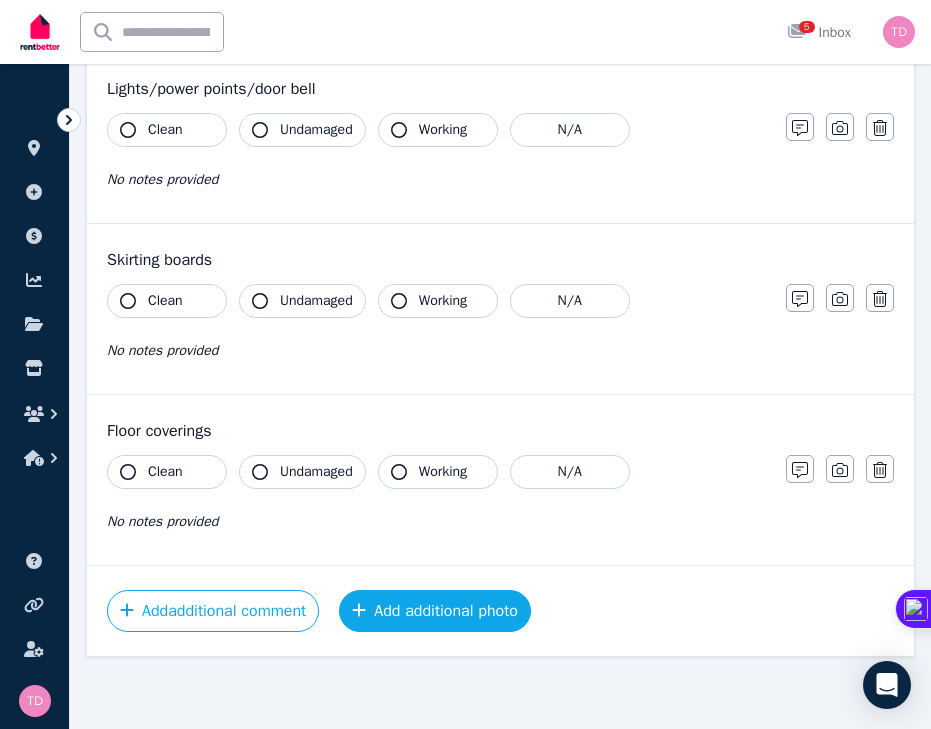 click on "Add additional photo" at bounding box center (435, 611) 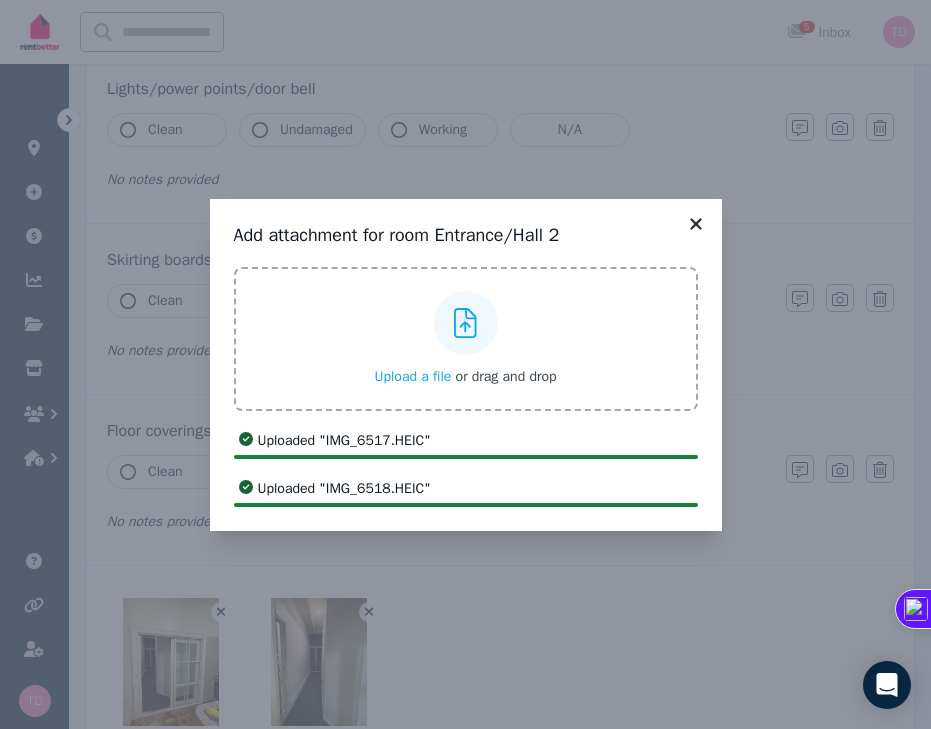 click 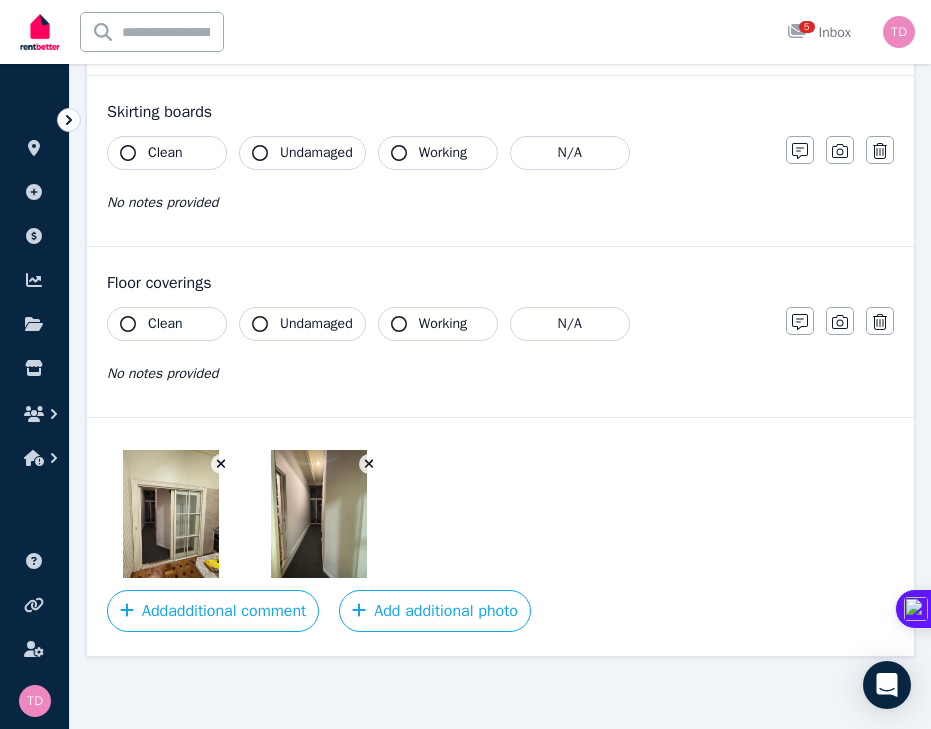 scroll, scrollTop: 0, scrollLeft: 0, axis: both 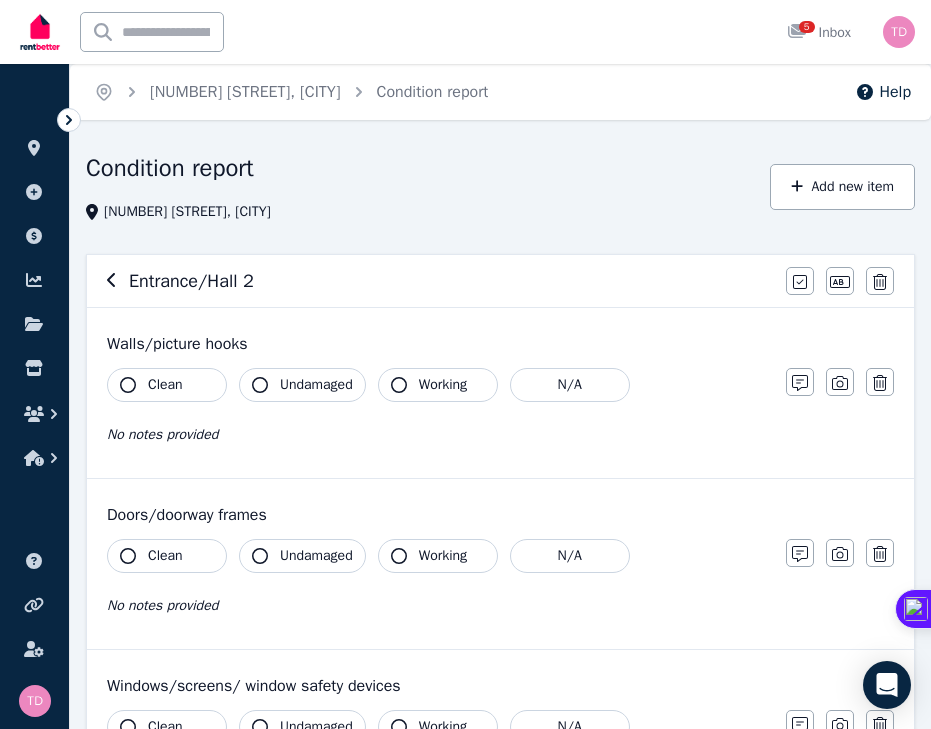 click on "Entrance/Hall 2 Mark all items as good Edit name Delete" at bounding box center (500, 281) 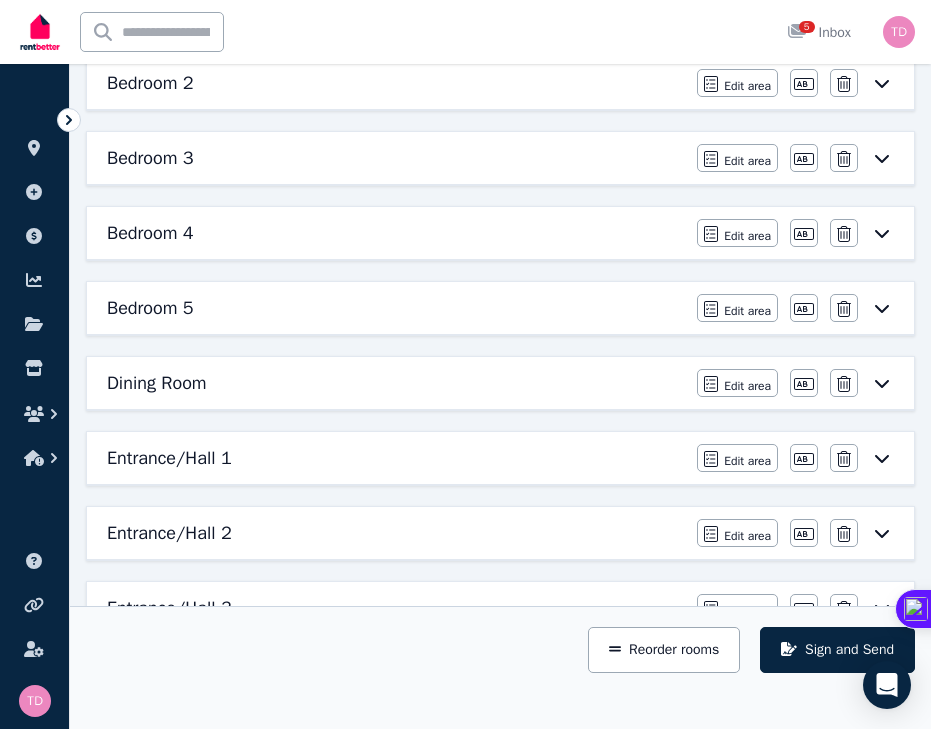 scroll, scrollTop: 527, scrollLeft: 0, axis: vertical 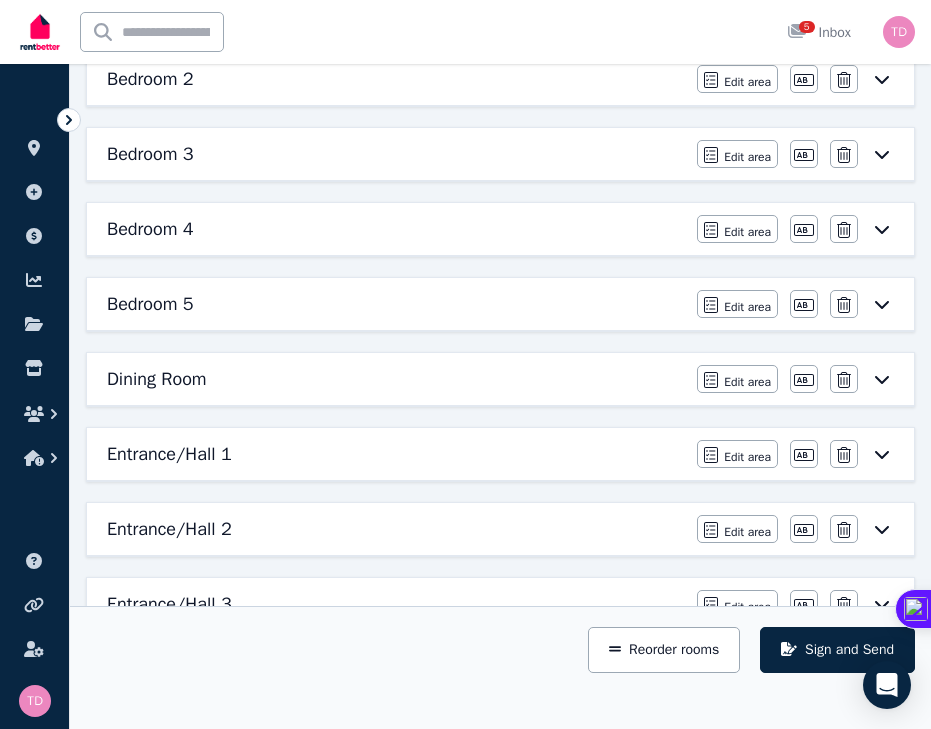 click 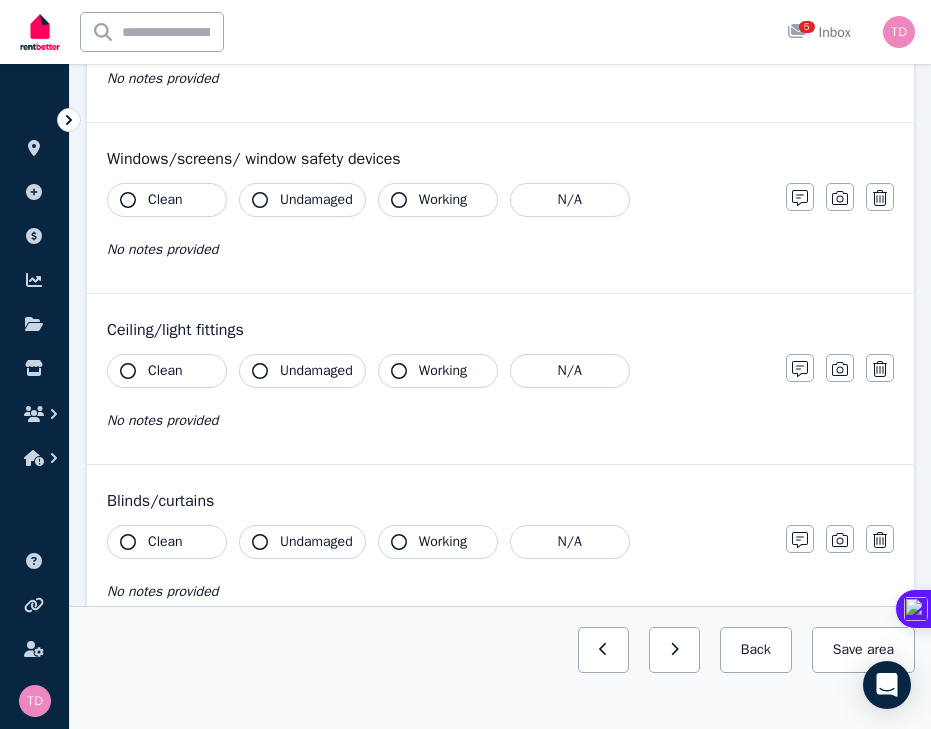 scroll, scrollTop: 0, scrollLeft: 0, axis: both 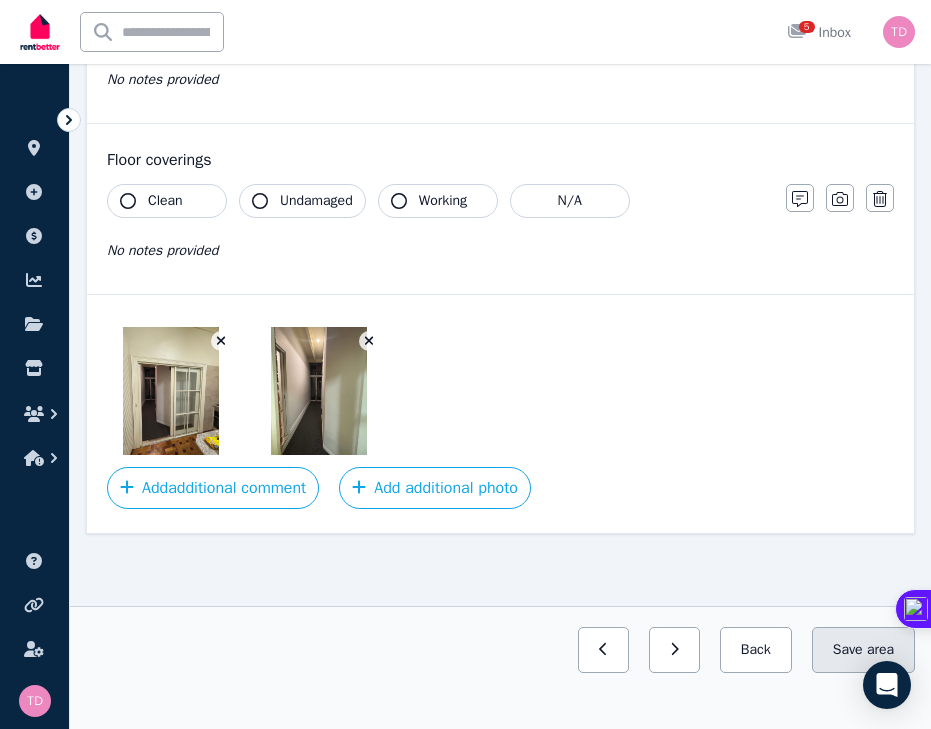 click on "Save   area" at bounding box center (863, 650) 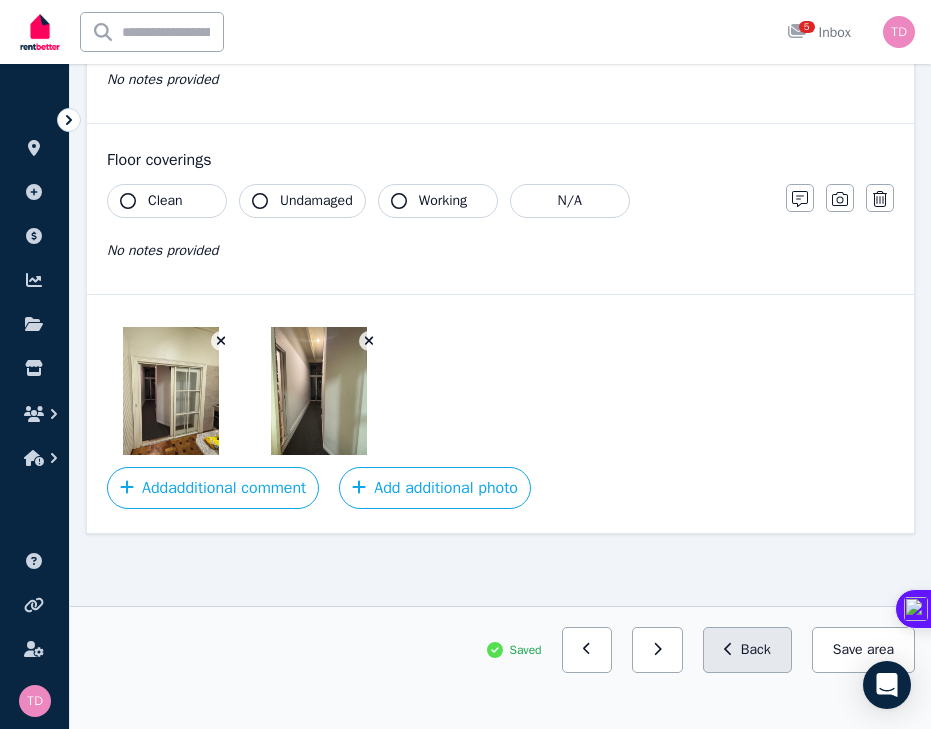 click on "Back" at bounding box center (747, 650) 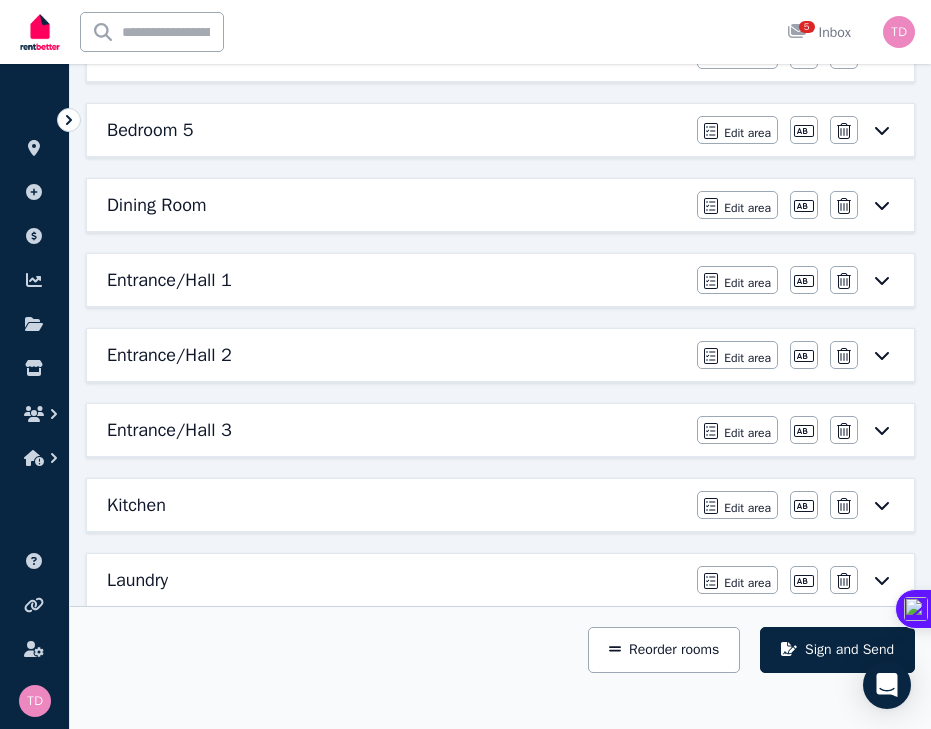scroll, scrollTop: 730, scrollLeft: 0, axis: vertical 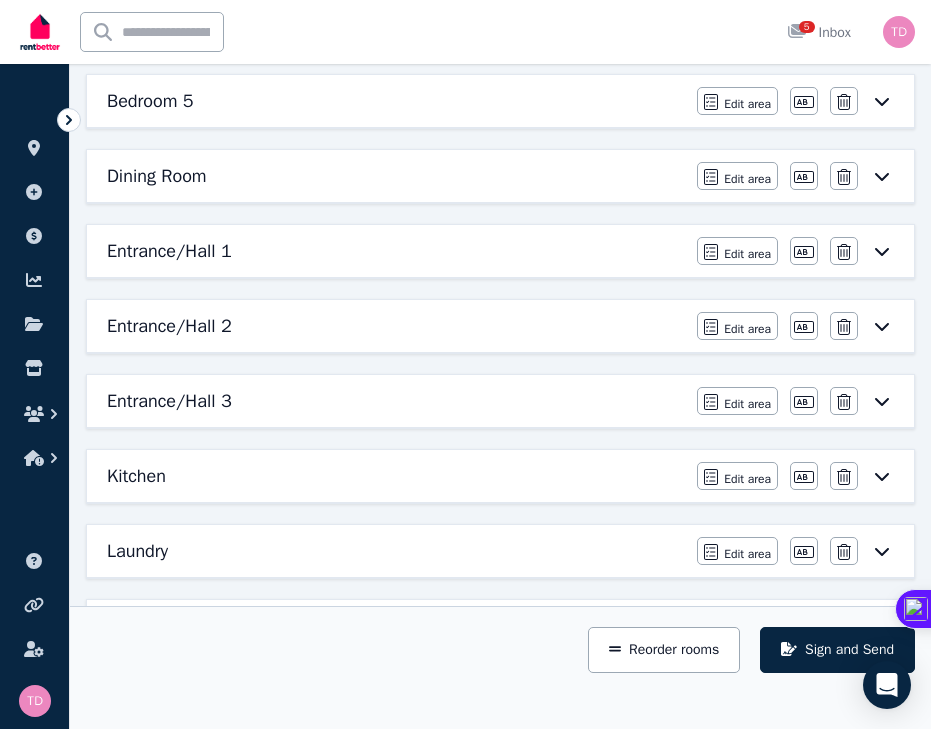 click on "Entrance/Hall 3" at bounding box center (396, 401) 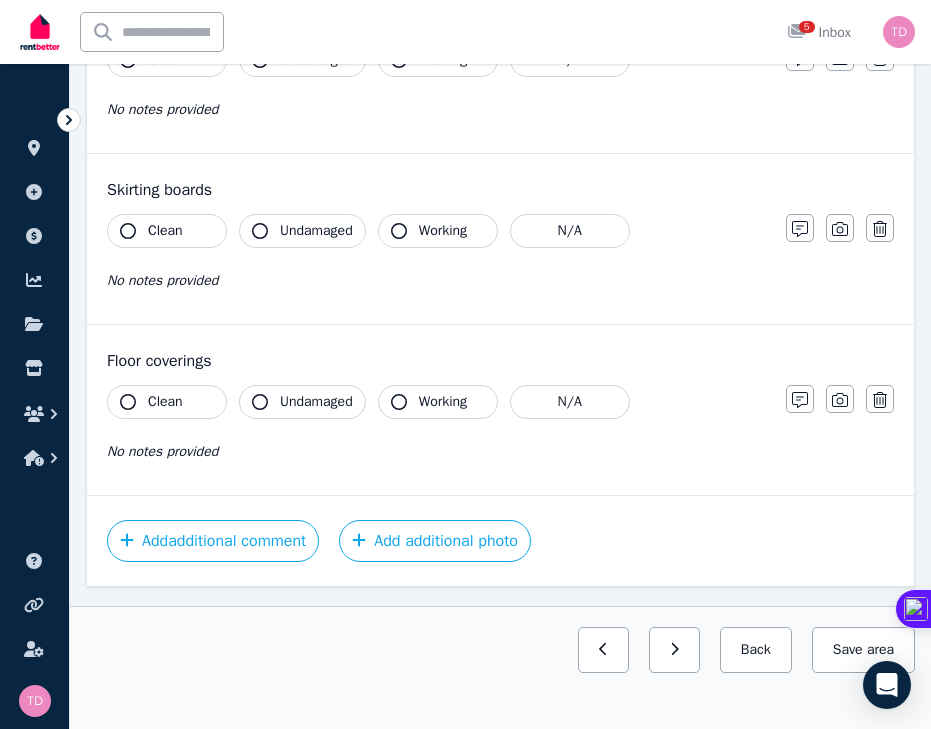 scroll, scrollTop: 1233, scrollLeft: 0, axis: vertical 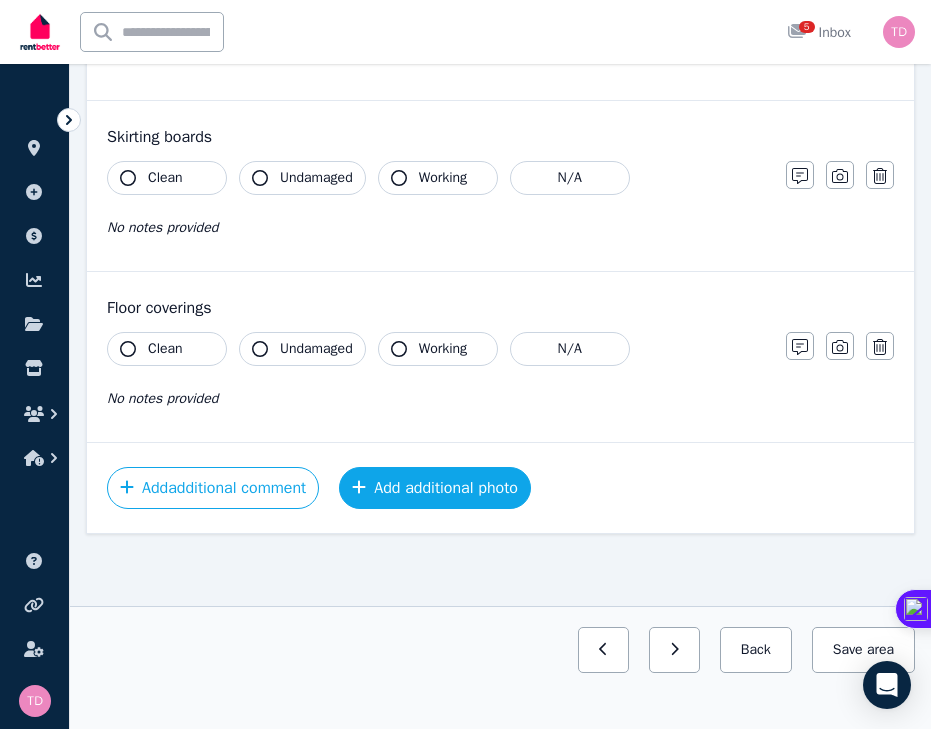 click on "Add additional photo" at bounding box center (435, 488) 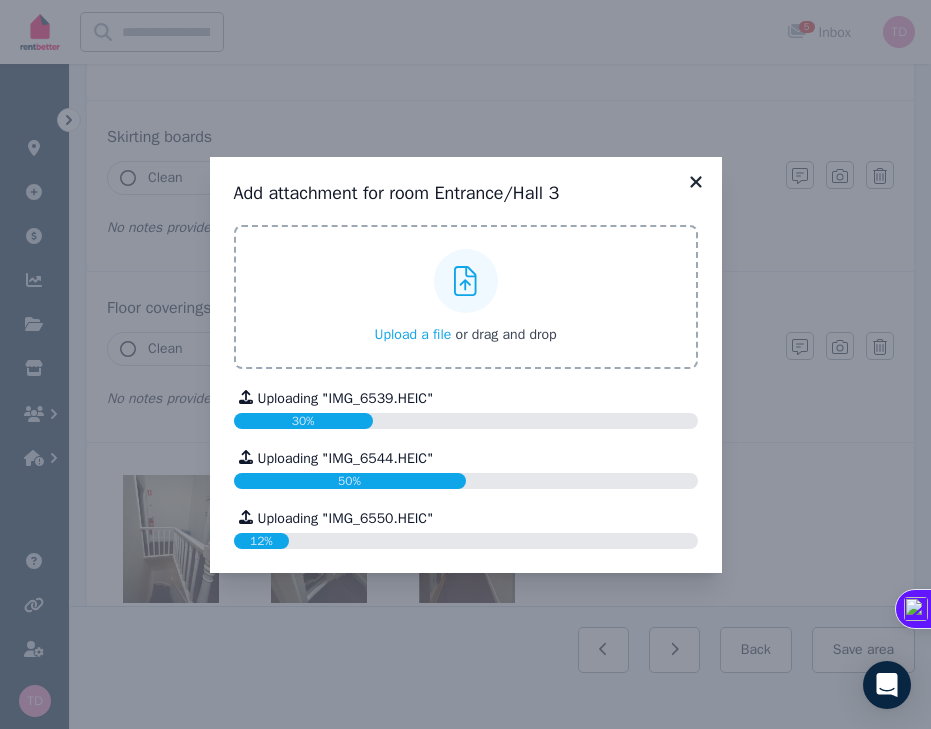 click 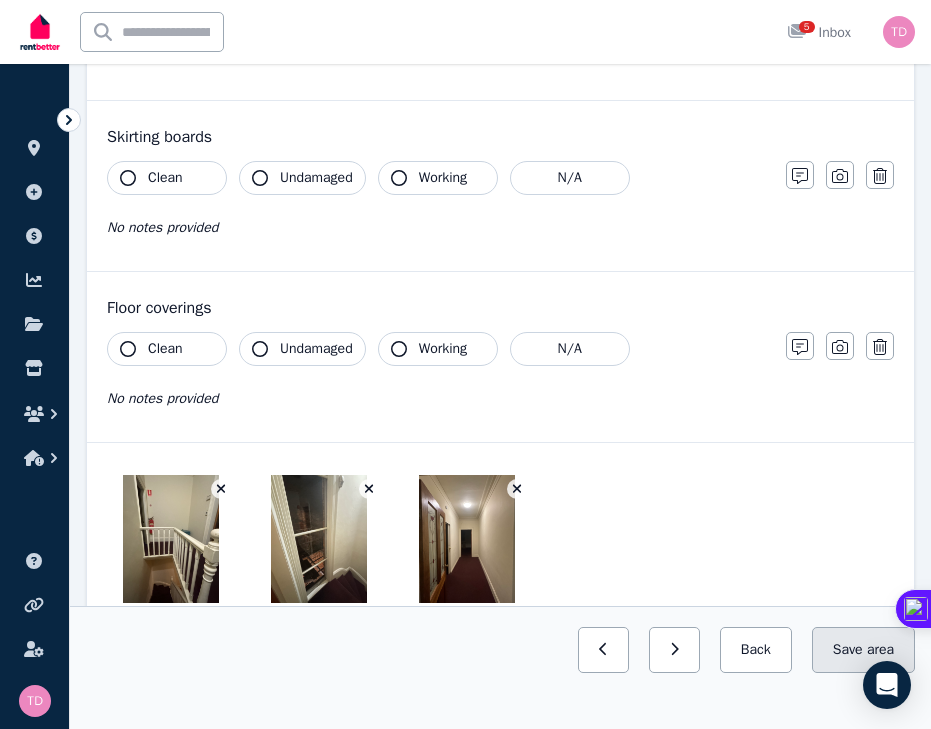 click on "Save   area" at bounding box center [863, 650] 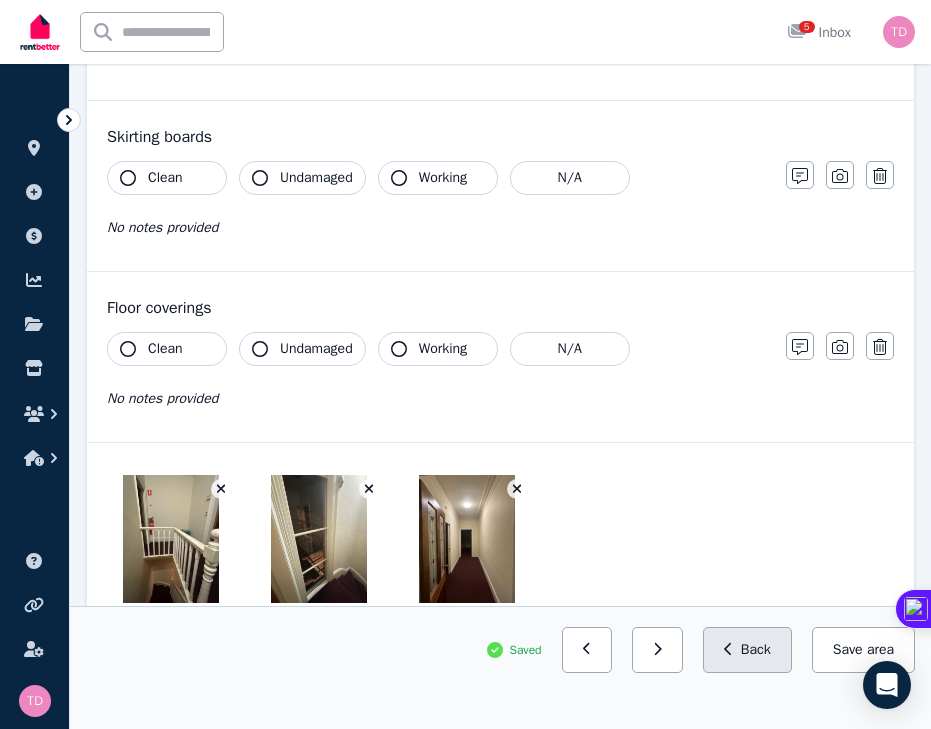 click on "Back" at bounding box center [747, 650] 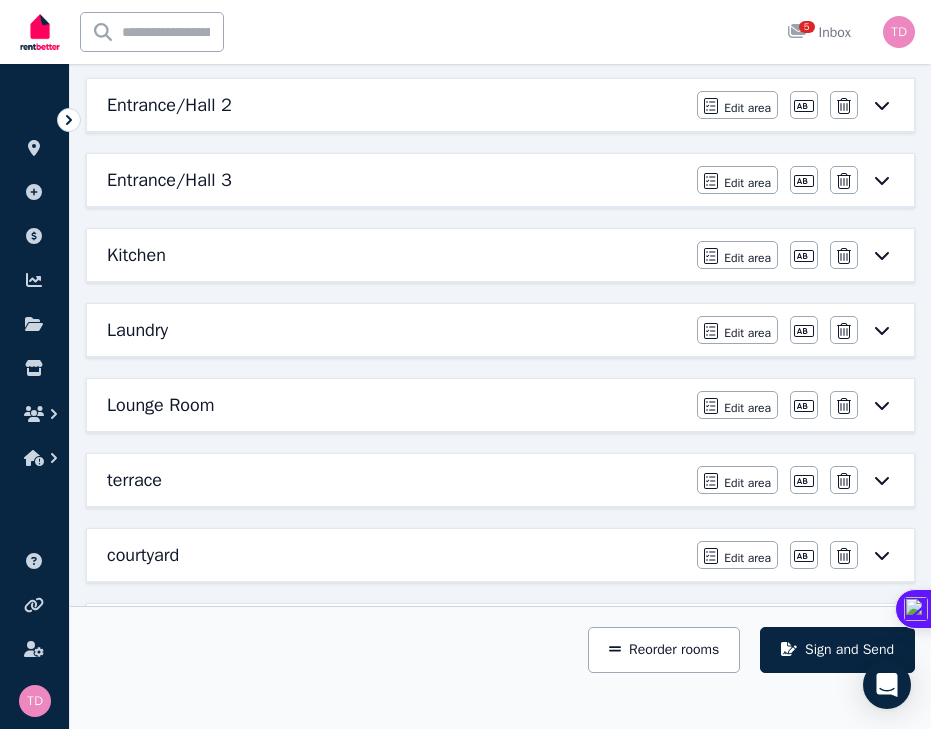 scroll, scrollTop: 953, scrollLeft: 0, axis: vertical 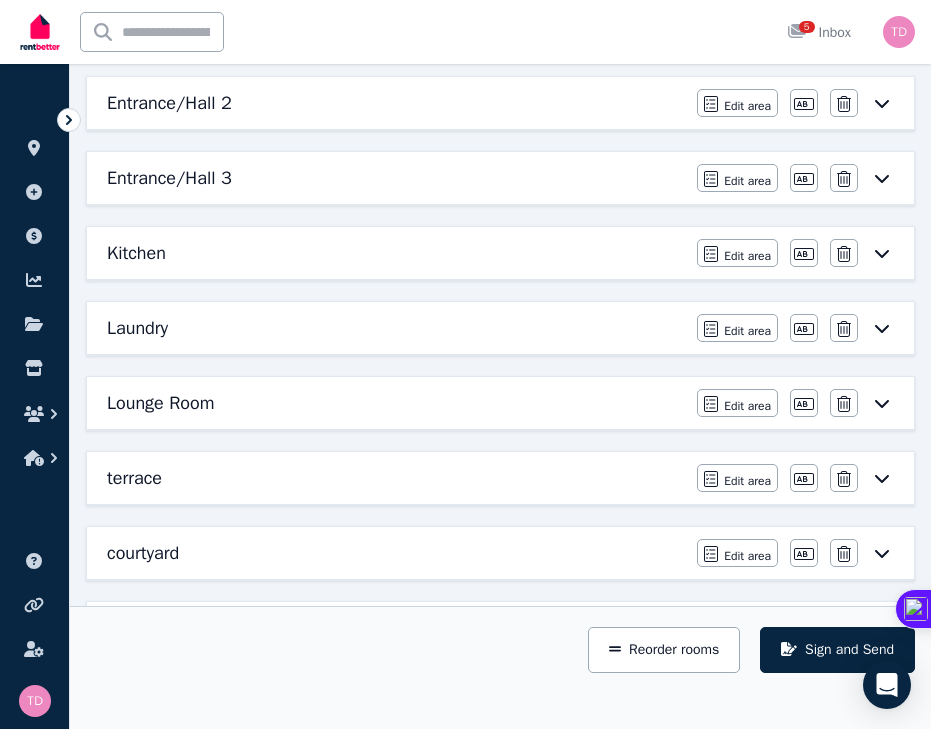 click on "Kitchen" at bounding box center (396, 253) 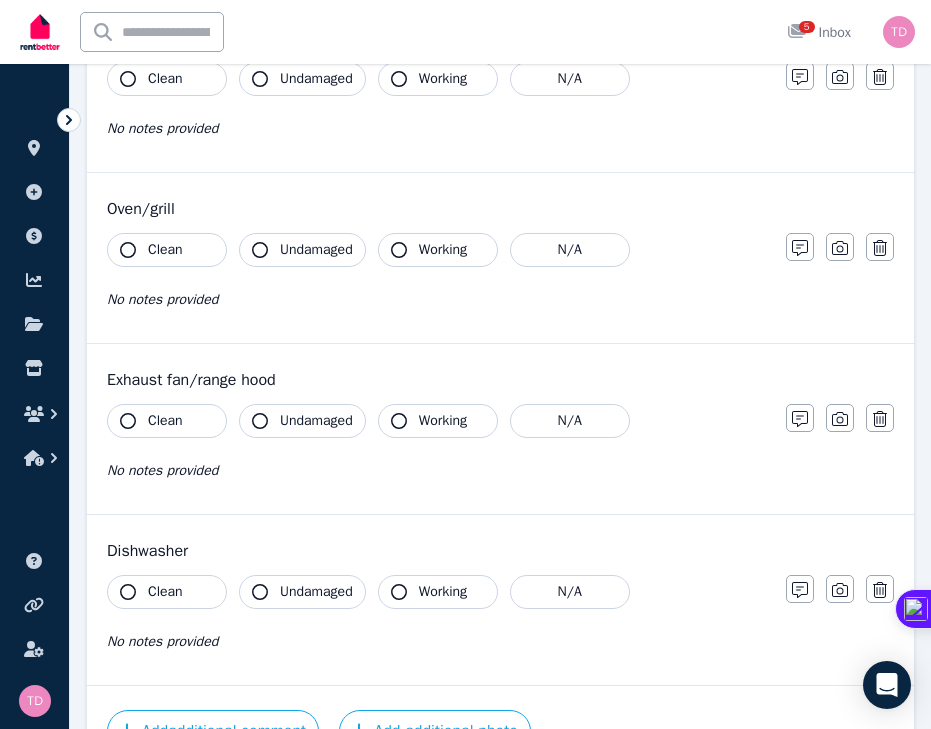 scroll, scrollTop: 2307, scrollLeft: 0, axis: vertical 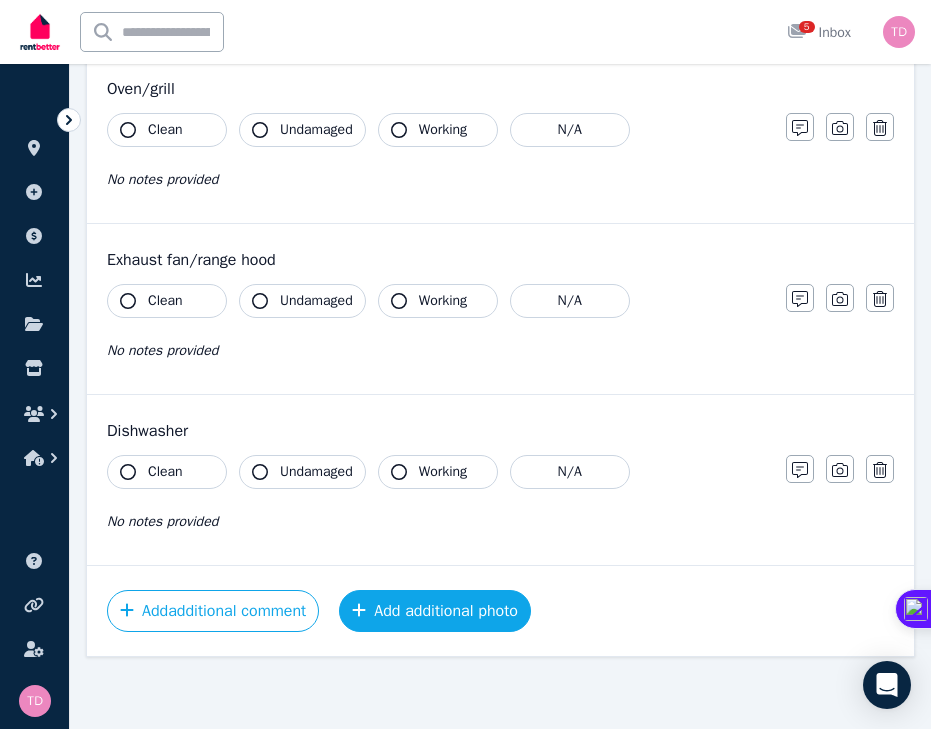 click on "Add additional photo" at bounding box center (435, 611) 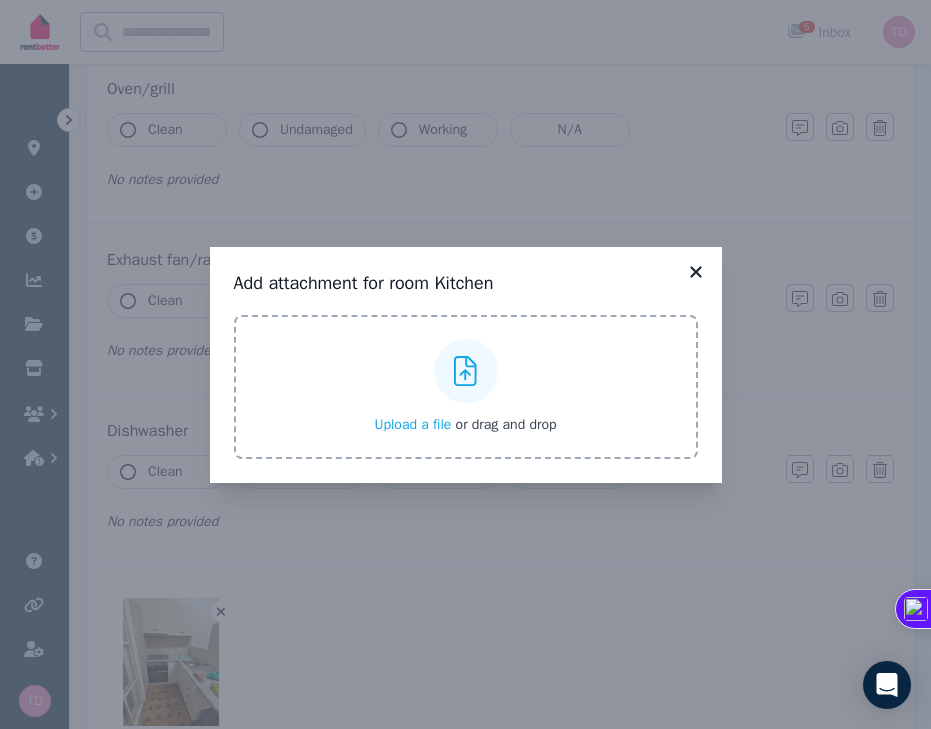 click 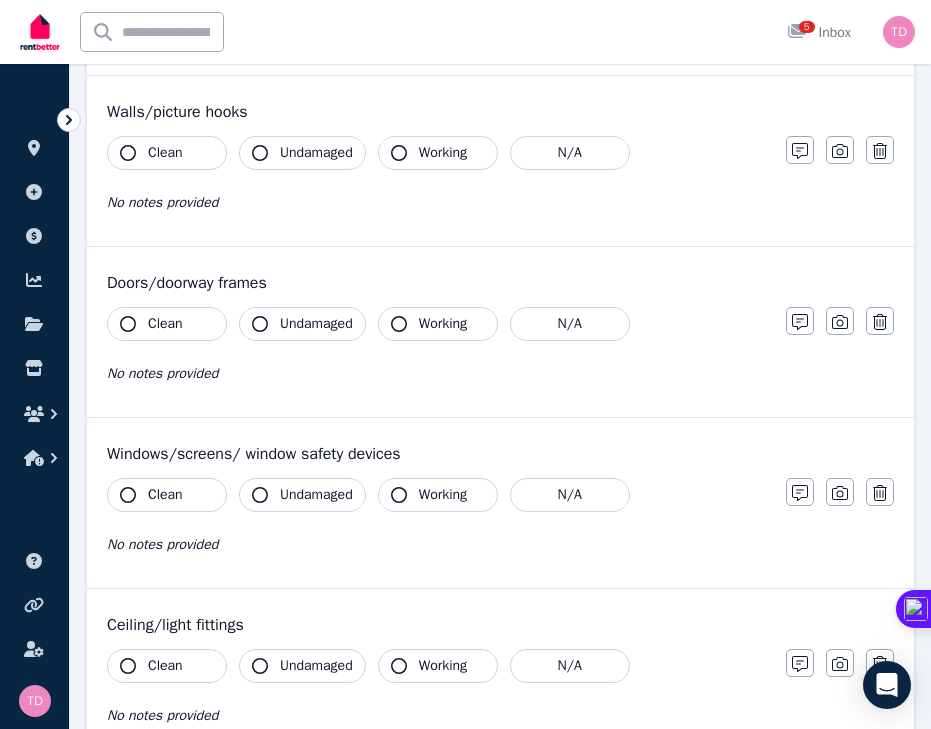 scroll, scrollTop: 0, scrollLeft: 0, axis: both 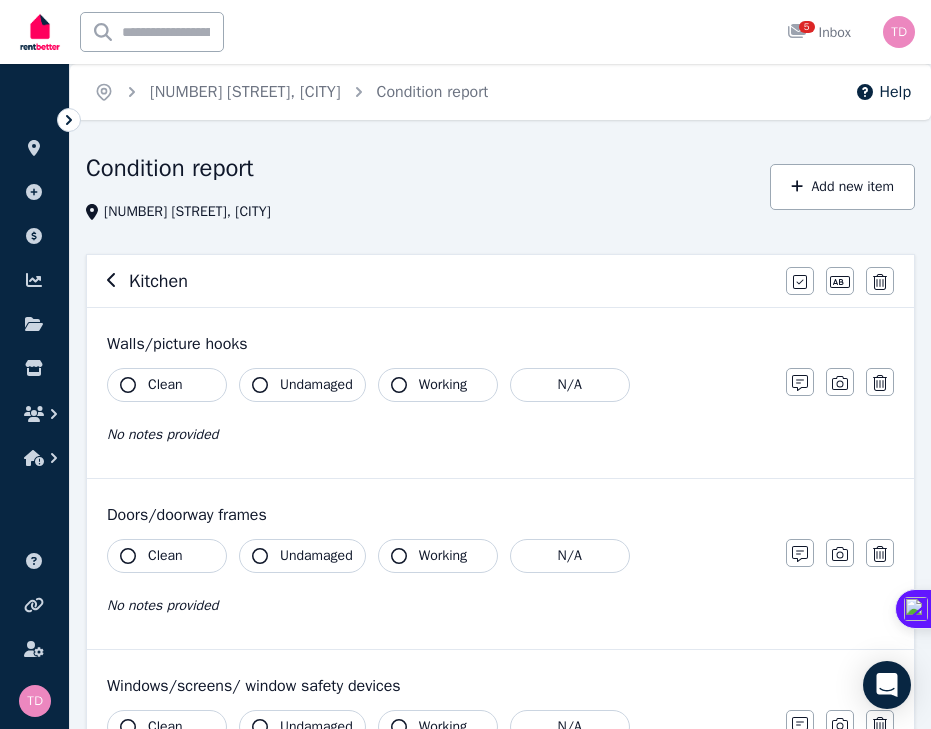 click 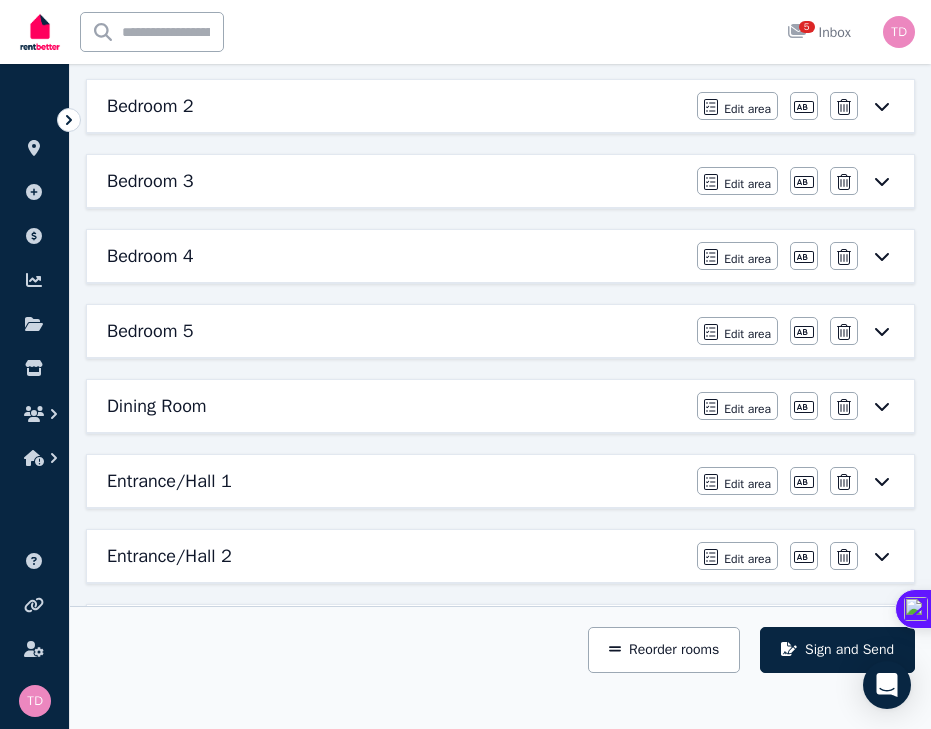scroll, scrollTop: 736, scrollLeft: 0, axis: vertical 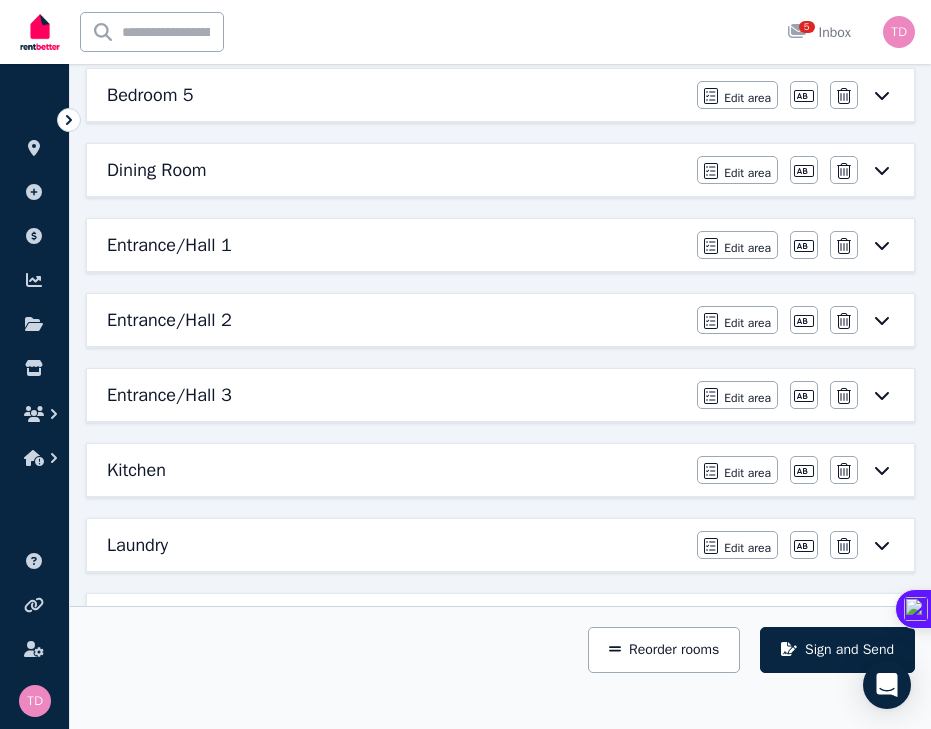 click on "Kitchen" at bounding box center [396, 470] 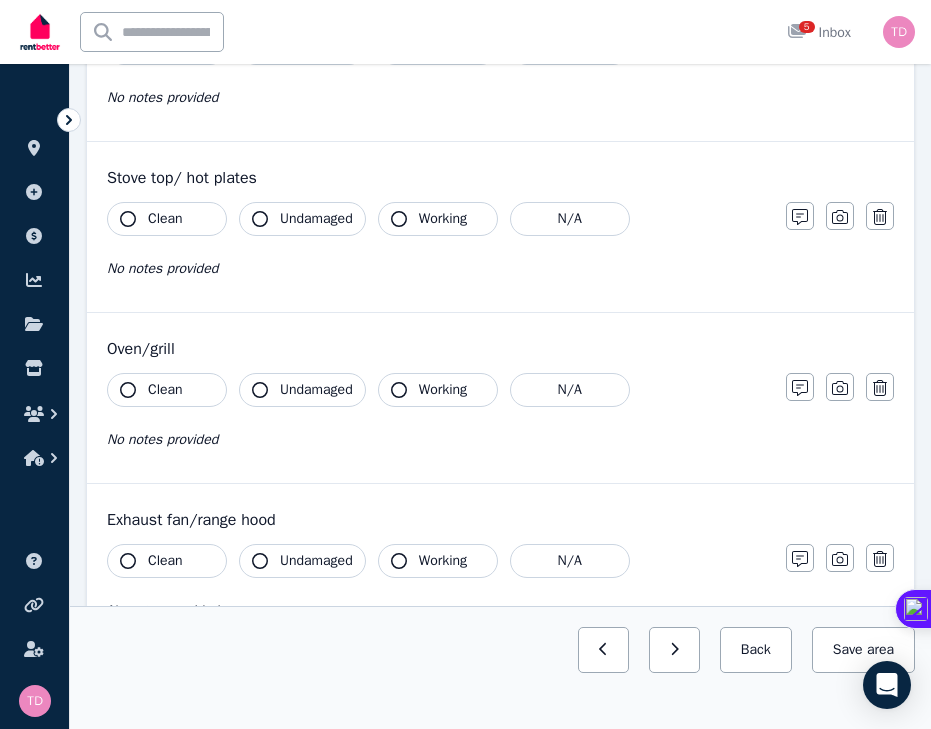 scroll, scrollTop: 2578, scrollLeft: 0, axis: vertical 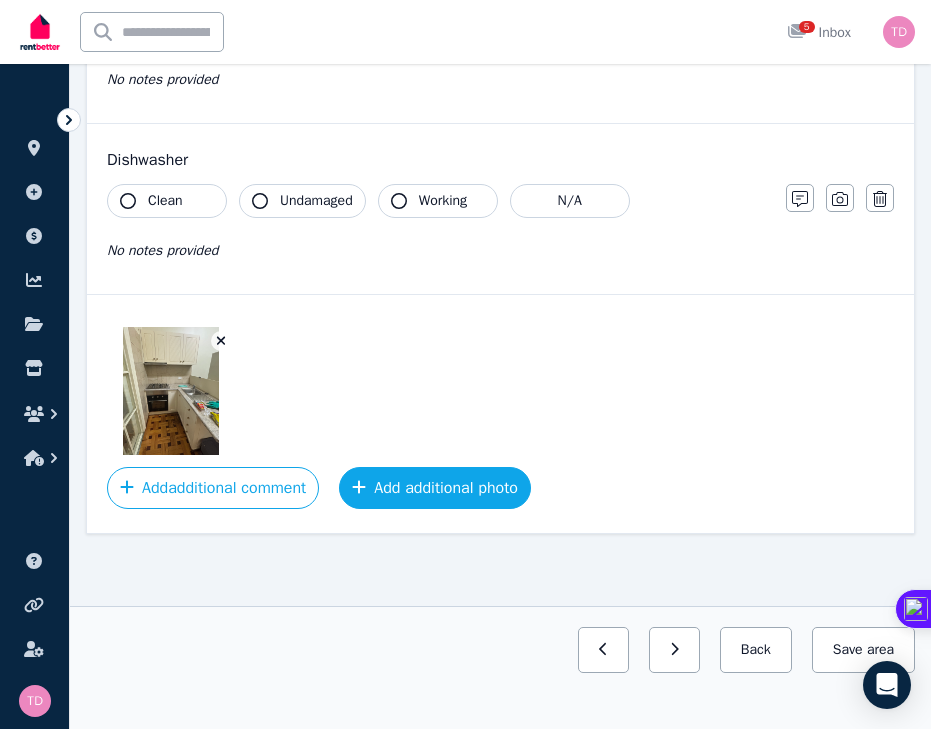 click on "Add additional photo" at bounding box center (435, 488) 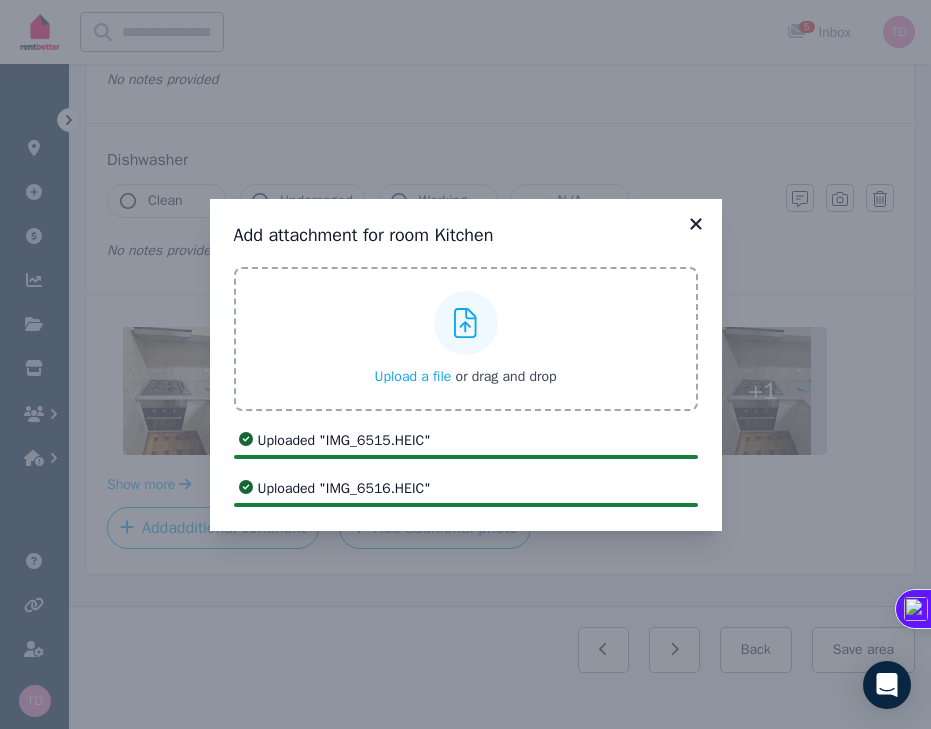 click 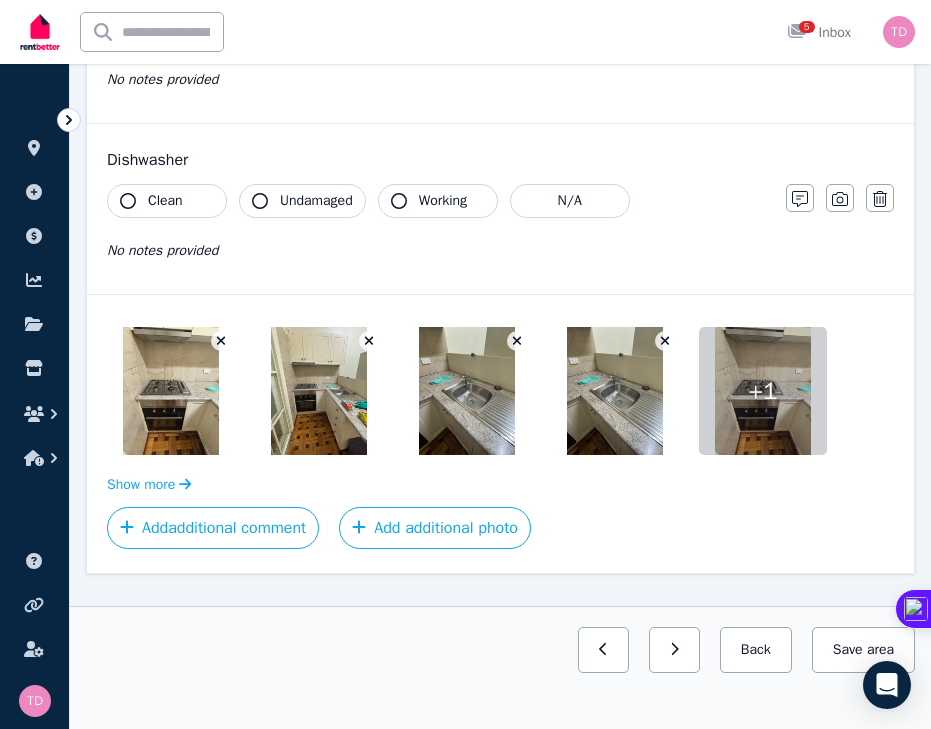 scroll, scrollTop: 2618, scrollLeft: 0, axis: vertical 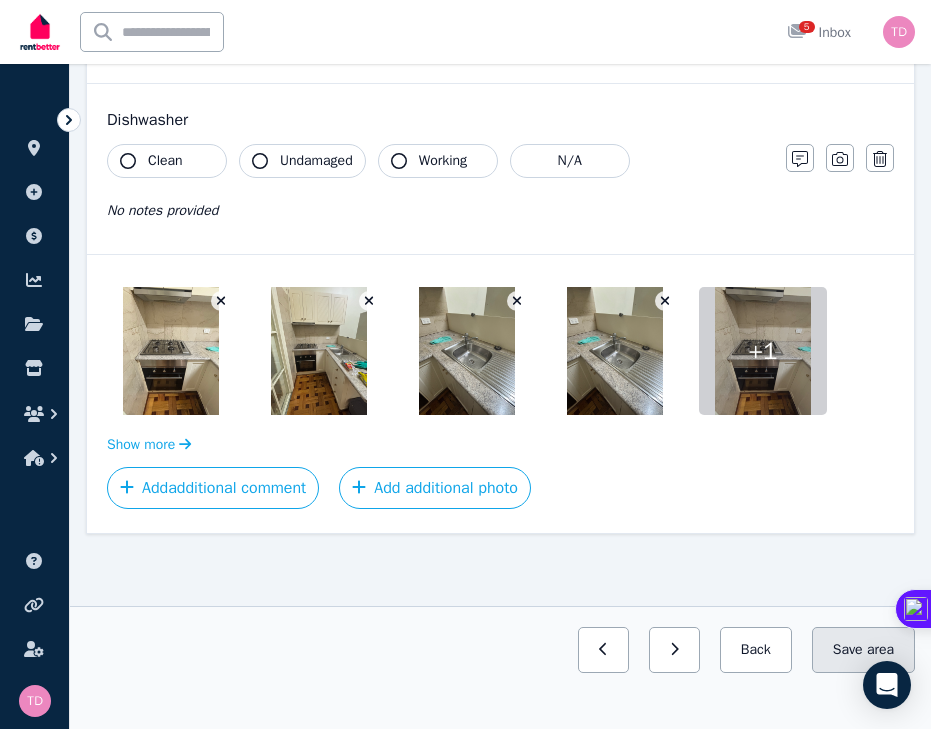 click on "Save   area" at bounding box center (863, 650) 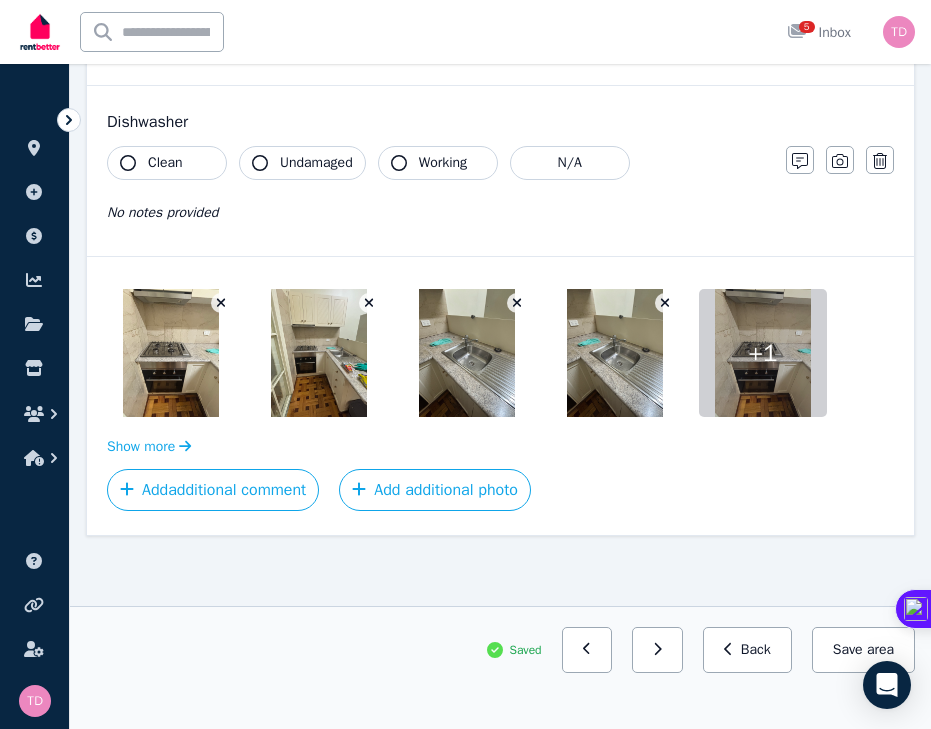 scroll, scrollTop: 2618, scrollLeft: 0, axis: vertical 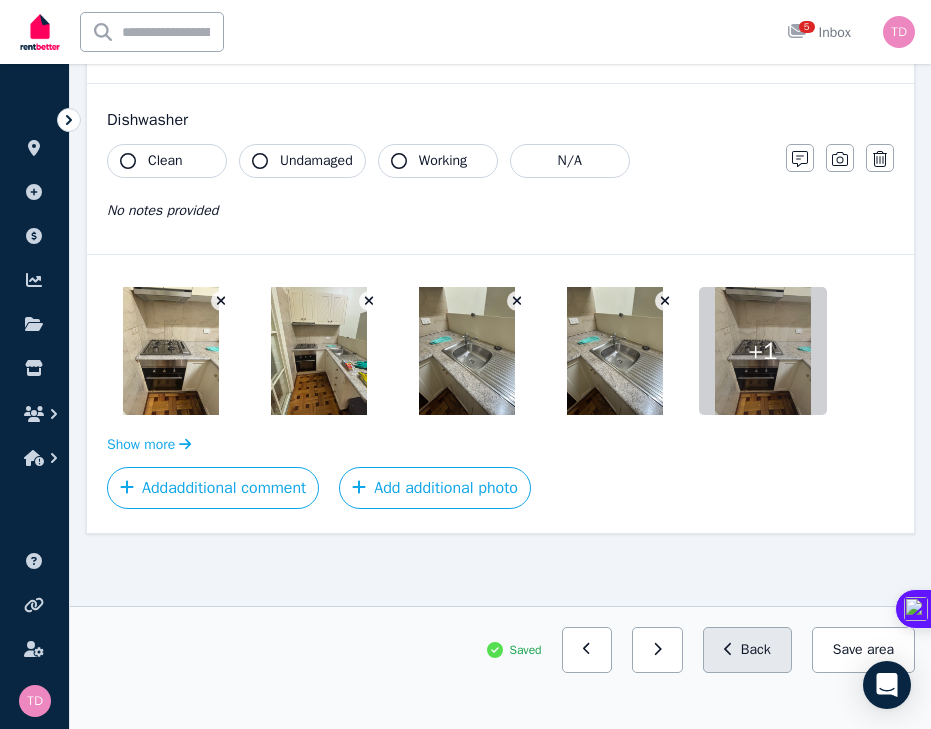 click on "Back" at bounding box center [747, 650] 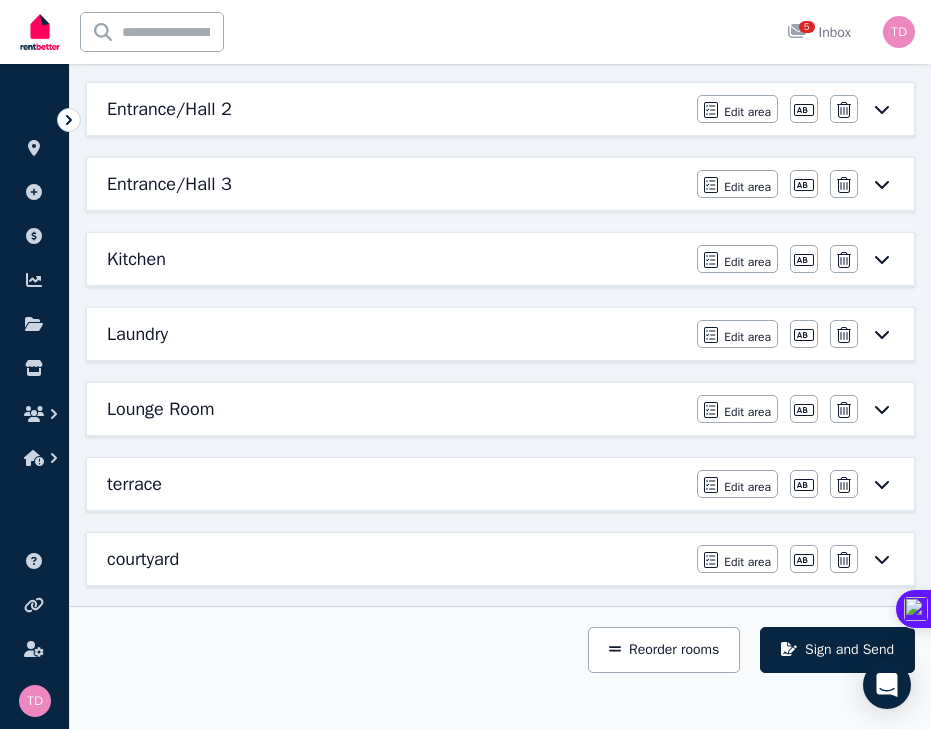 scroll, scrollTop: 975, scrollLeft: 0, axis: vertical 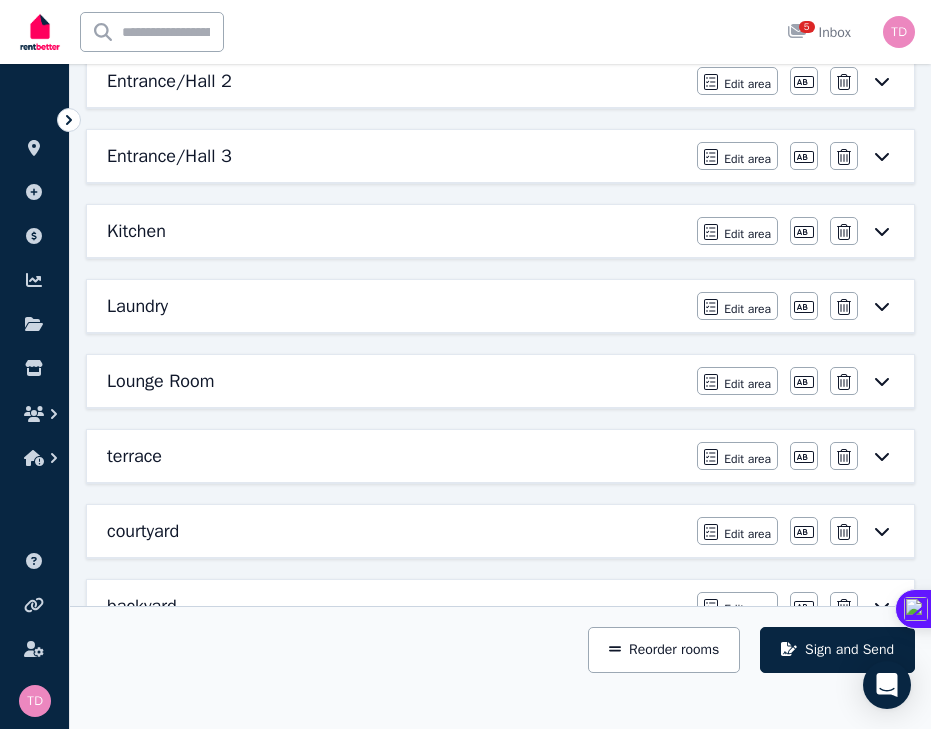 click on "Laundry" at bounding box center [396, 306] 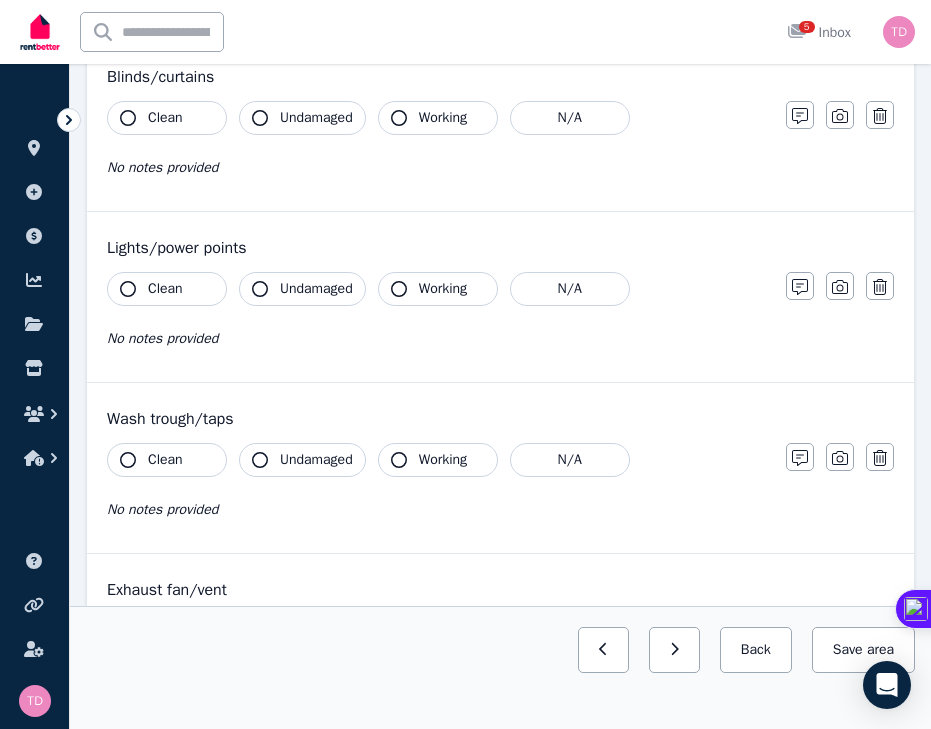 scroll, scrollTop: 1575, scrollLeft: 0, axis: vertical 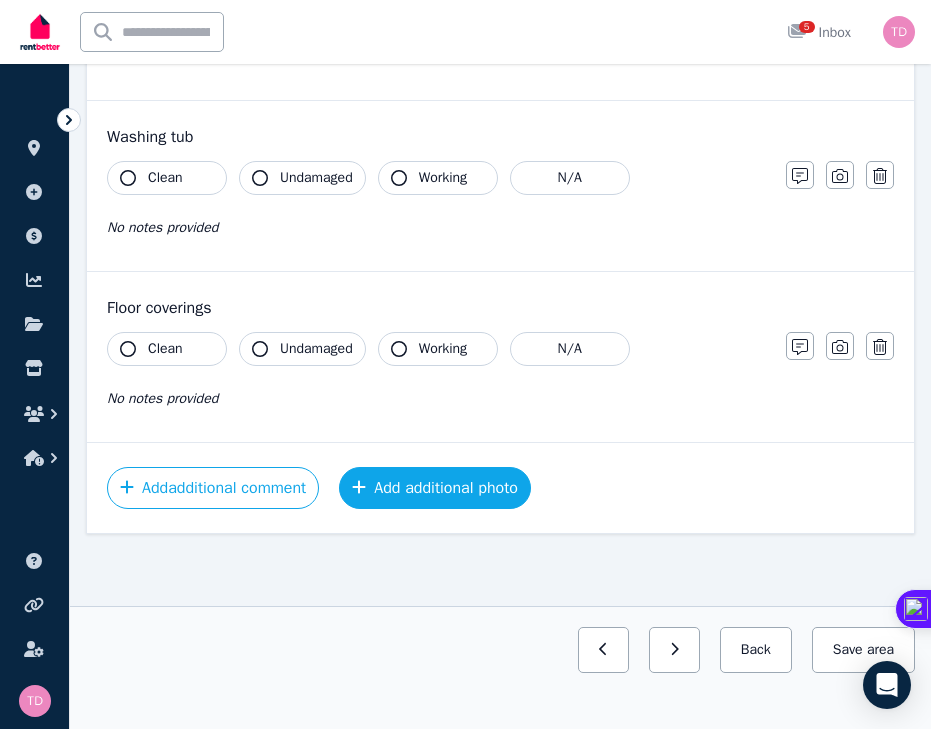 click on "Add additional photo" at bounding box center (435, 488) 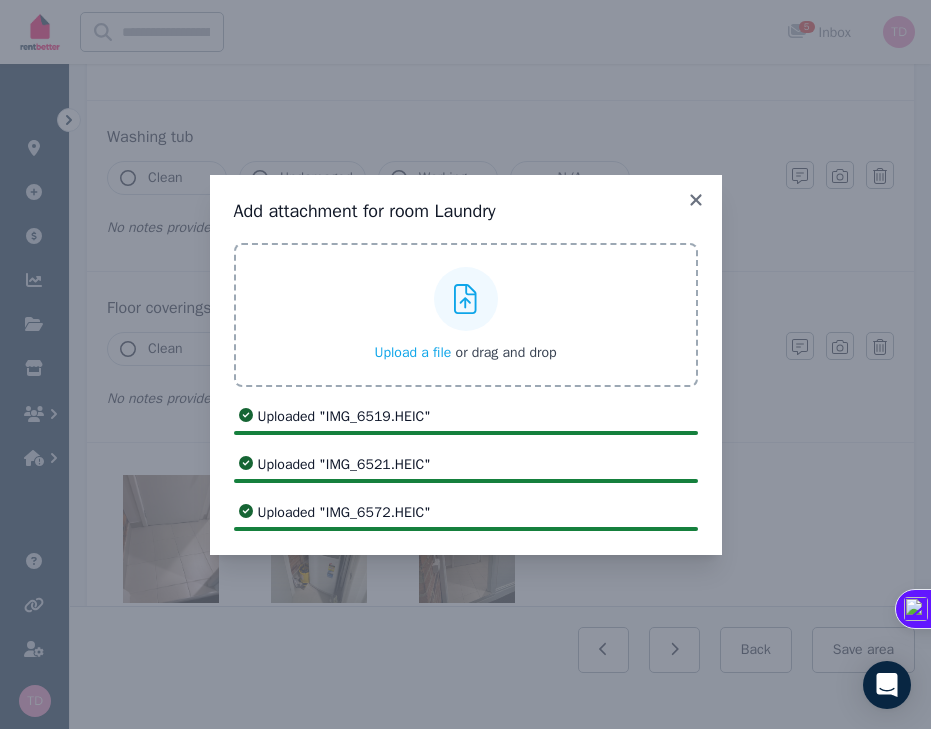 click on "Add attachment for room Laundry Upload a file   or drag and drop Uploaded   " IMG_6519.HEIC " Uploaded   " IMG_6521.HEIC " Uploaded   " IMG_6572.HEIC "" at bounding box center (465, 364) 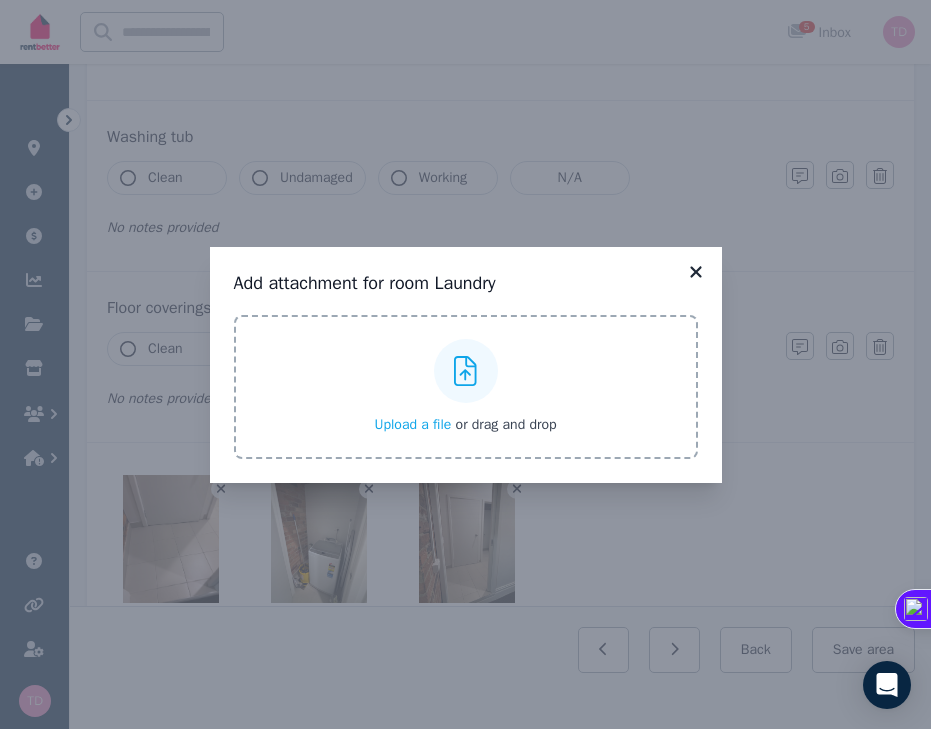 click 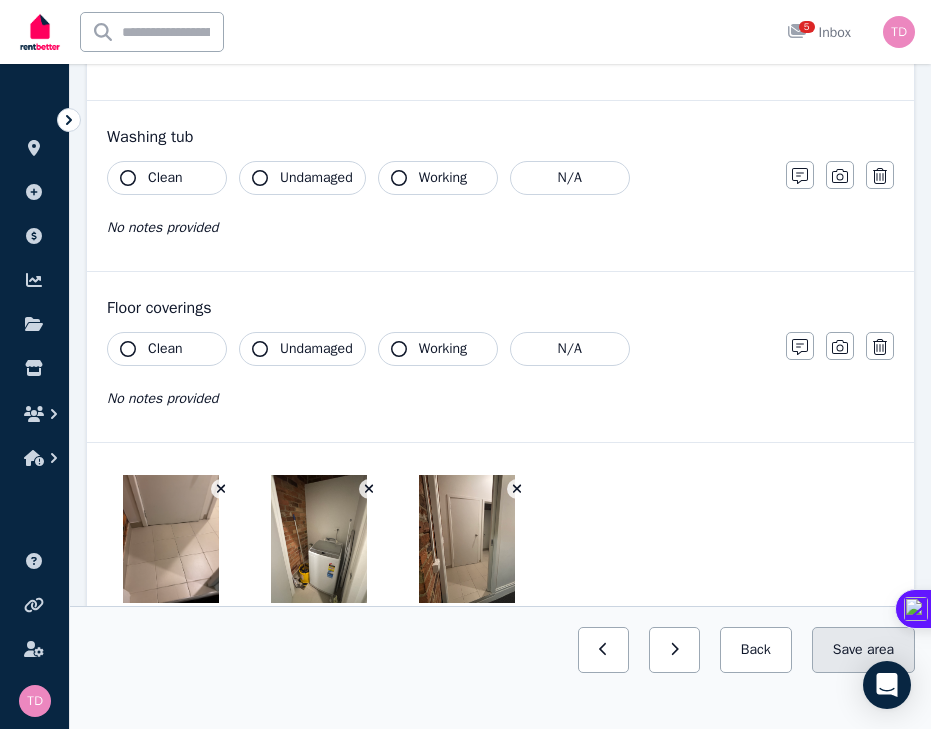 click on "Save   area" at bounding box center (863, 650) 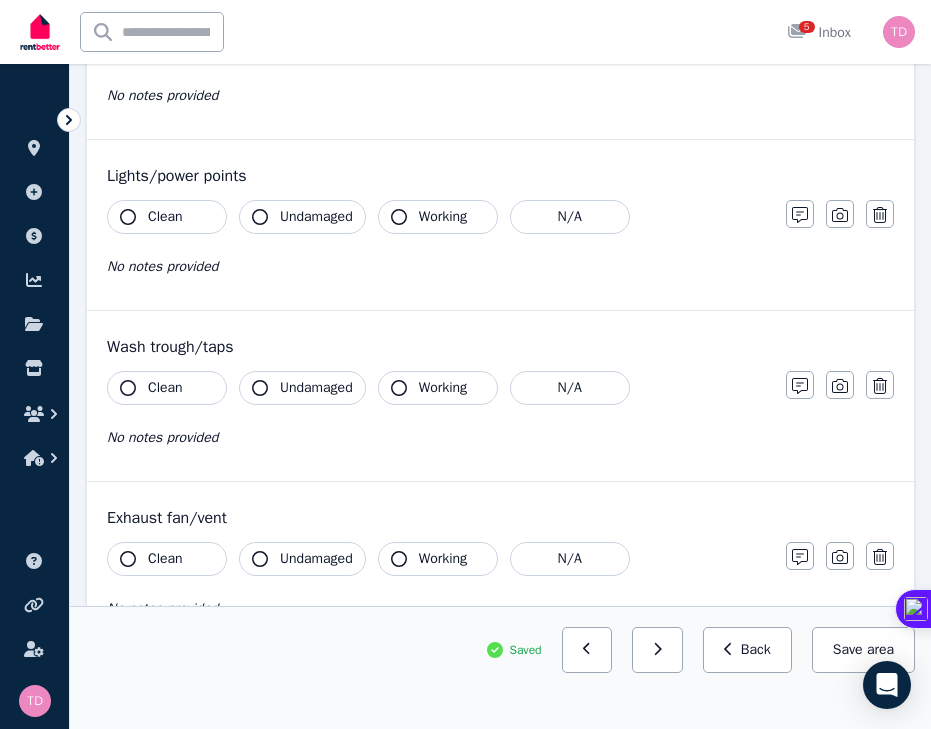 scroll, scrollTop: 1723, scrollLeft: 0, axis: vertical 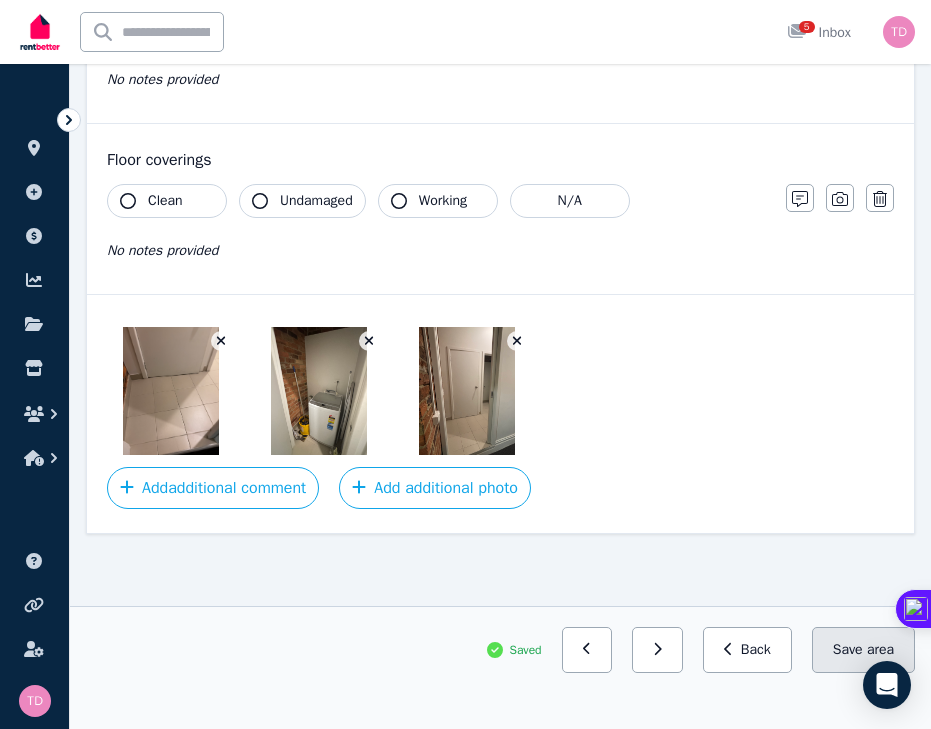 click on "Save   area" at bounding box center [863, 650] 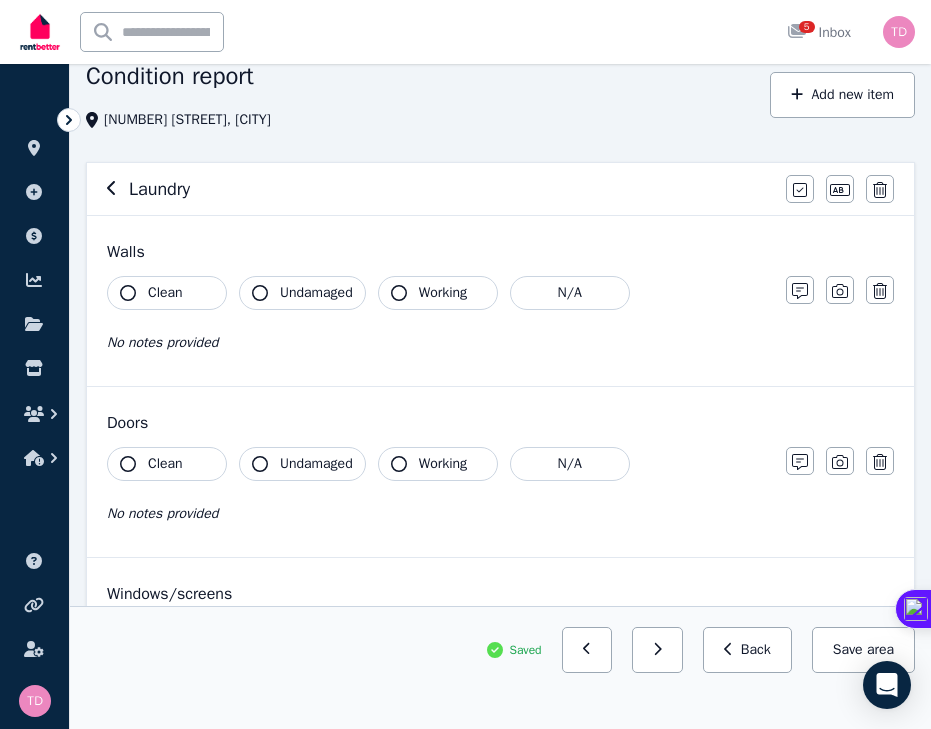 scroll, scrollTop: 0, scrollLeft: 0, axis: both 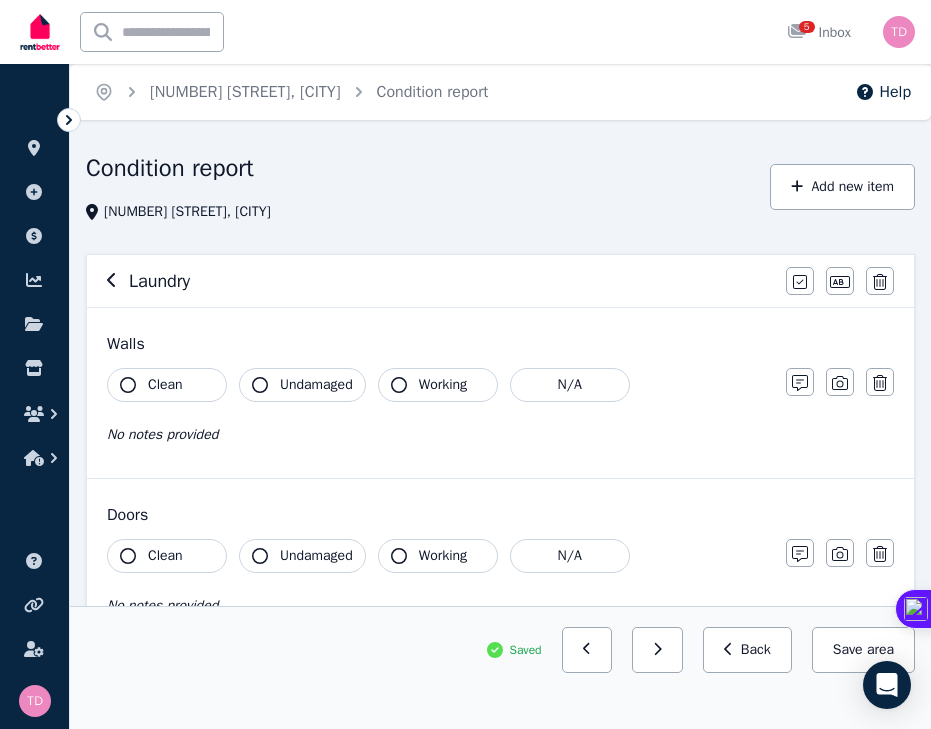 click 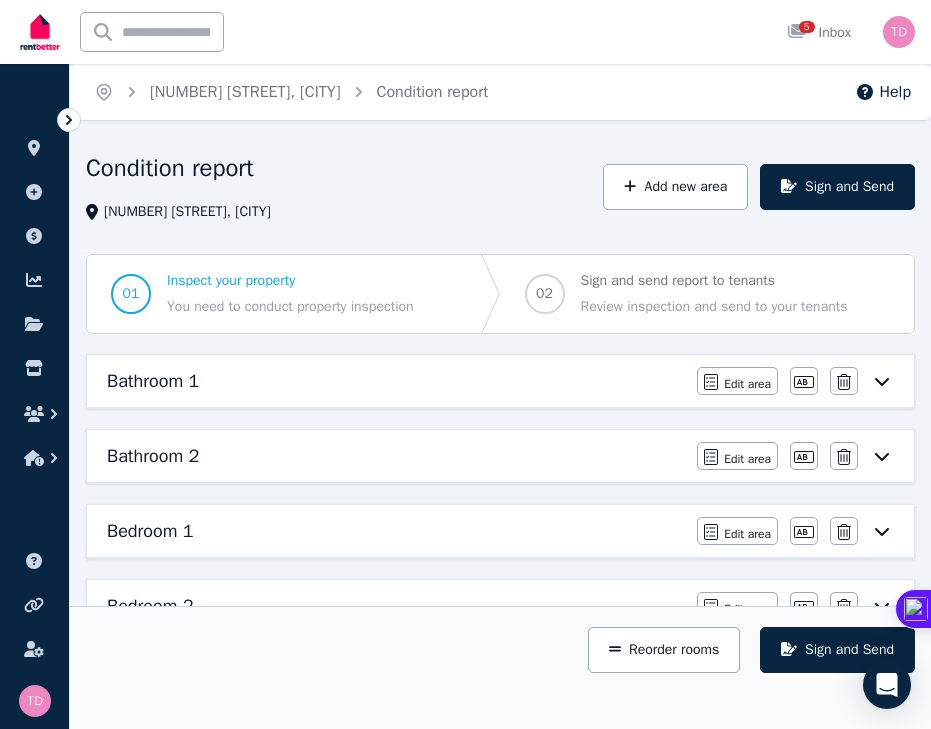 click on "Bathroom 2" at bounding box center [396, 456] 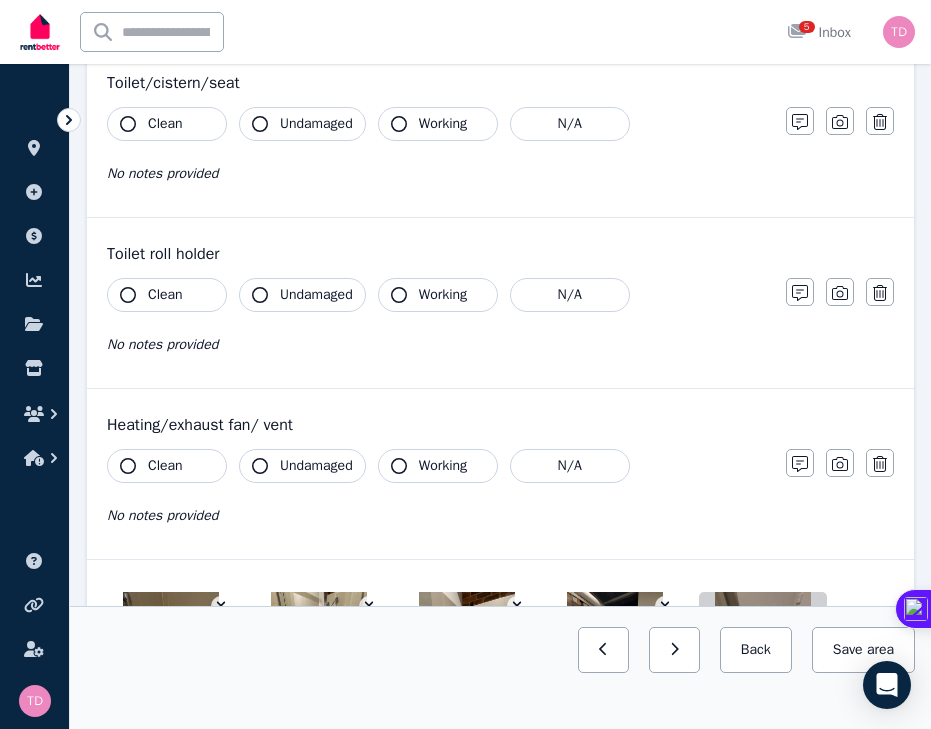 scroll, scrollTop: 2618, scrollLeft: 0, axis: vertical 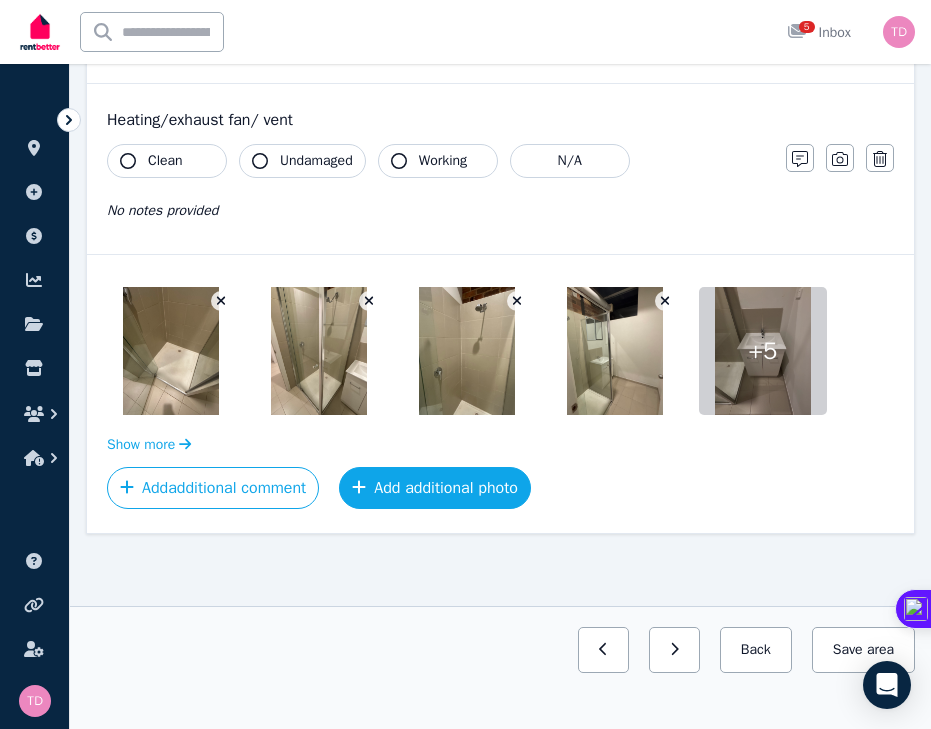 click on "Add additional photo" at bounding box center [435, 488] 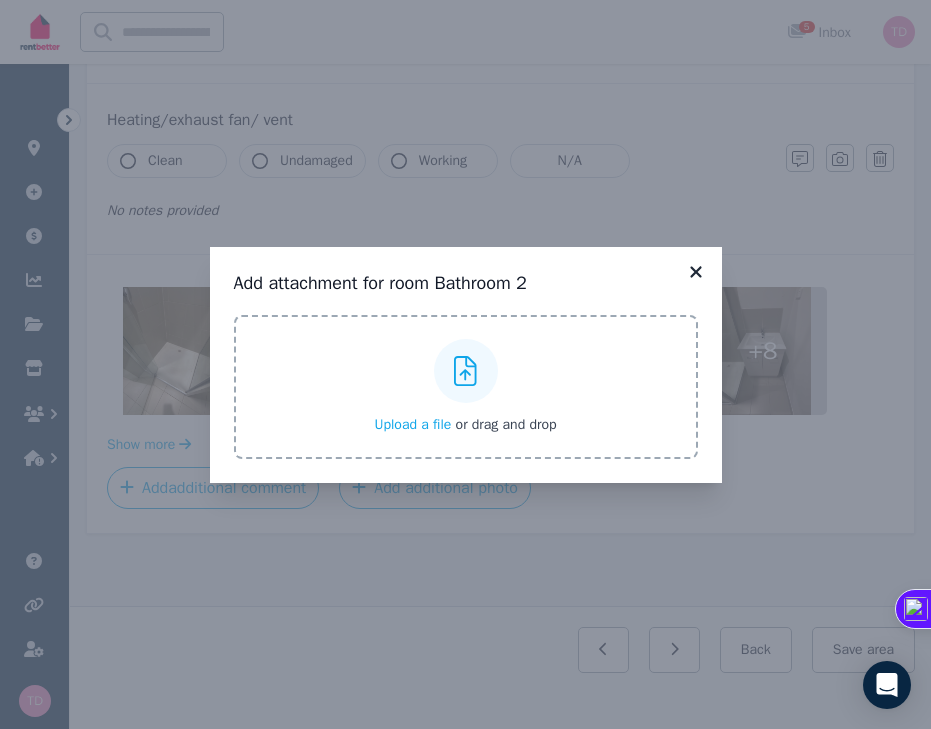 click 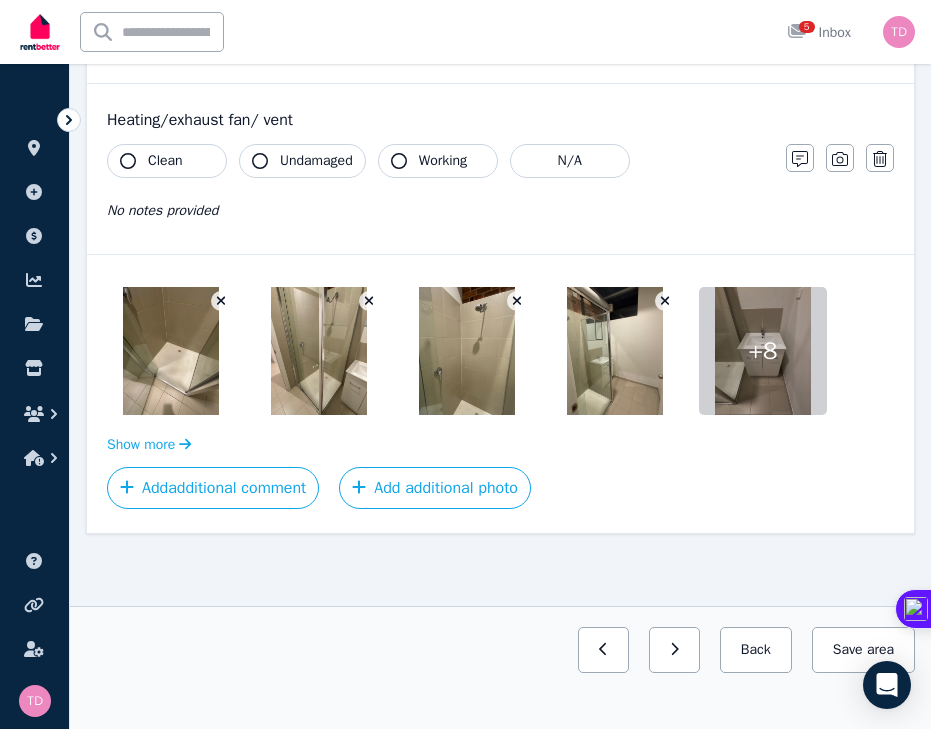 click at bounding box center (763, 351) 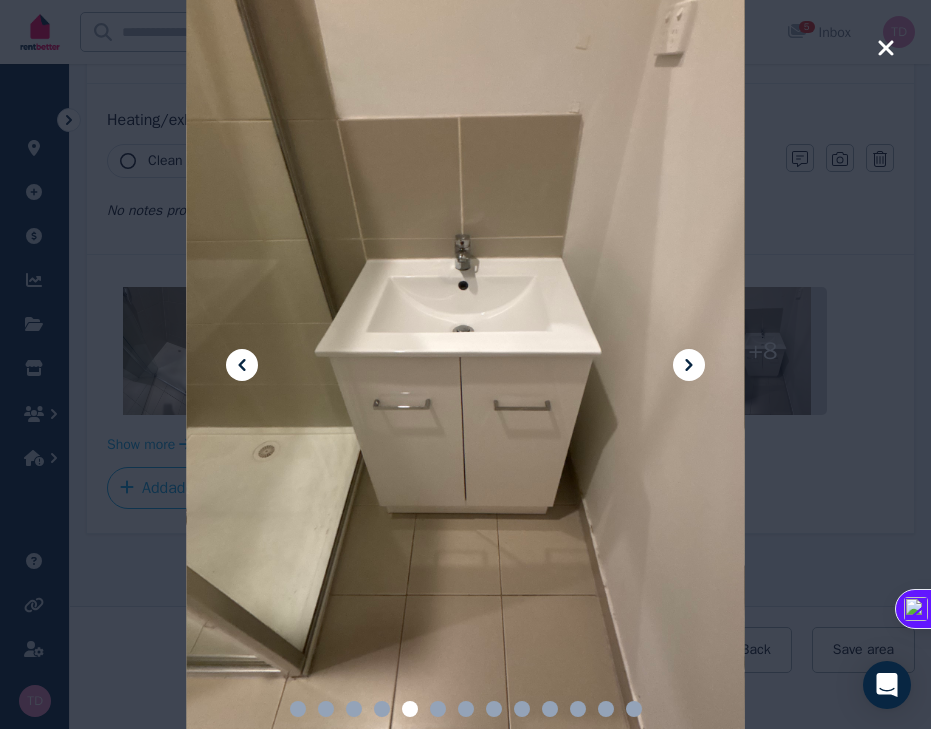click 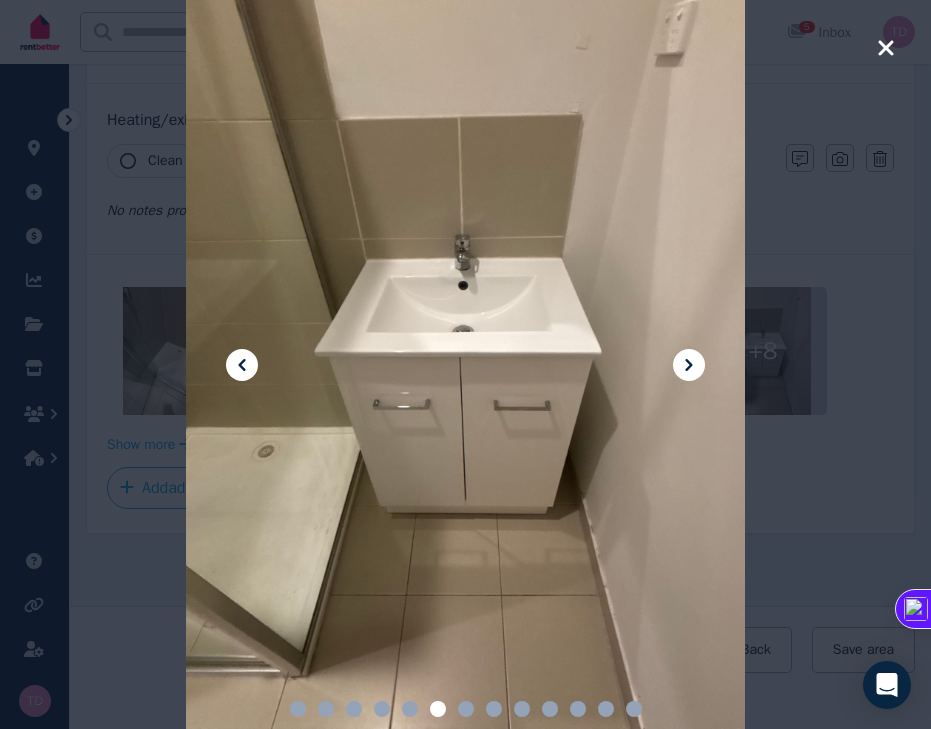 click 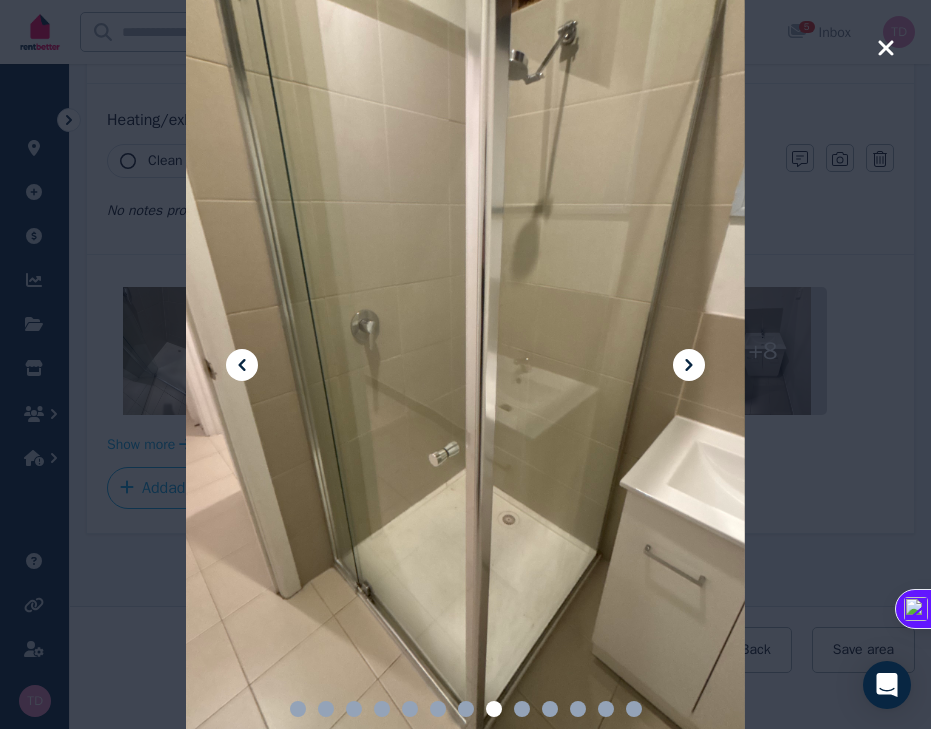 click 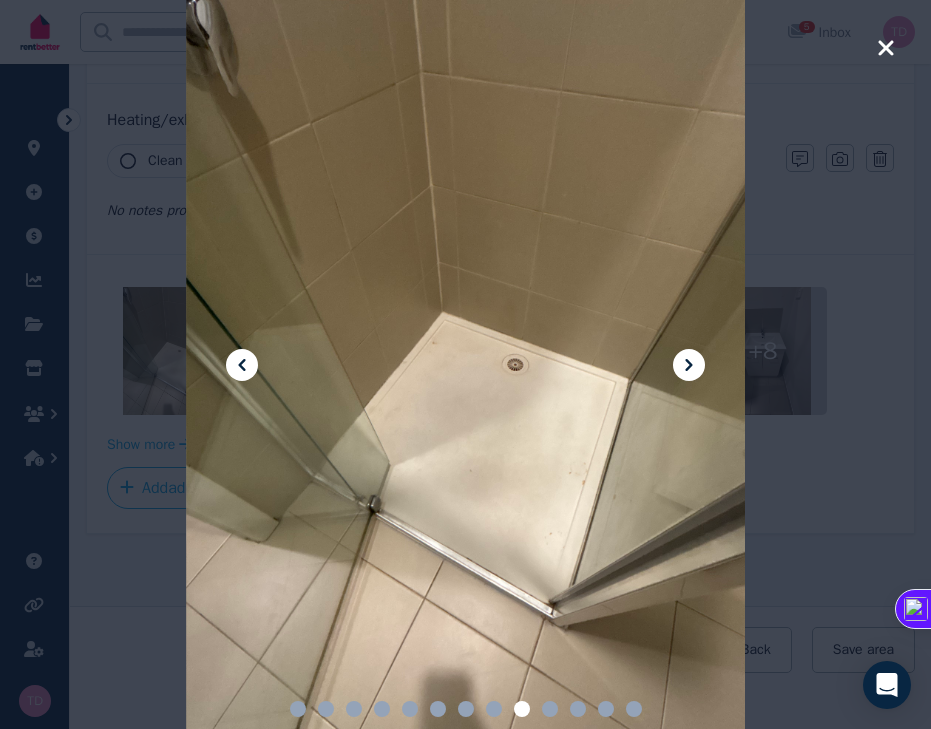 click 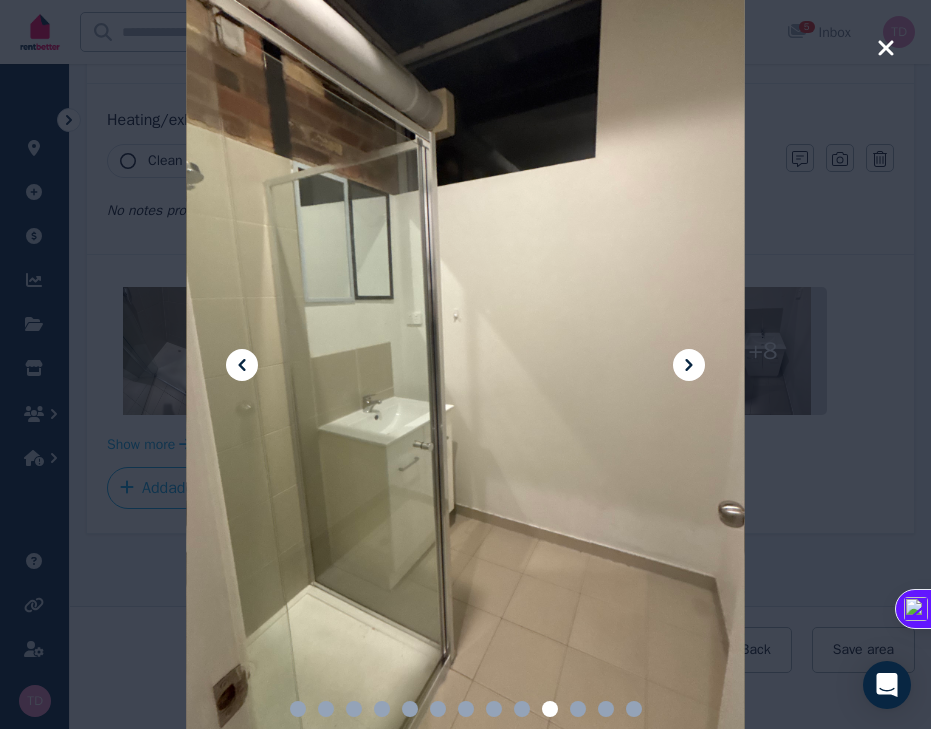 click 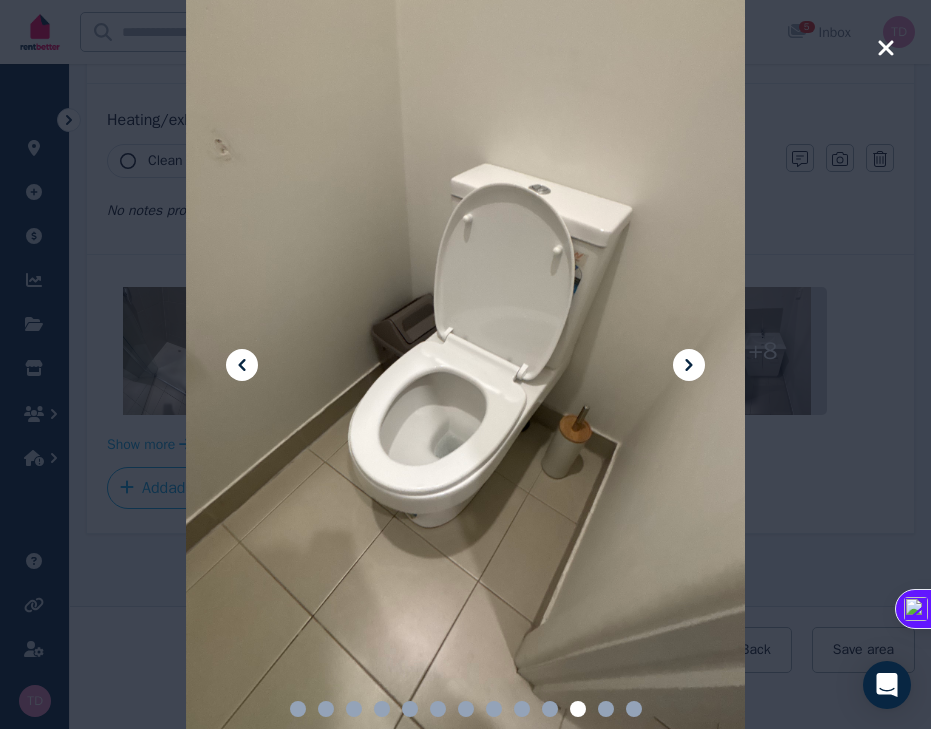 click 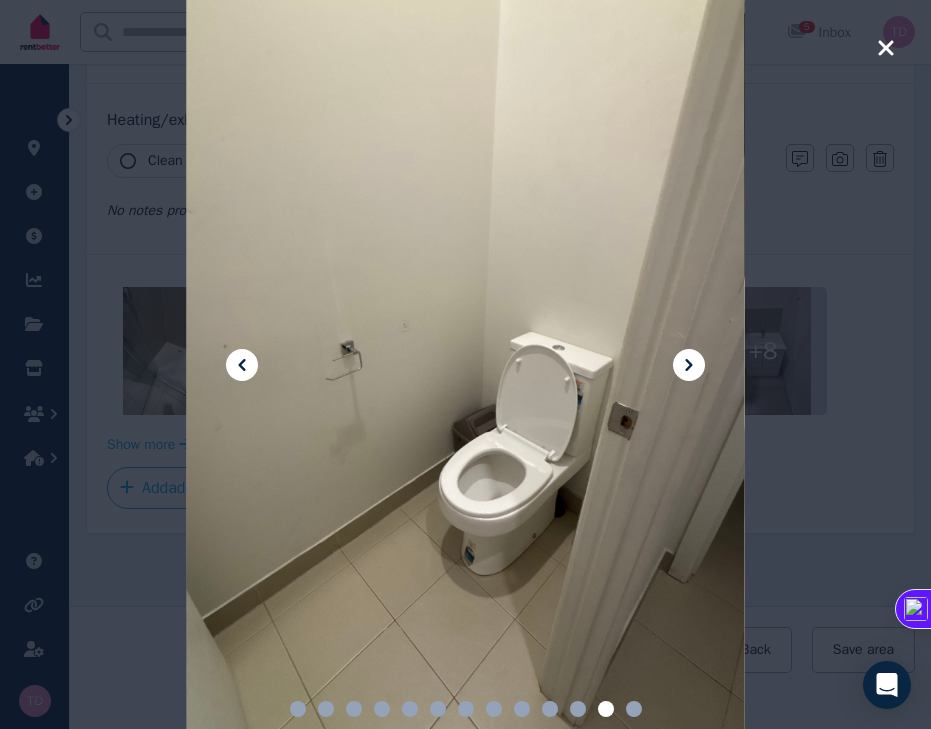 click 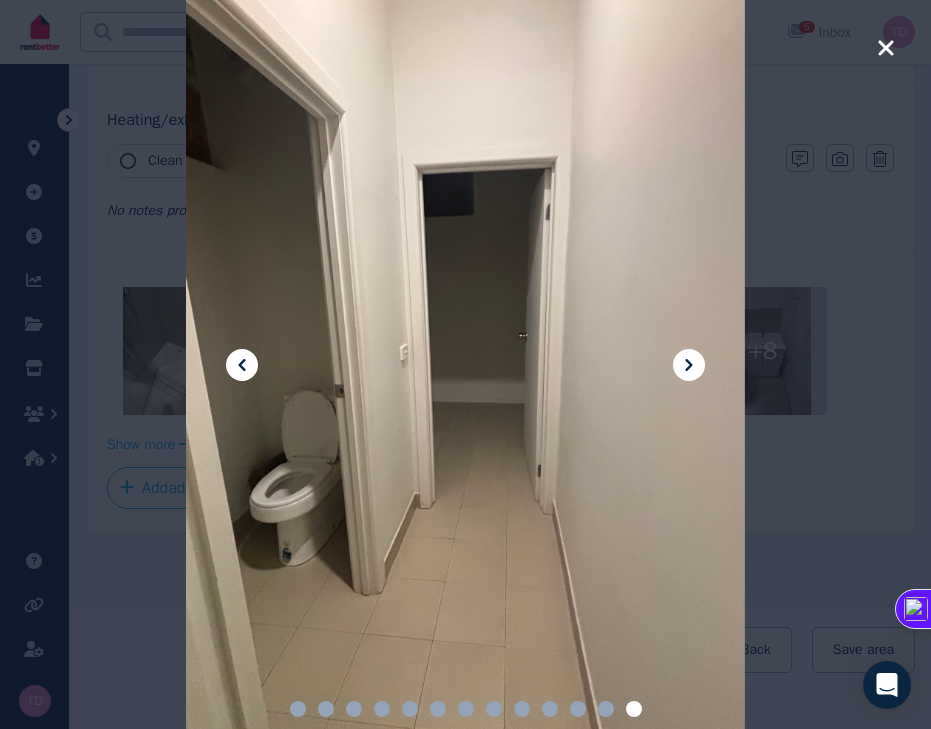 click 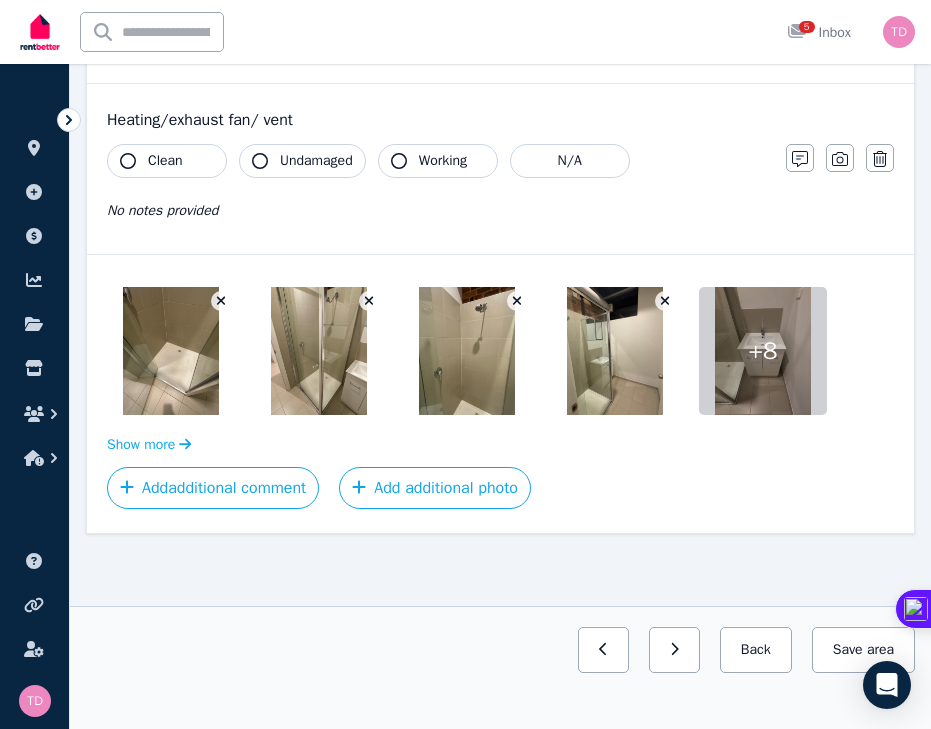 click at bounding box center (615, 351) 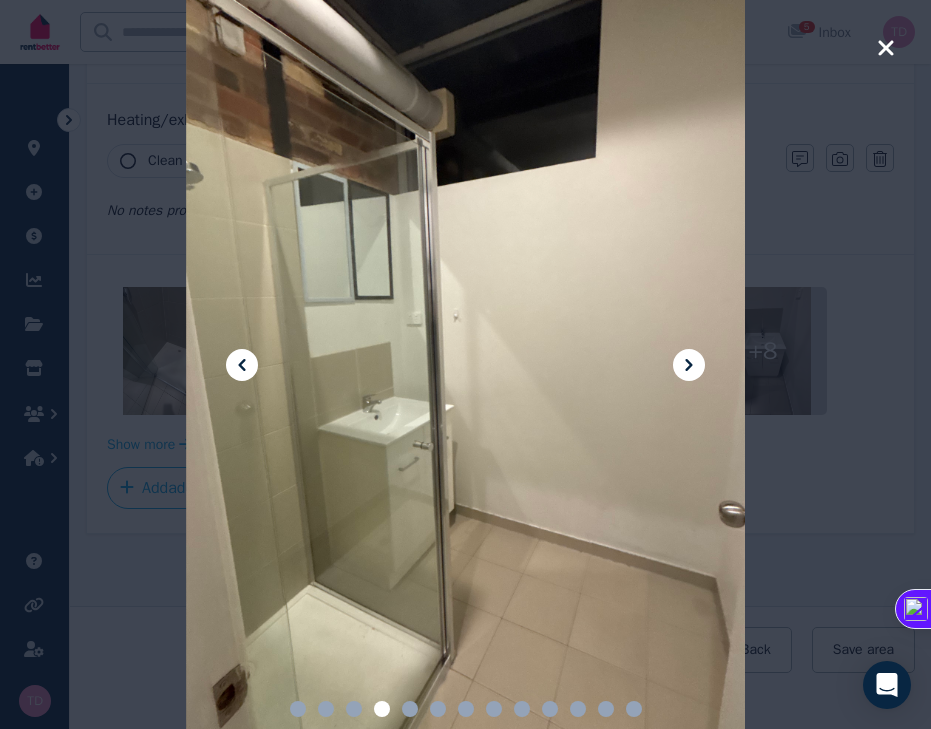 click 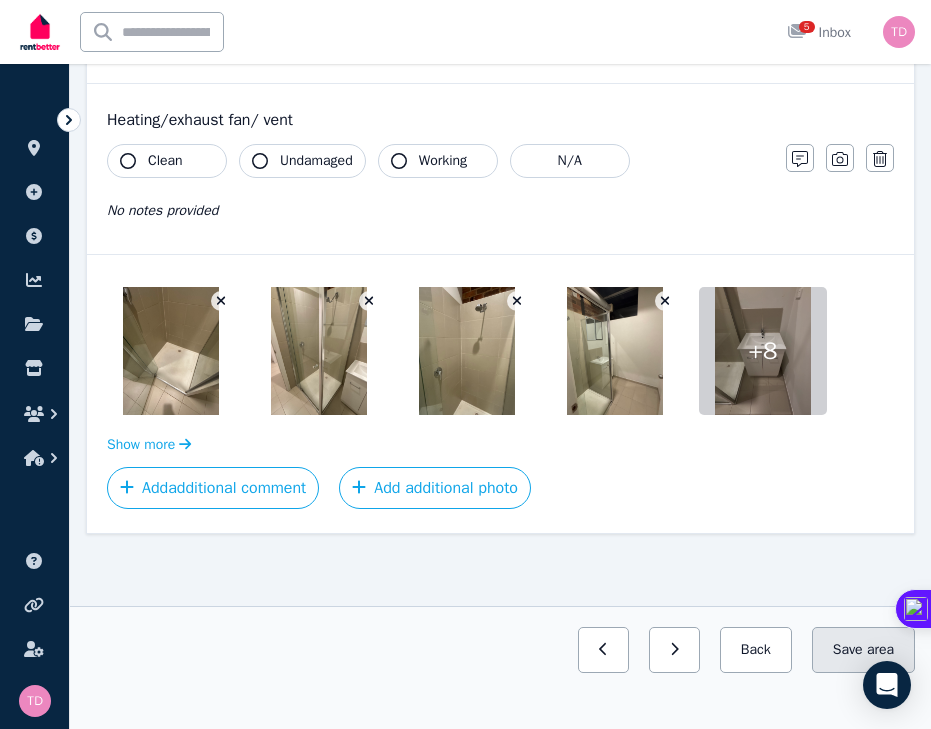 click on "Save   area" at bounding box center (863, 650) 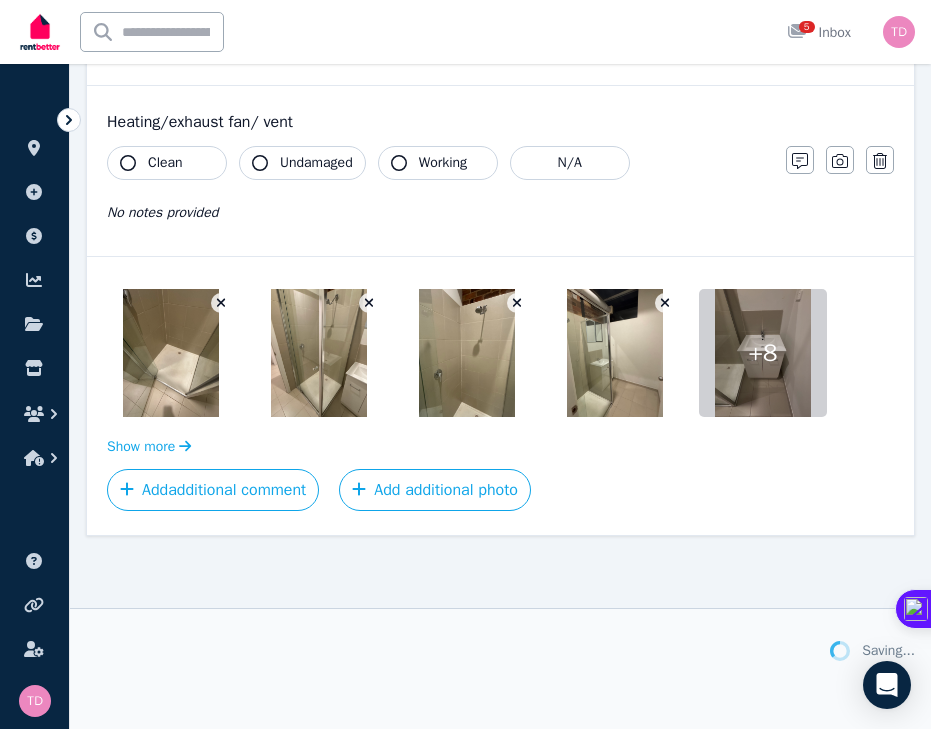 scroll, scrollTop: 2616, scrollLeft: 0, axis: vertical 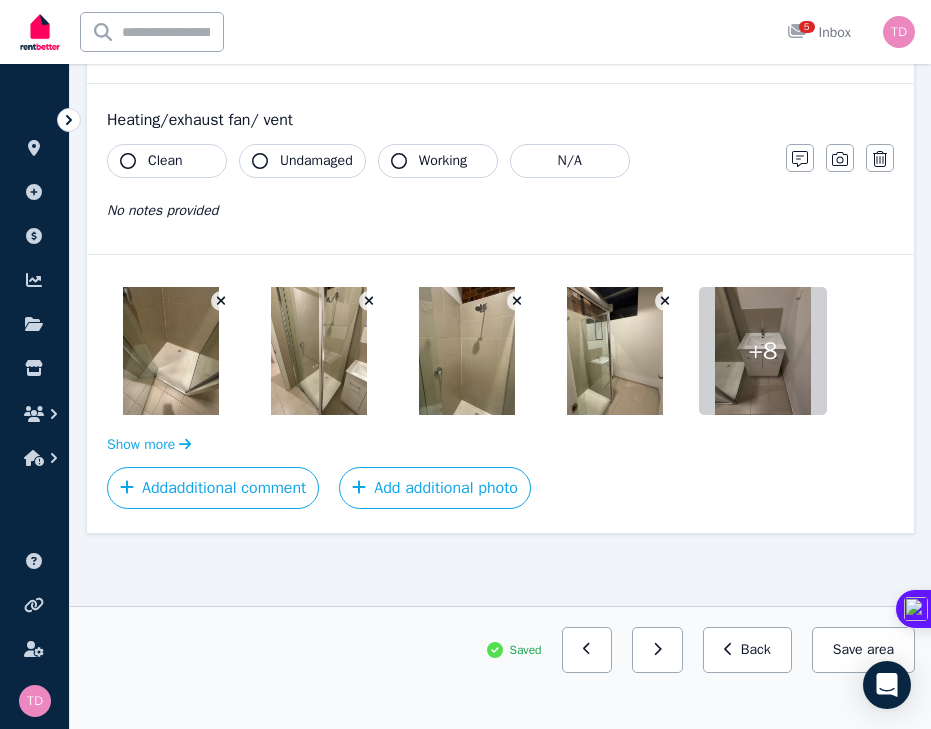 click 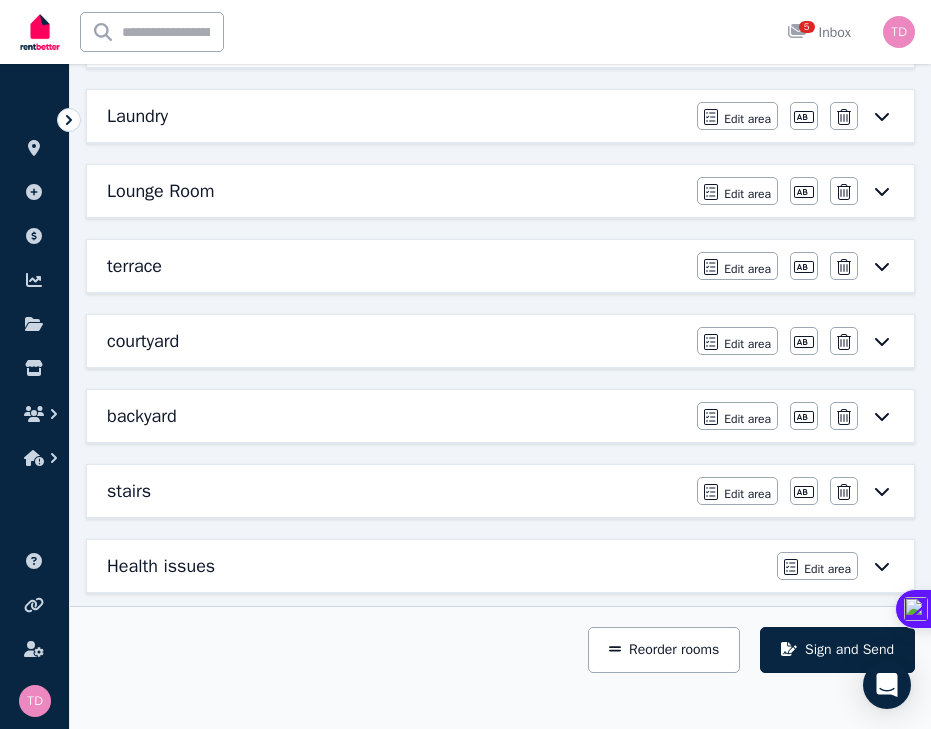 scroll, scrollTop: 1163, scrollLeft: 0, axis: vertical 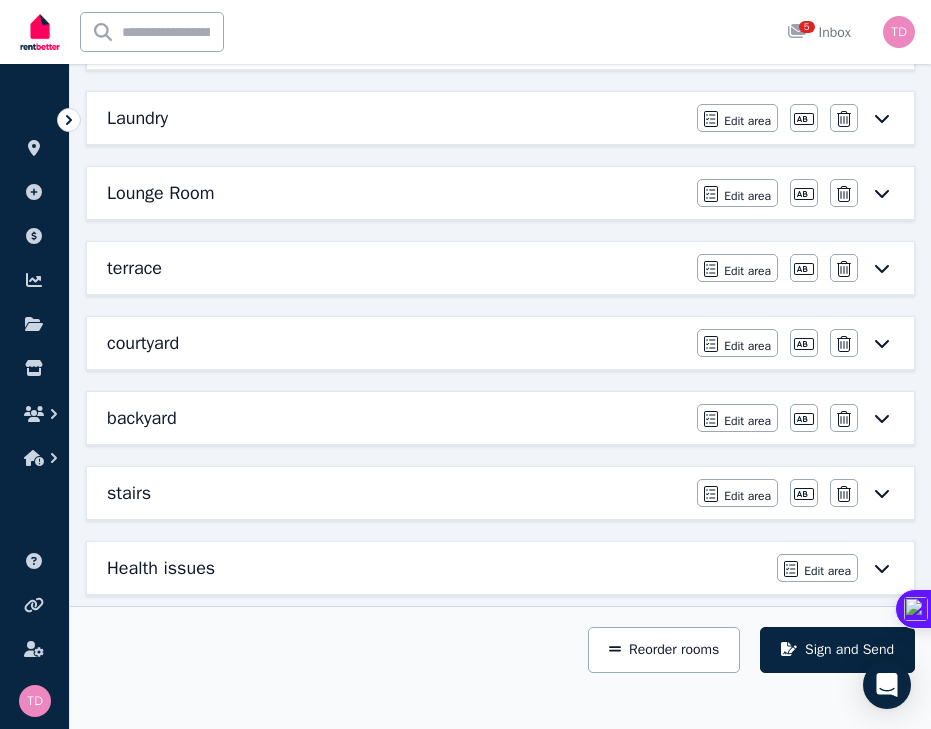 click on "Lounge Room Edit area Edit area Edit name Delete" at bounding box center (500, 193) 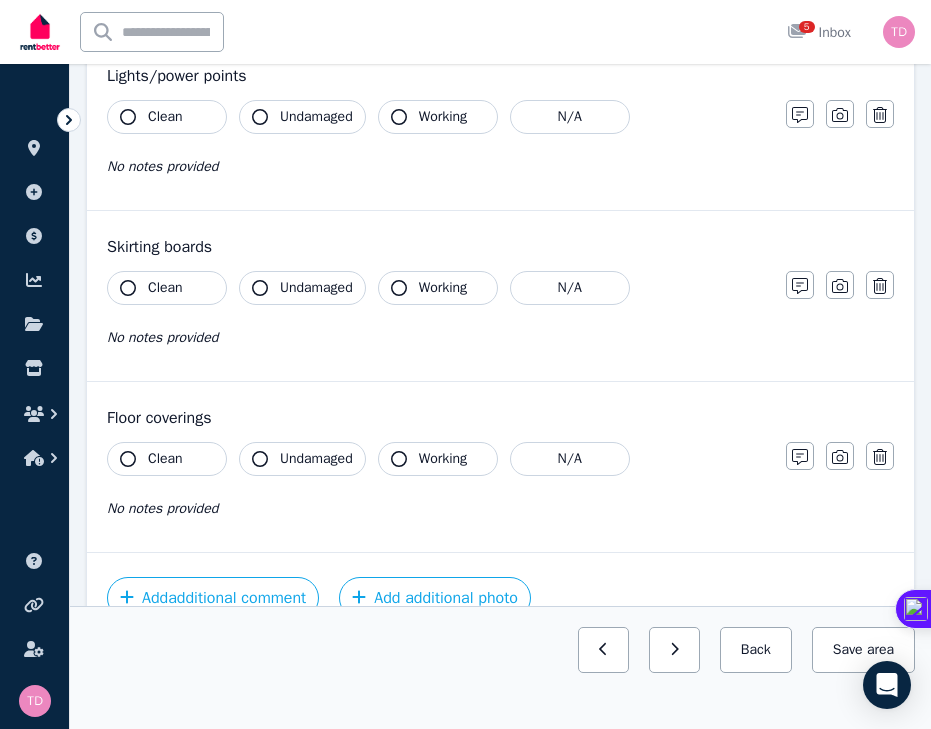 scroll, scrollTop: 1233, scrollLeft: 0, axis: vertical 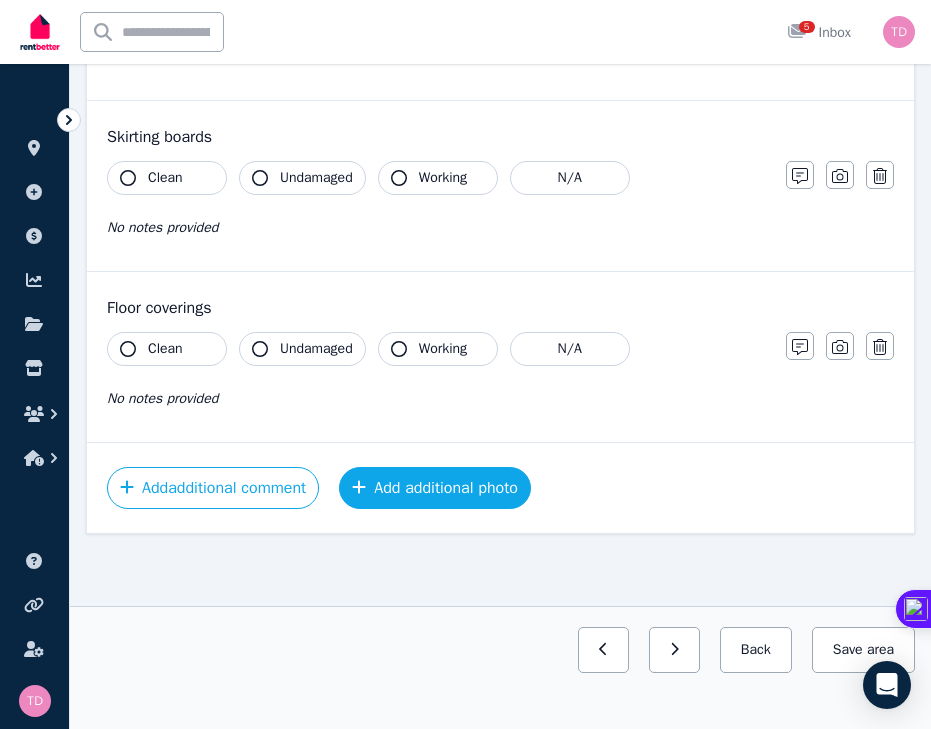 click on "Add additional photo" at bounding box center [435, 488] 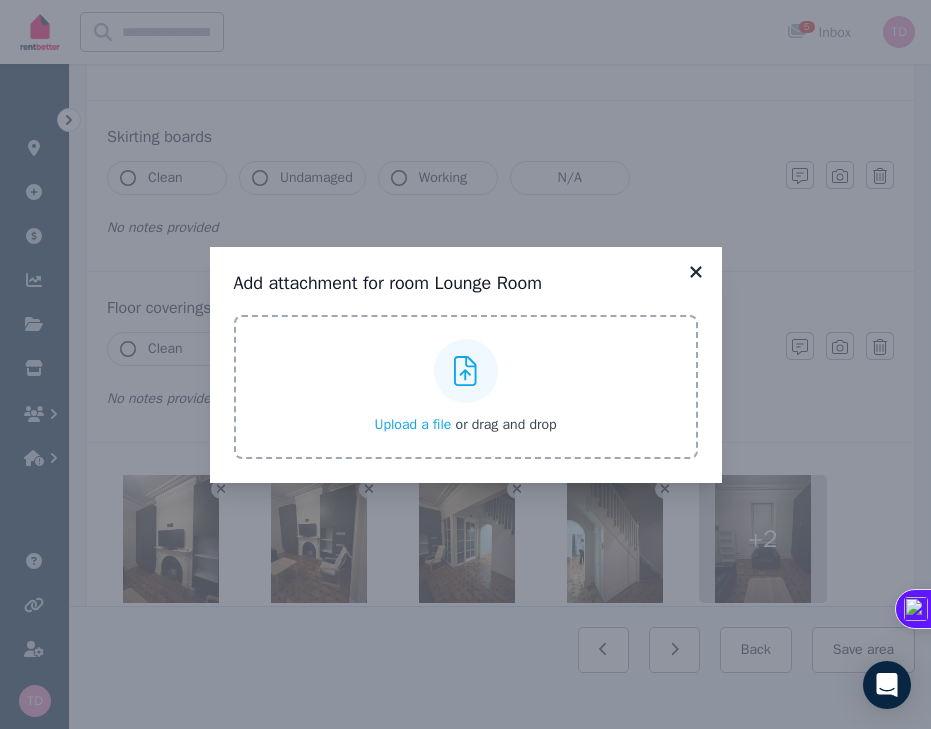 click 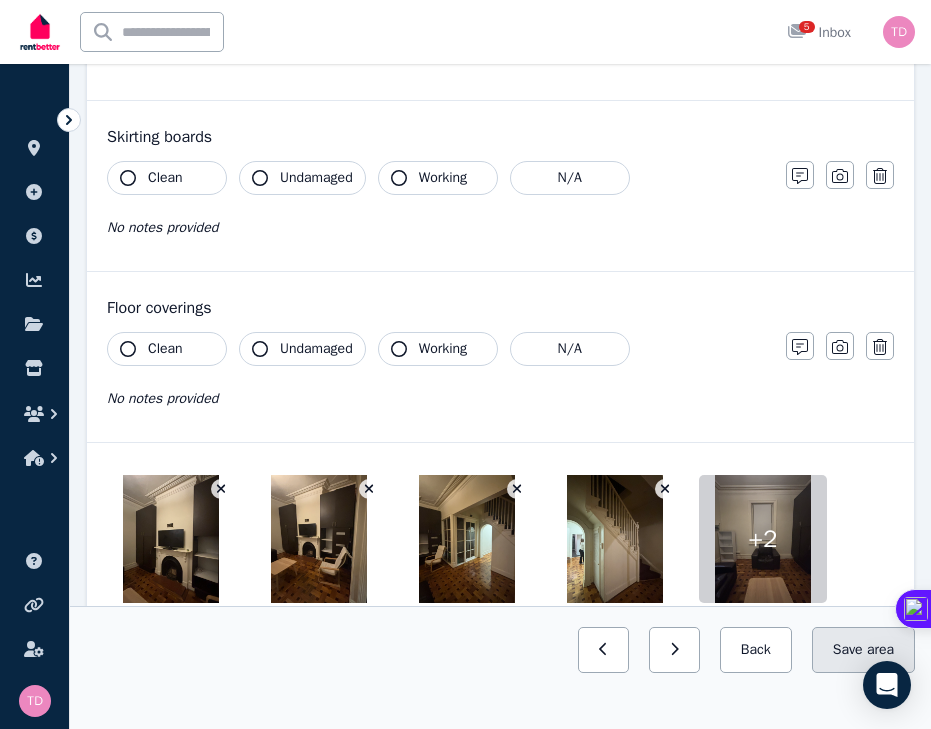 click on "Save   area" at bounding box center (863, 650) 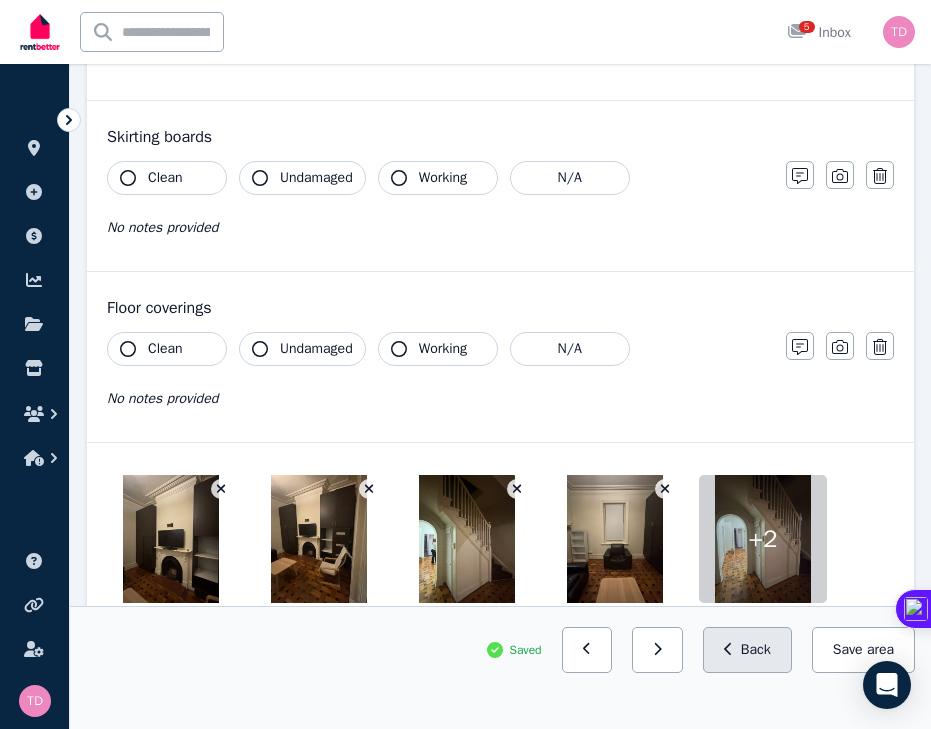 click on "Back" at bounding box center (747, 650) 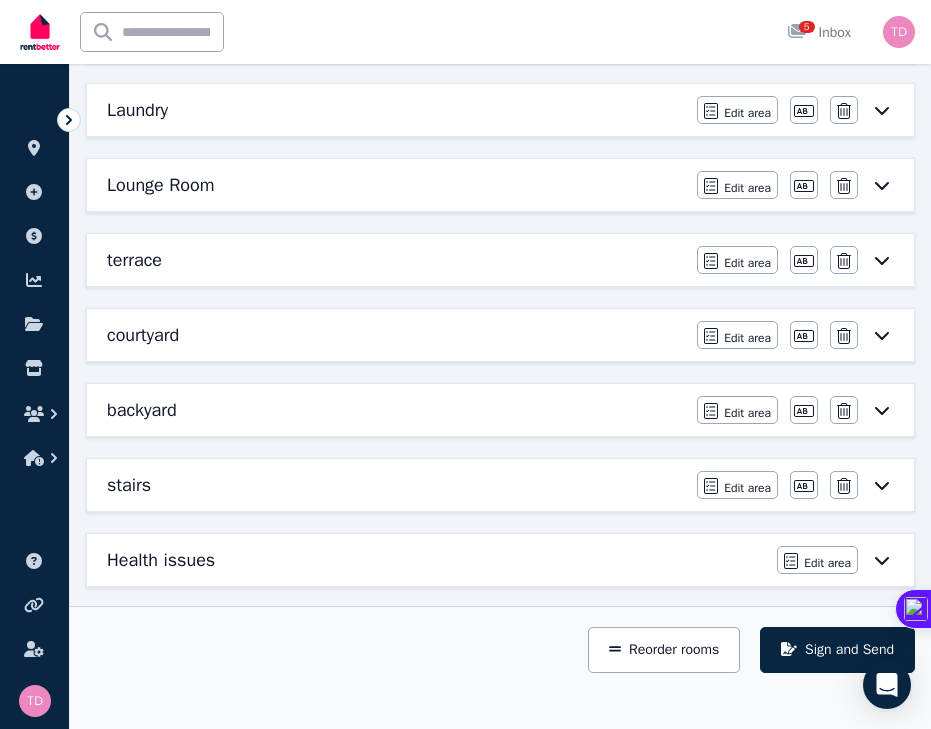 scroll, scrollTop: 1168, scrollLeft: 0, axis: vertical 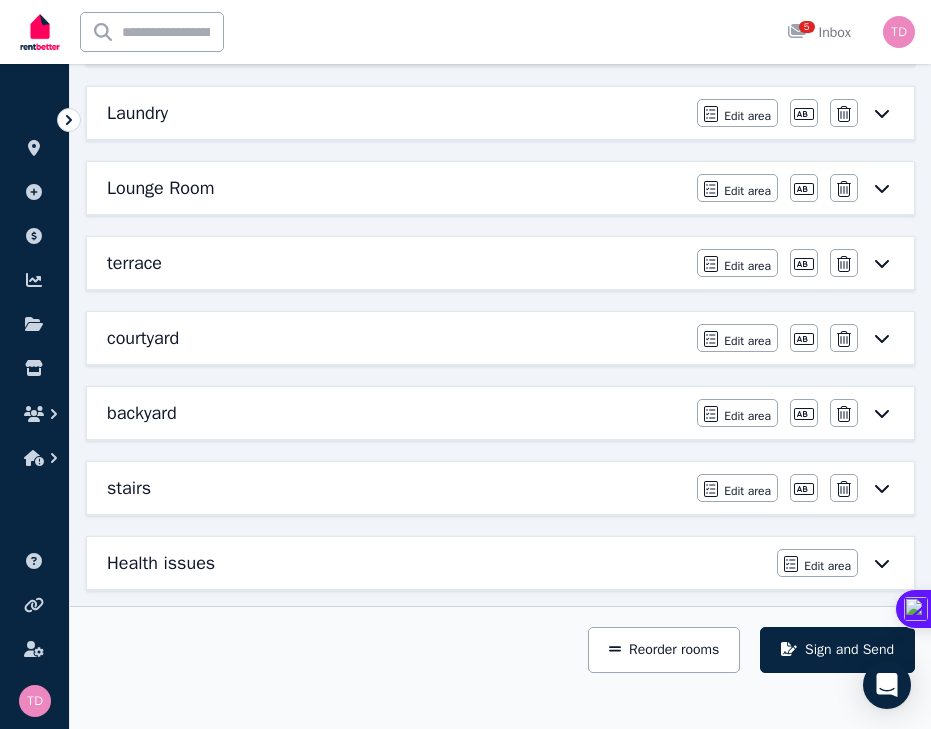 click on "terrace" at bounding box center [396, 263] 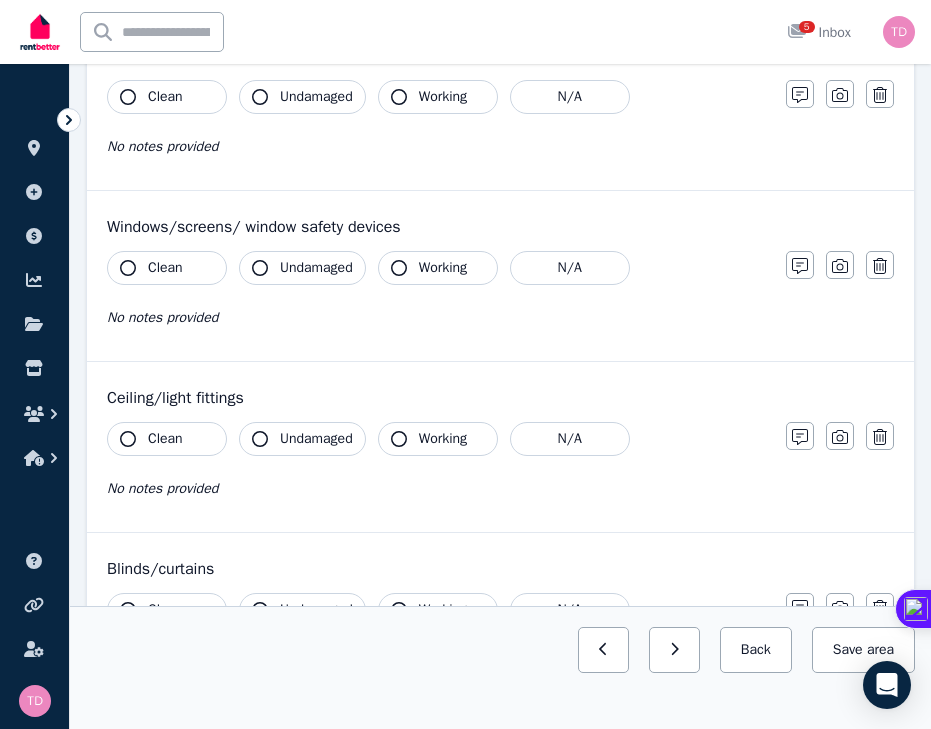 scroll, scrollTop: 720, scrollLeft: 0, axis: vertical 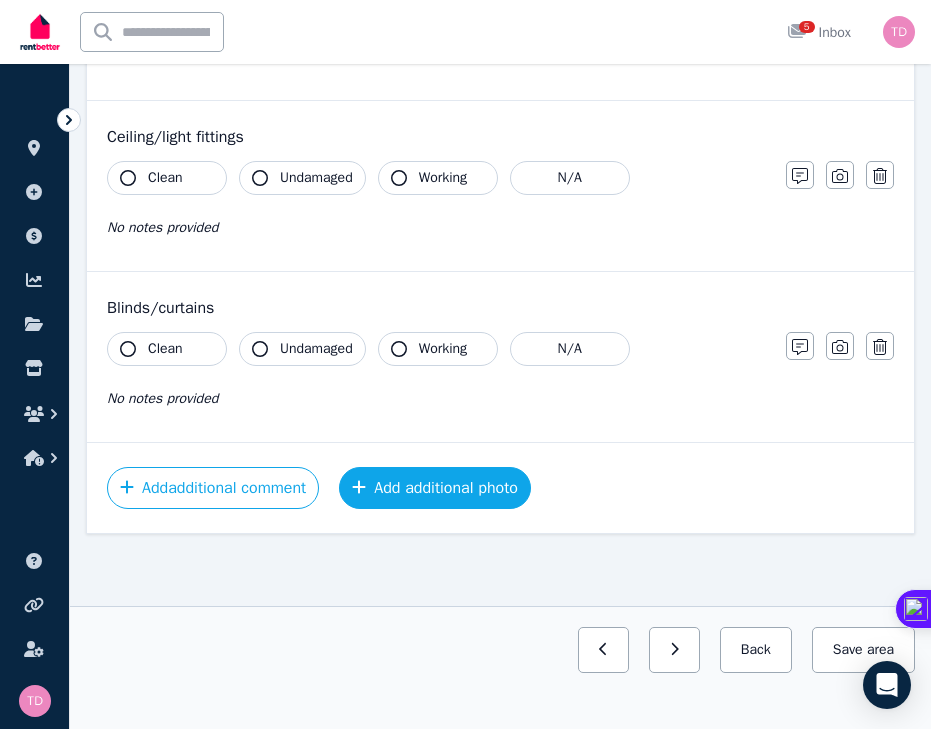 click on "Add additional photo" at bounding box center (435, 488) 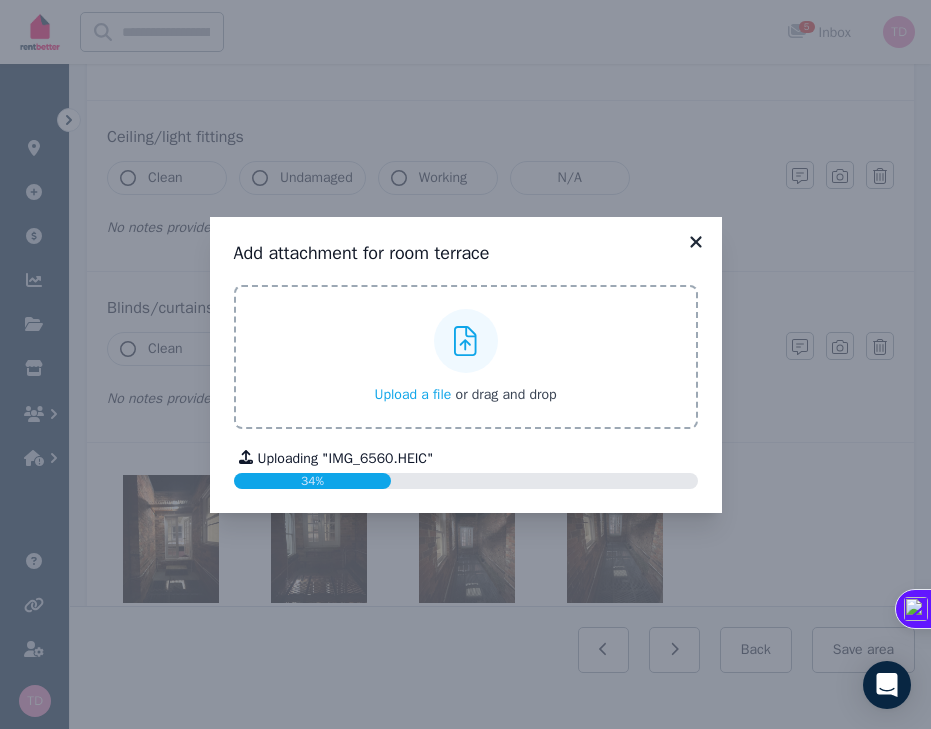 click 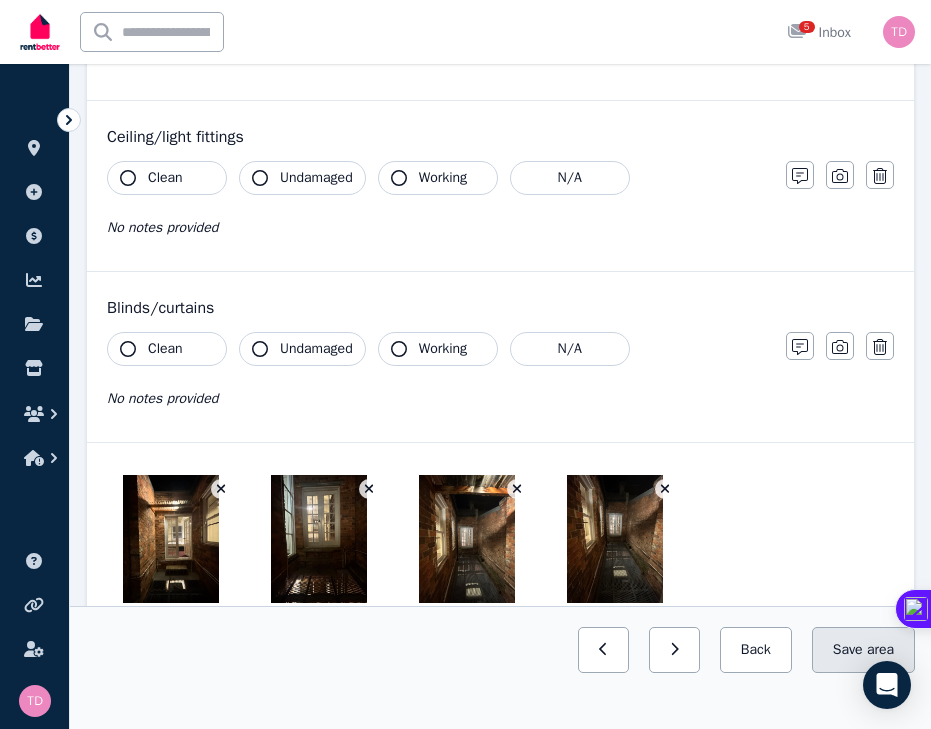 click on "Save   area" at bounding box center [863, 650] 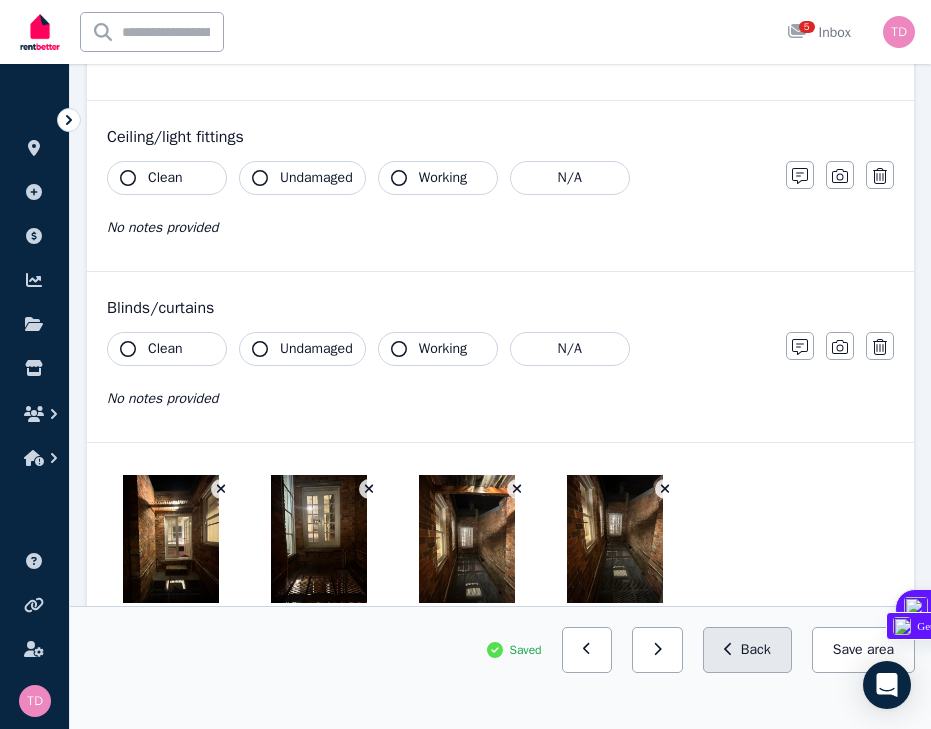 click on "Back" at bounding box center (747, 650) 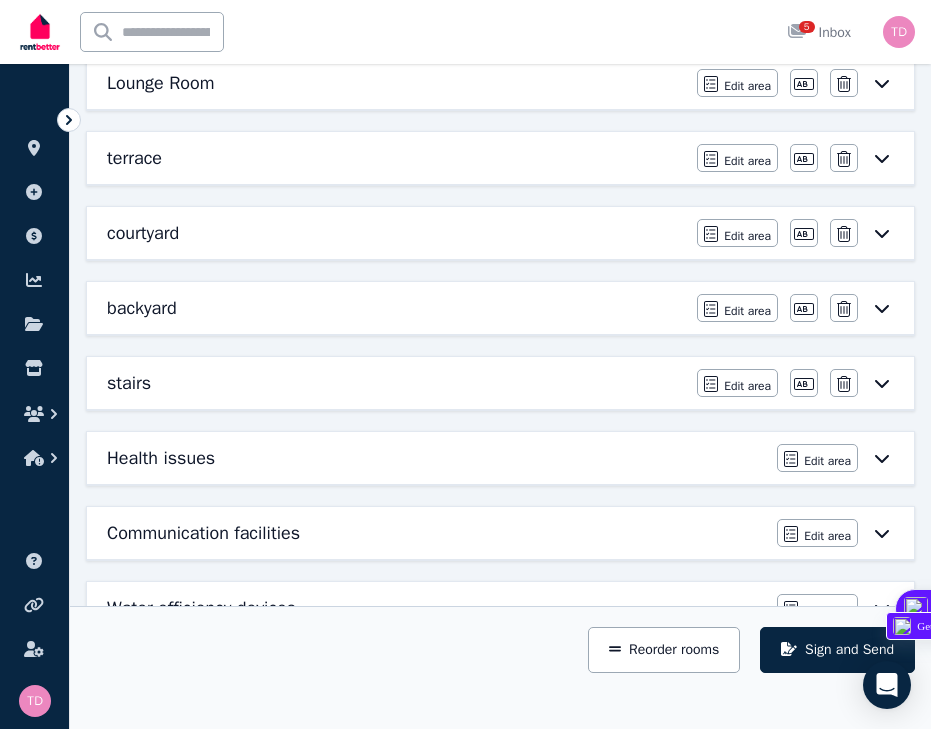 scroll, scrollTop: 1270, scrollLeft: 0, axis: vertical 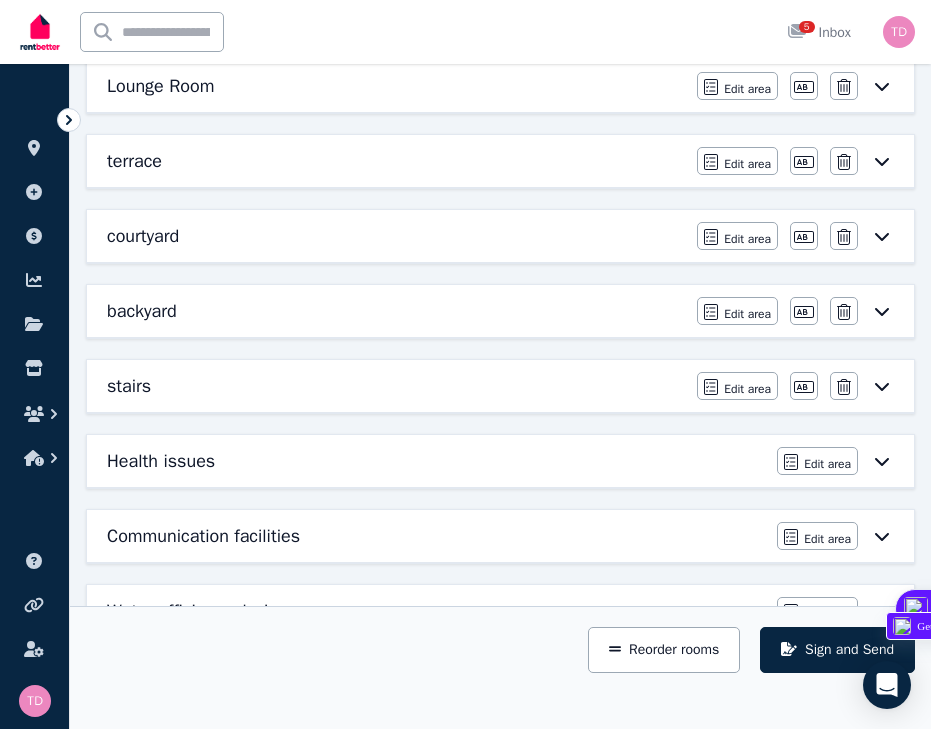 click on "courtyard Edit area Edit area Edit name Delete" at bounding box center (500, 236) 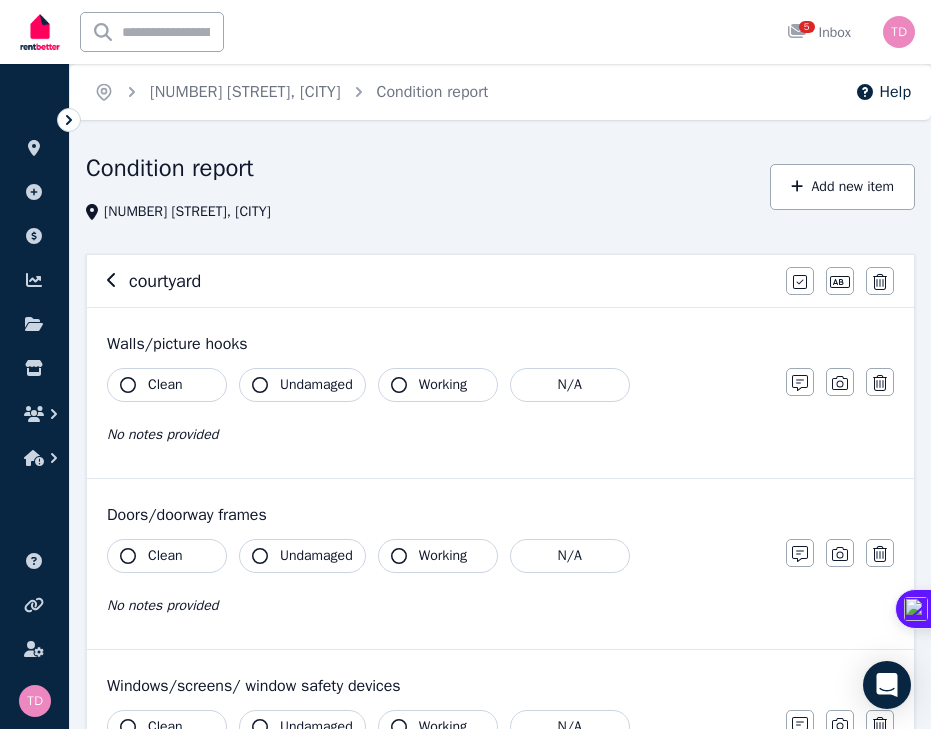 scroll, scrollTop: 597, scrollLeft: 0, axis: vertical 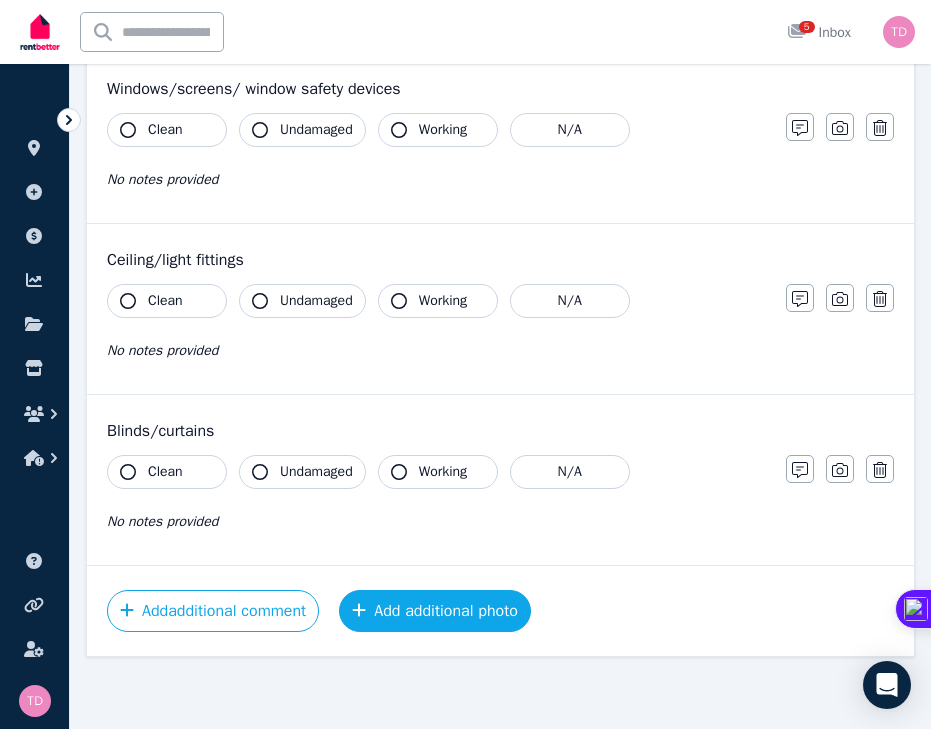 click on "Add additional photo" at bounding box center [435, 611] 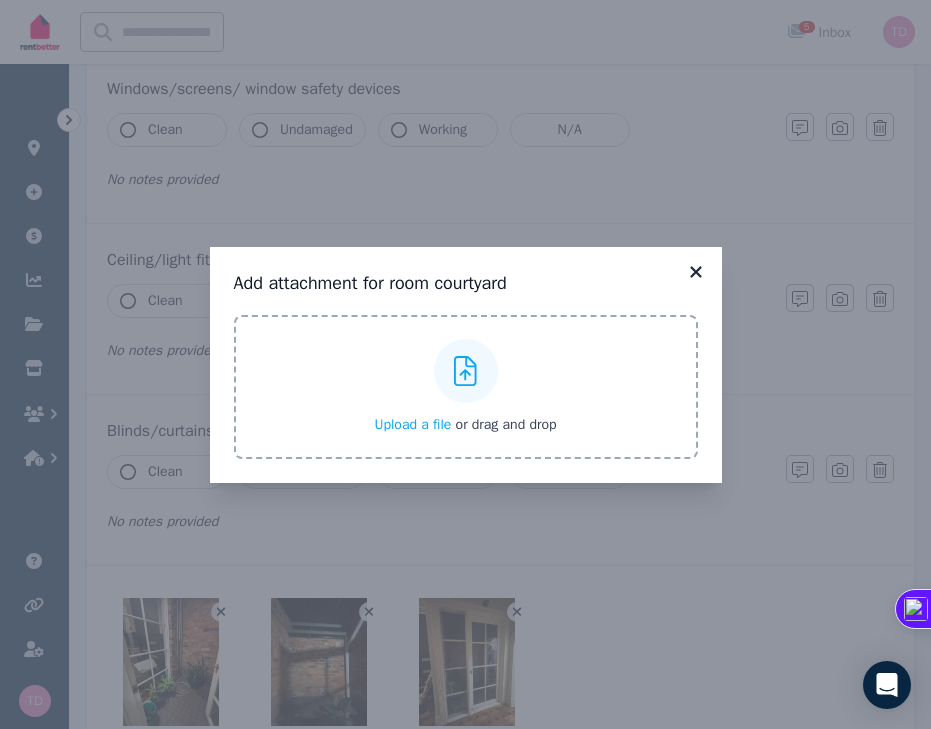 click 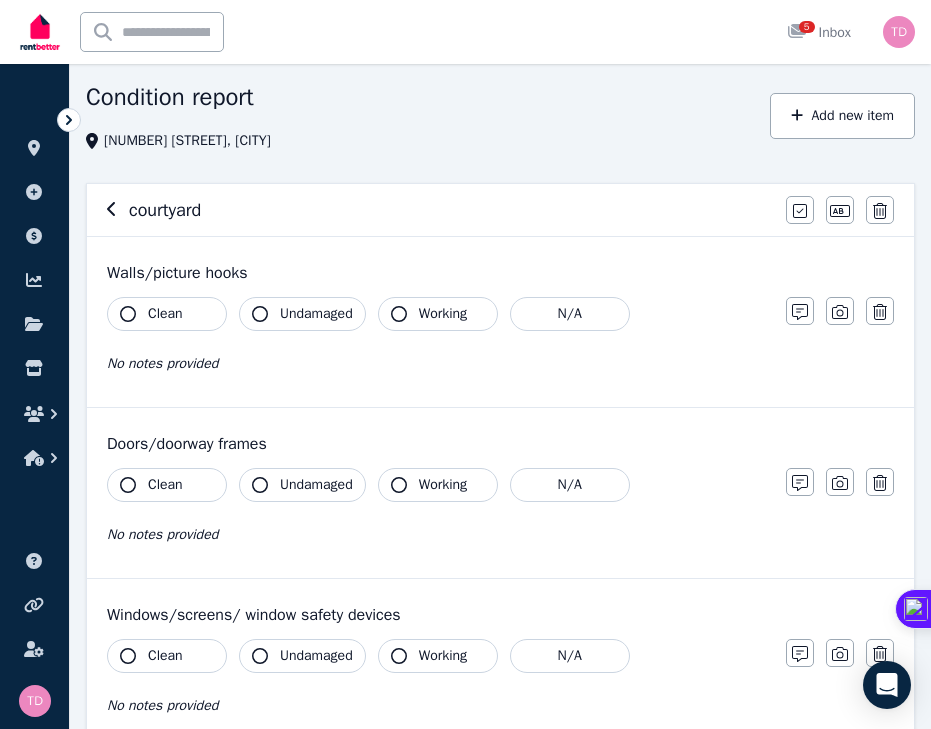 scroll, scrollTop: 0, scrollLeft: 0, axis: both 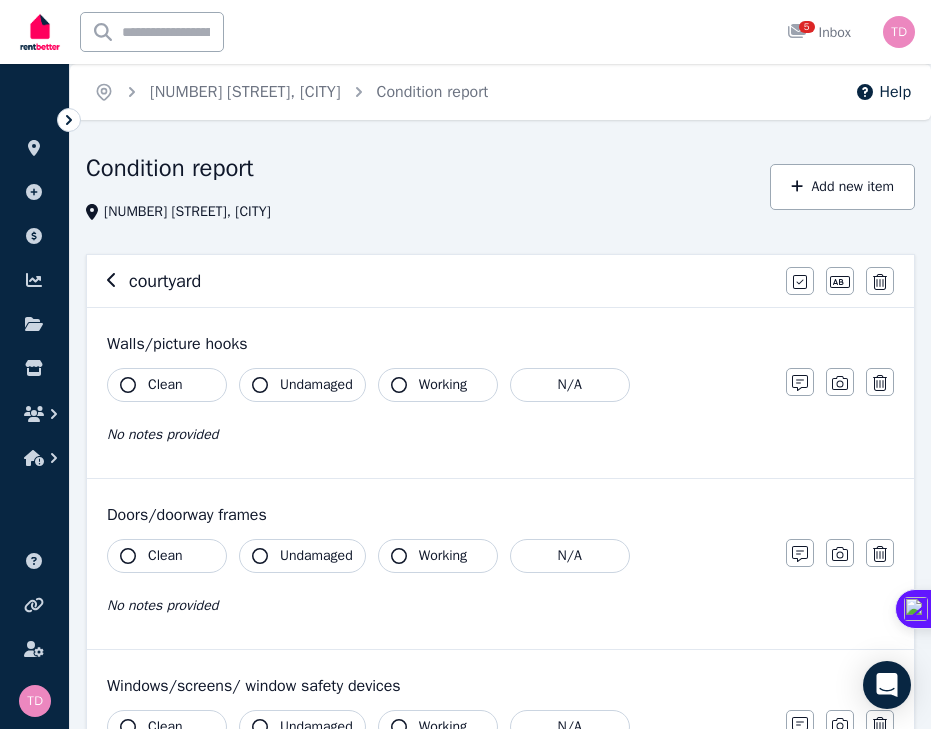 click 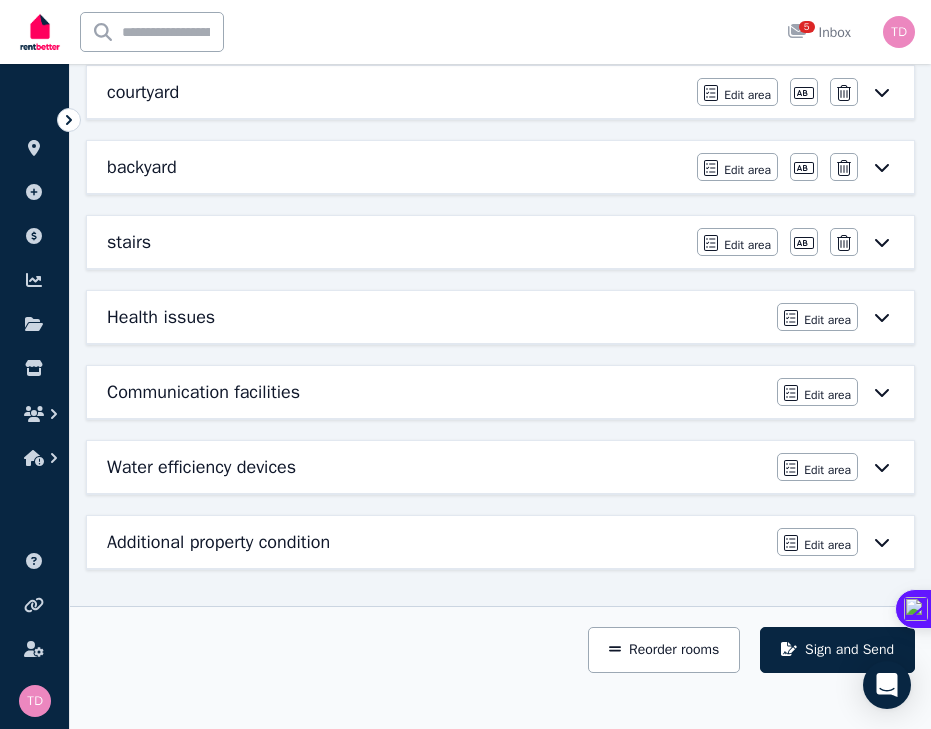 scroll, scrollTop: 1351, scrollLeft: 0, axis: vertical 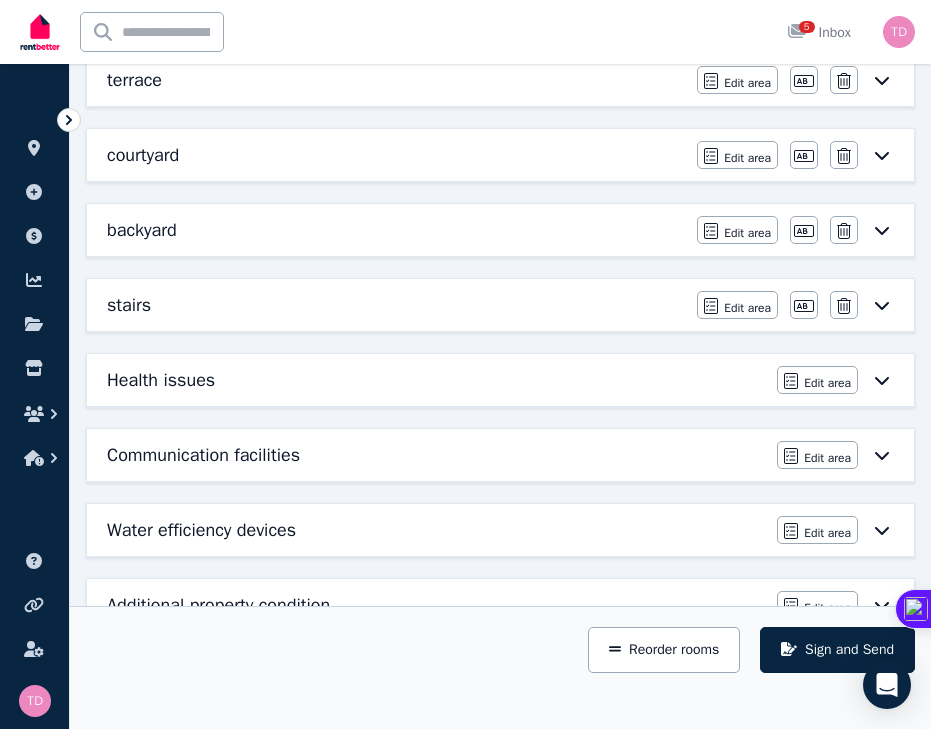 click 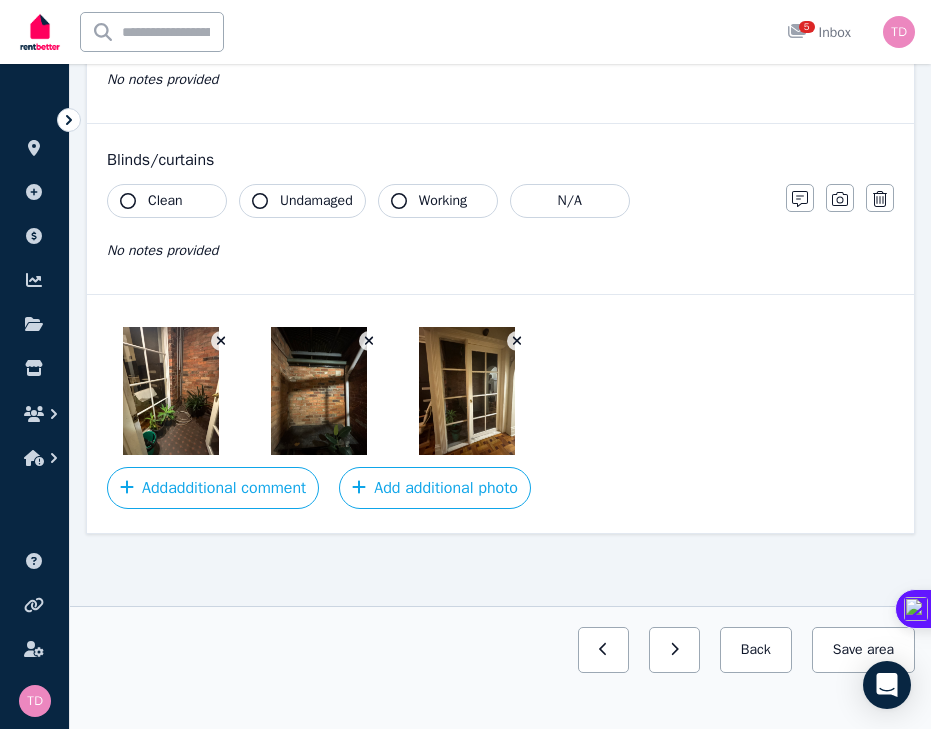 scroll, scrollTop: 0, scrollLeft: 0, axis: both 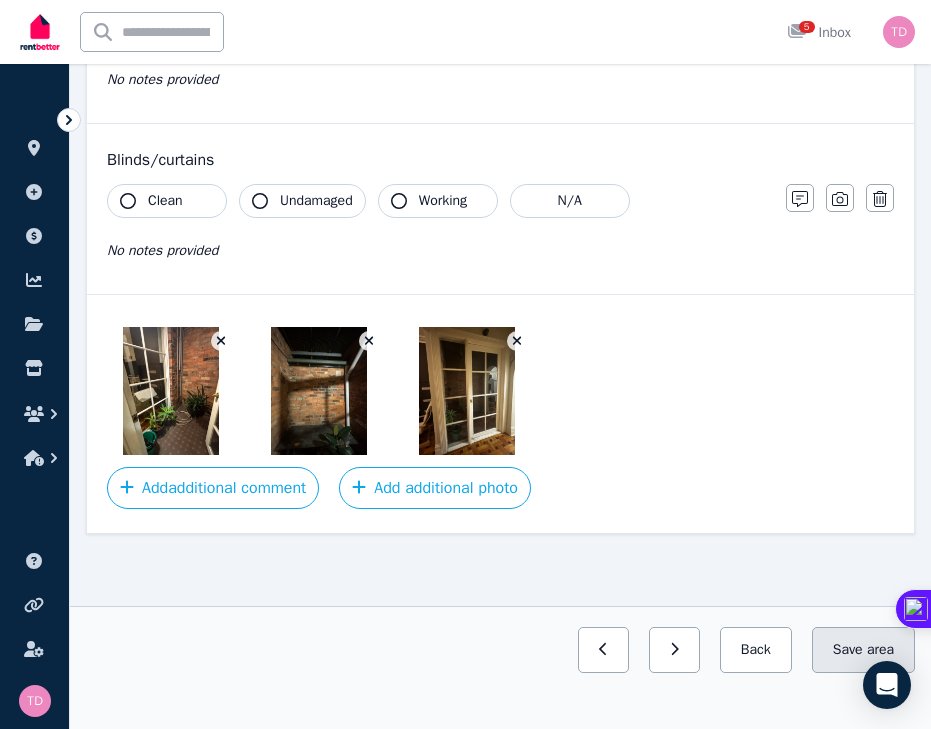 click on "Save   area" at bounding box center (863, 650) 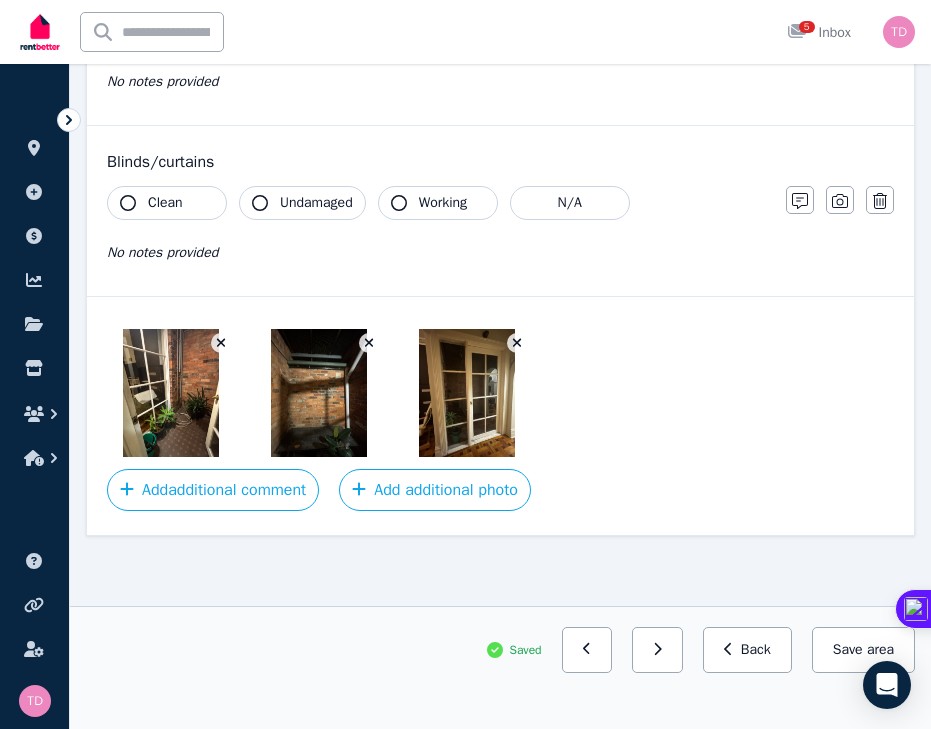 scroll, scrollTop: 868, scrollLeft: 0, axis: vertical 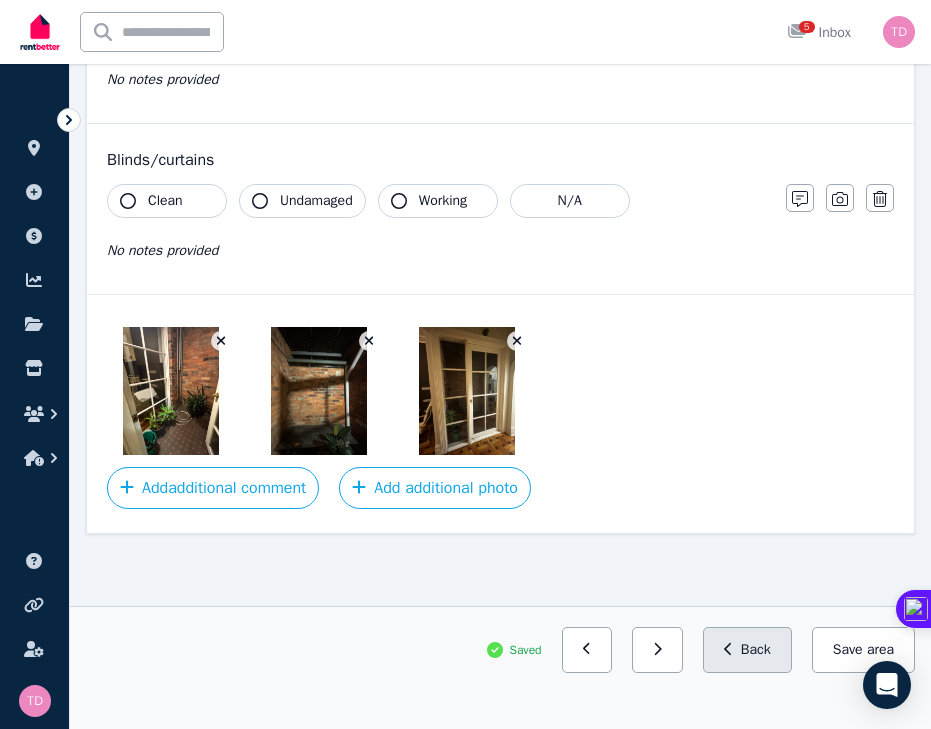 click on "Back" at bounding box center [747, 650] 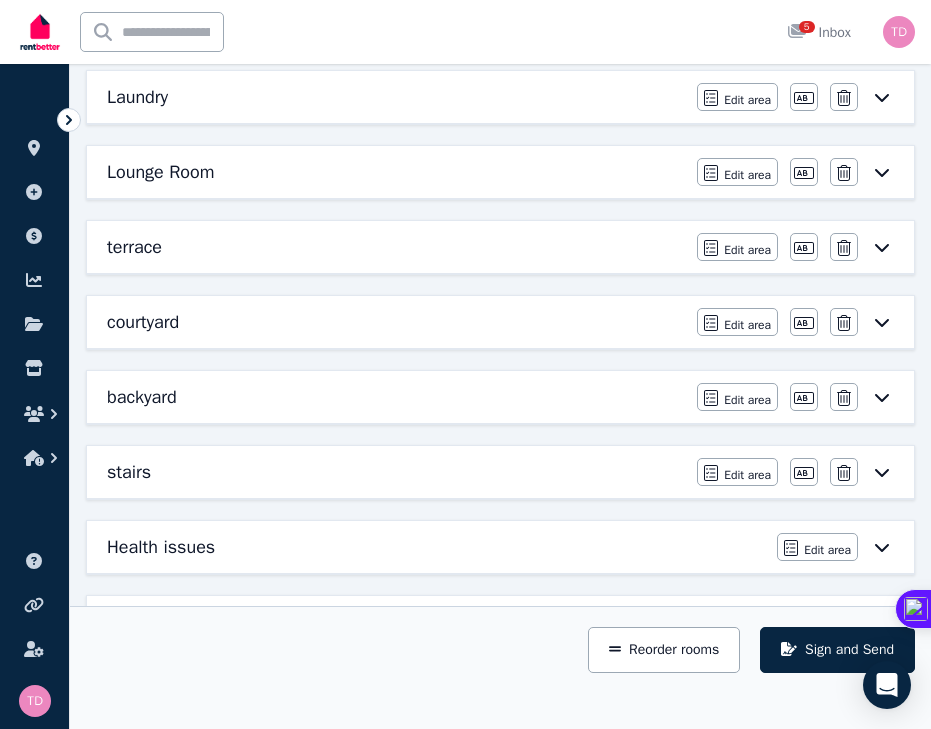 scroll, scrollTop: 1211, scrollLeft: 0, axis: vertical 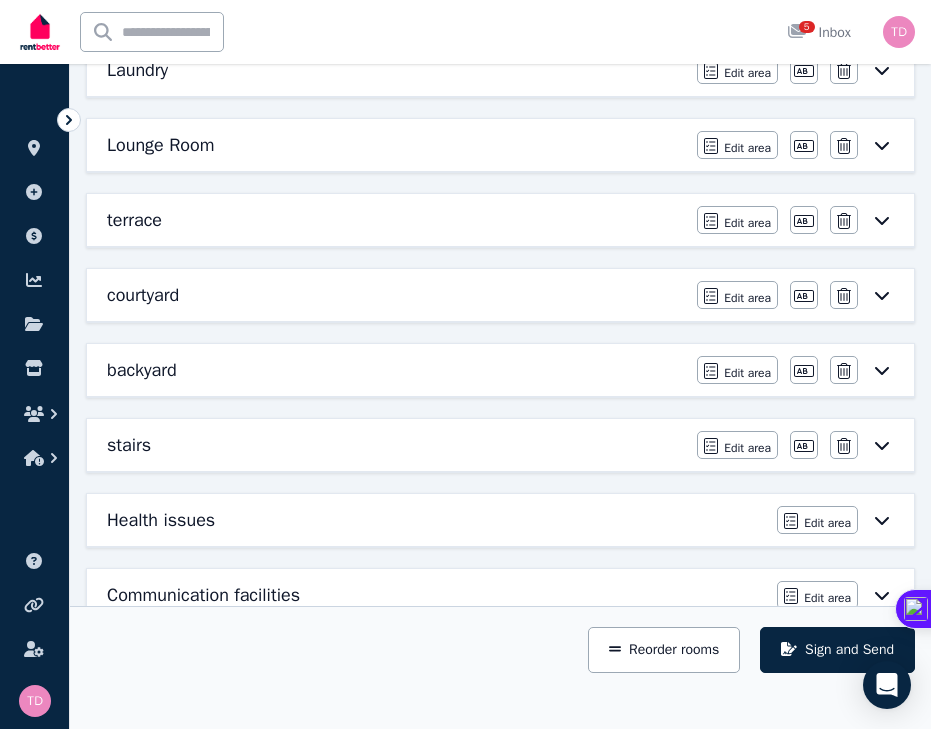 click on "Edit area Edit area Edit name Delete" at bounding box center [795, 445] 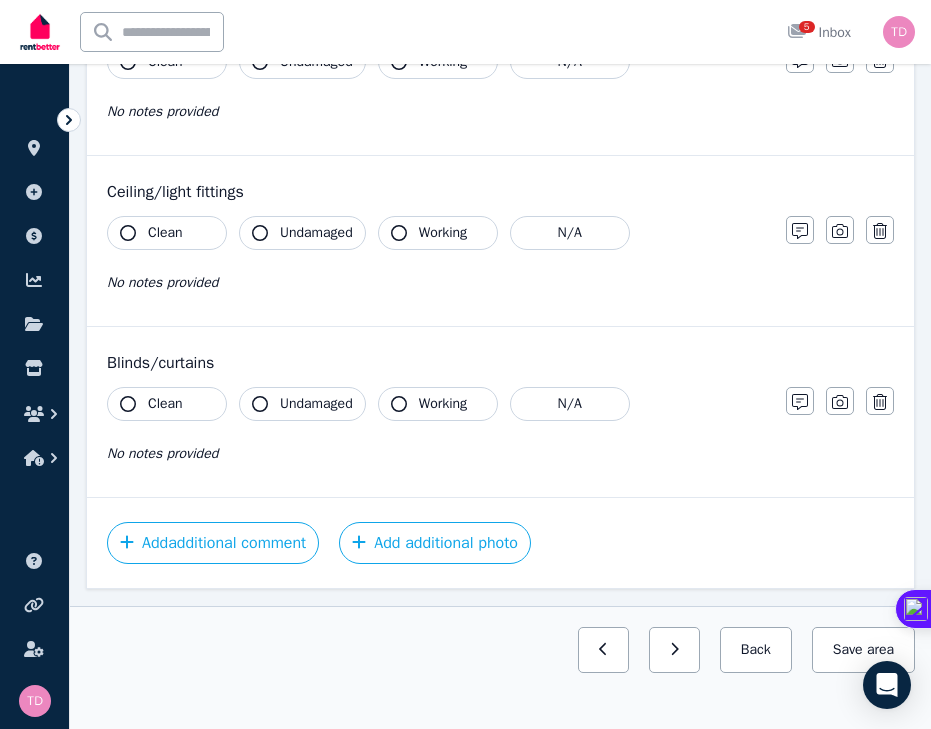 scroll, scrollTop: 720, scrollLeft: 0, axis: vertical 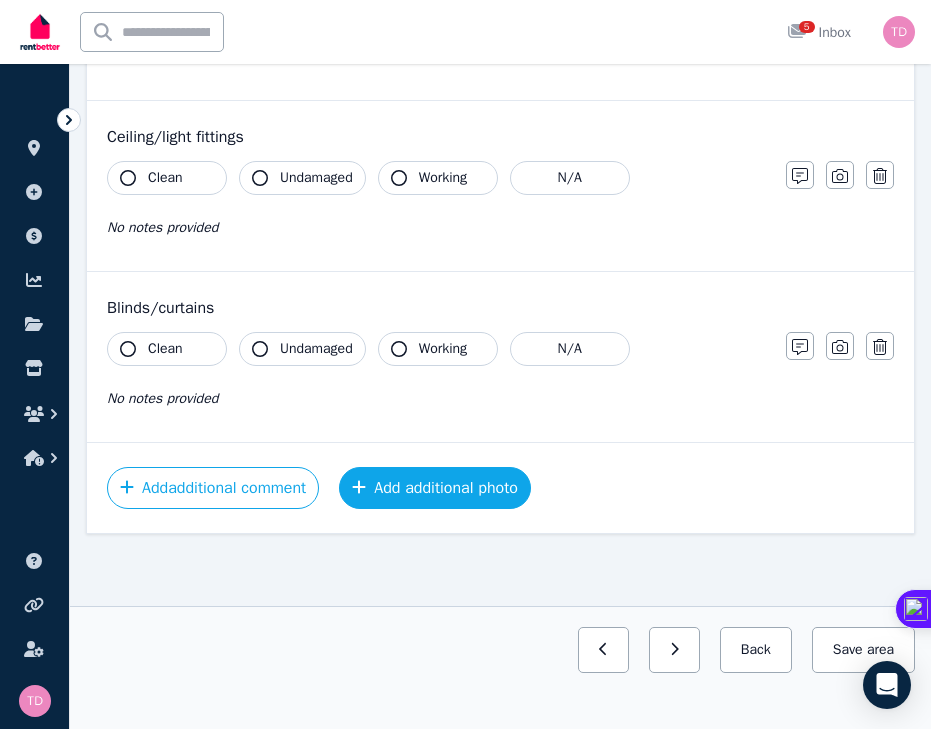 click on "Add additional photo" at bounding box center [435, 488] 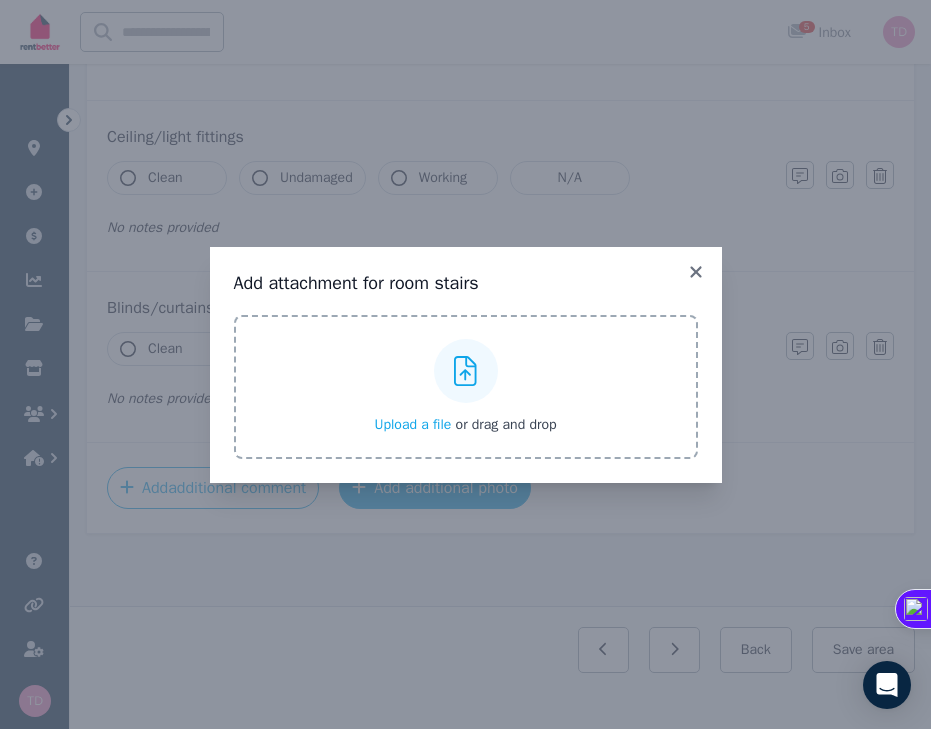 click on "Open main menu k 5 Inbox Open user menu ORGANISE Properties Add property Payments Finance report Documents Marketplace Help centre Refer a friend Account settings Your profile [FIRST] [LAST] Home [NUMBER] [STREET], [CITY] Condition report Help Condition report [NUMBER] [STREET], [CITY] Add new item stairs Mark all items as good Edit name Delete Walls/picture hooks Clean Undamaged Working N/A No notes provided Notes Photo Delete Doors/doorway frames Clean Undamaged Working N/A No notes provided Notes Photo Delete Windows/screens/ window safety devices Clean Undamaged Working N/A No notes provided Notes Photo Delete Ceiling/light fittings Clean Undamaged Working N/A No notes provided Notes Photo Delete Blinds/curtains Clean Undamaged Working N/A No notes provided Notes Photo Delete Add  additional comment Add additional photo Previous: backyard Next: Health issues Back Save   area Condition report
Add attachment for room stairs Upload a file   or drag and drop" at bounding box center [465, -356] 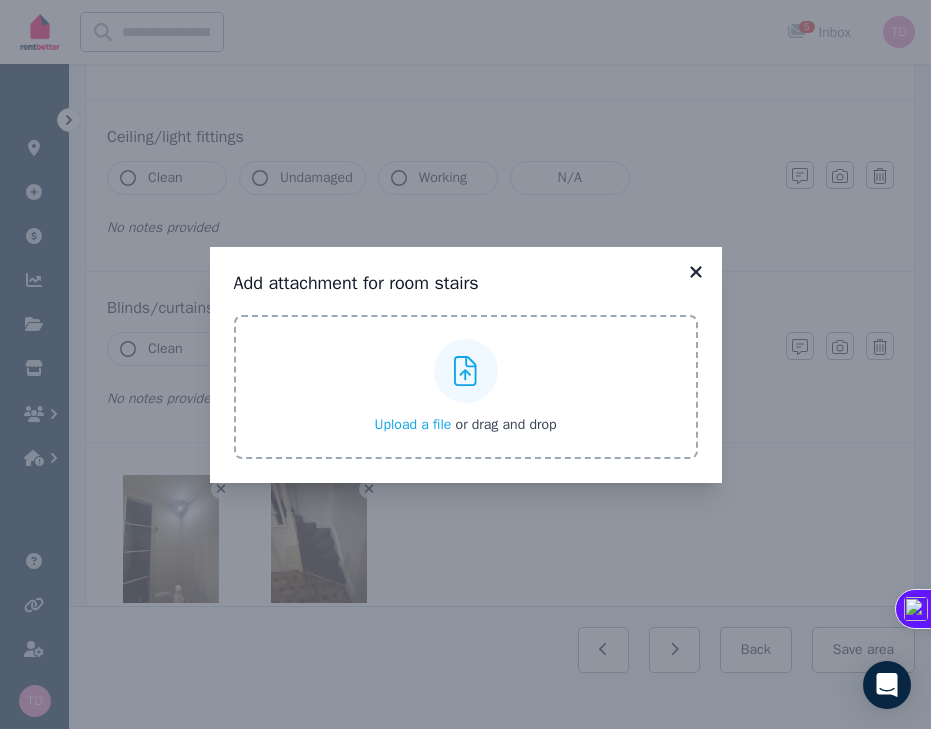 click 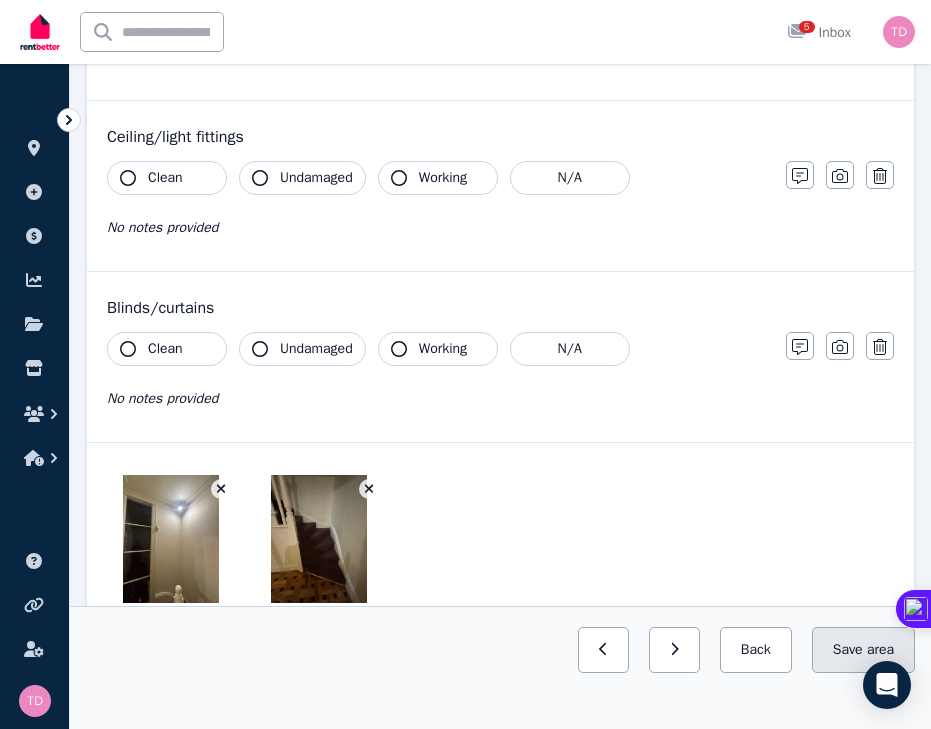 click on "Save   area" at bounding box center [863, 650] 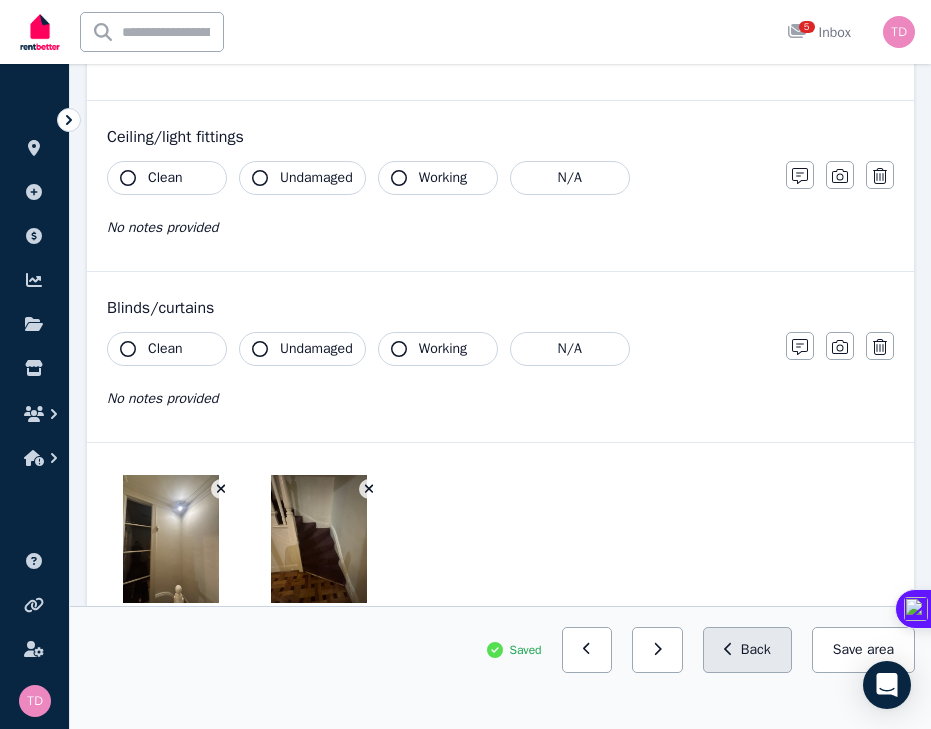 click 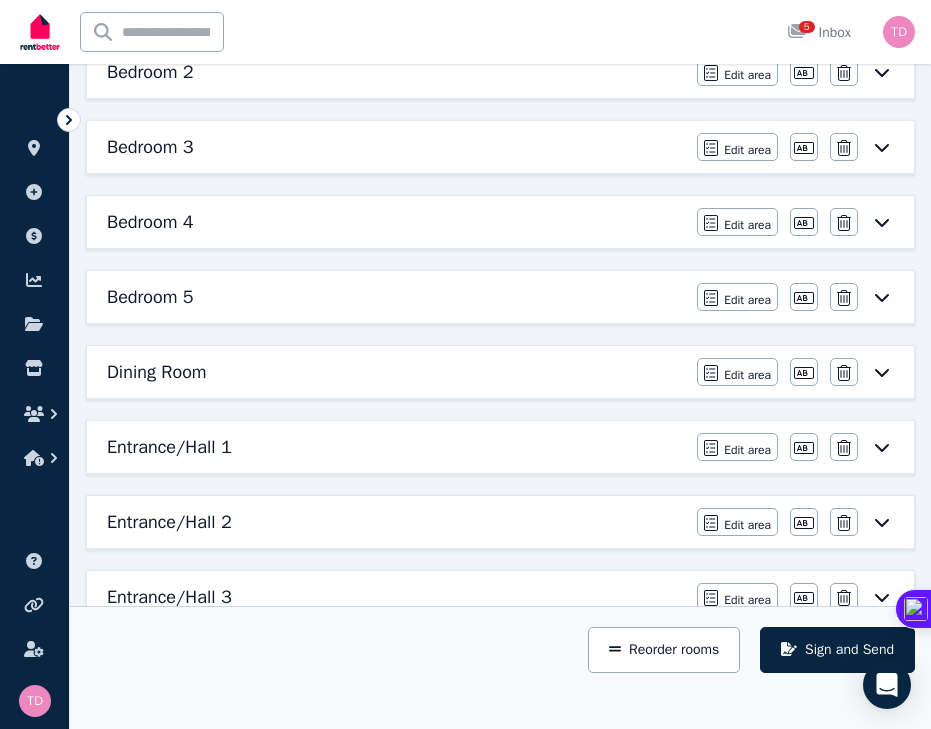 scroll, scrollTop: 0, scrollLeft: 0, axis: both 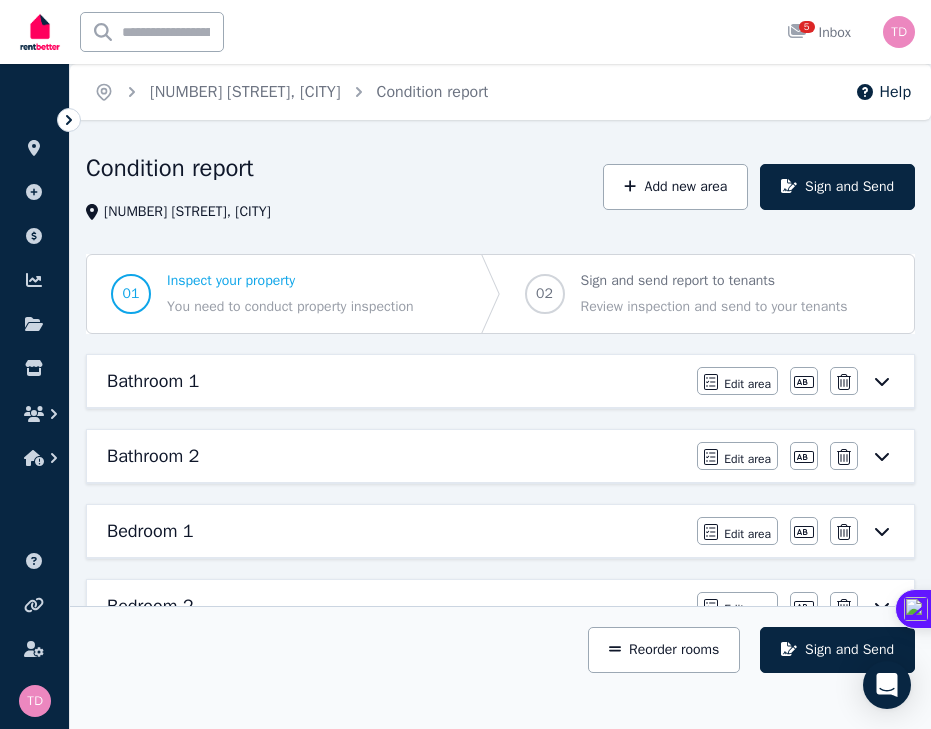 click on "Bathroom 1" at bounding box center (396, 381) 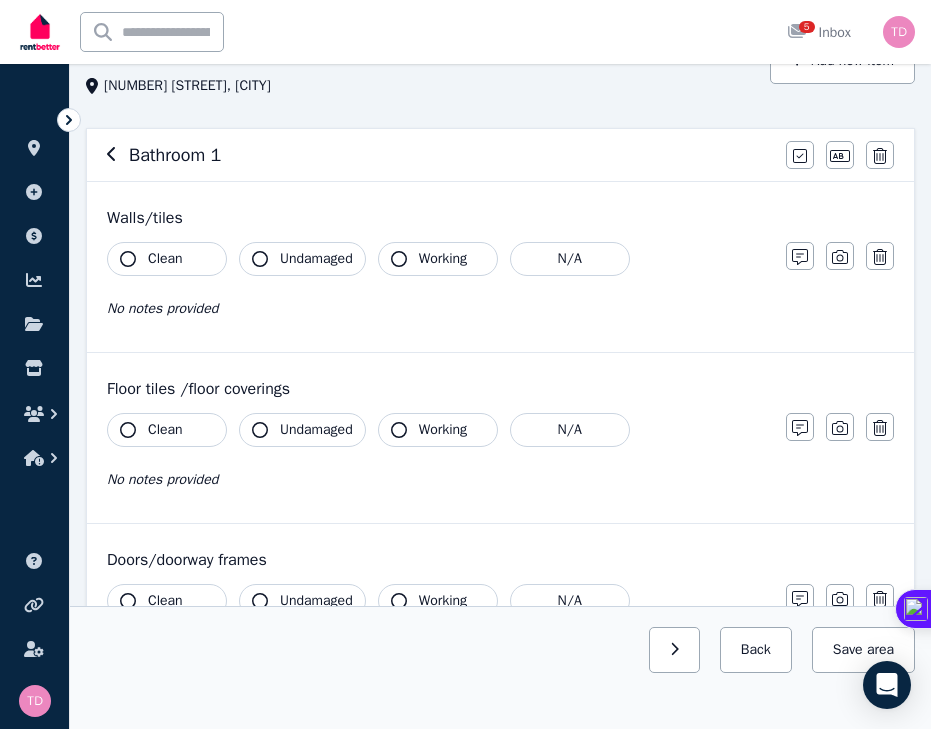 scroll, scrollTop: 125, scrollLeft: 0, axis: vertical 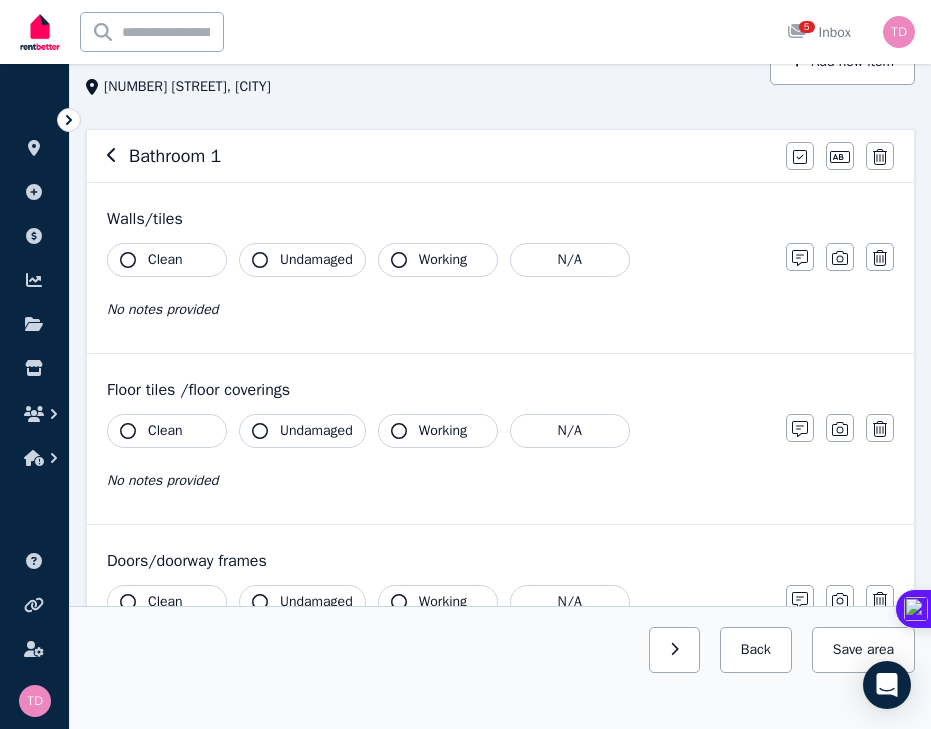 click on "Undamaged" at bounding box center [316, 260] 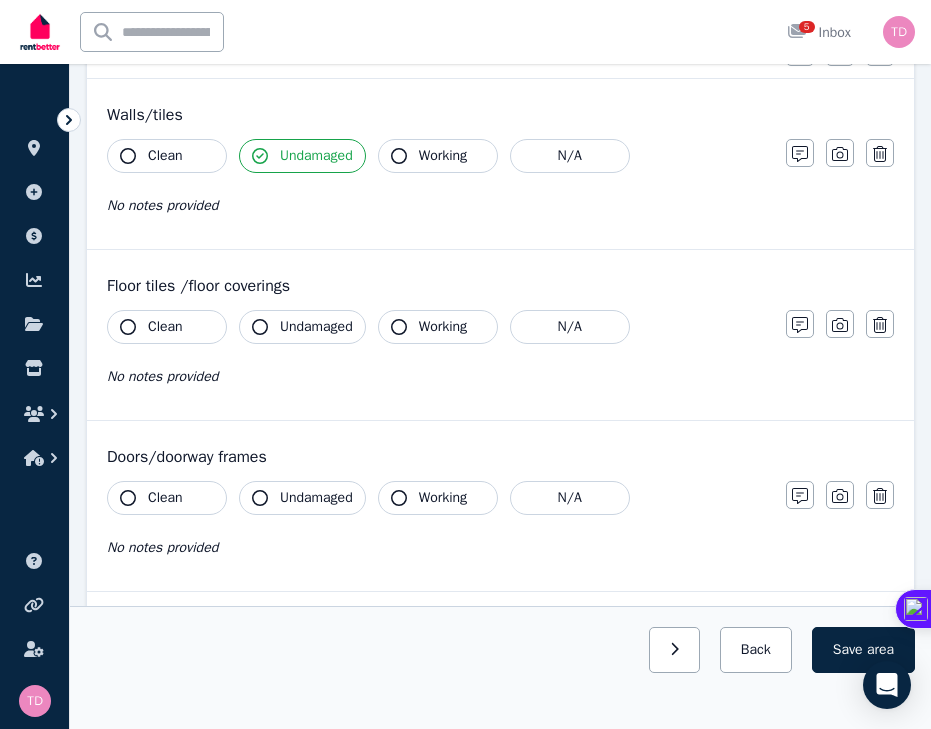 scroll, scrollTop: 230, scrollLeft: 0, axis: vertical 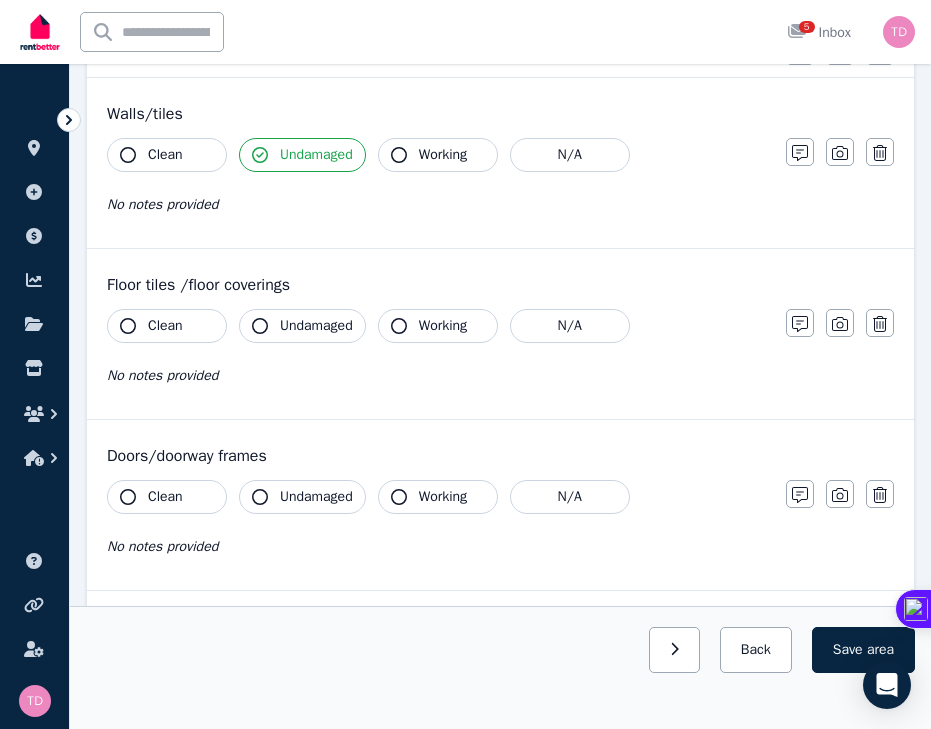 click on "Undamaged" at bounding box center [316, 326] 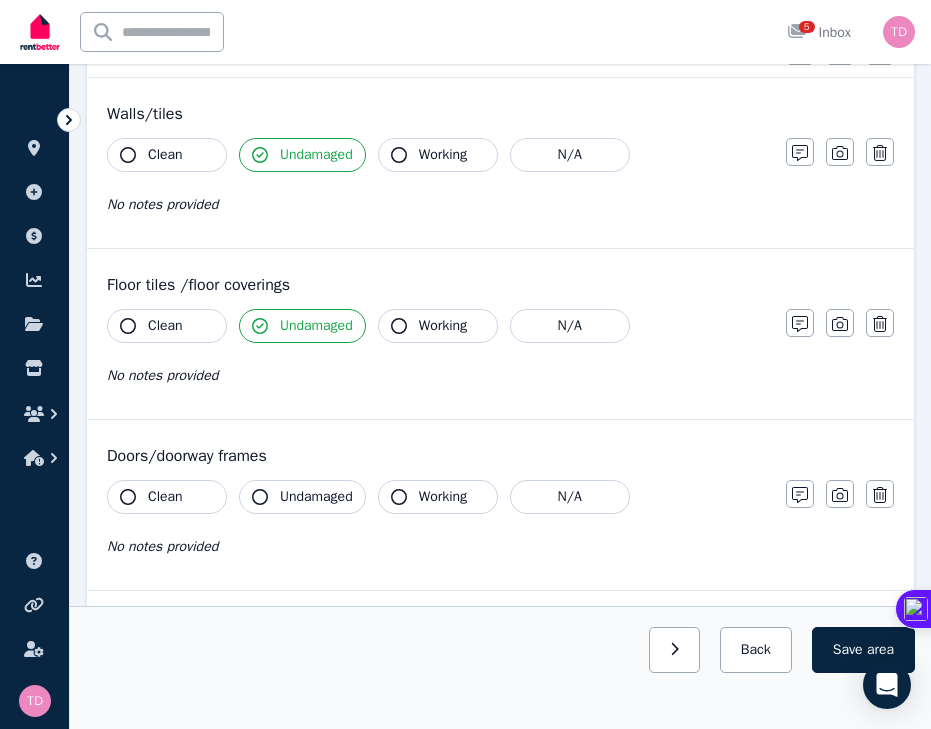 click on "Undamaged" at bounding box center [302, 497] 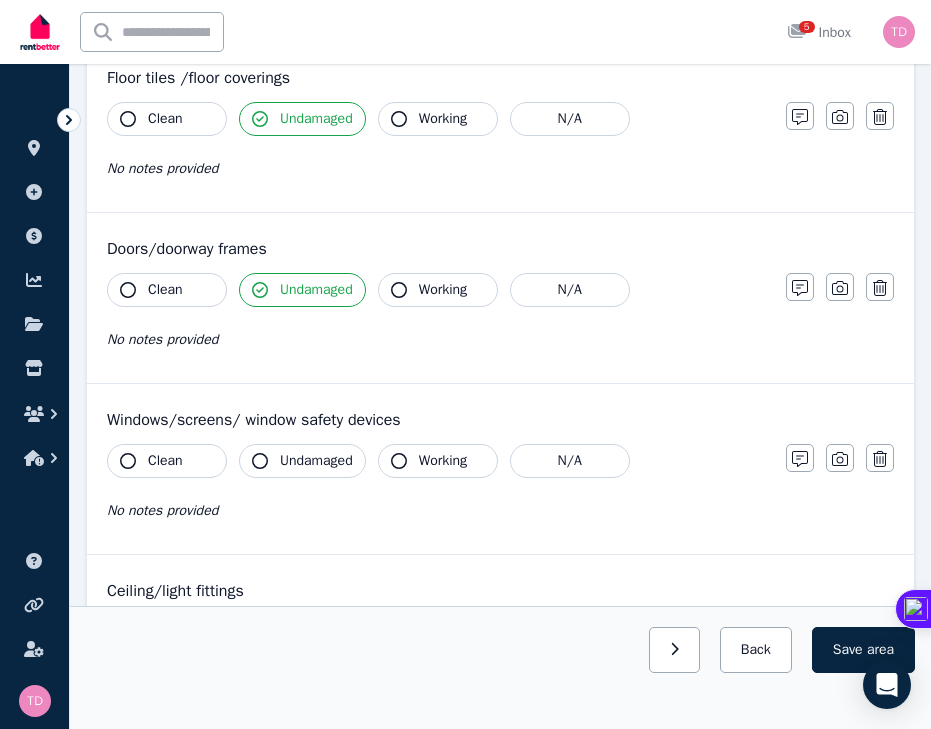 scroll, scrollTop: 451, scrollLeft: 0, axis: vertical 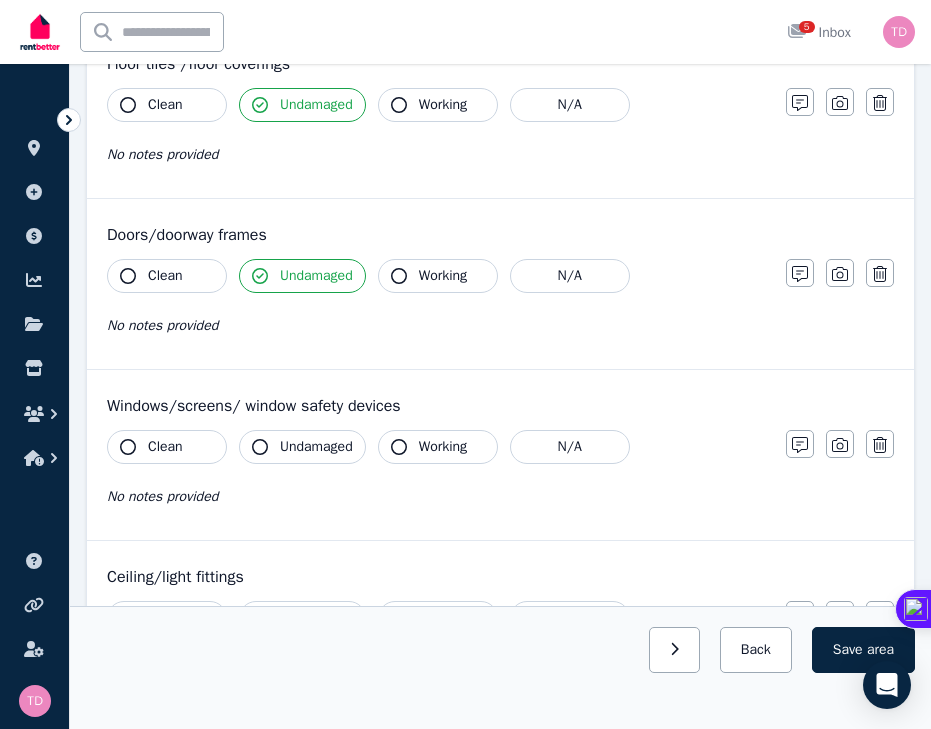 click on "Undamaged" at bounding box center [316, 447] 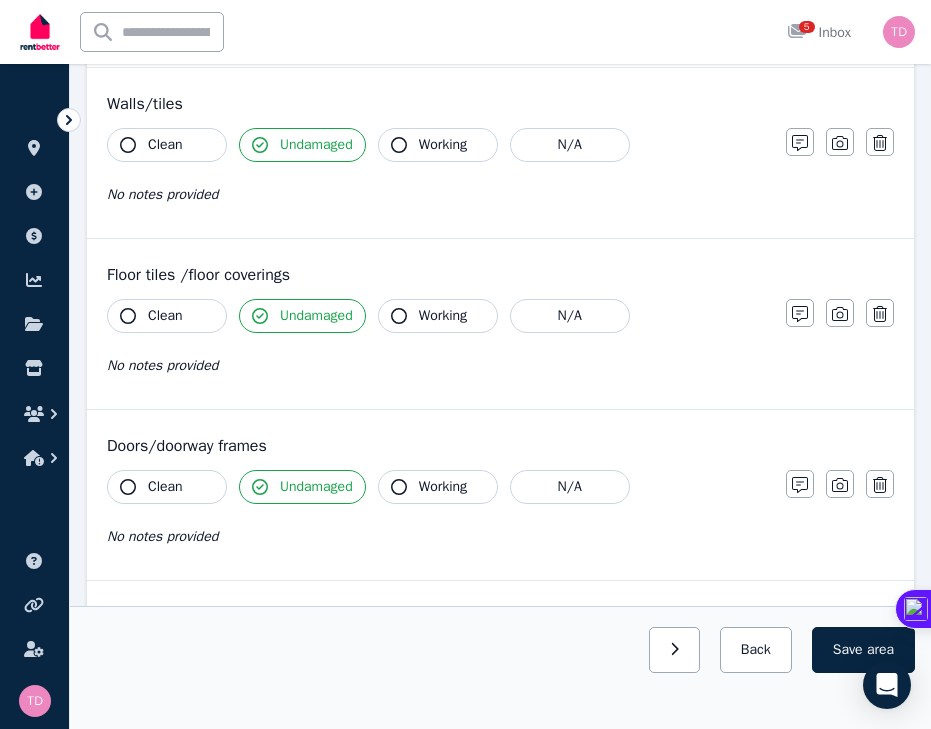 scroll, scrollTop: 0, scrollLeft: 0, axis: both 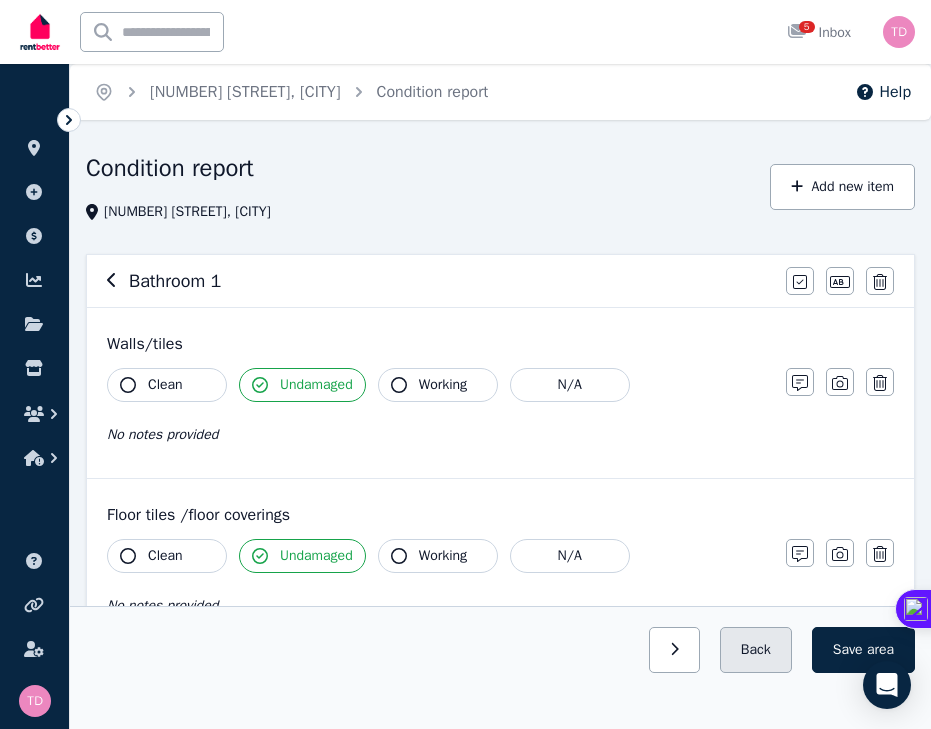 click on "Back" at bounding box center (756, 650) 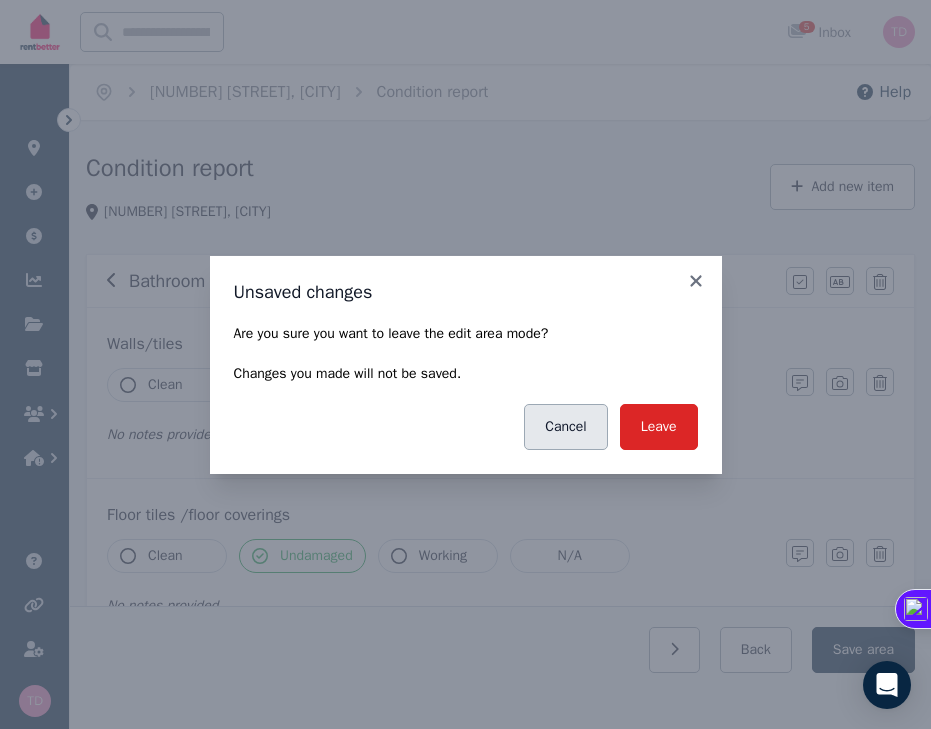 click on "Cancel" at bounding box center [565, 427] 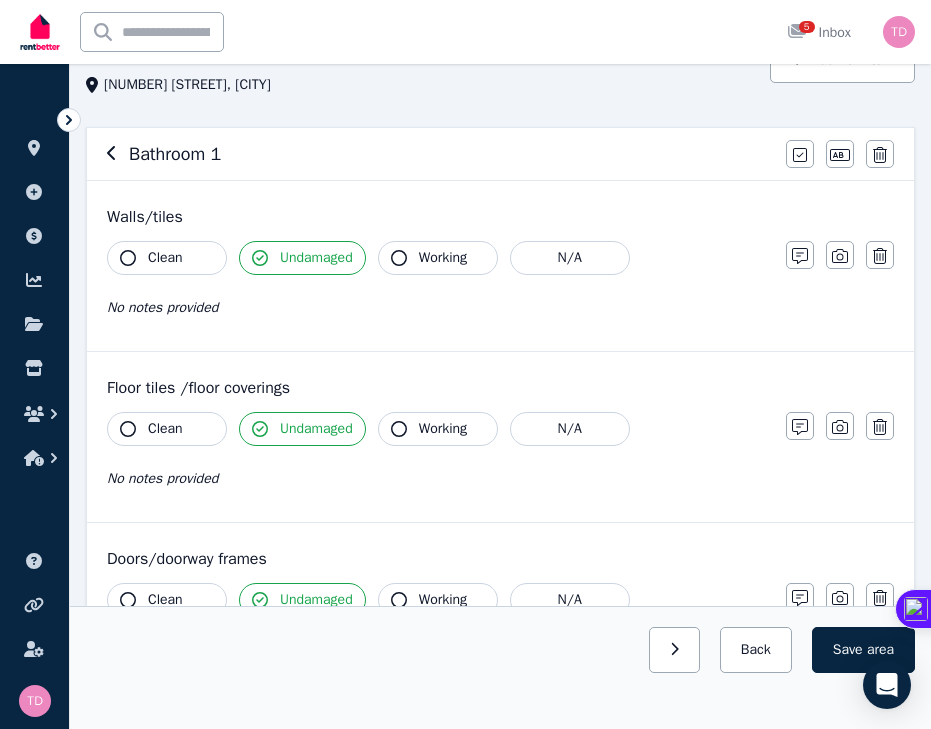 scroll, scrollTop: 245, scrollLeft: 0, axis: vertical 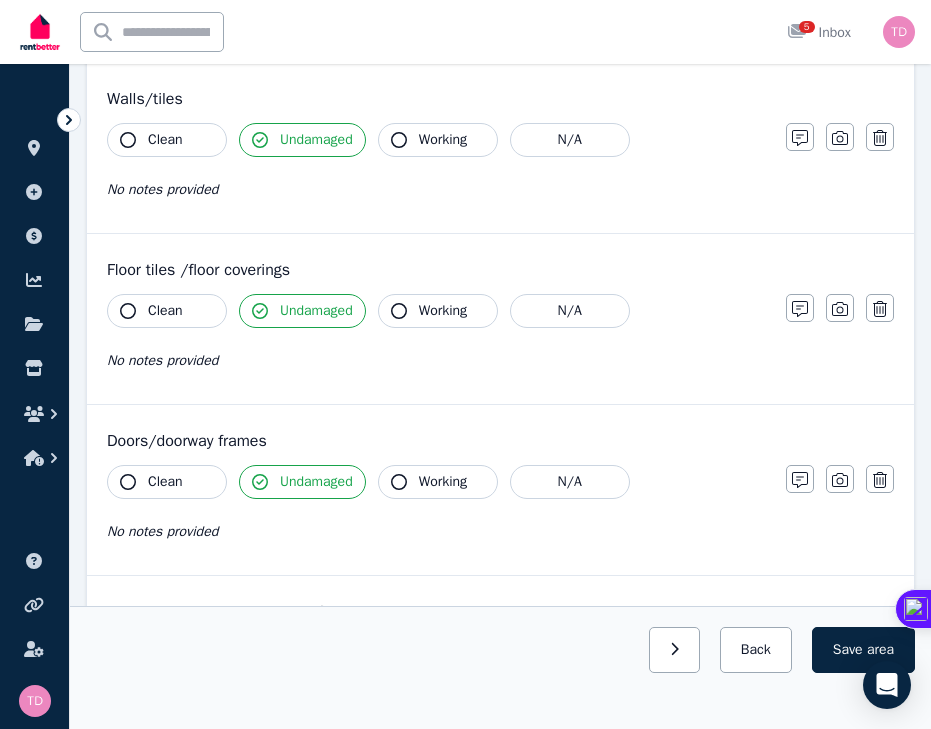click on "Clean" at bounding box center (165, 140) 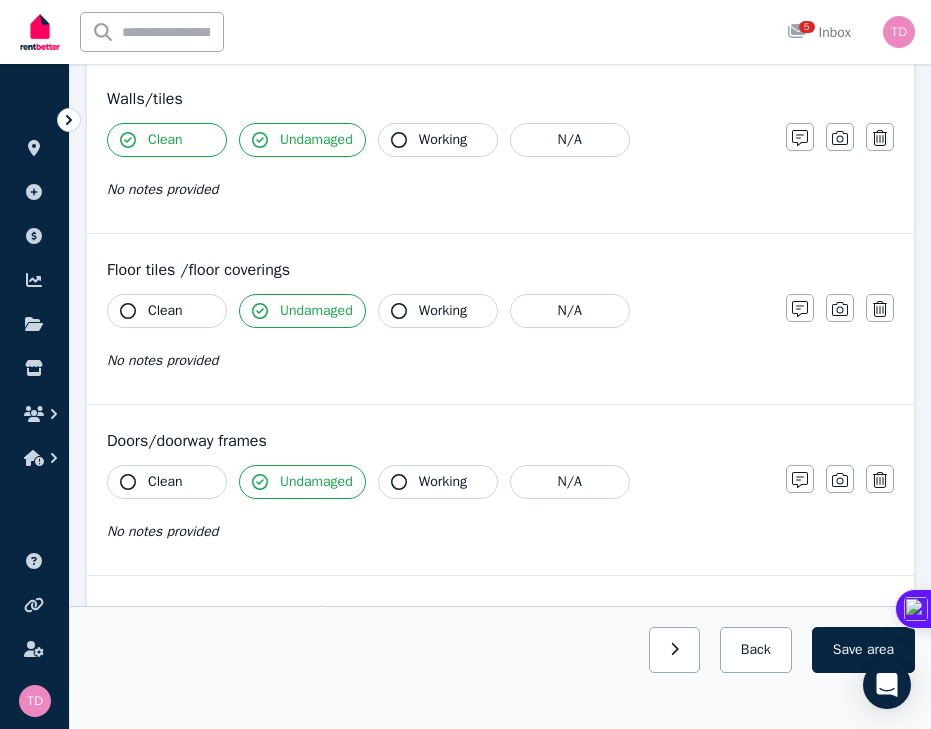 click on "Clean" at bounding box center (165, 311) 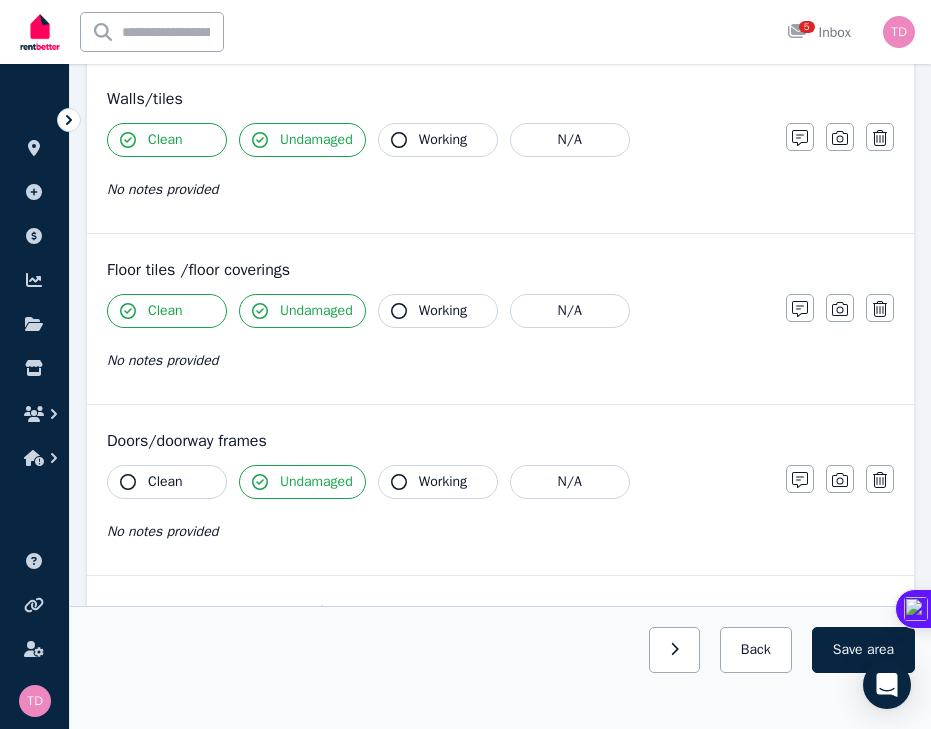 click on "Clean" at bounding box center [165, 482] 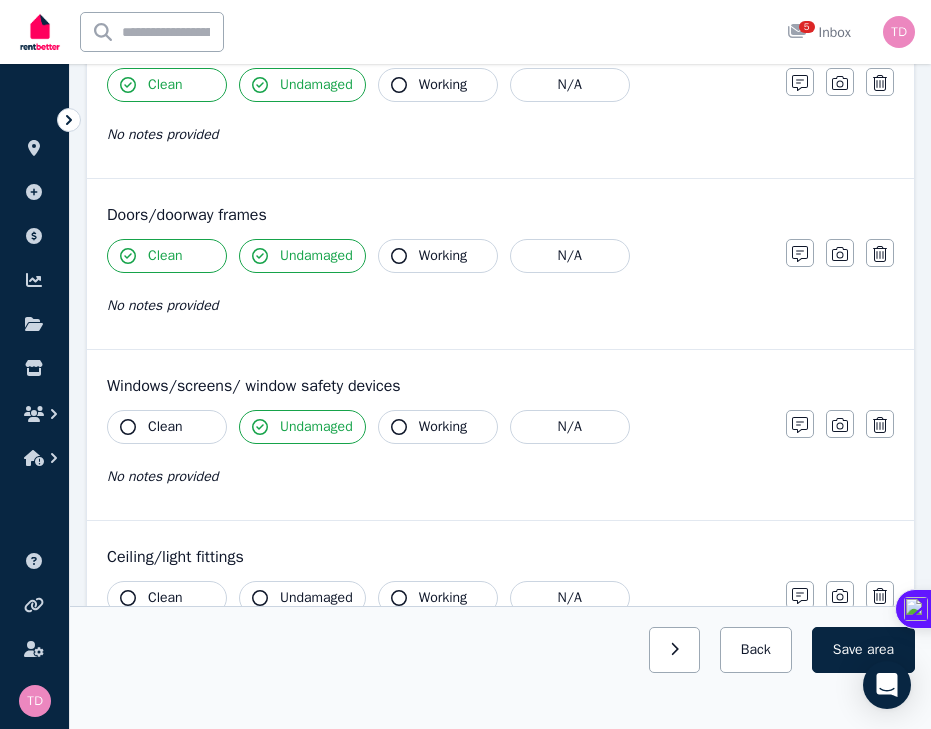 scroll, scrollTop: 482, scrollLeft: 0, axis: vertical 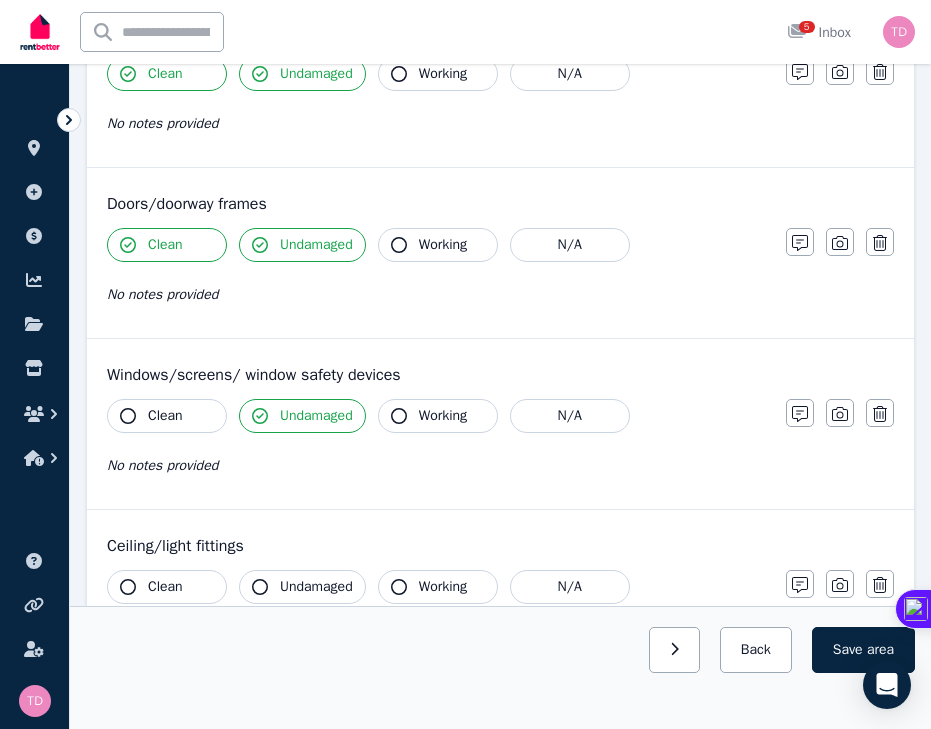 click on "Clean" at bounding box center [165, 416] 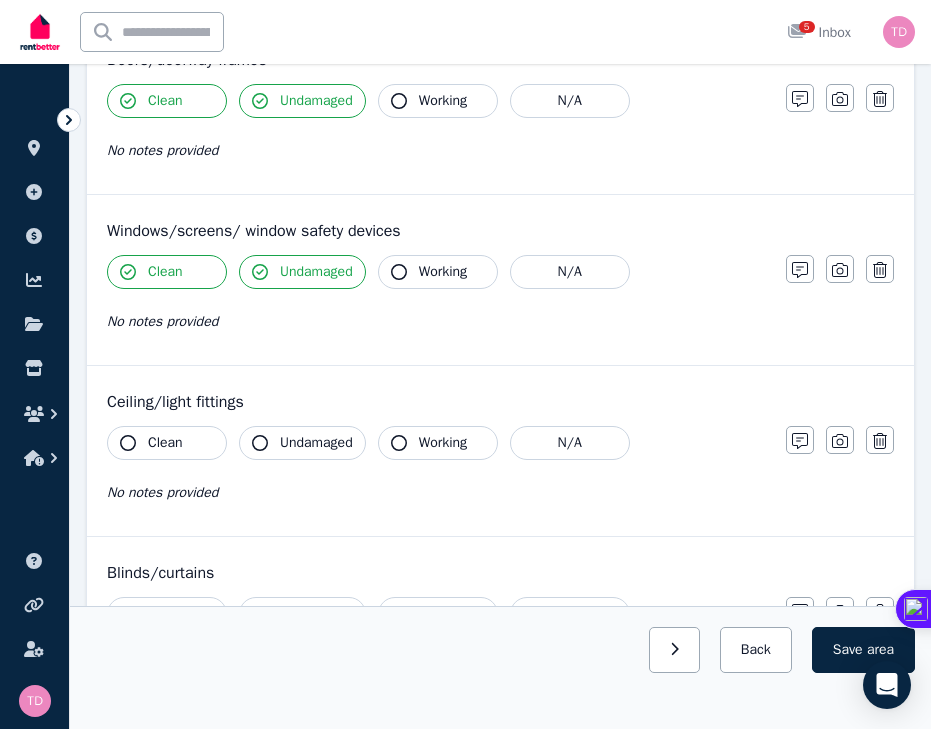 scroll, scrollTop: 645, scrollLeft: 0, axis: vertical 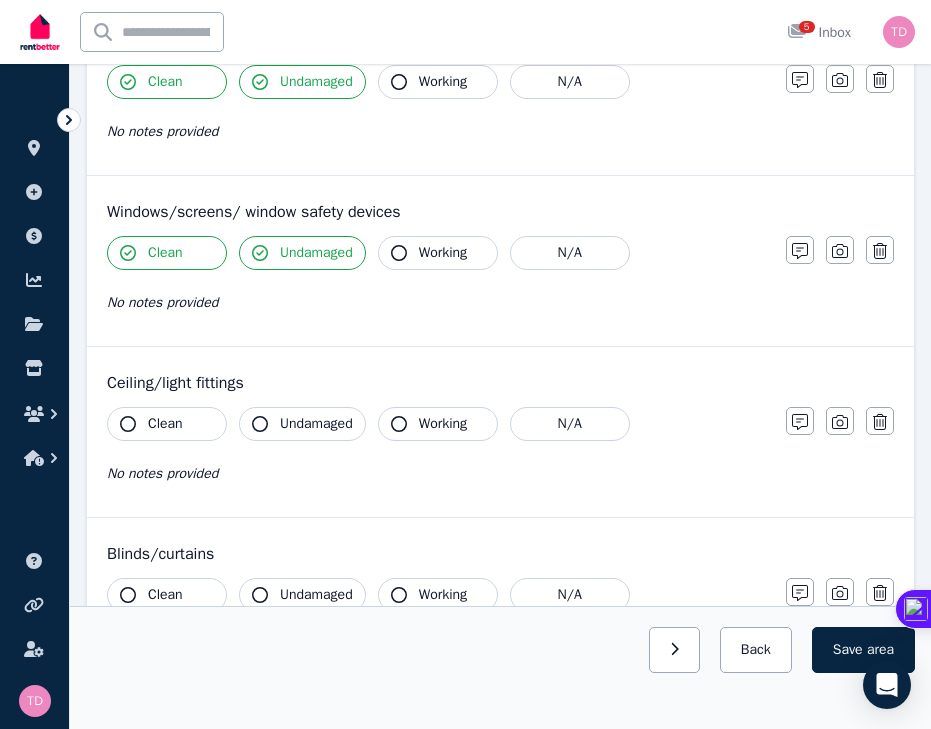 click on "Clean" at bounding box center [167, 253] 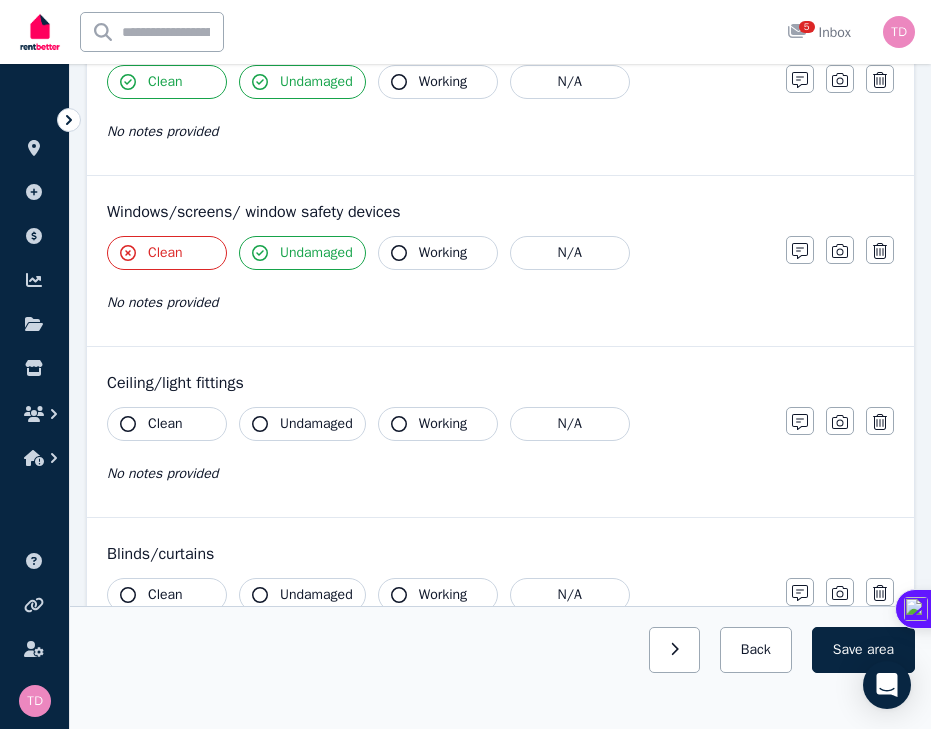 click on "Clean" at bounding box center (167, 253) 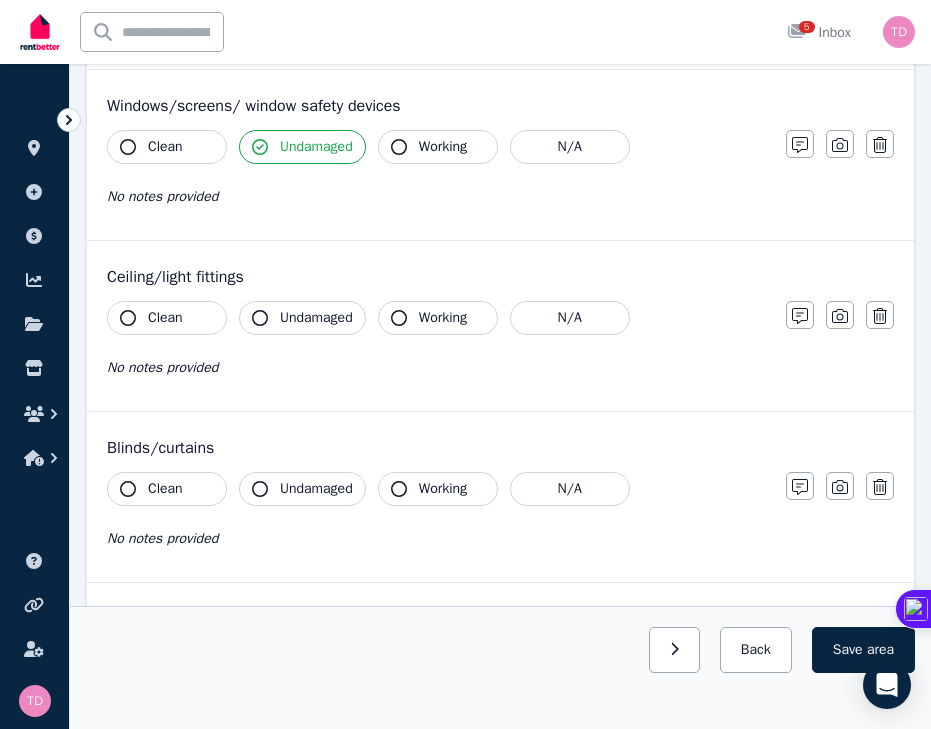 scroll, scrollTop: 762, scrollLeft: 0, axis: vertical 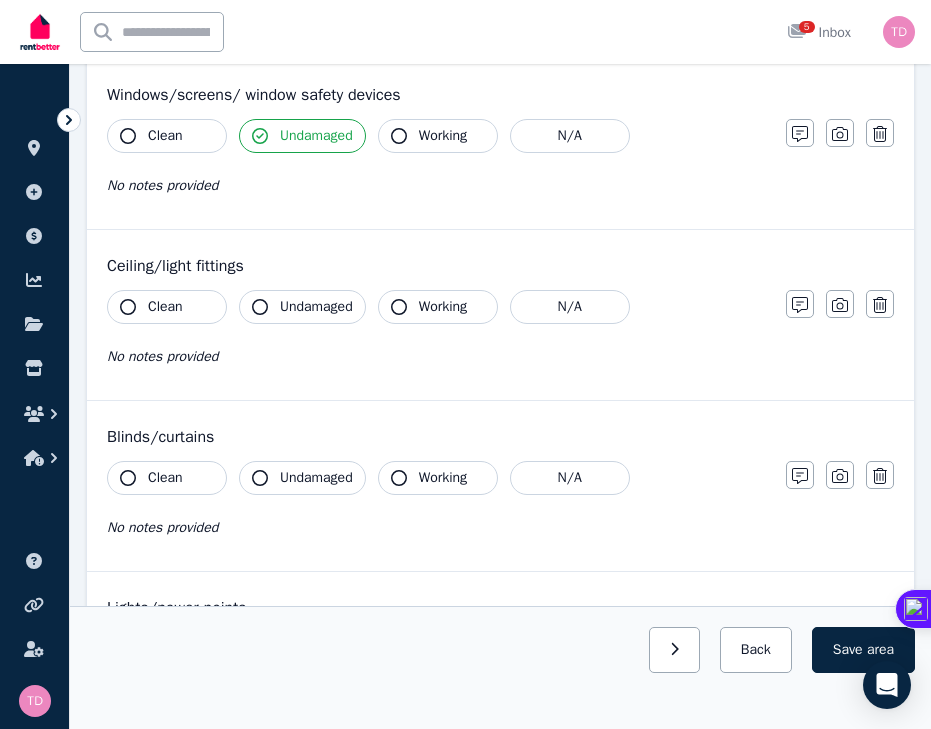 click on "Working" at bounding box center [443, 307] 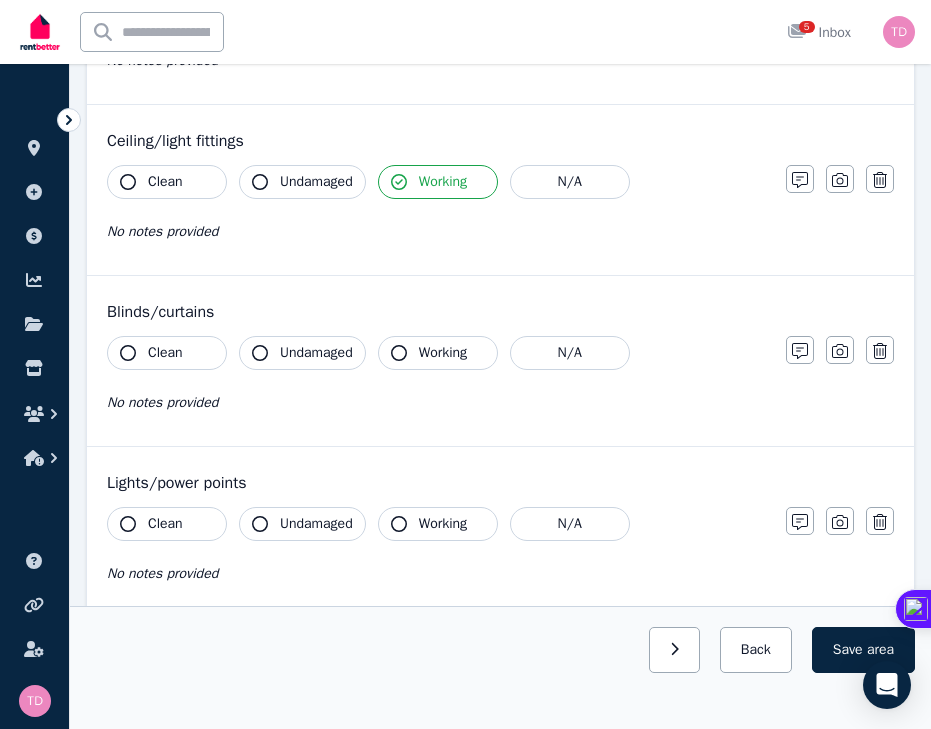 scroll, scrollTop: 888, scrollLeft: 0, axis: vertical 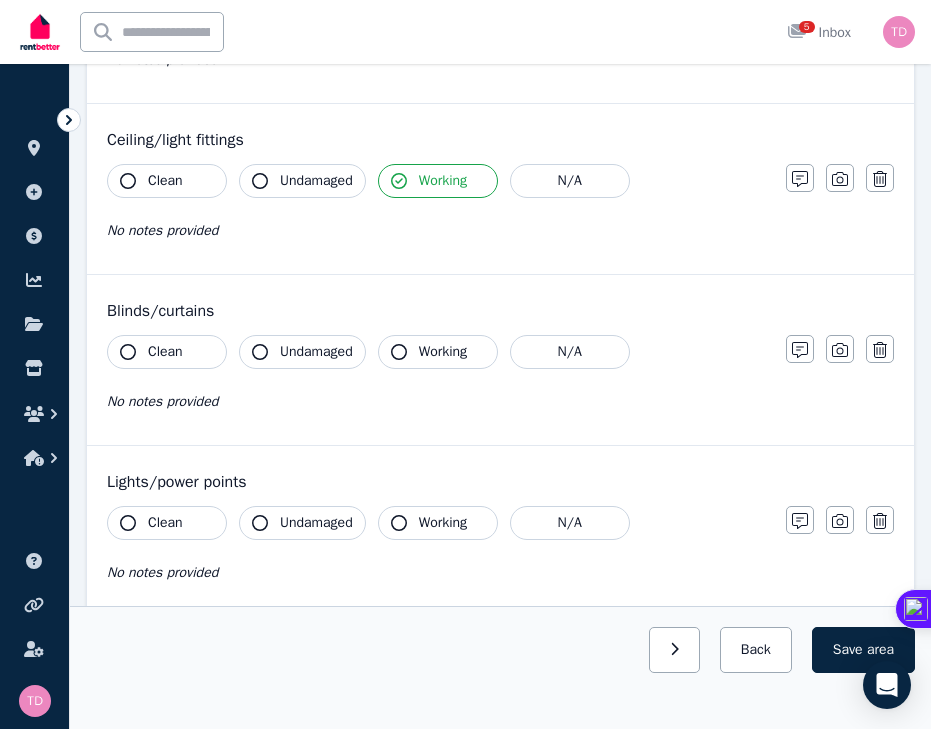 click on "Undamaged" at bounding box center [316, 352] 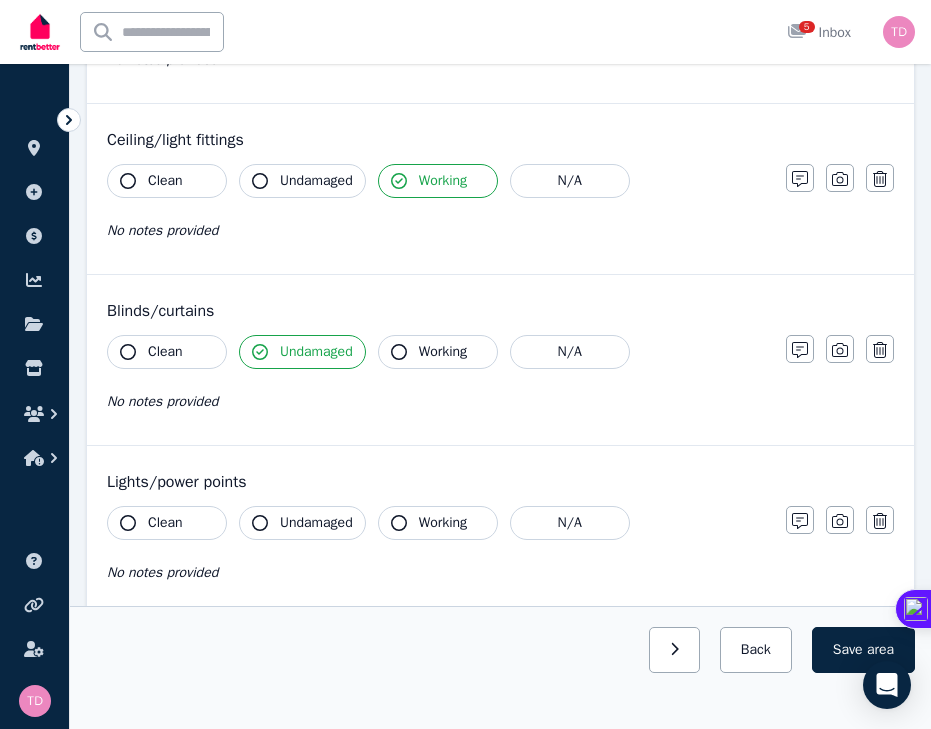 click on "Undamaged" at bounding box center (316, 352) 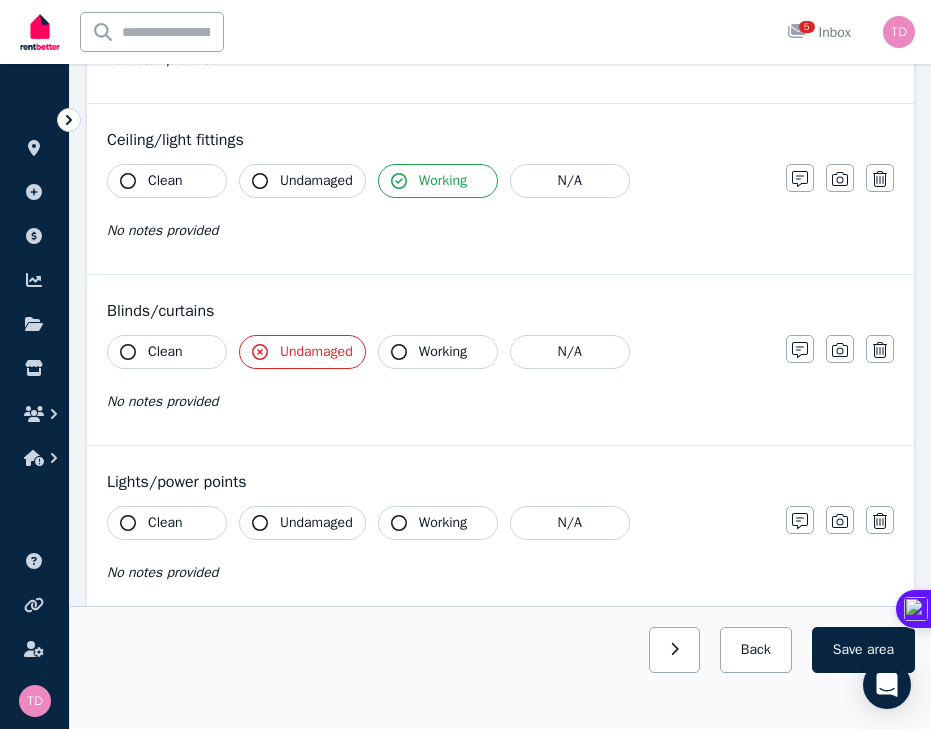 click on "Undamaged" at bounding box center [316, 352] 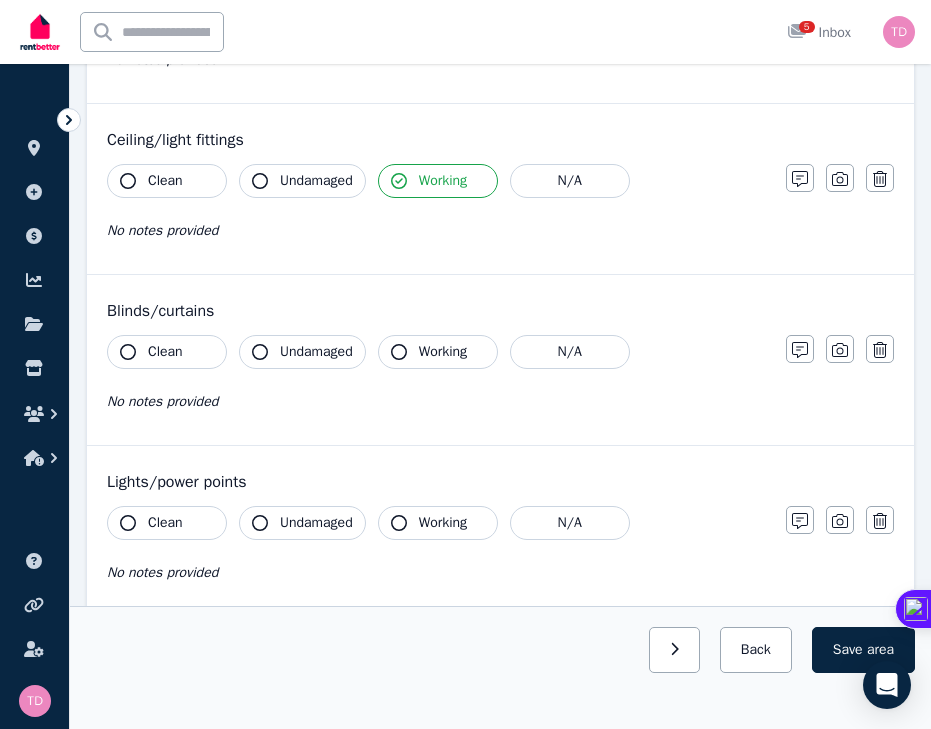 click 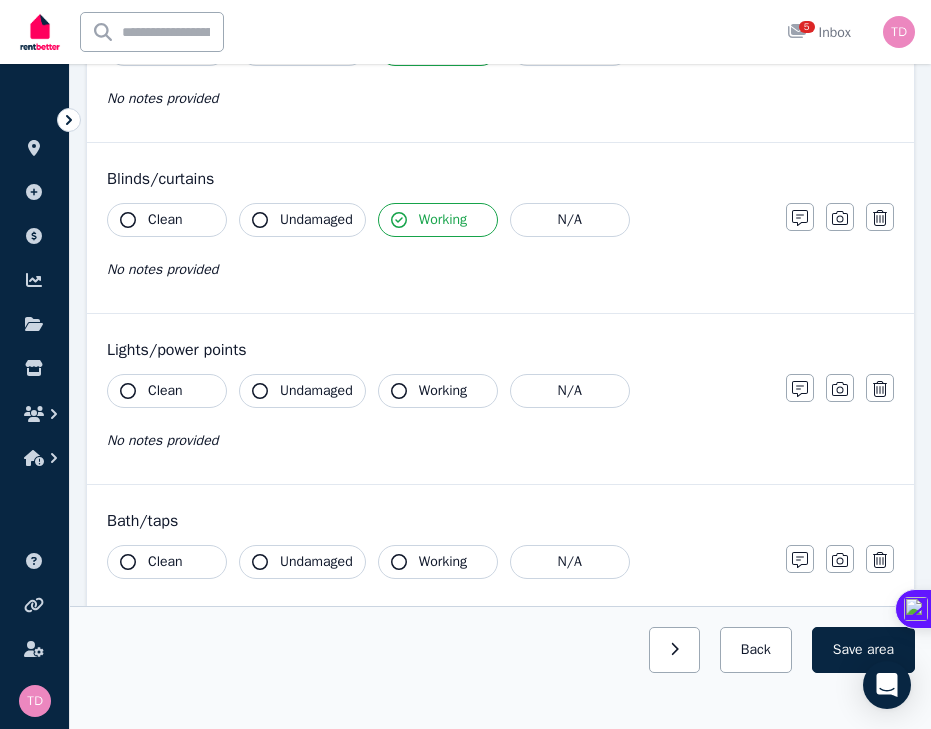scroll, scrollTop: 1065, scrollLeft: 0, axis: vertical 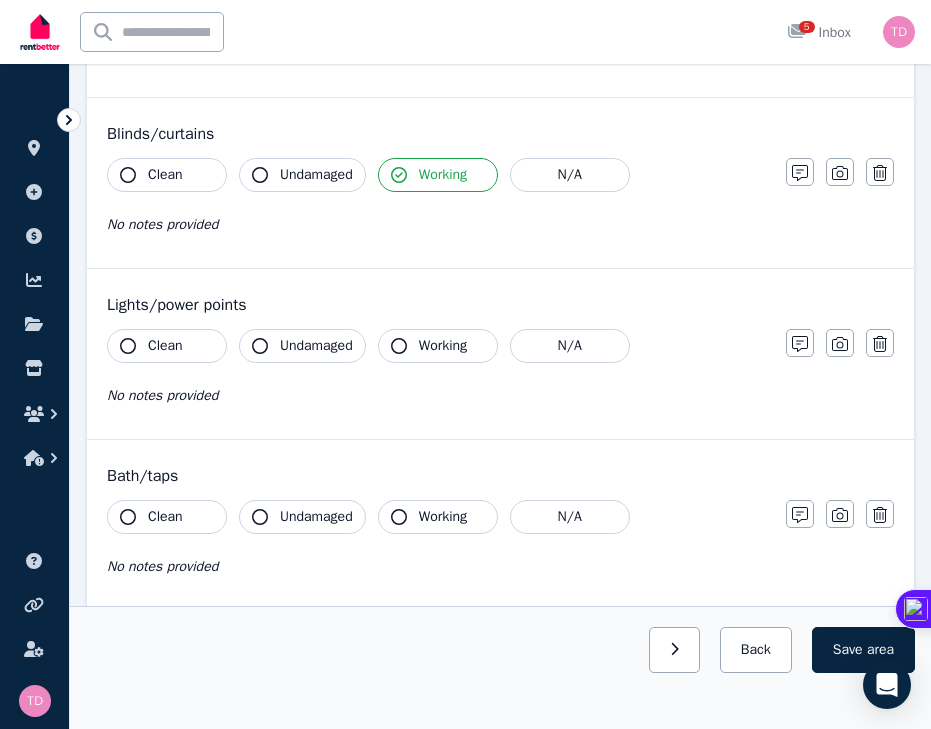 click 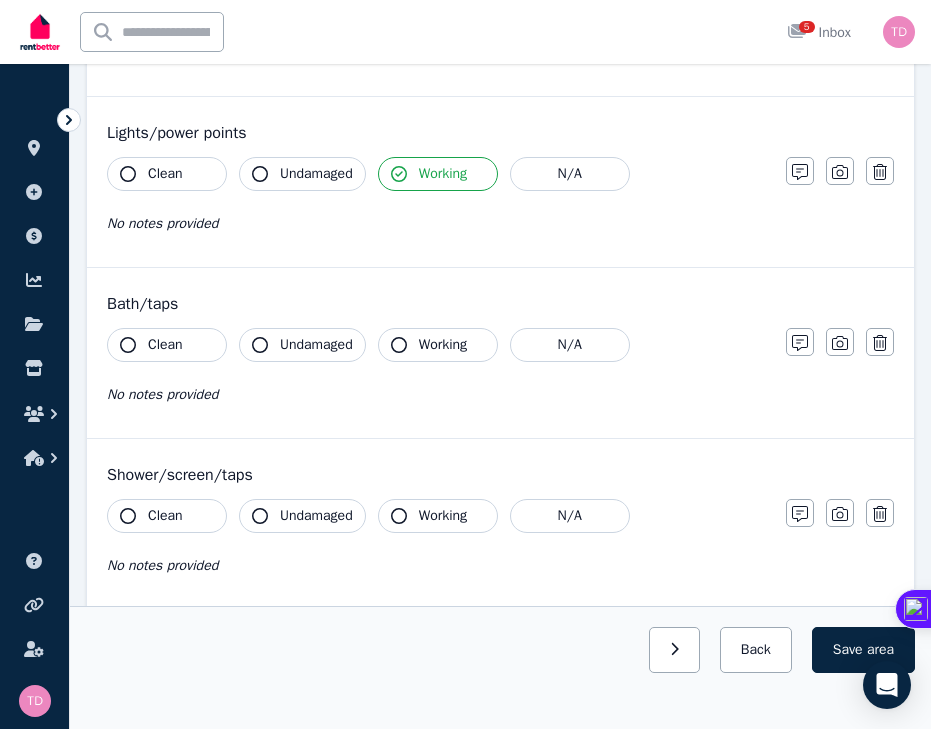 scroll, scrollTop: 1277, scrollLeft: 0, axis: vertical 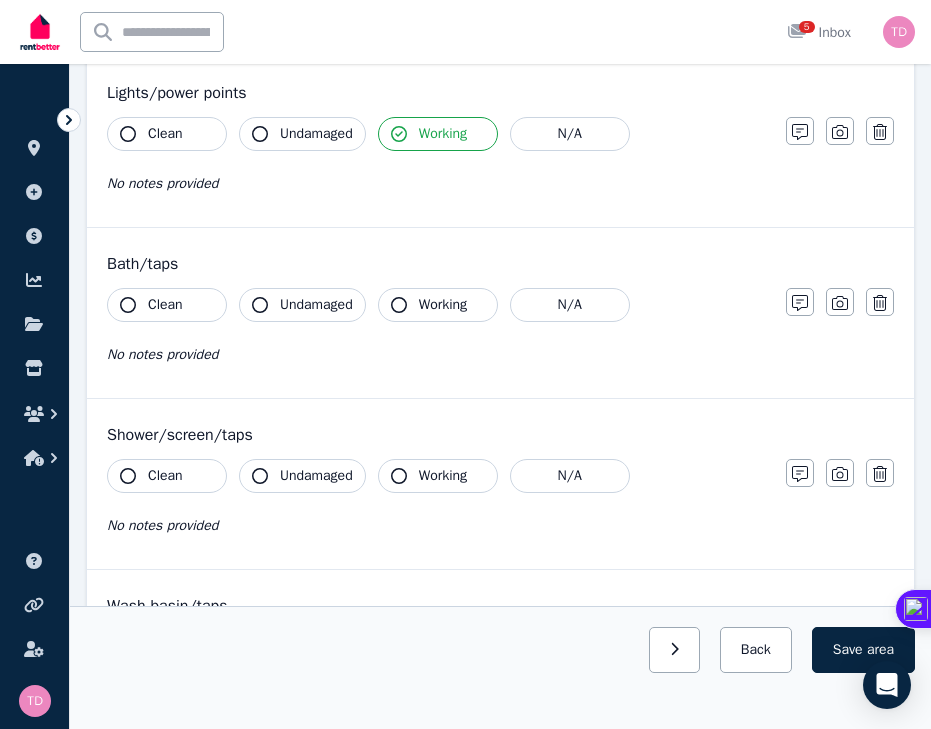 click 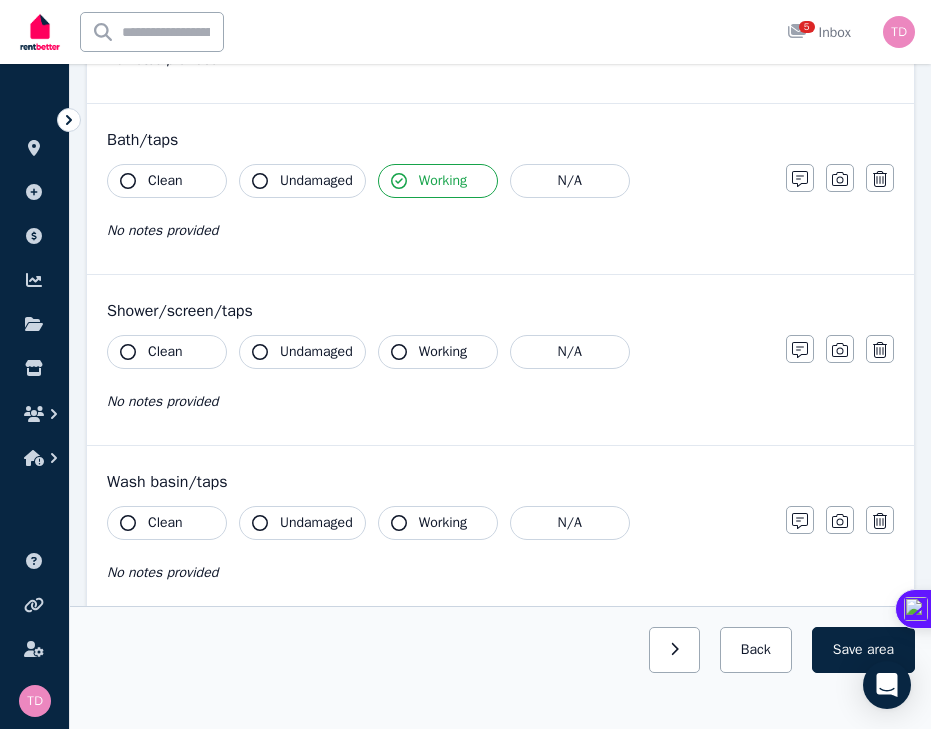 scroll, scrollTop: 1417, scrollLeft: 0, axis: vertical 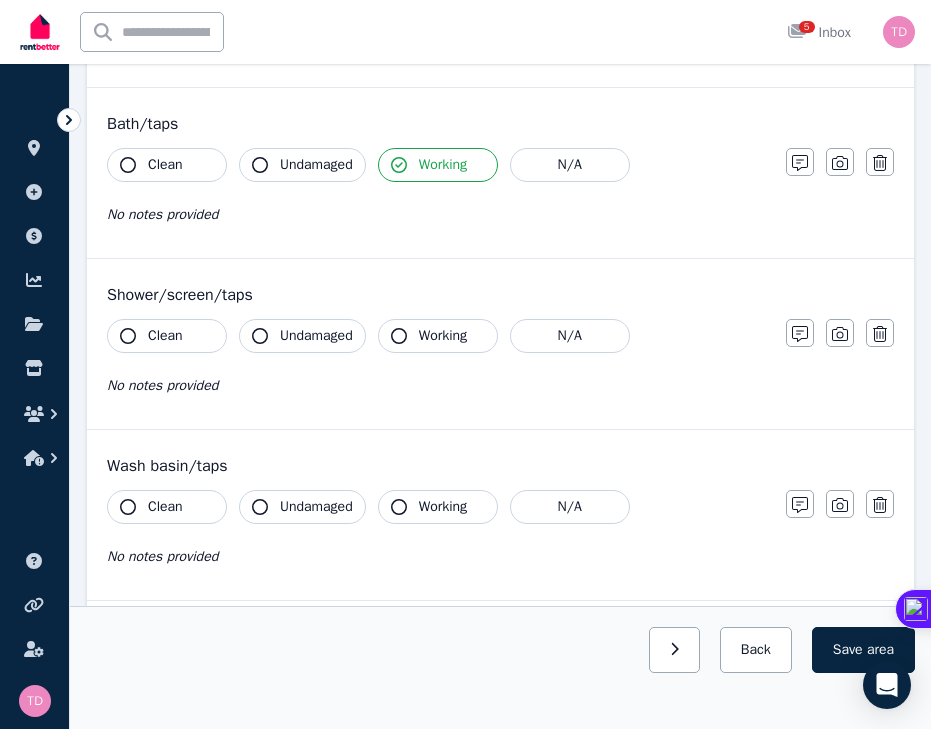 click 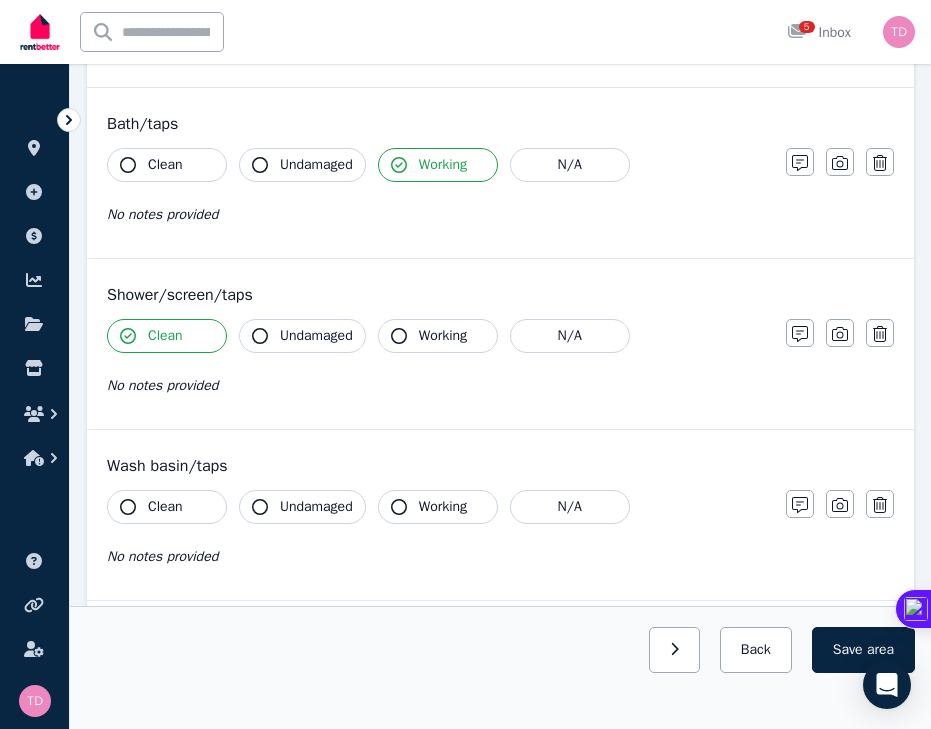 click 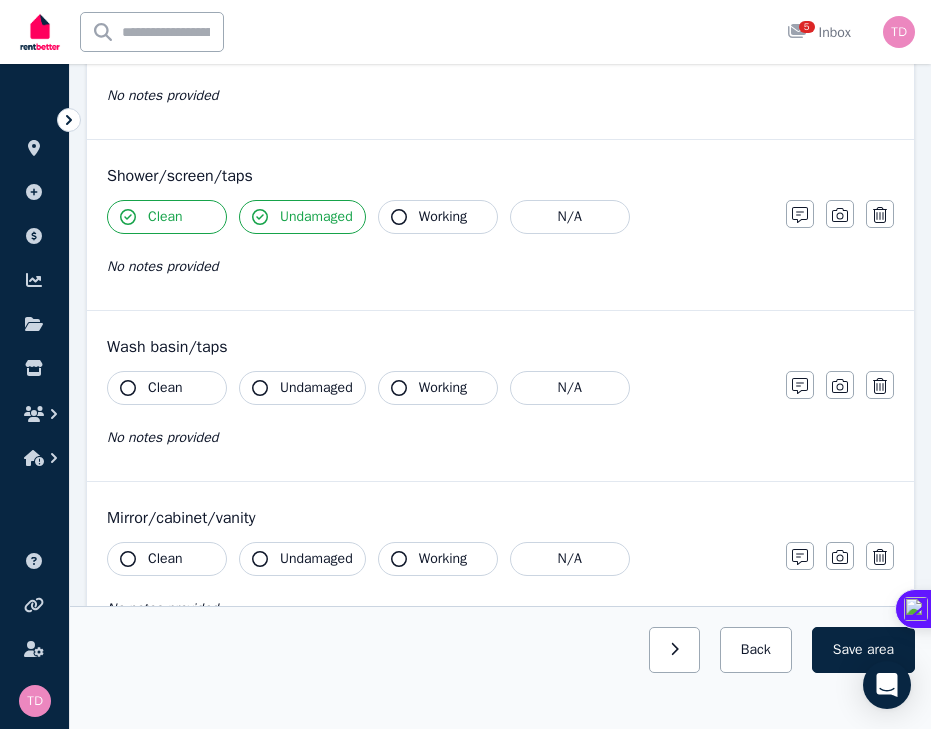 scroll, scrollTop: 1601, scrollLeft: 0, axis: vertical 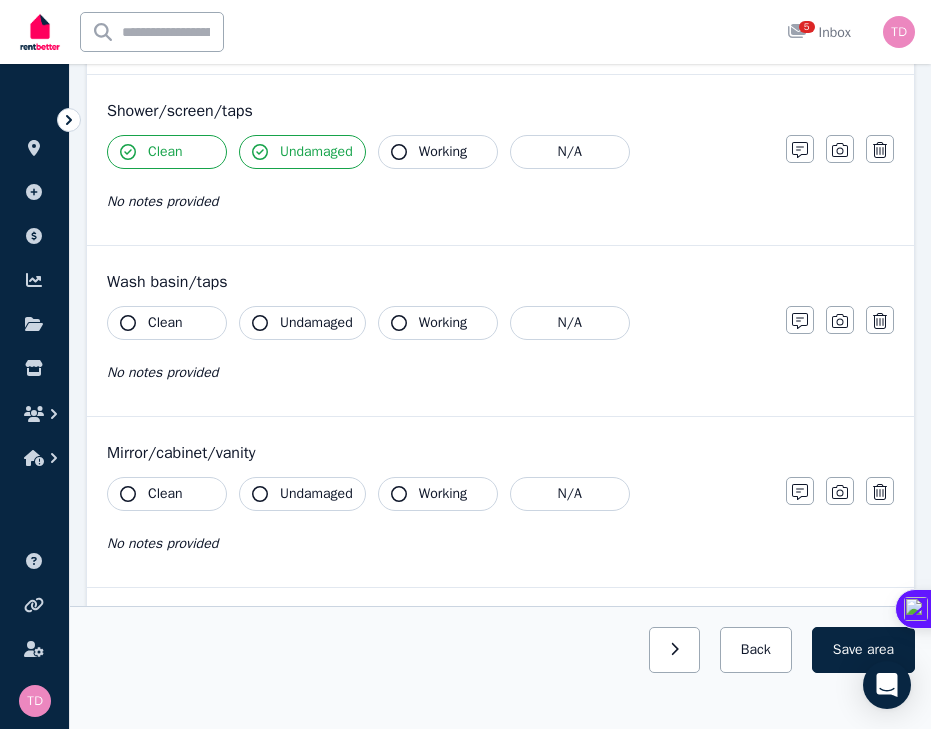 click 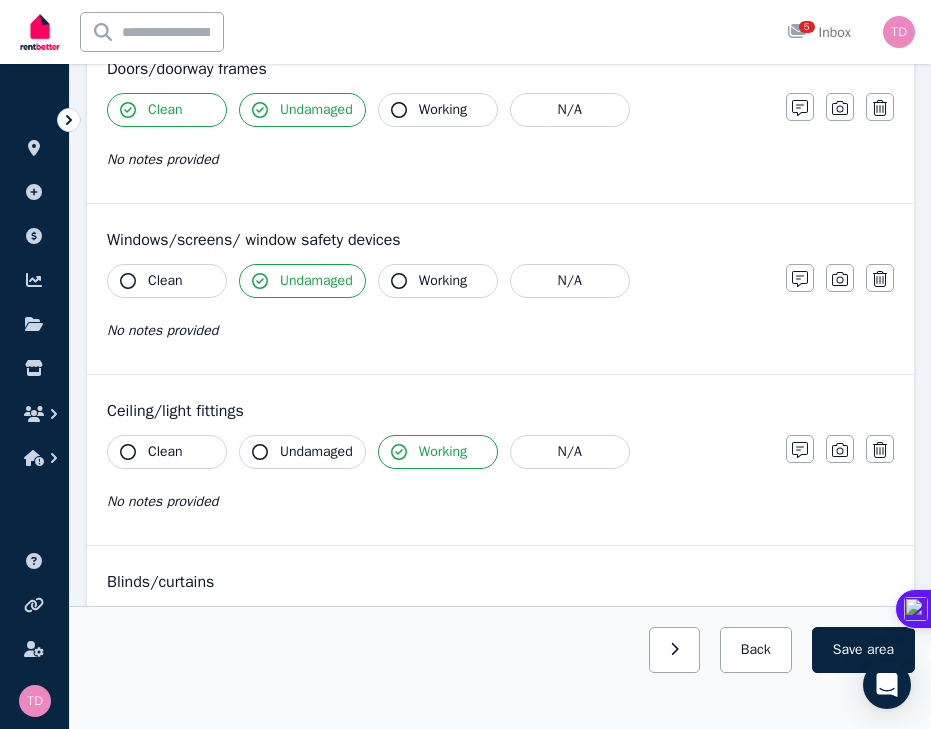 scroll, scrollTop: 607, scrollLeft: 0, axis: vertical 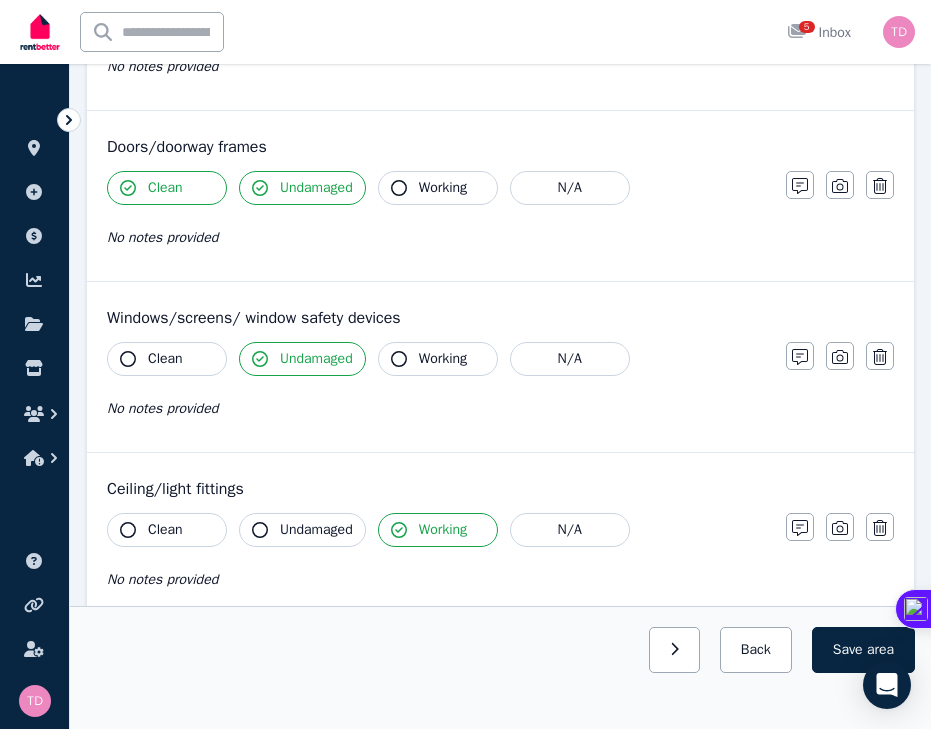 click 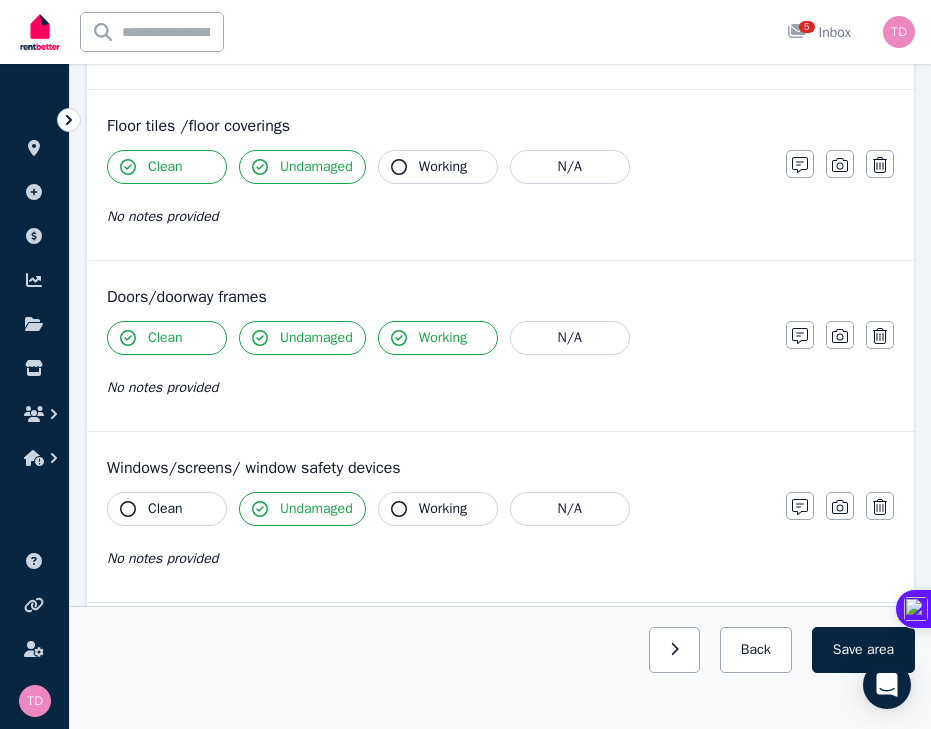 scroll, scrollTop: 374, scrollLeft: 0, axis: vertical 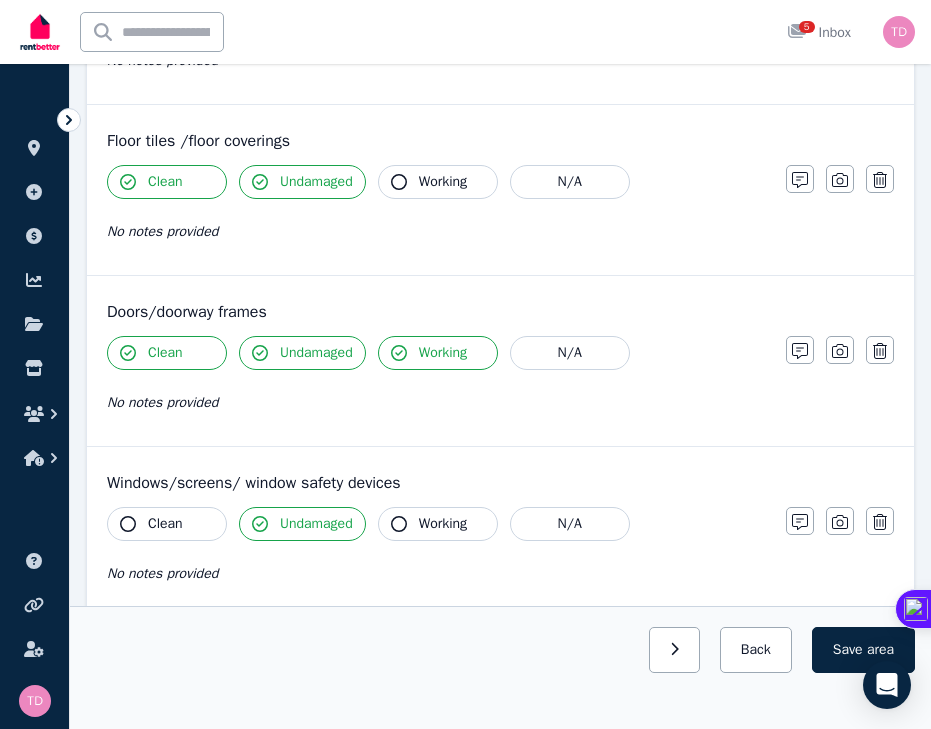 click on "Working" at bounding box center [438, 182] 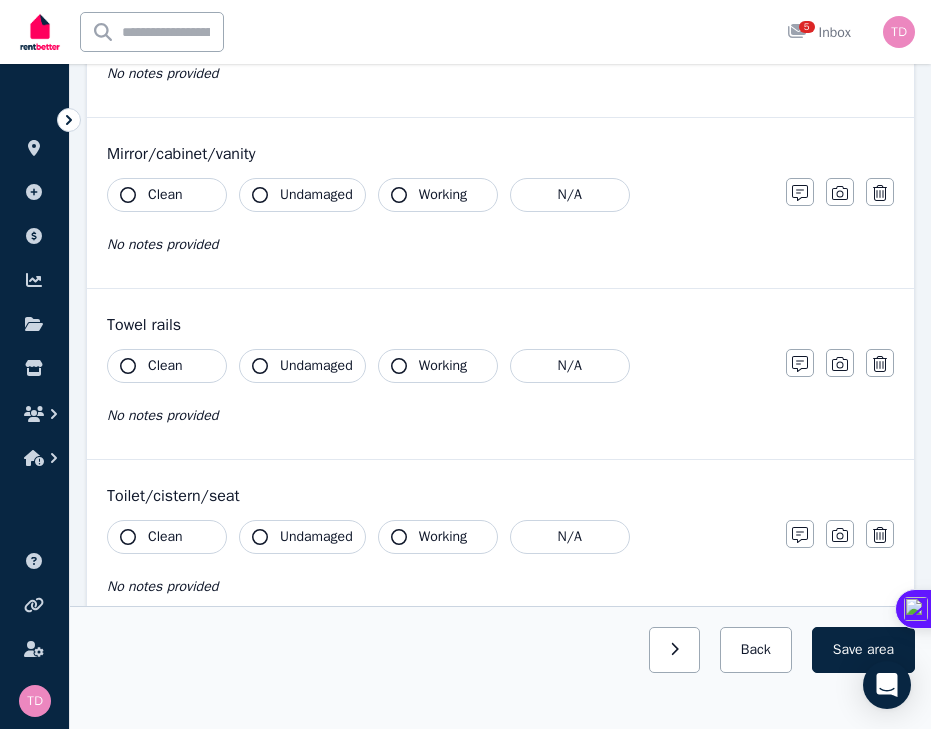 scroll, scrollTop: 1891, scrollLeft: 0, axis: vertical 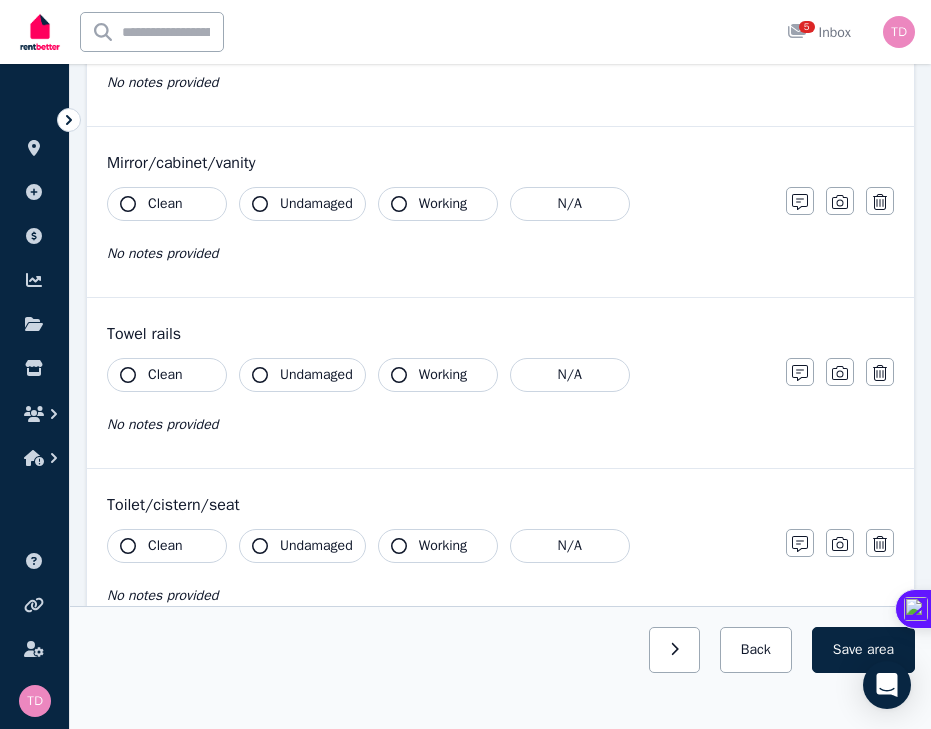 click 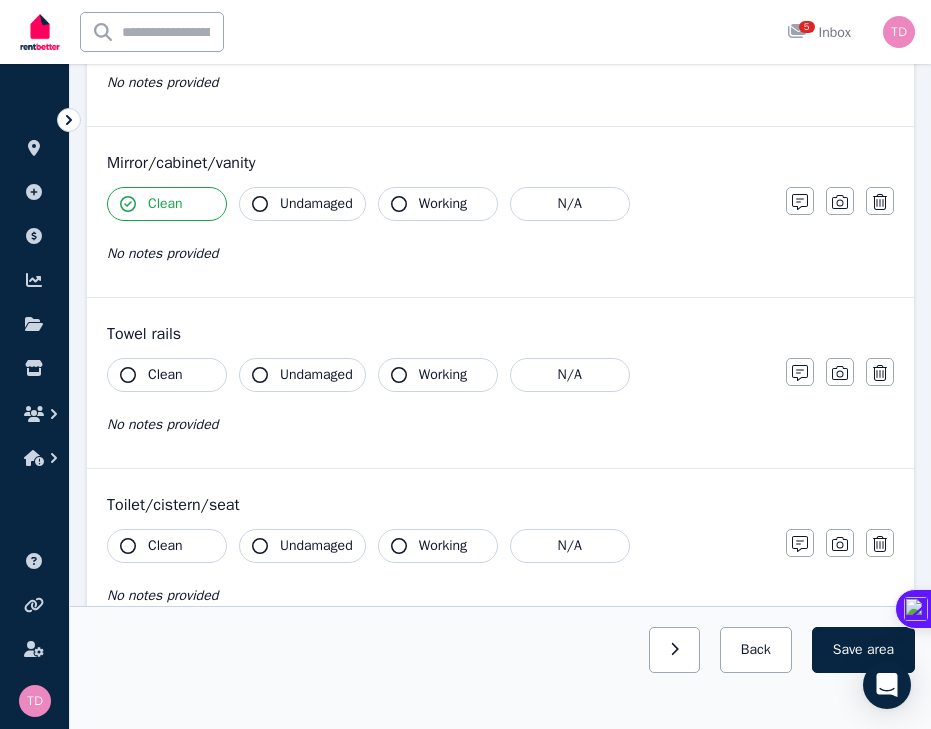click on "Undamaged" at bounding box center [302, 204] 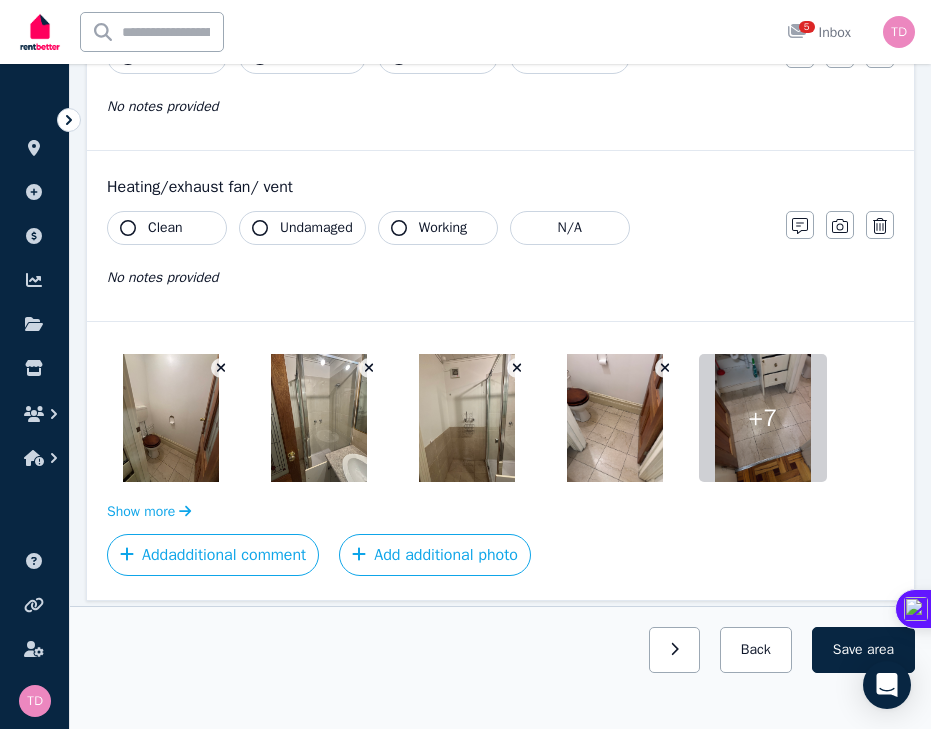 scroll, scrollTop: 2618, scrollLeft: 0, axis: vertical 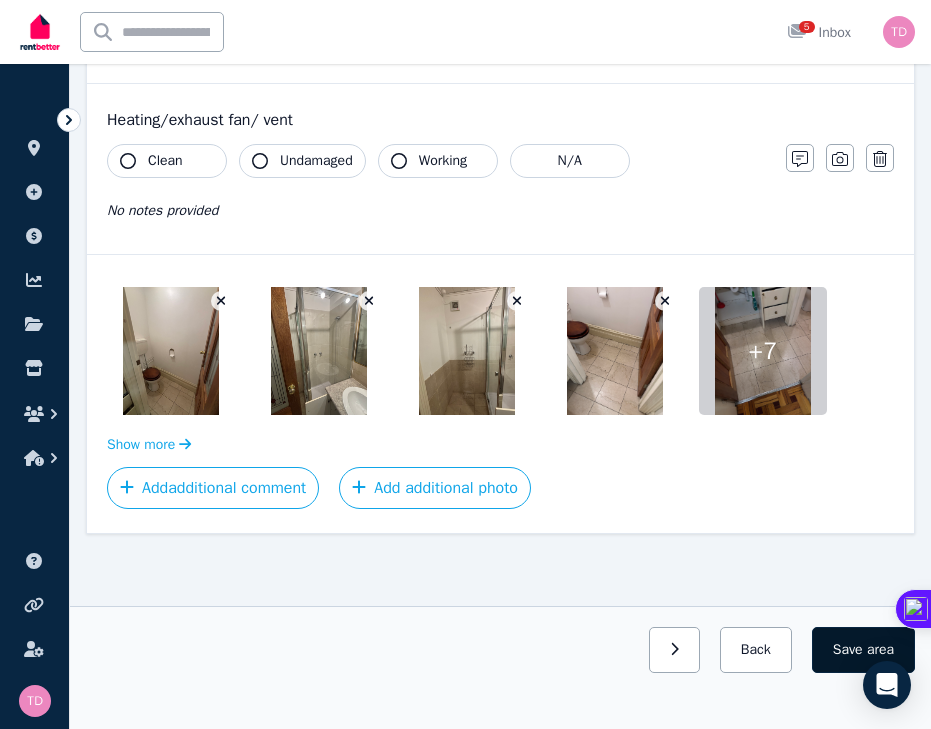 click on "Save   area" at bounding box center [863, 650] 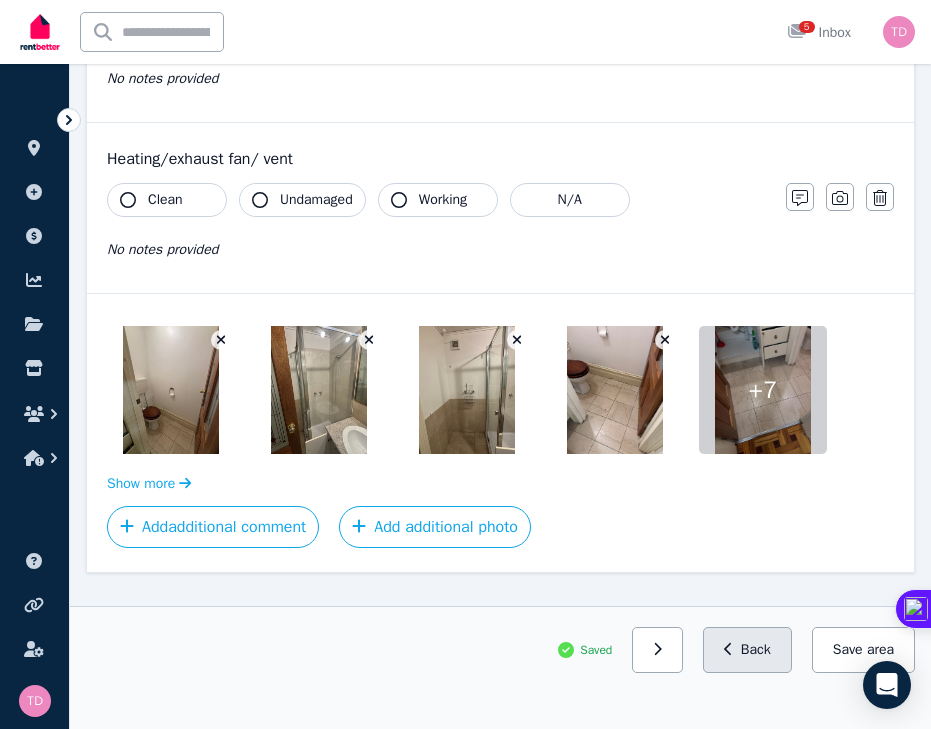 click on "Back" at bounding box center (747, 650) 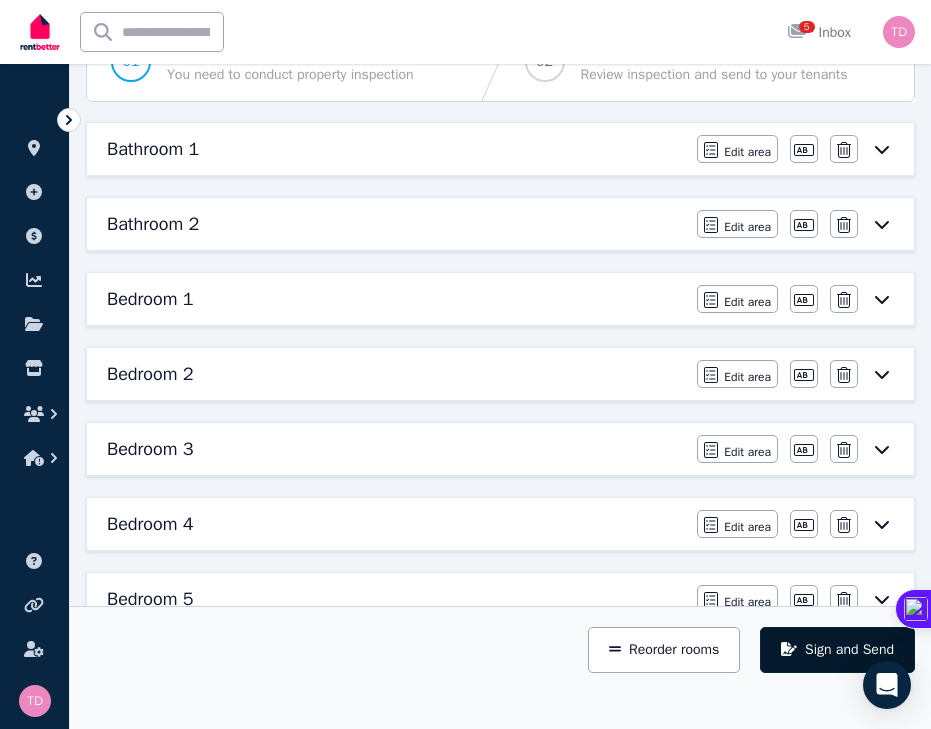 click on "Sign and Send" at bounding box center (837, 650) 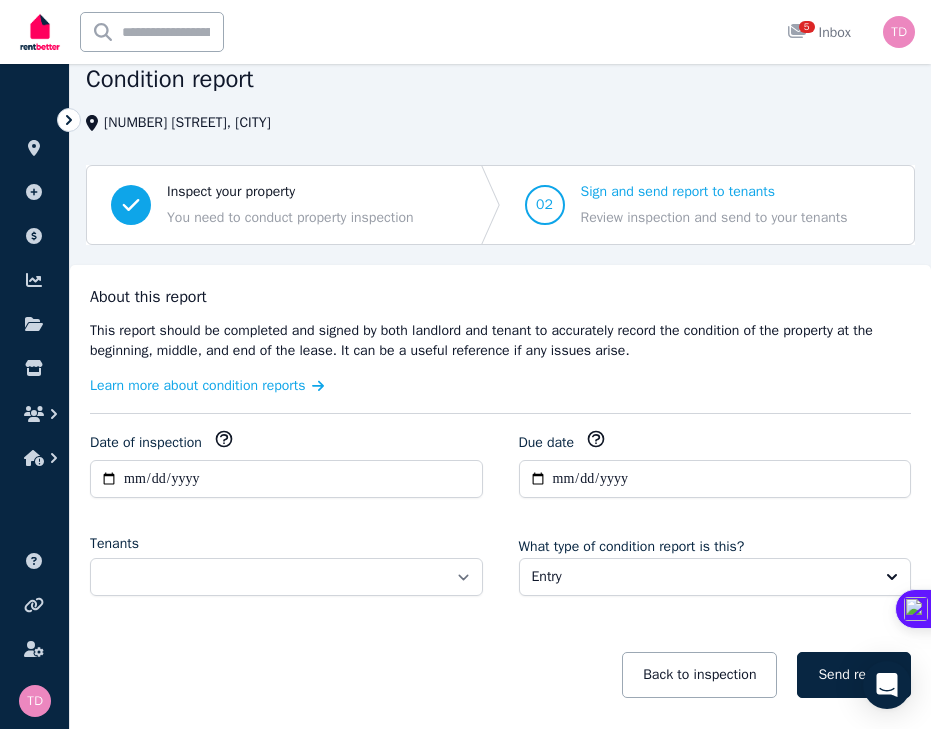 scroll, scrollTop: 189, scrollLeft: 0, axis: vertical 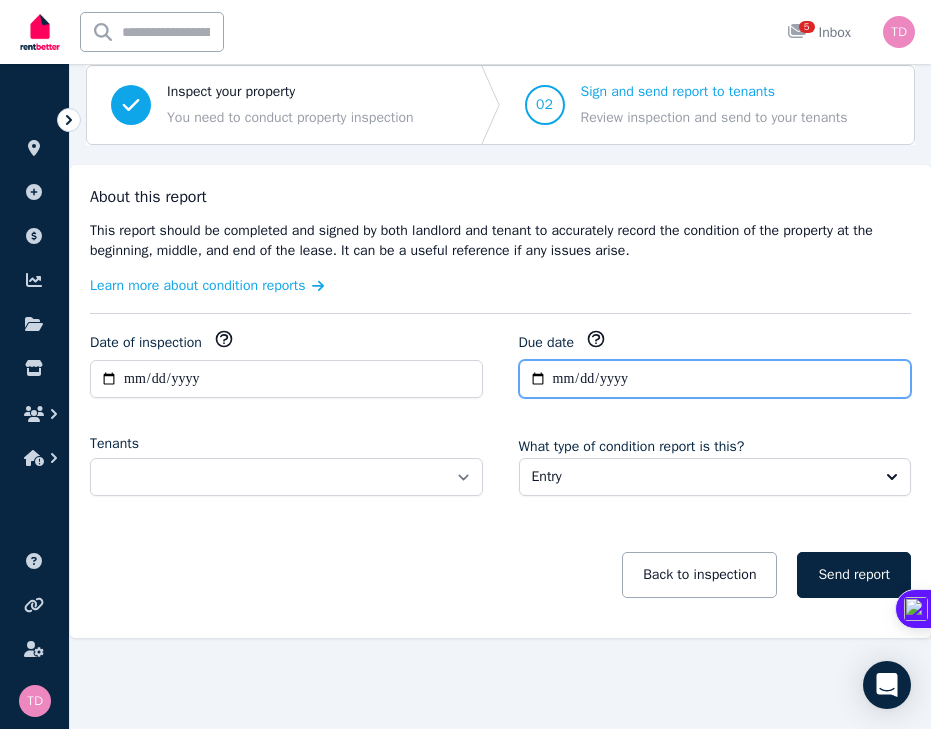 click on "**********" at bounding box center [715, 379] 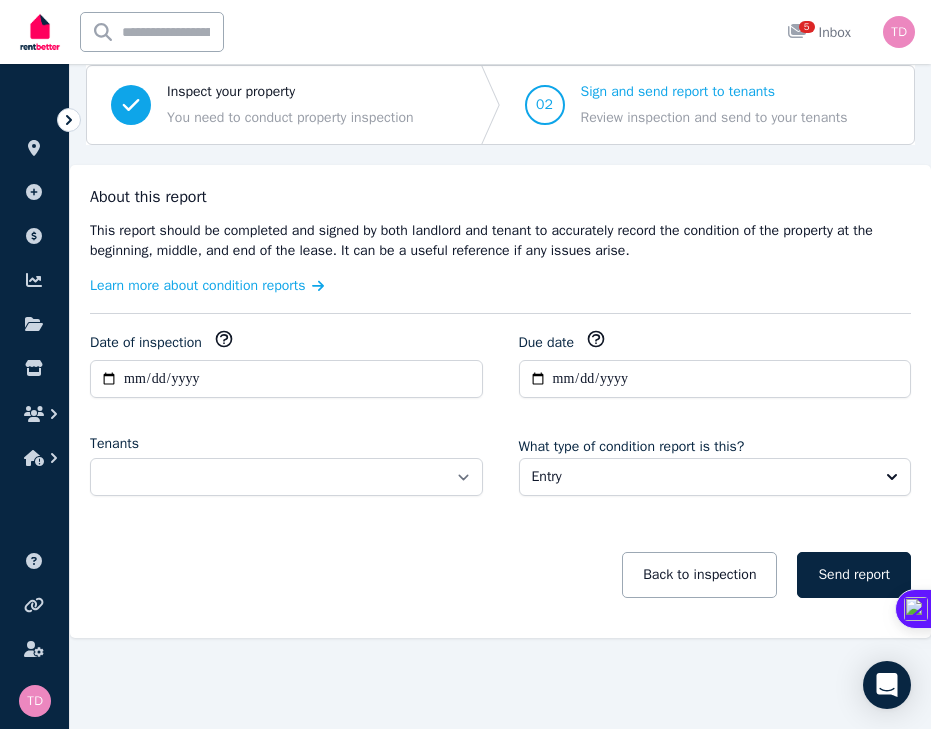click on "Back to inspection Send report" at bounding box center (500, 575) 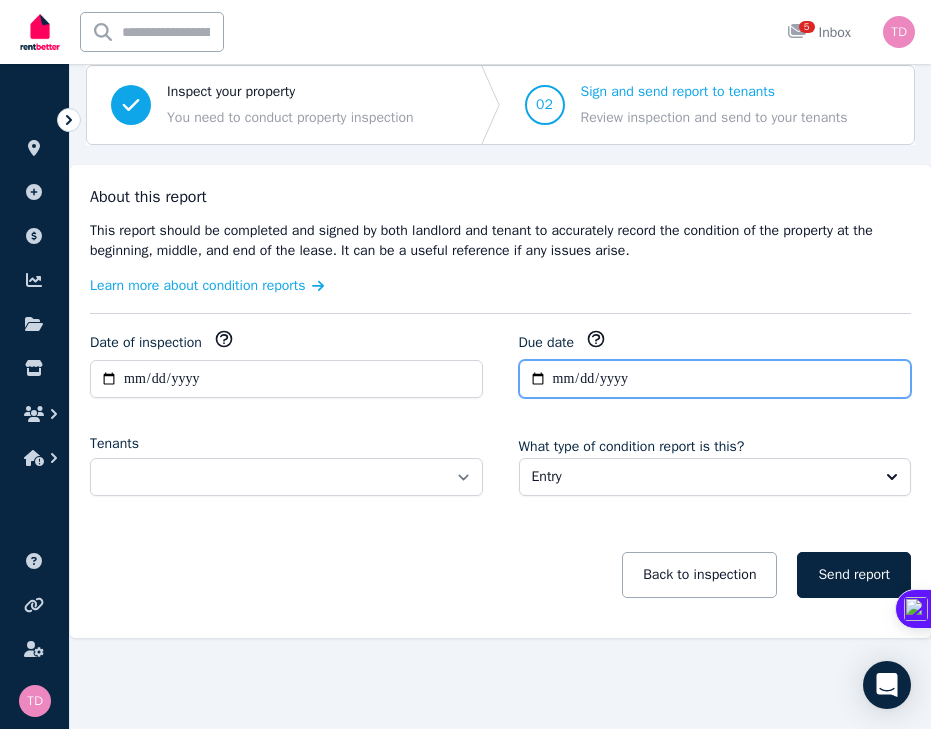click on "**********" at bounding box center (715, 379) 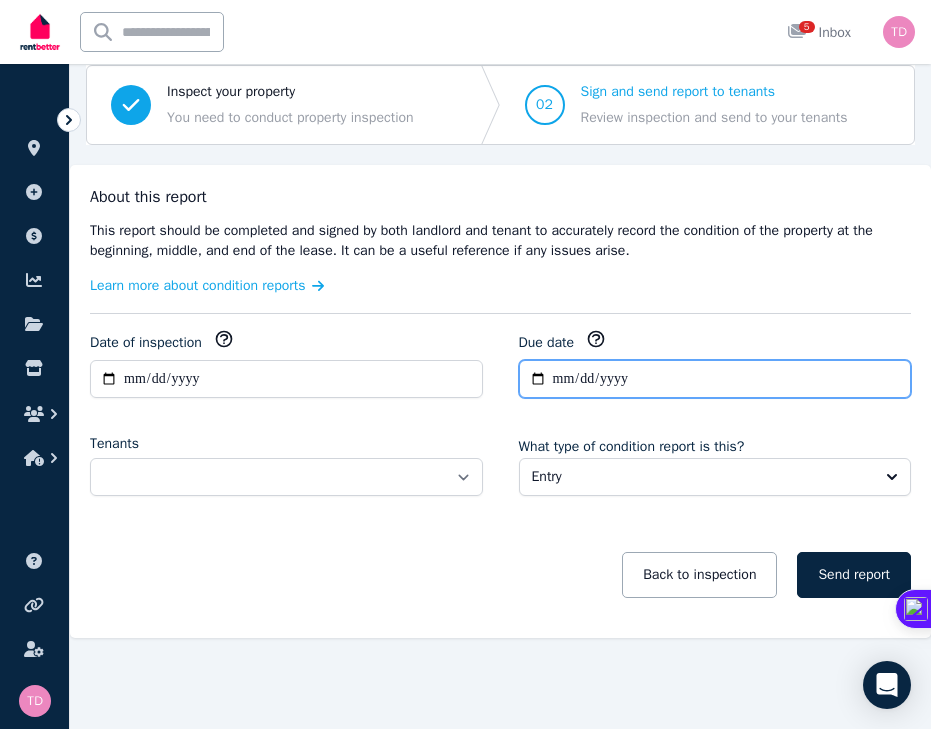 type on "**********" 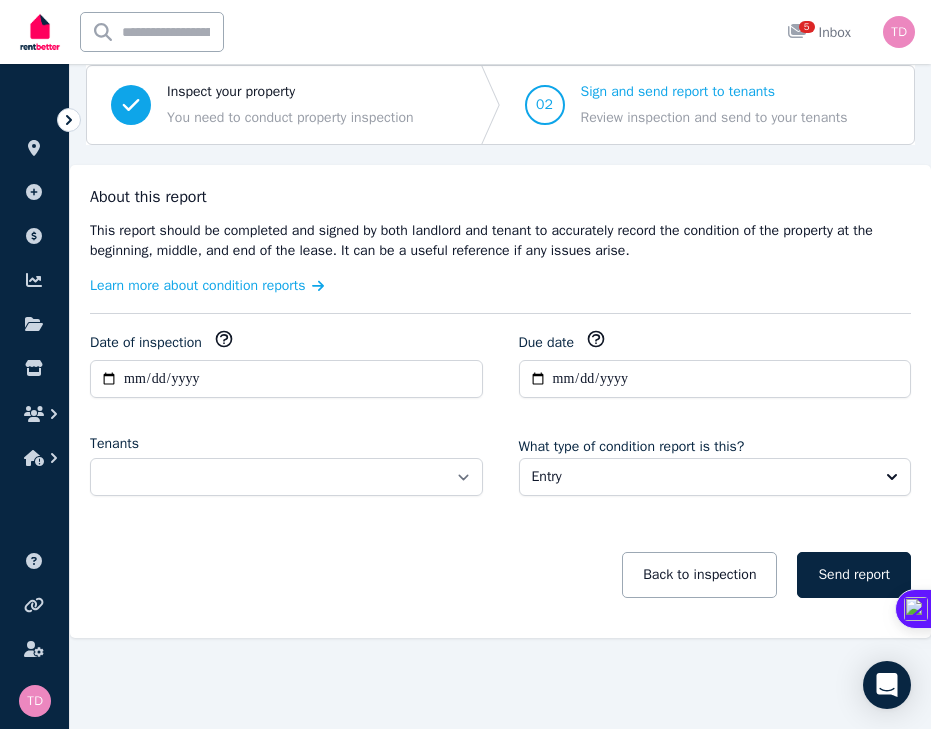 click on "Back to inspection Send report" at bounding box center [500, 575] 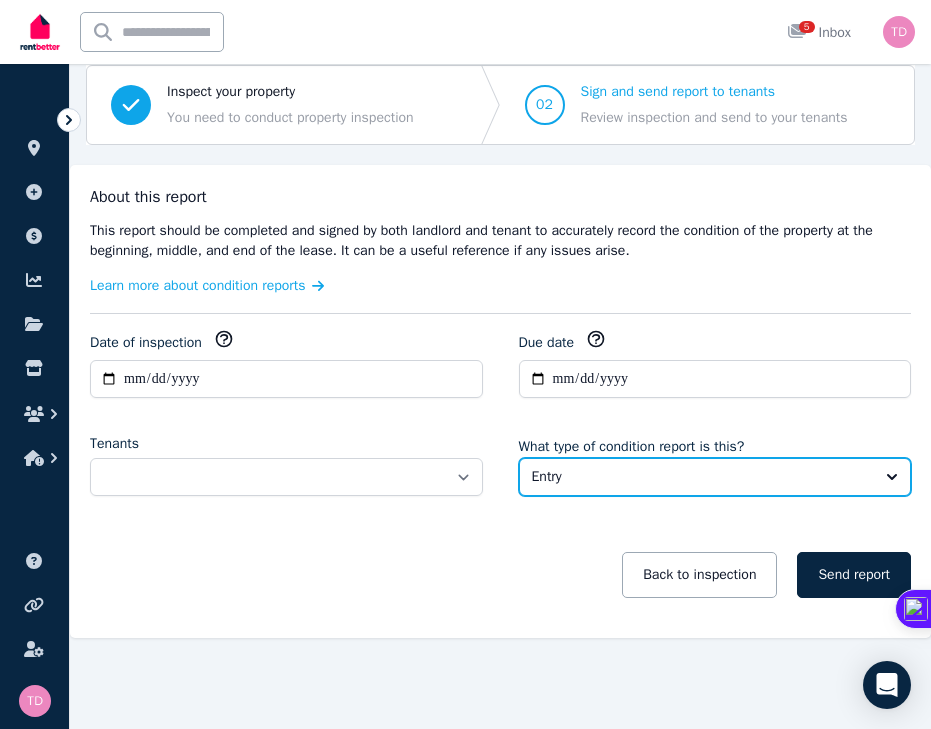 click on "Entry" at bounding box center [701, 477] 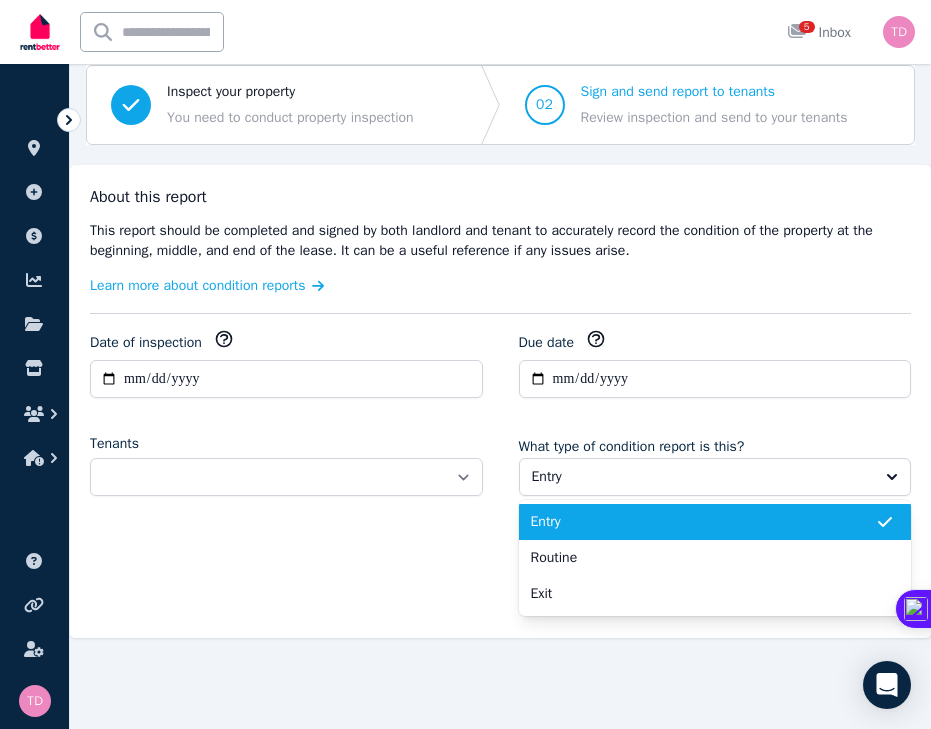 click on "Entry" at bounding box center [703, 522] 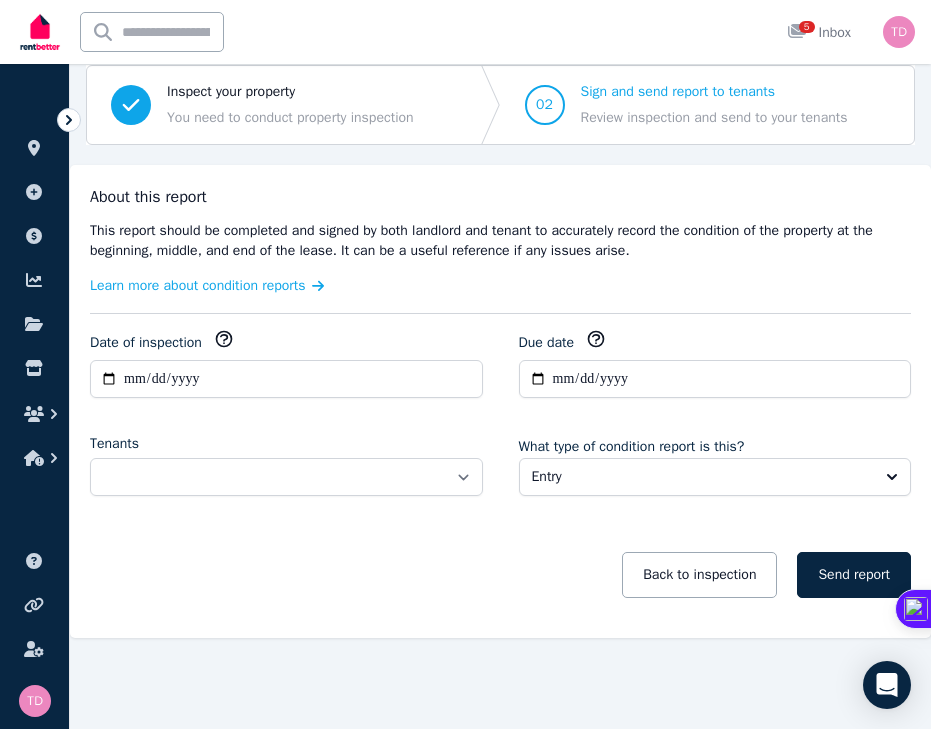 click on "Back to inspection Send report" at bounding box center (500, 575) 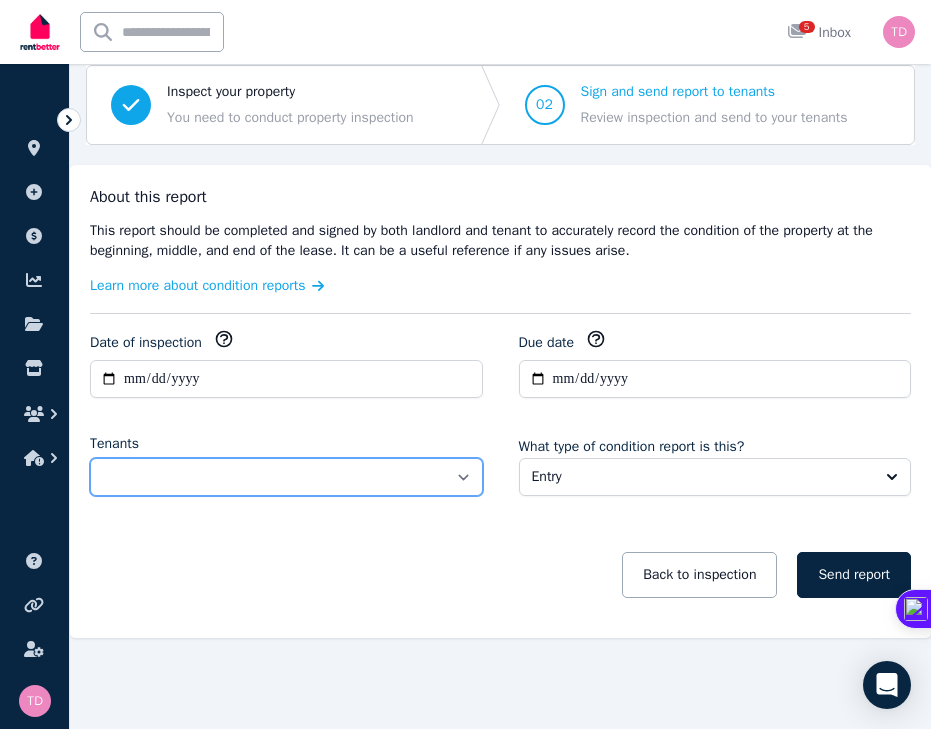 click on "**********" at bounding box center [286, 477] 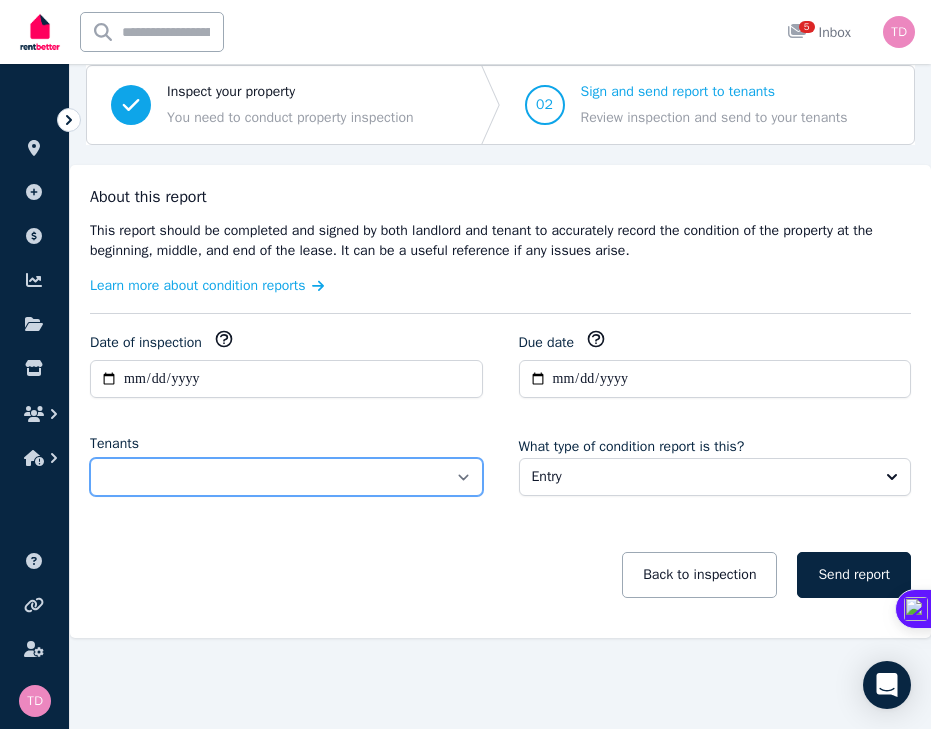 select on "**********" 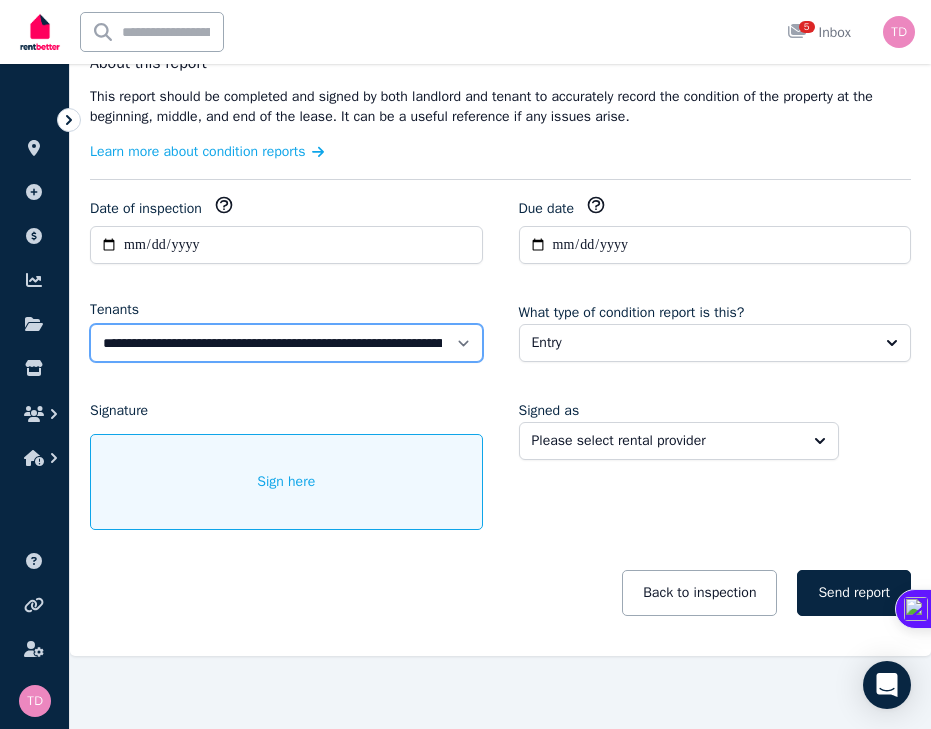 scroll, scrollTop: 341, scrollLeft: 0, axis: vertical 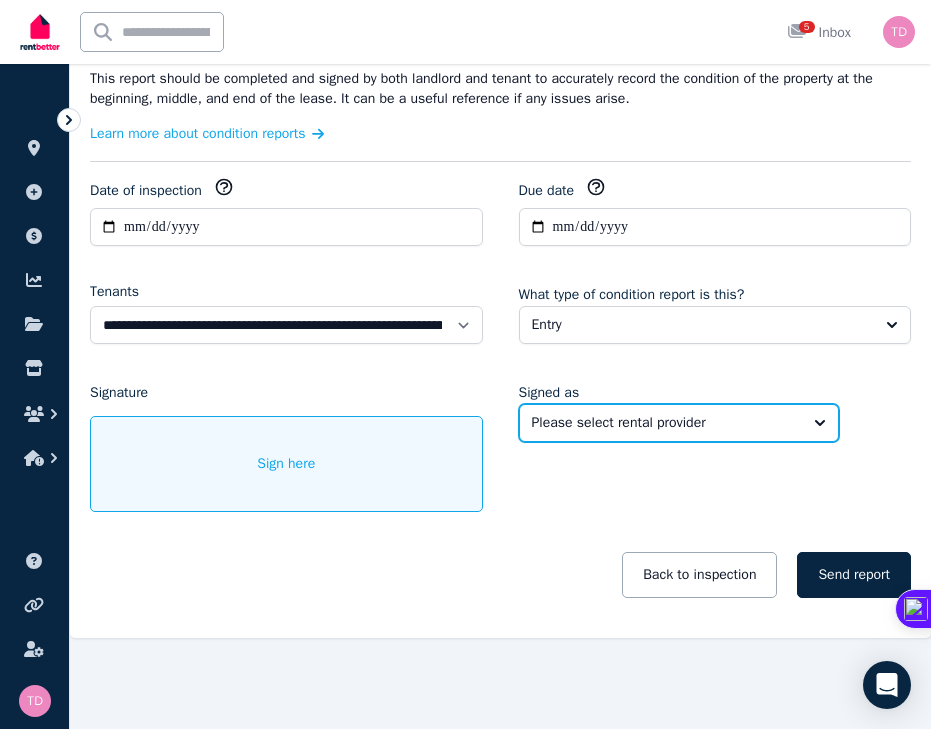 click on "Please select rental provider" at bounding box center [665, 423] 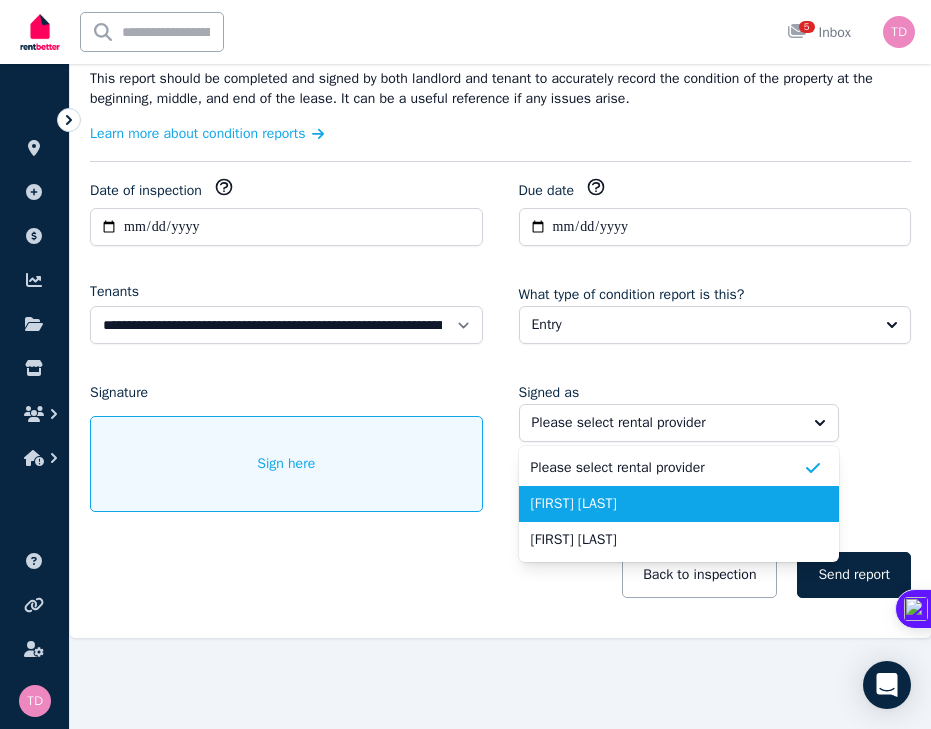 click on "[FIRST] [LAST]" at bounding box center (667, 504) 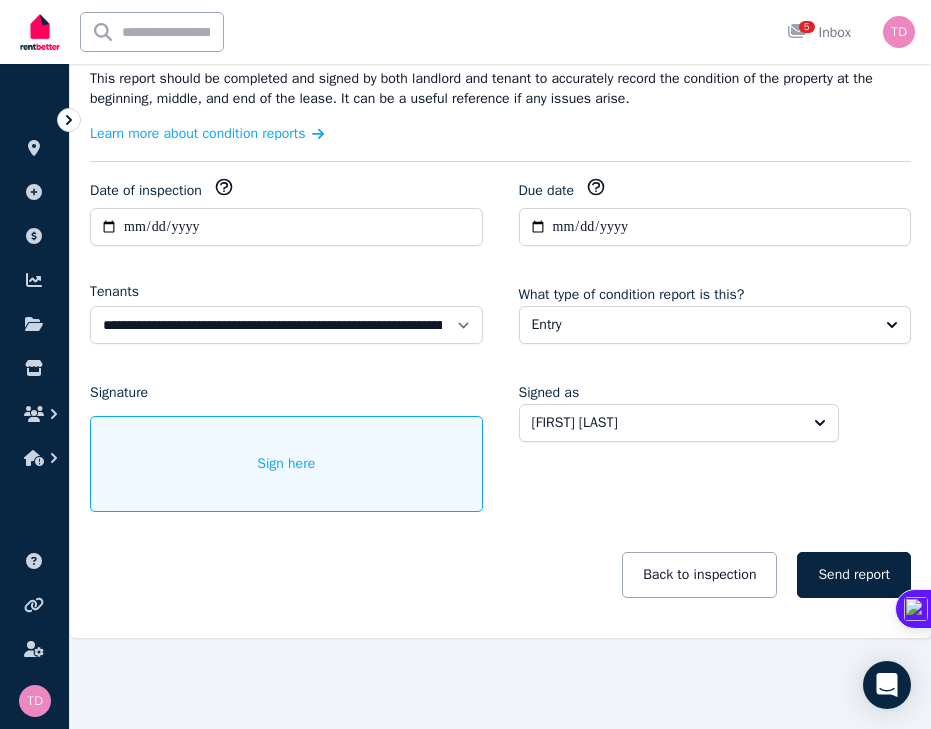 click on "Sign here" at bounding box center [286, 464] 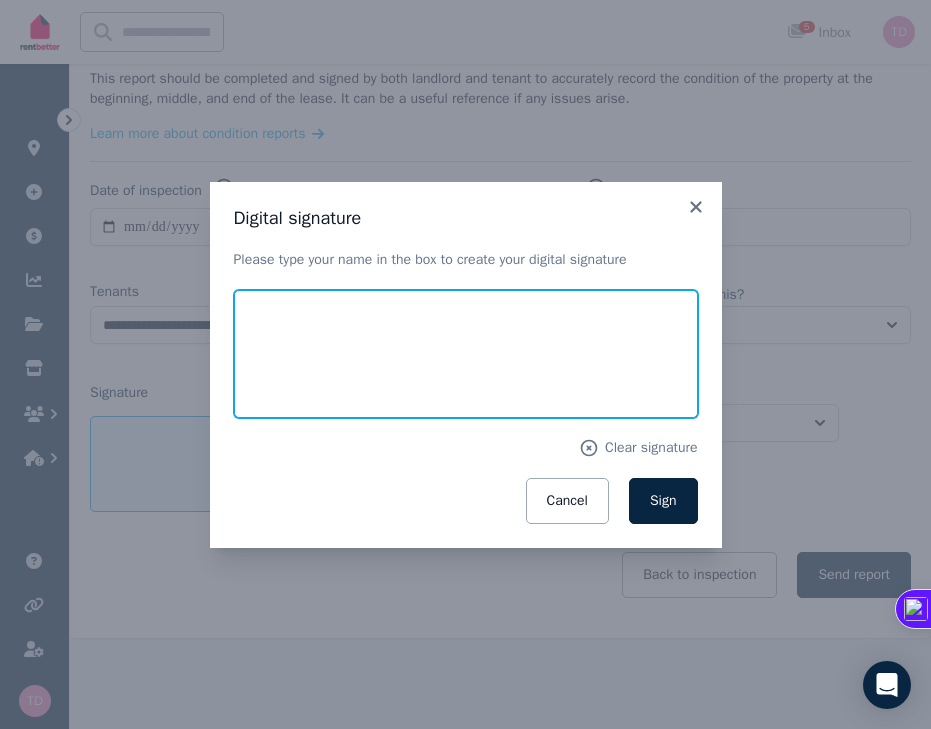 drag, startPoint x: 368, startPoint y: 306, endPoint x: 364, endPoint y: 357, distance: 51.156624 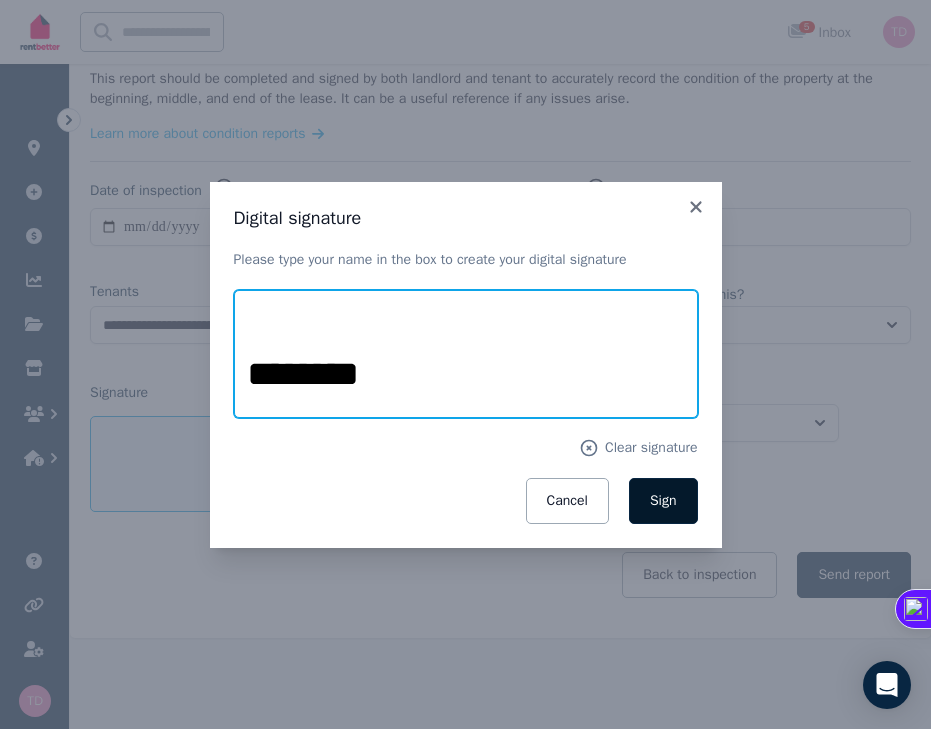 type on "********" 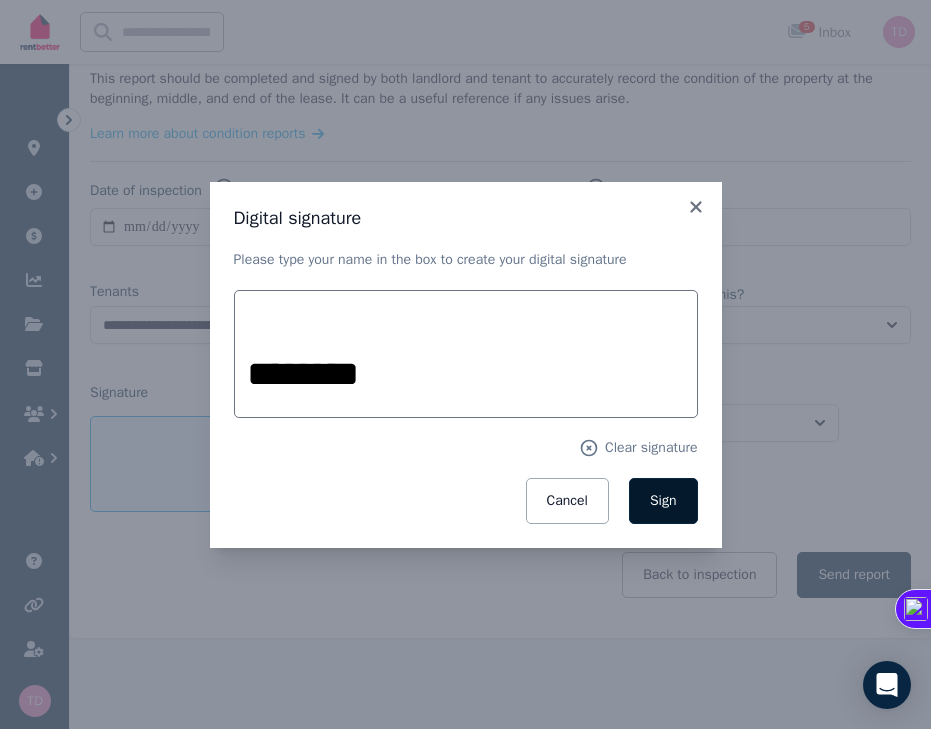 click on "Sign" at bounding box center (663, 500) 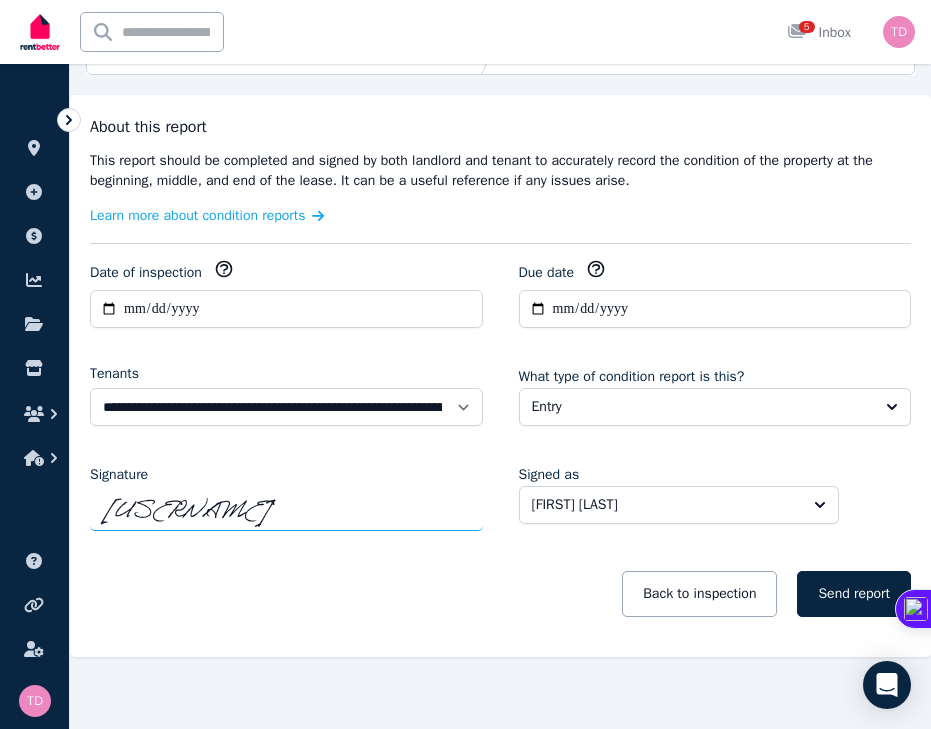 scroll, scrollTop: 278, scrollLeft: 0, axis: vertical 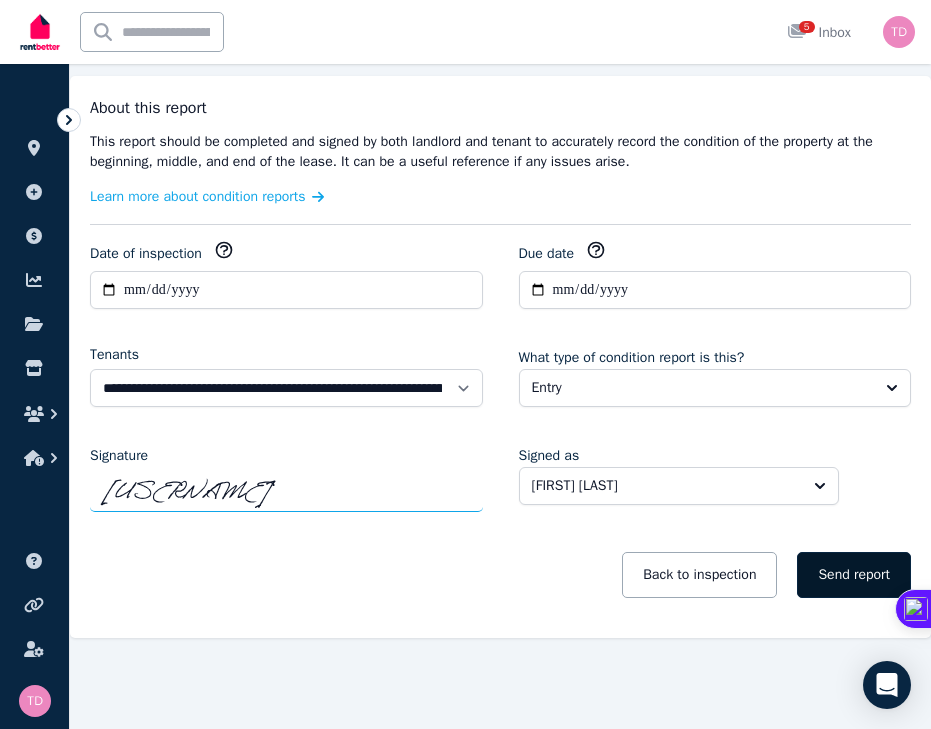 click on "Send report" at bounding box center [854, 575] 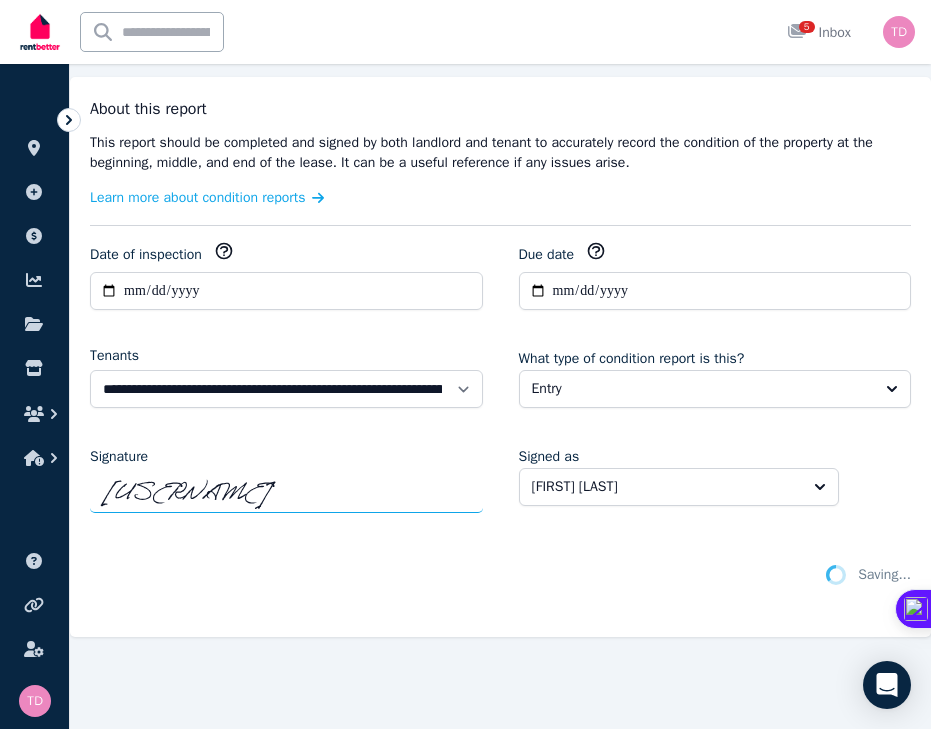 scroll, scrollTop: 276, scrollLeft: 0, axis: vertical 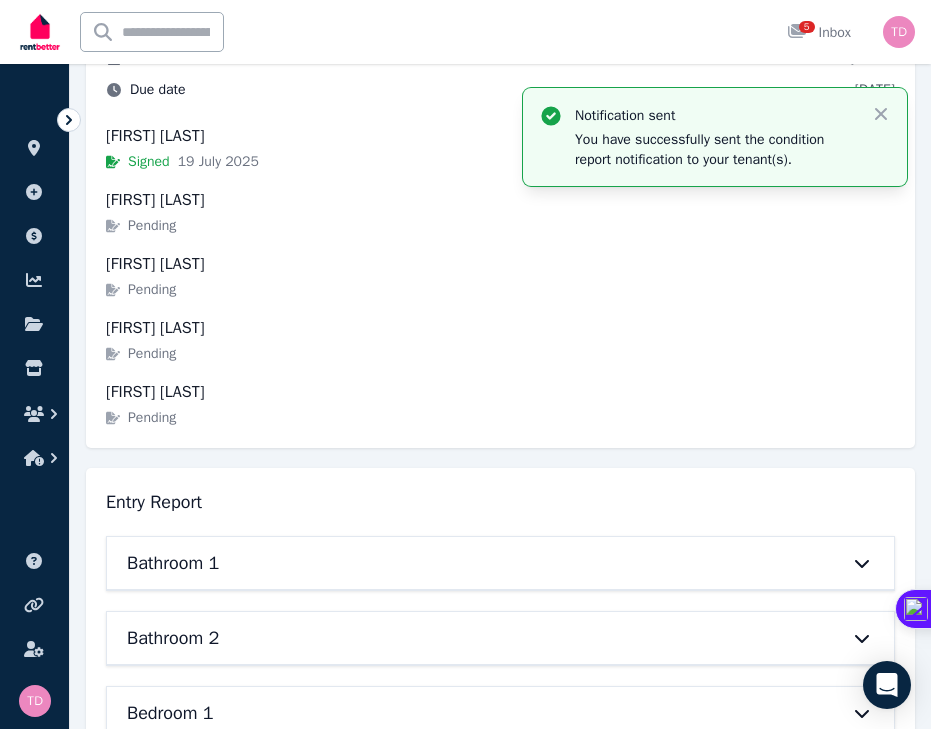 click on "[FIRST] [LAST] Pending" at bounding box center [500, 276] 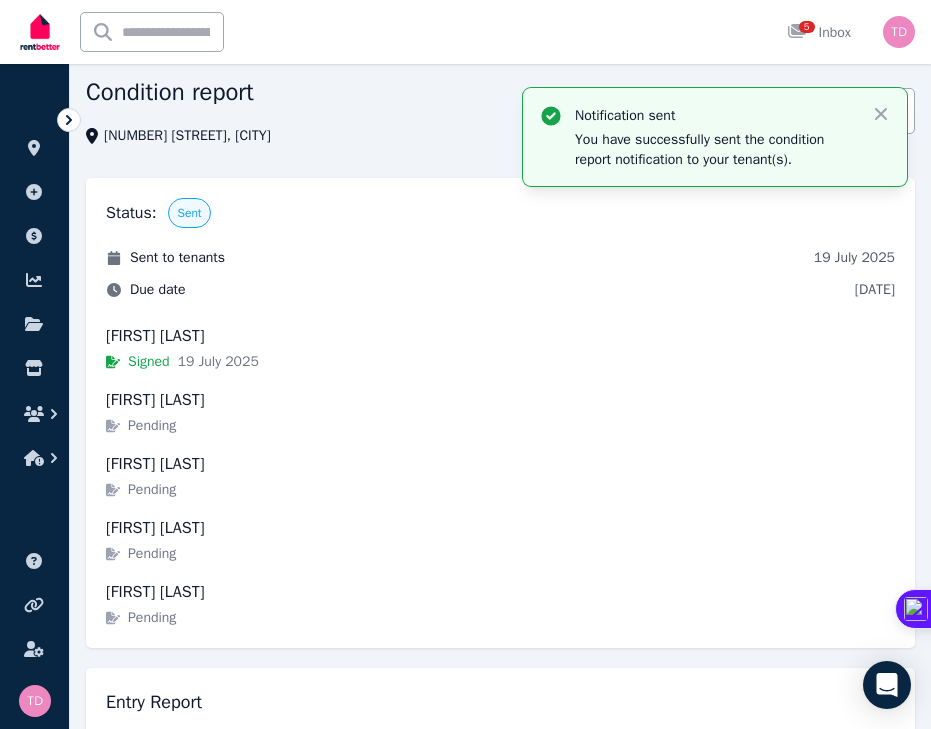 scroll, scrollTop: 0, scrollLeft: 0, axis: both 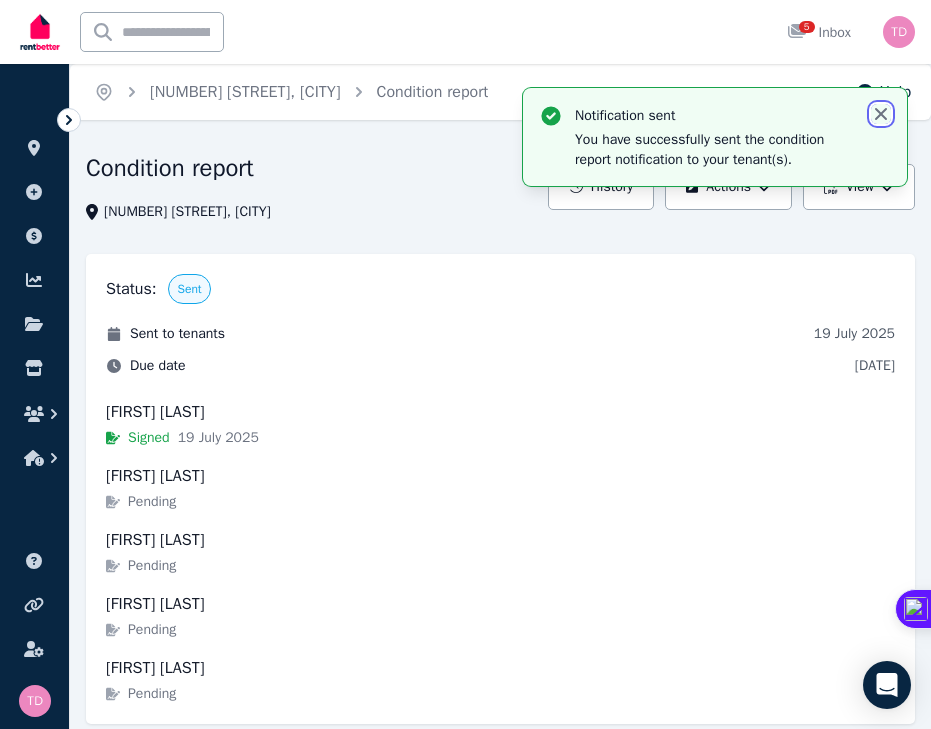 click 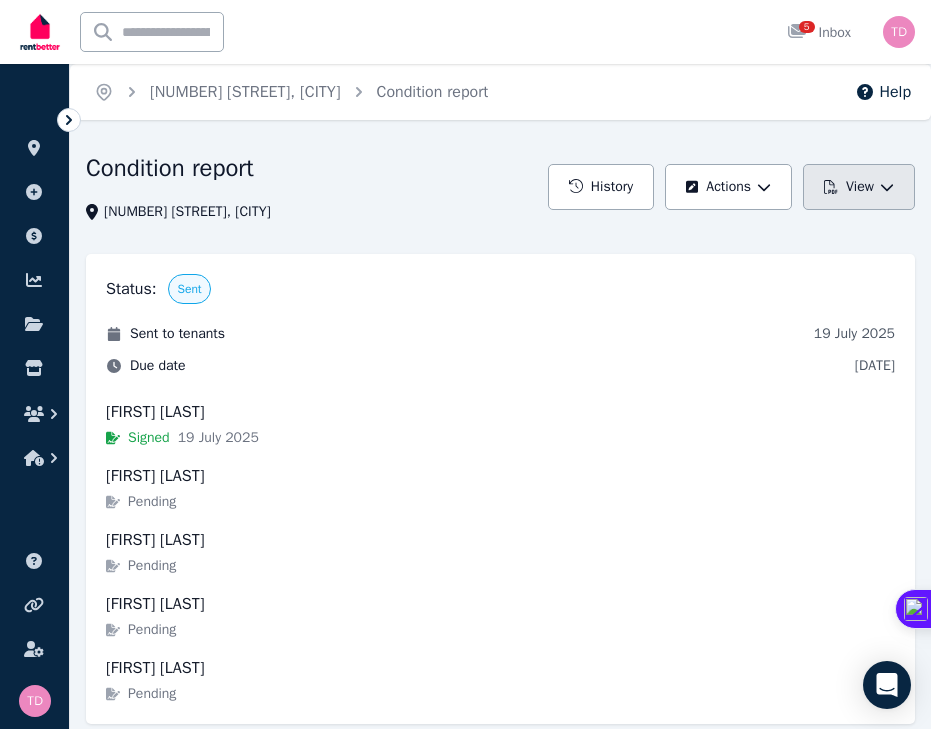 click on "View" at bounding box center [859, 187] 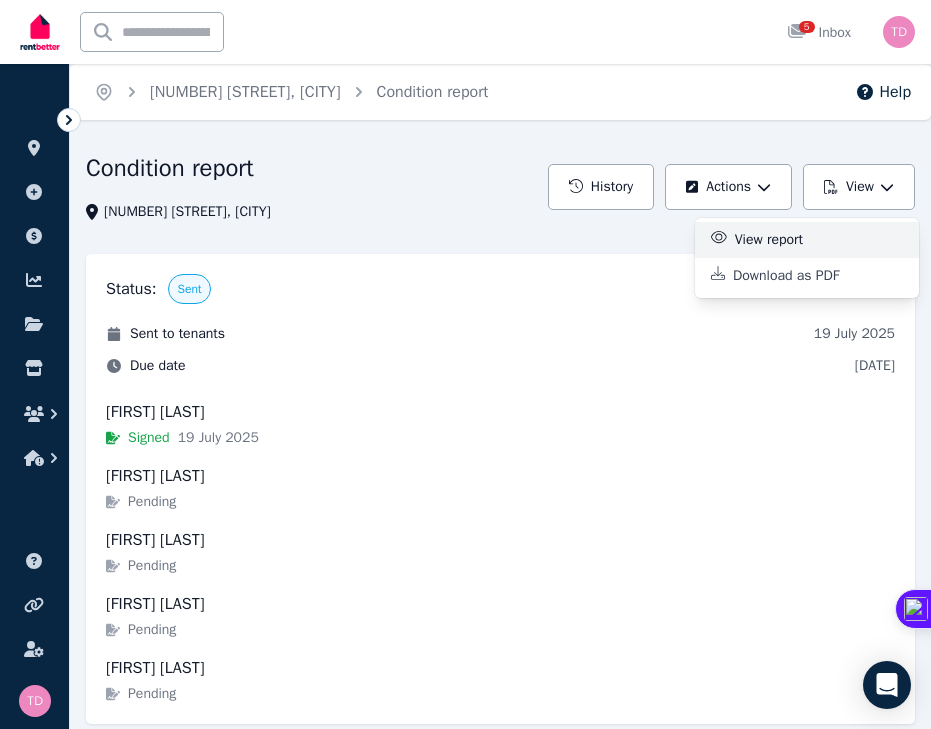 click on "View report" at bounding box center [777, 240] 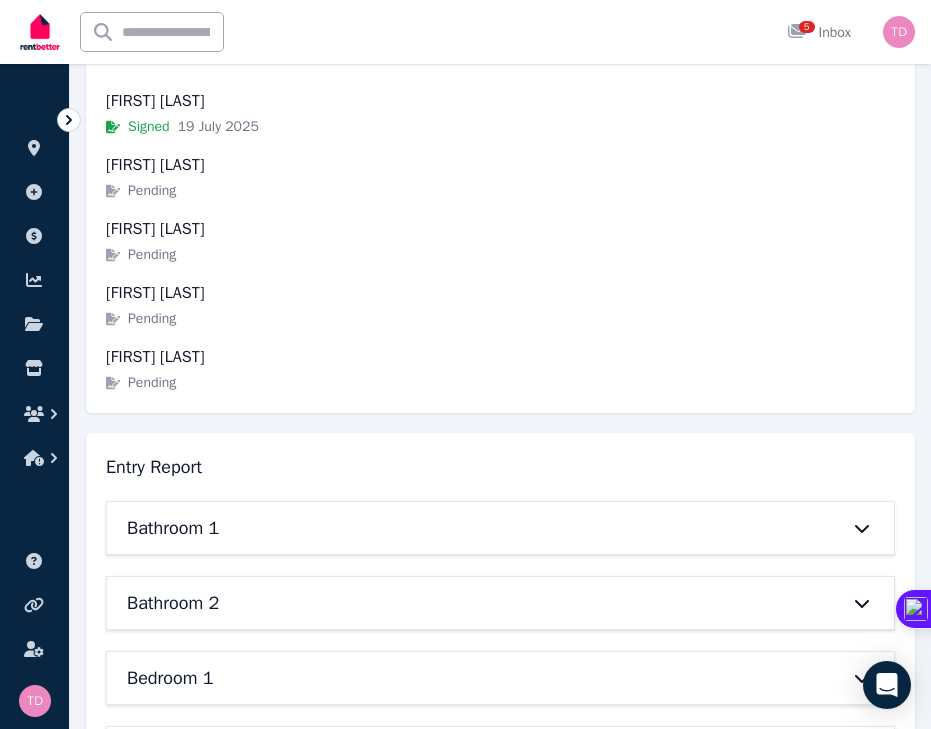 scroll, scrollTop: 0, scrollLeft: 0, axis: both 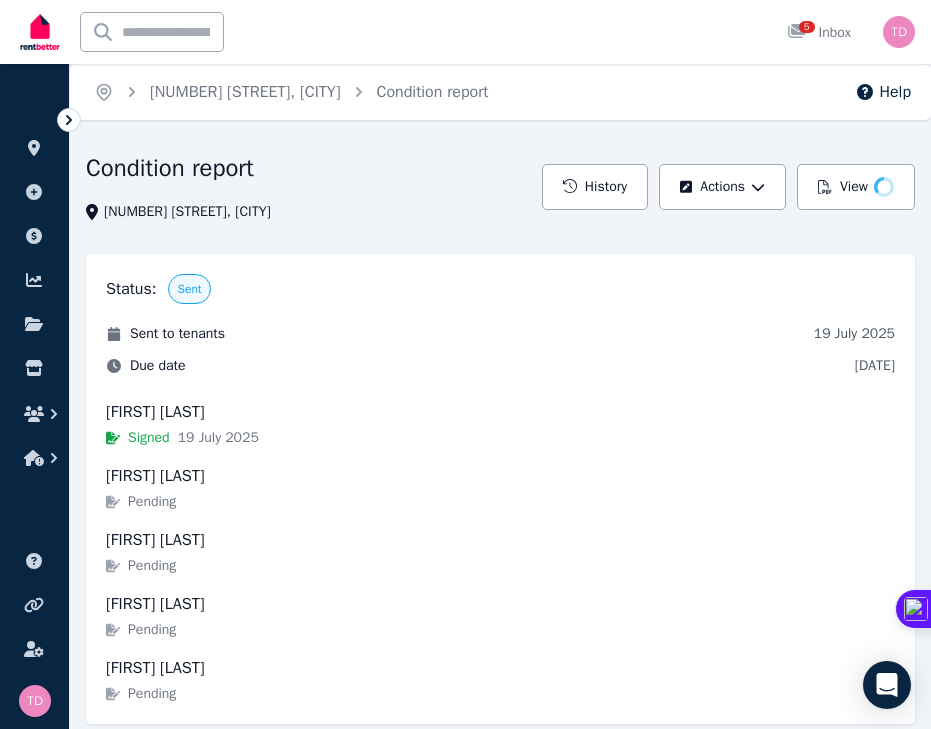 click on "View" at bounding box center [856, 187] 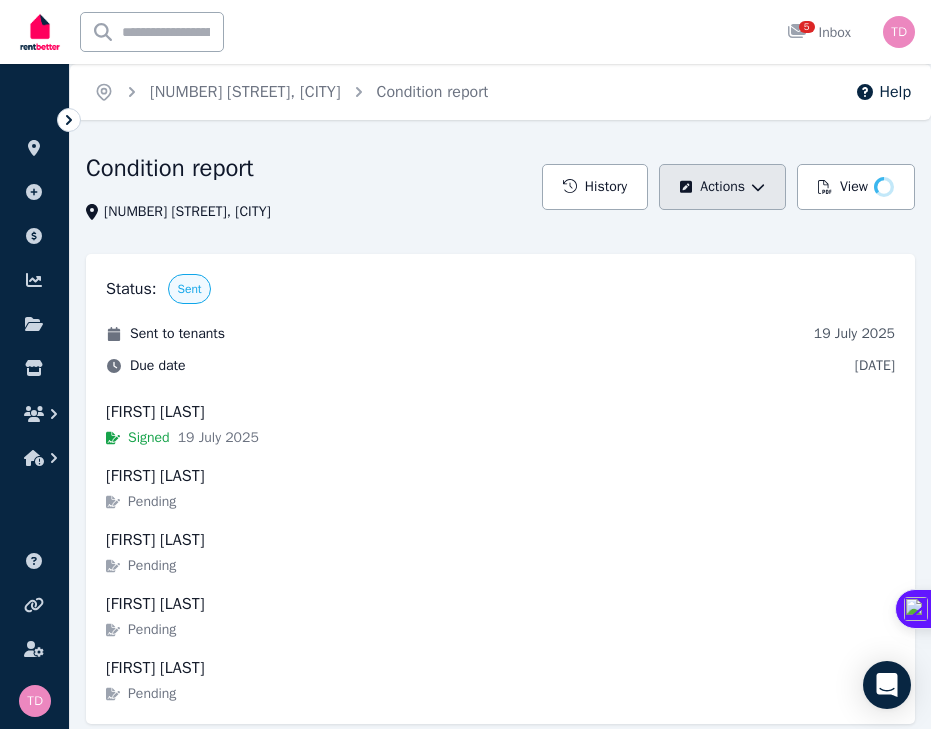 click 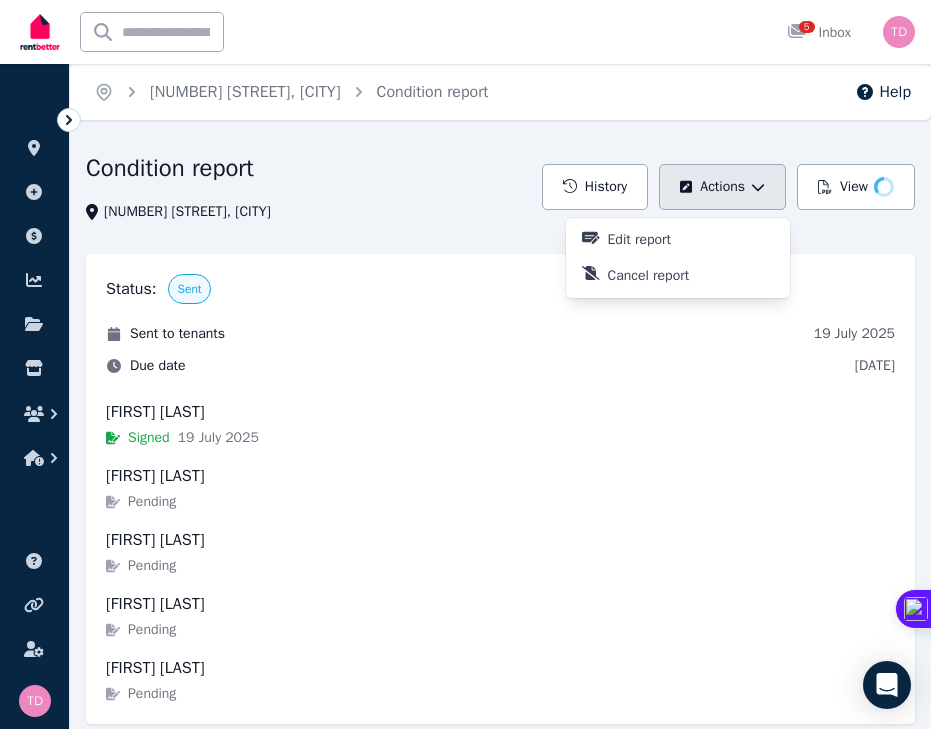 click 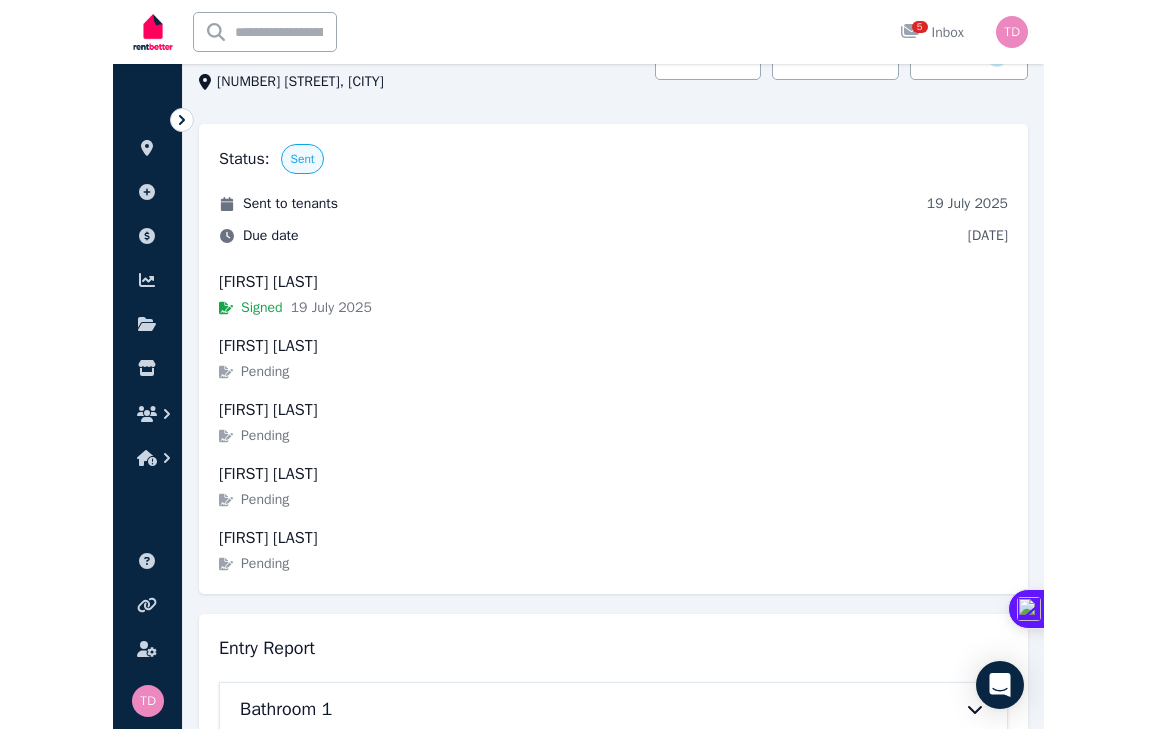 scroll, scrollTop: 0, scrollLeft: 0, axis: both 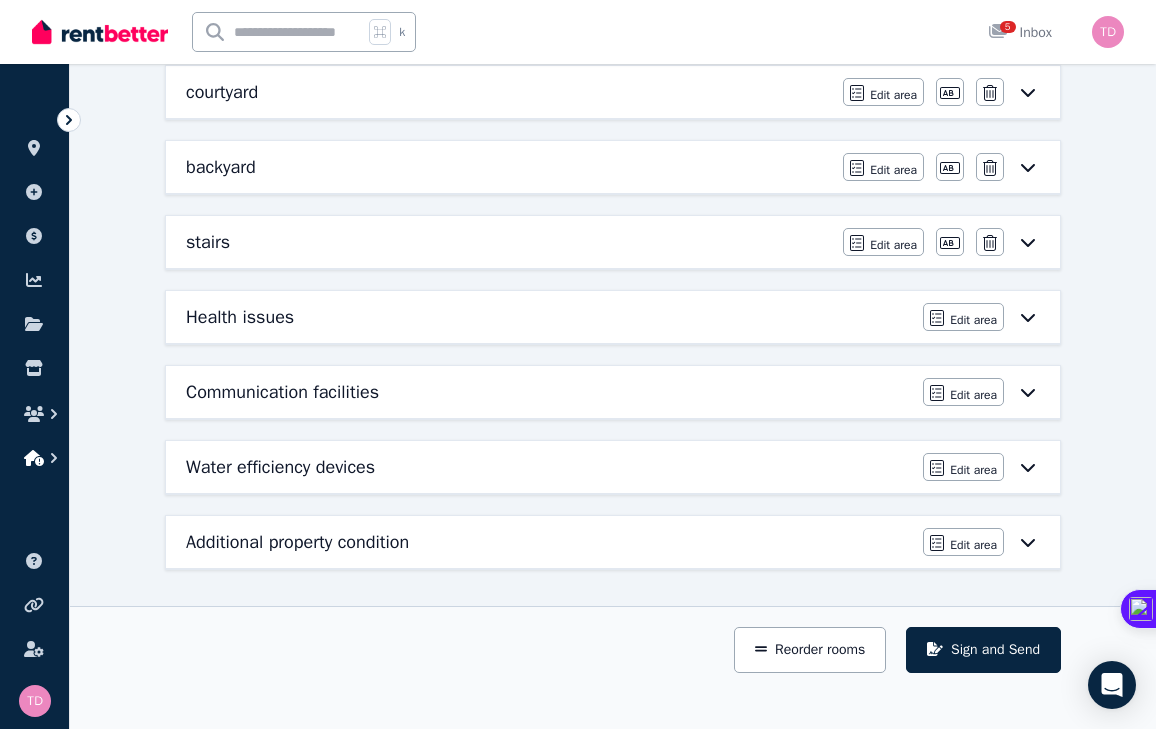 click at bounding box center [34, 458] 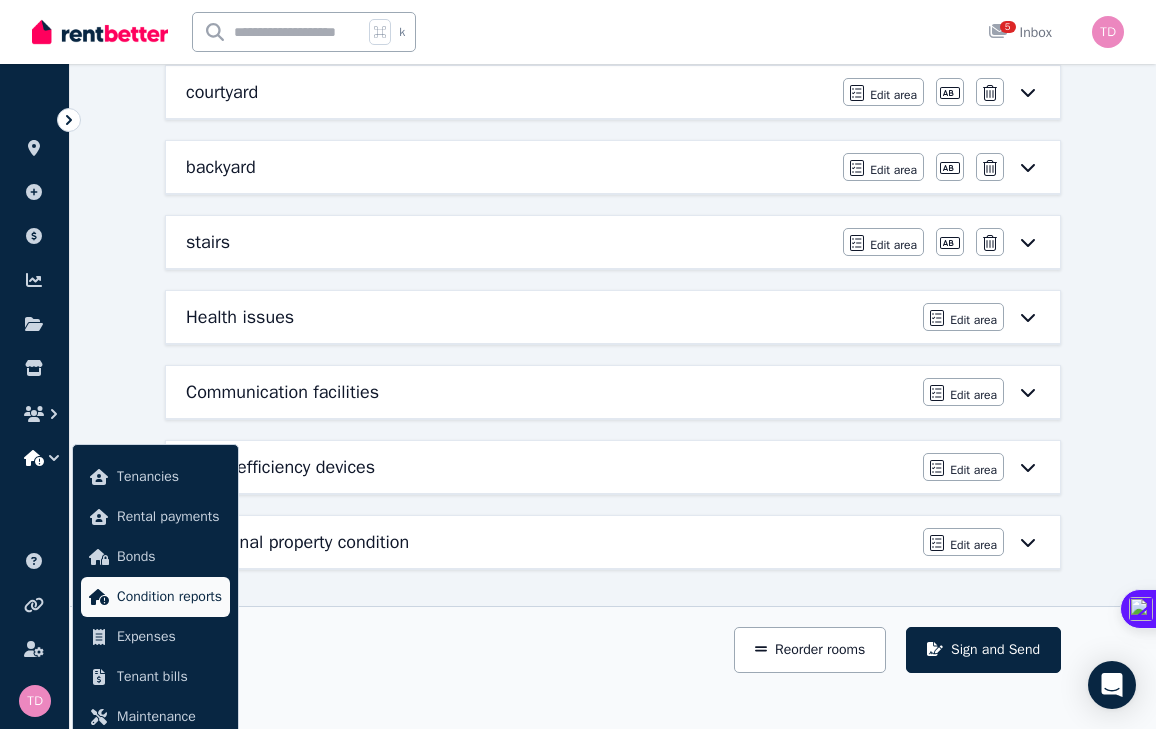 scroll, scrollTop: 0, scrollLeft: 0, axis: both 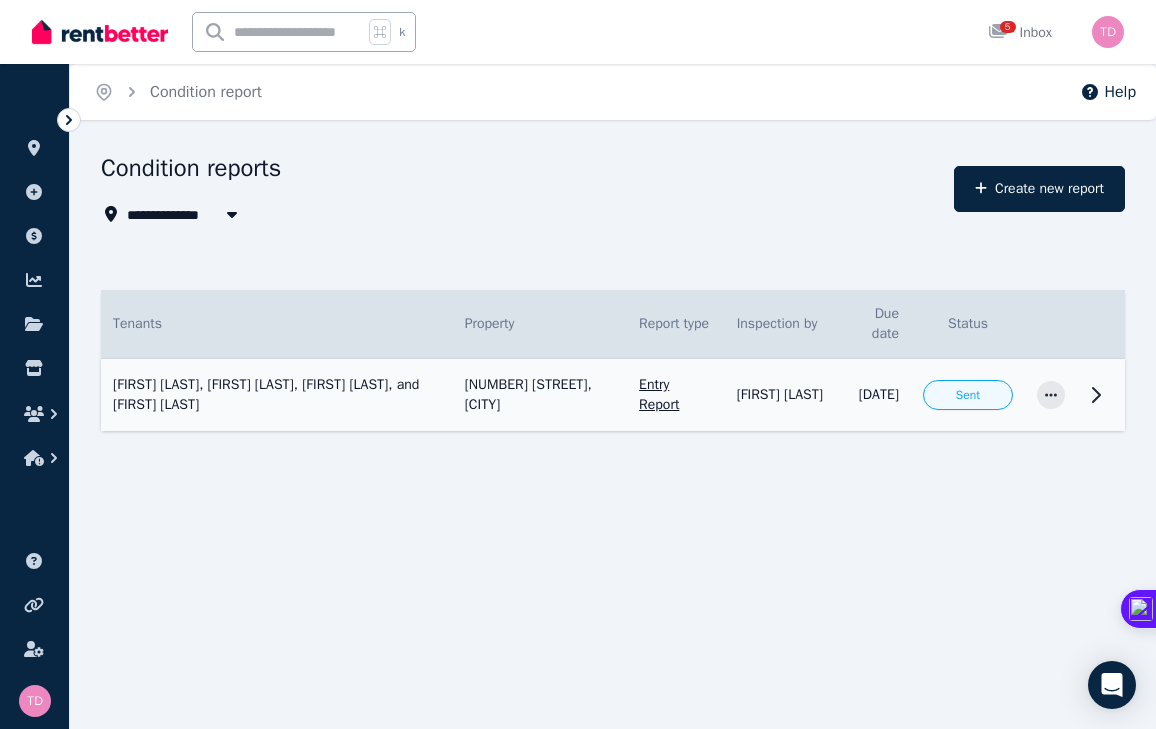 click on "[DATE]" at bounding box center (873, 395) 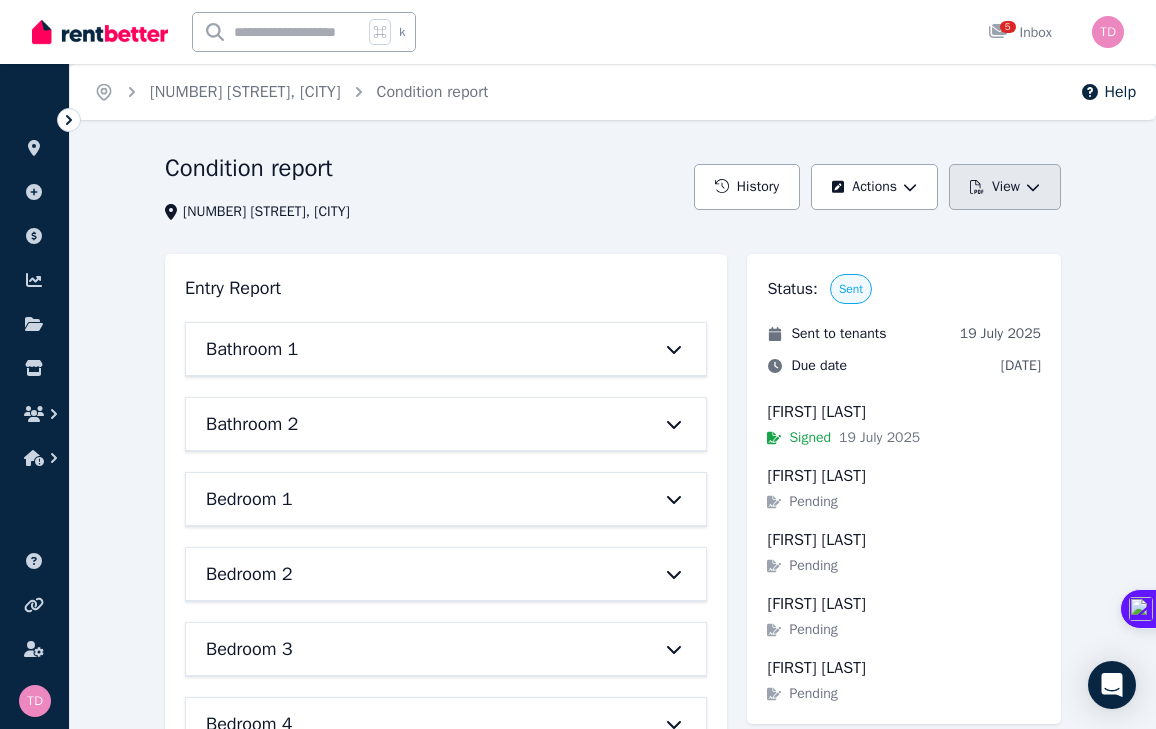 click on "View" at bounding box center [1005, 187] 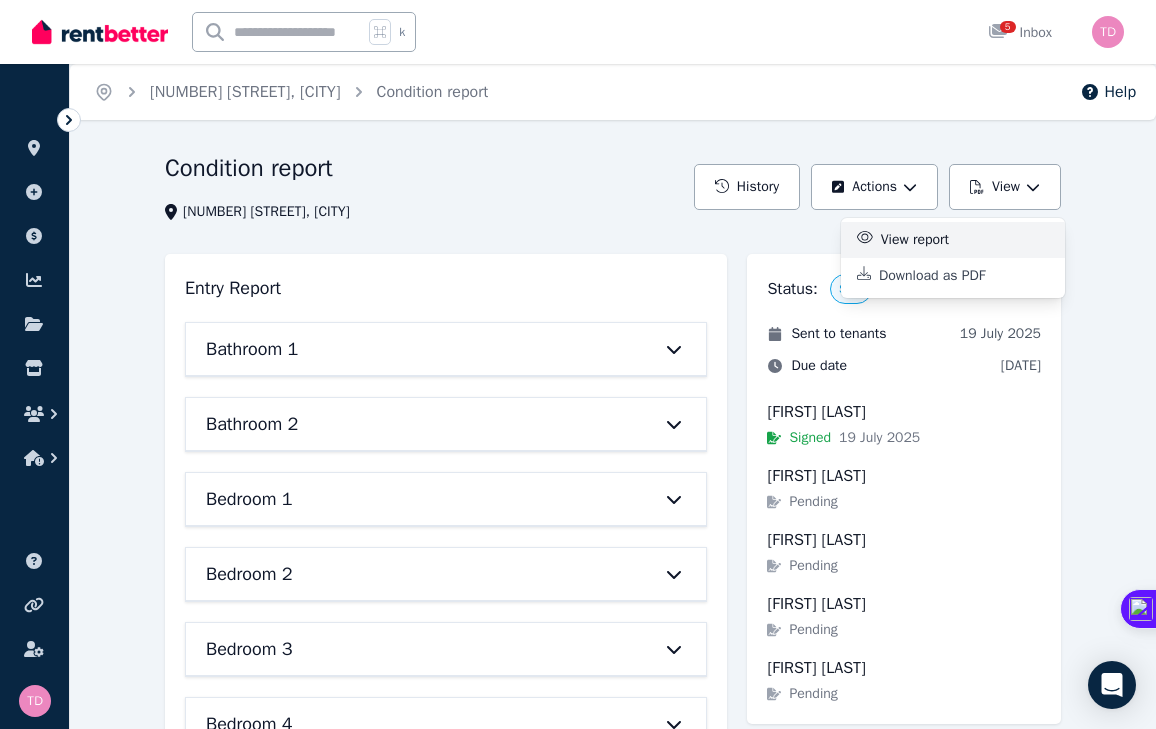 click on "View report" at bounding box center (923, 240) 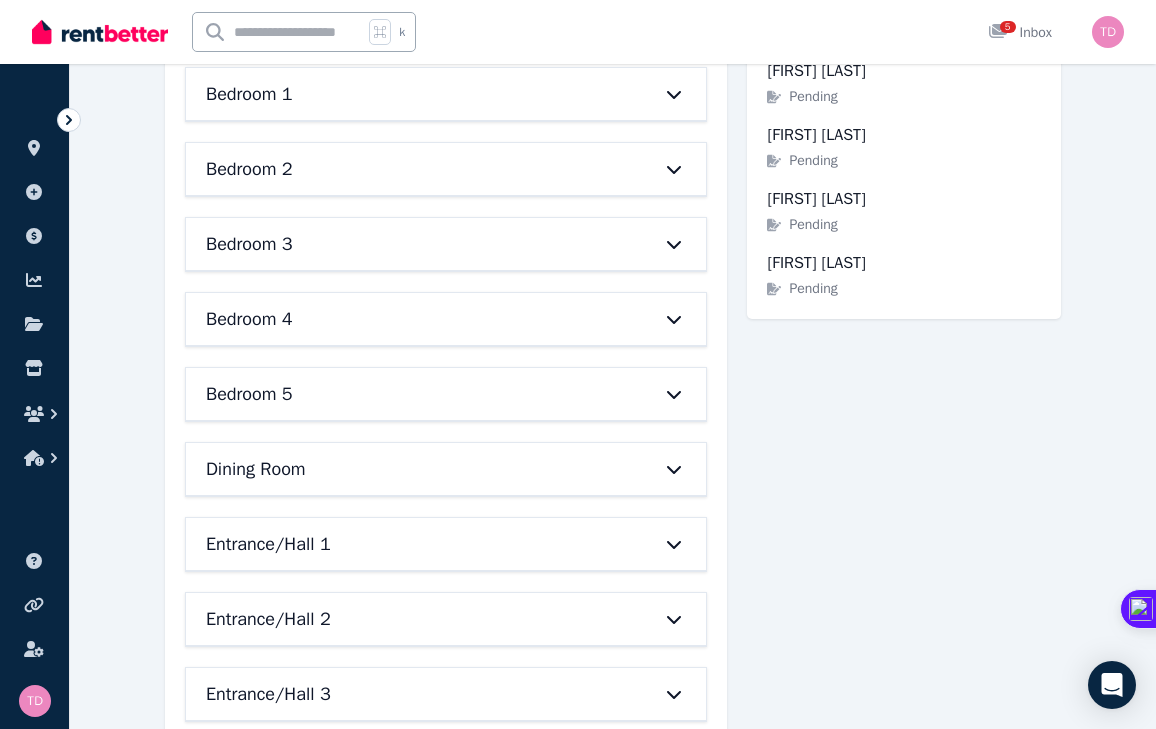 scroll, scrollTop: 0, scrollLeft: 0, axis: both 